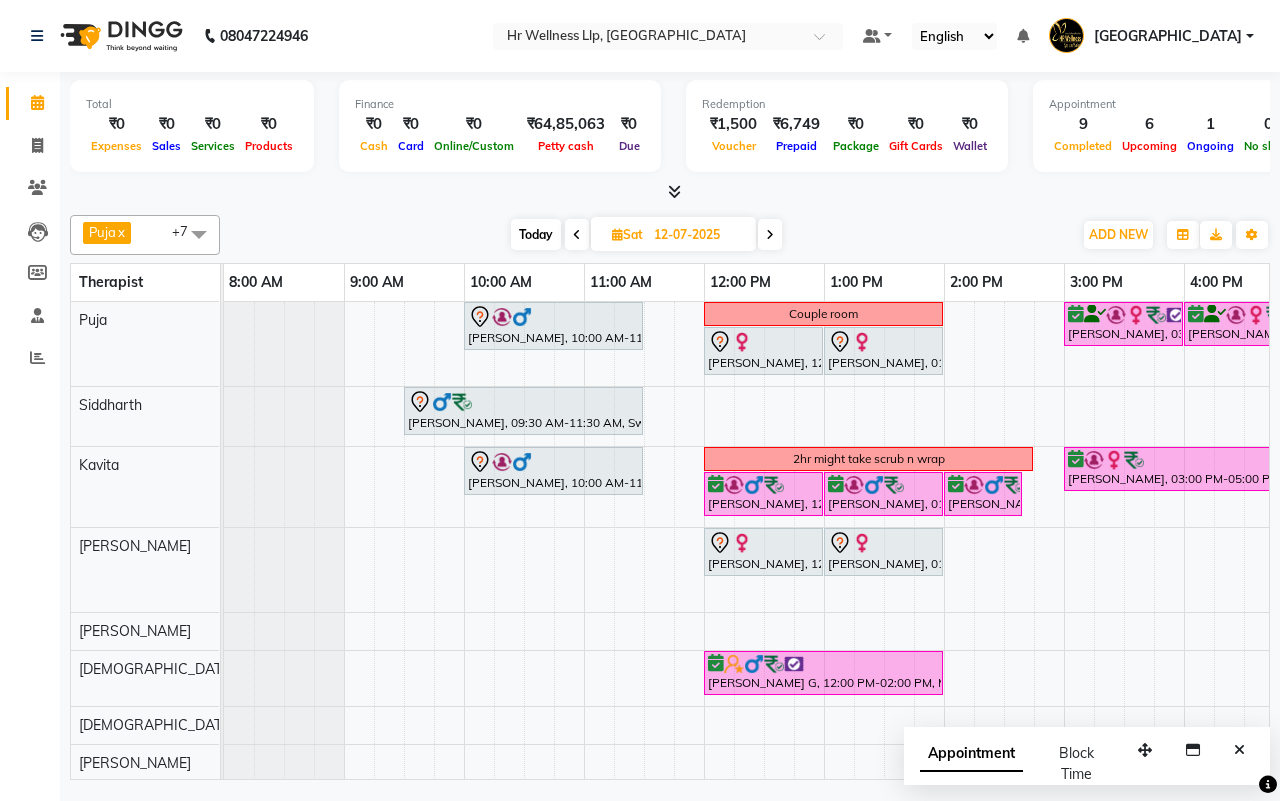 scroll, scrollTop: 0, scrollLeft: 0, axis: both 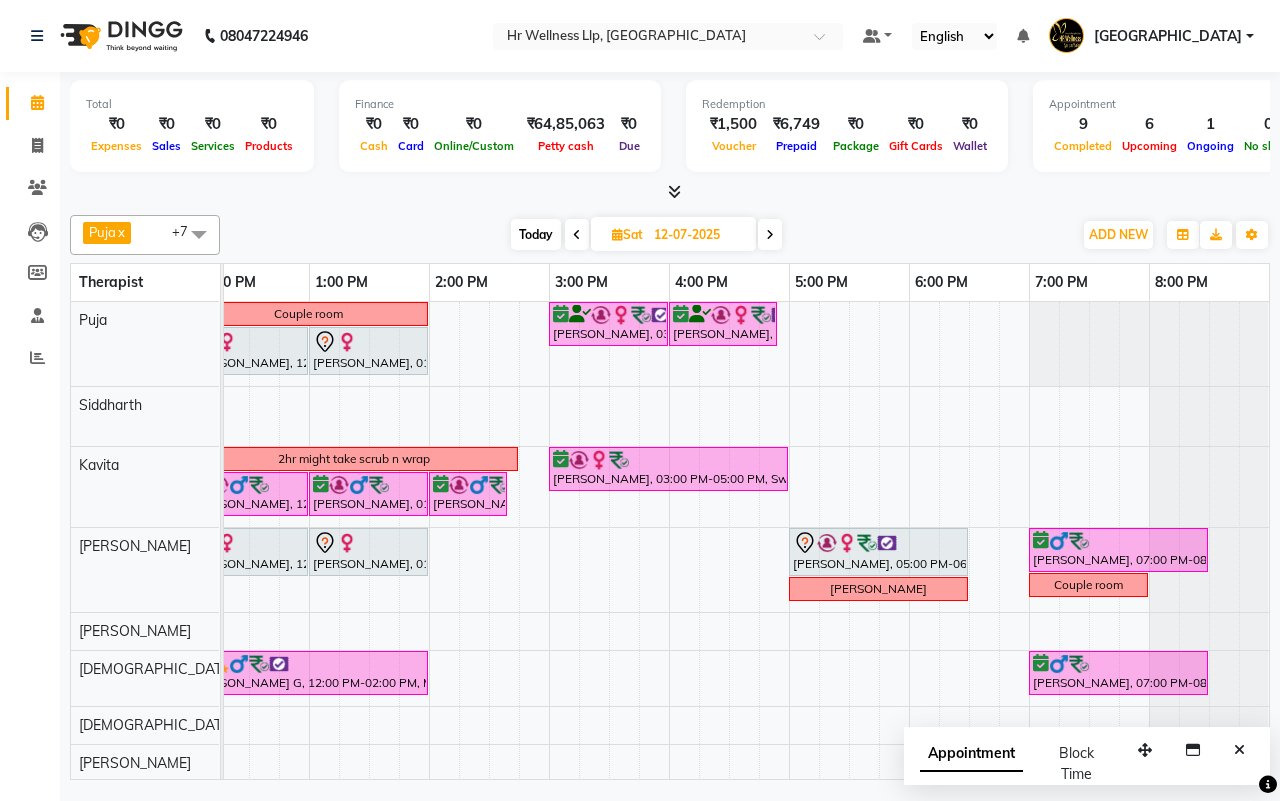 click on "Today" at bounding box center (536, 234) 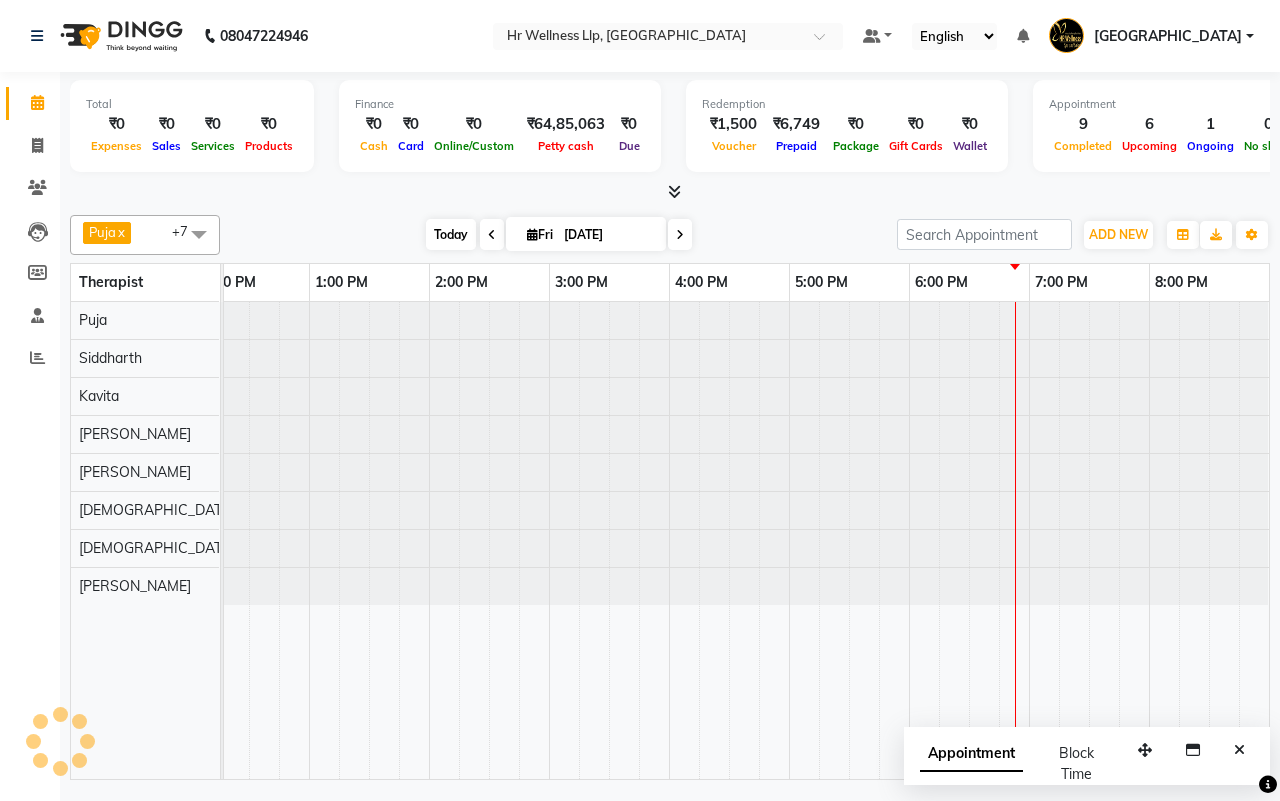 scroll, scrollTop: 0, scrollLeft: 0, axis: both 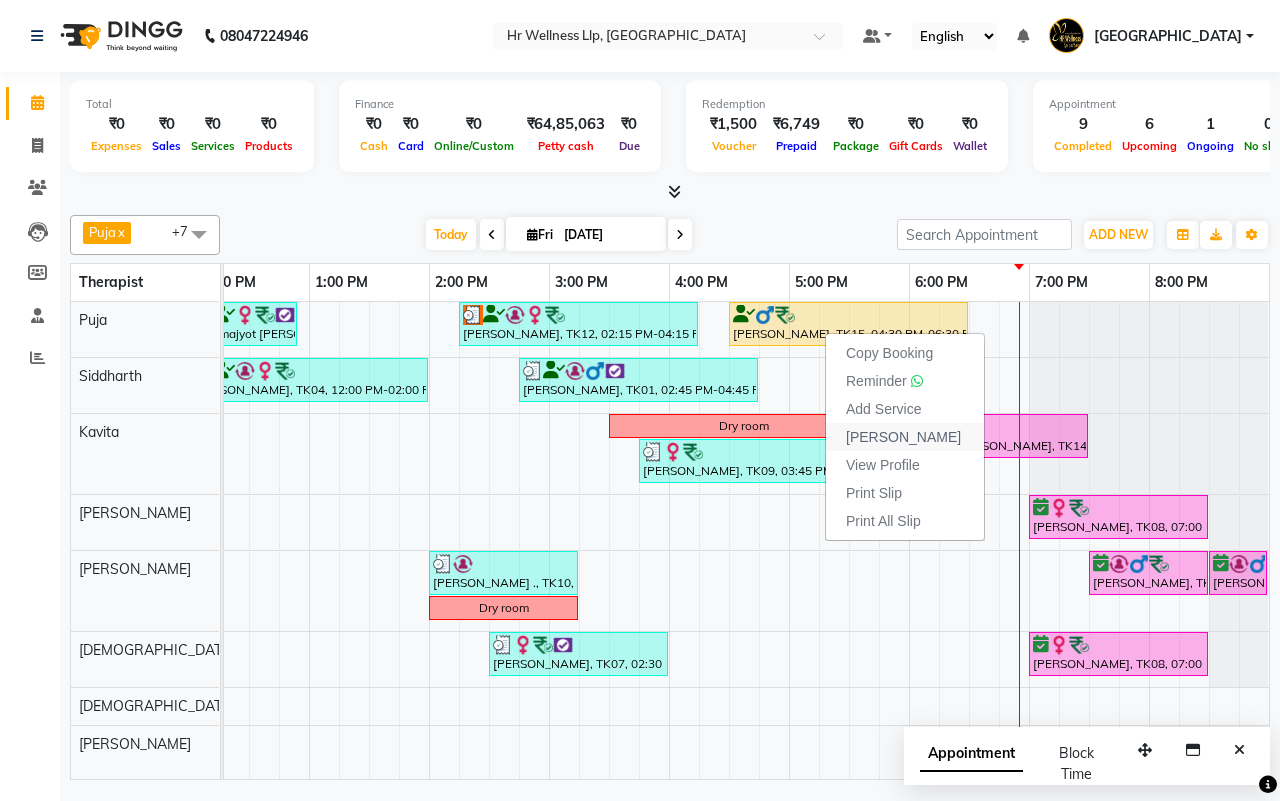 click on "[PERSON_NAME]" at bounding box center [903, 437] 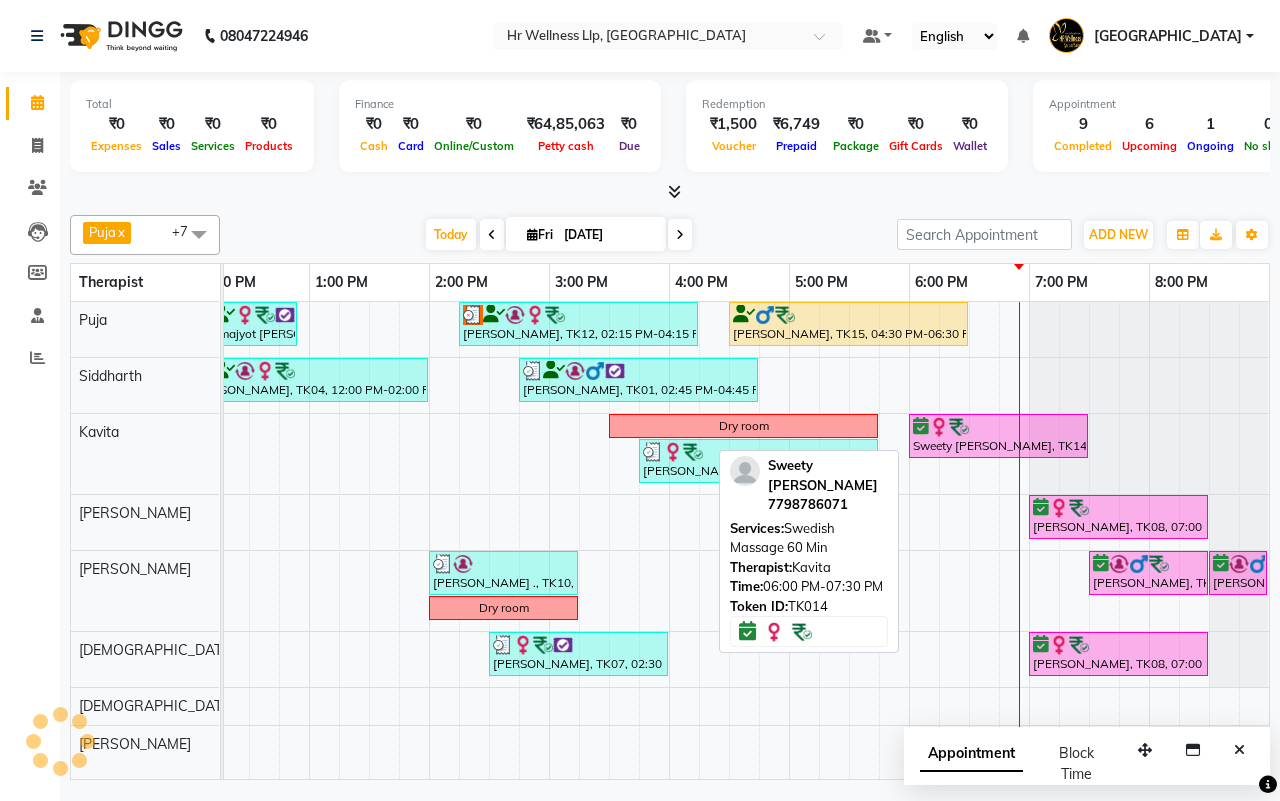 select on "service" 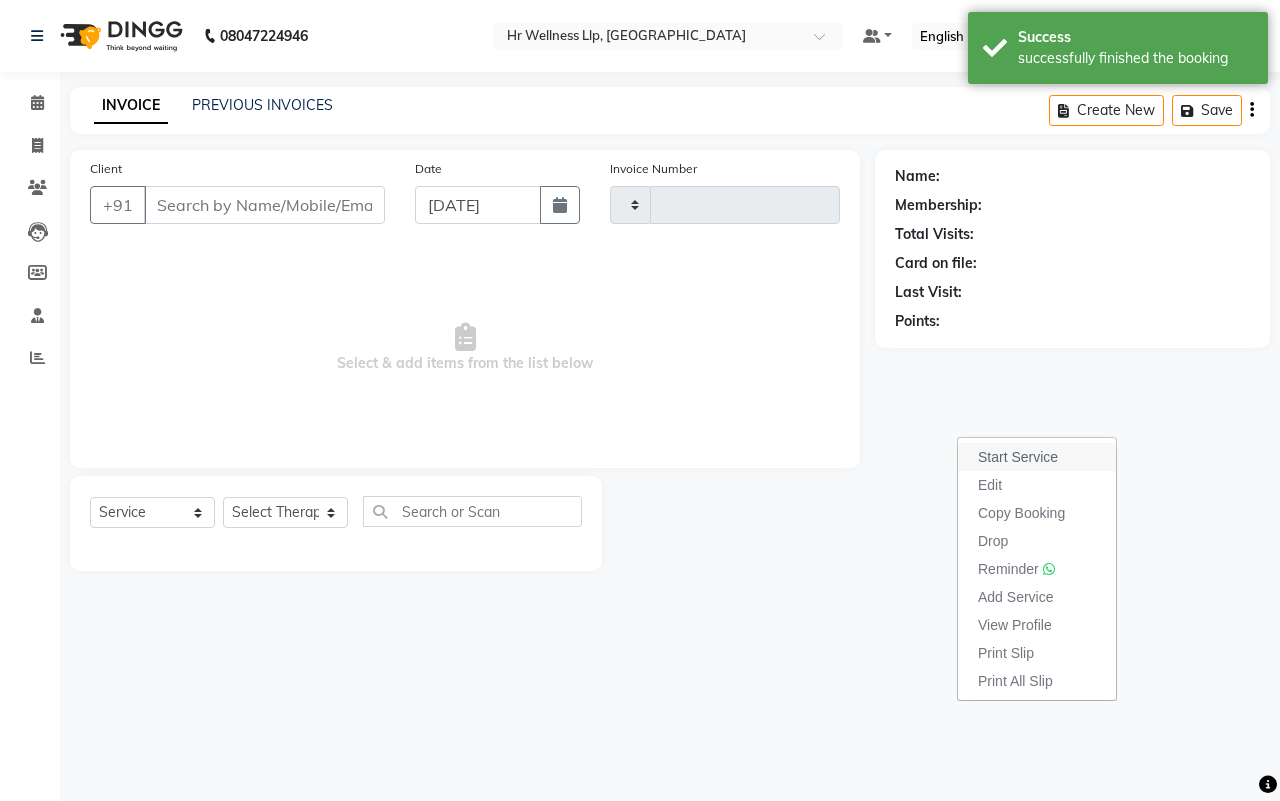 type on "0924" 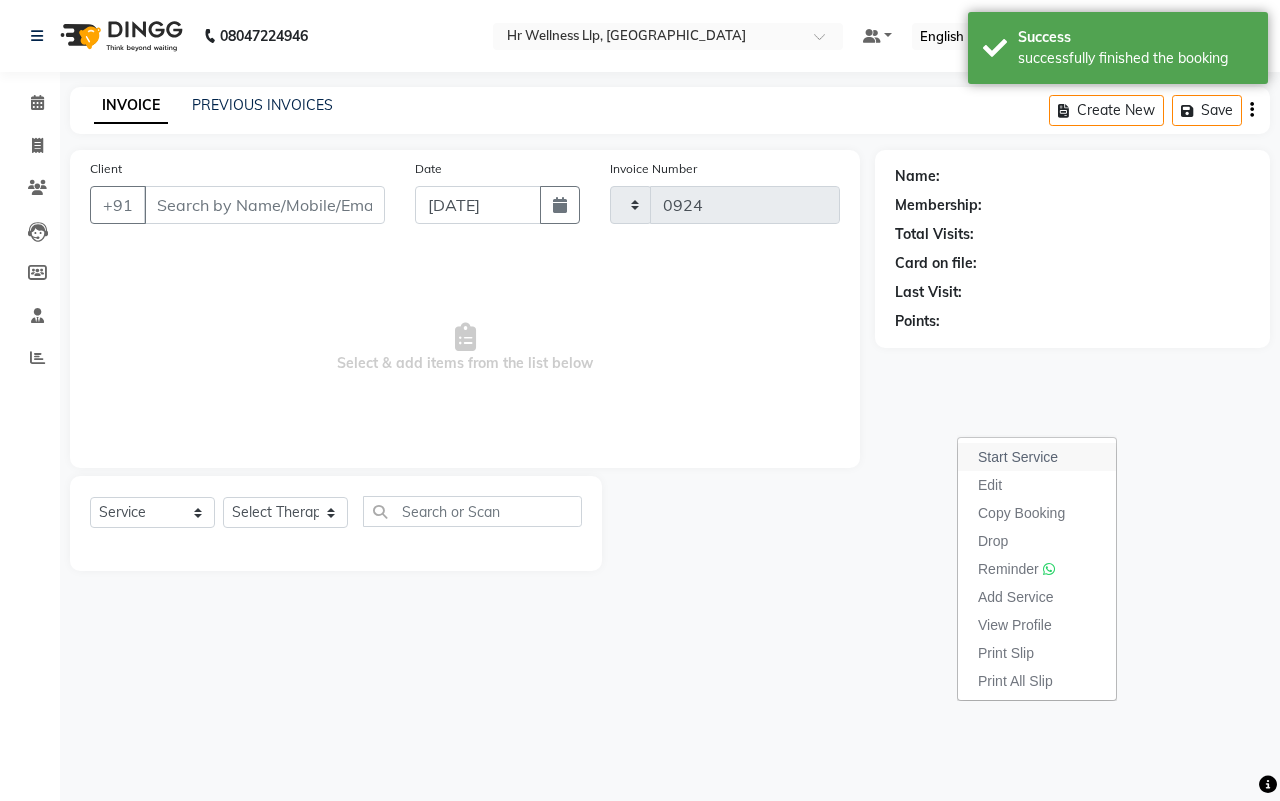 select on "4295" 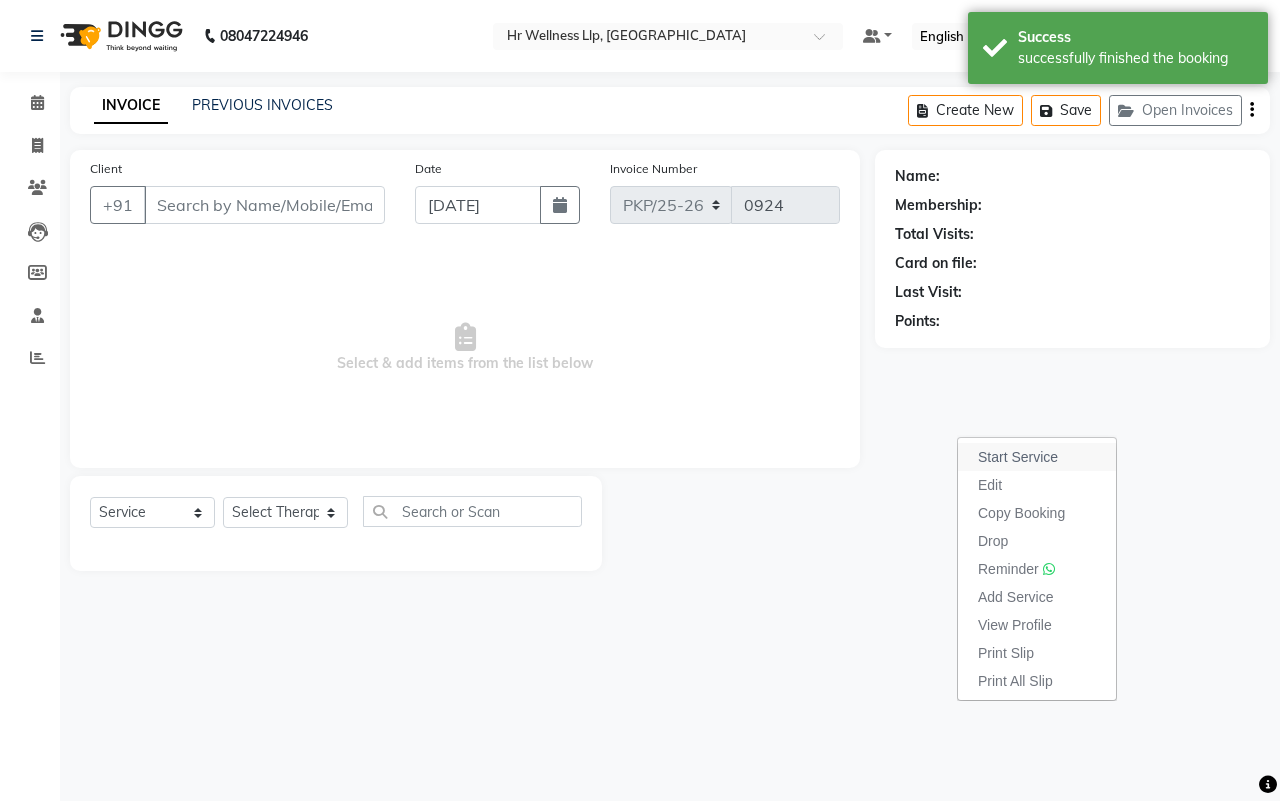 click on "Start Service" at bounding box center [1018, 457] 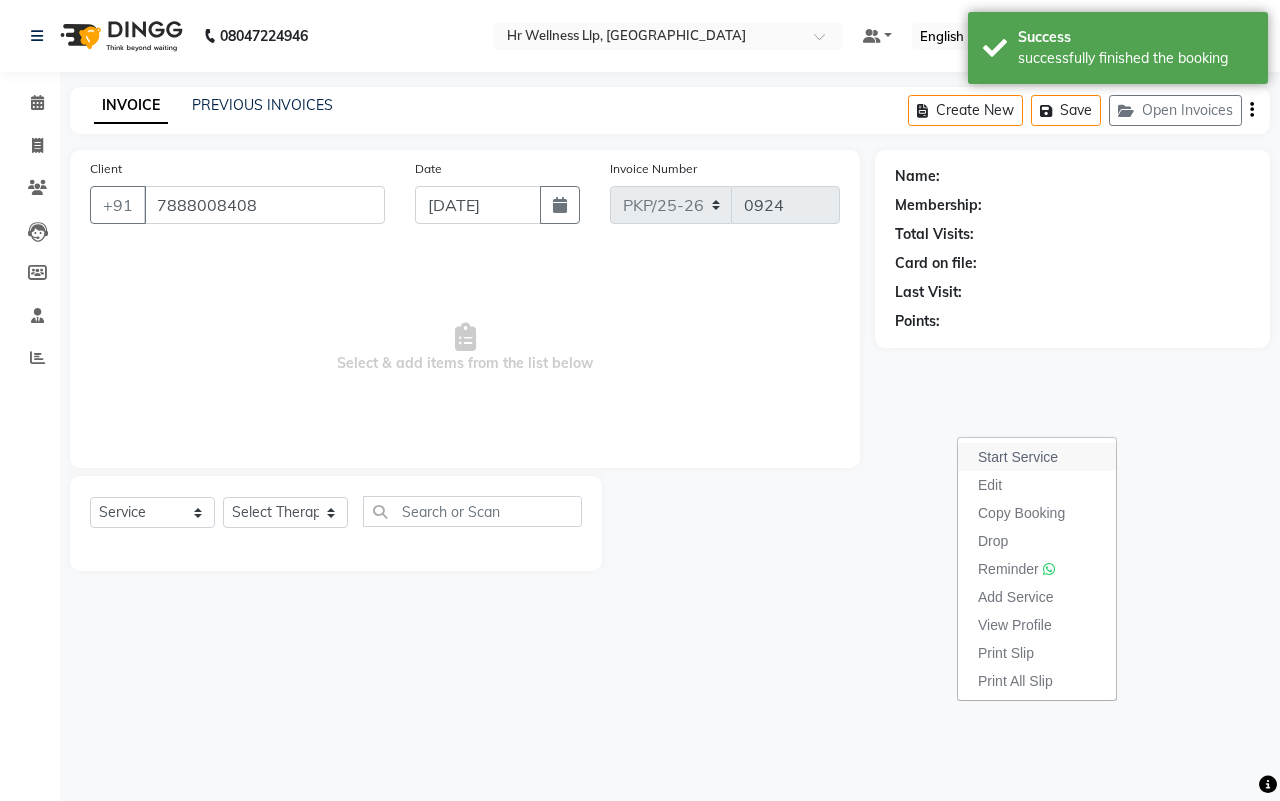 select on "16488" 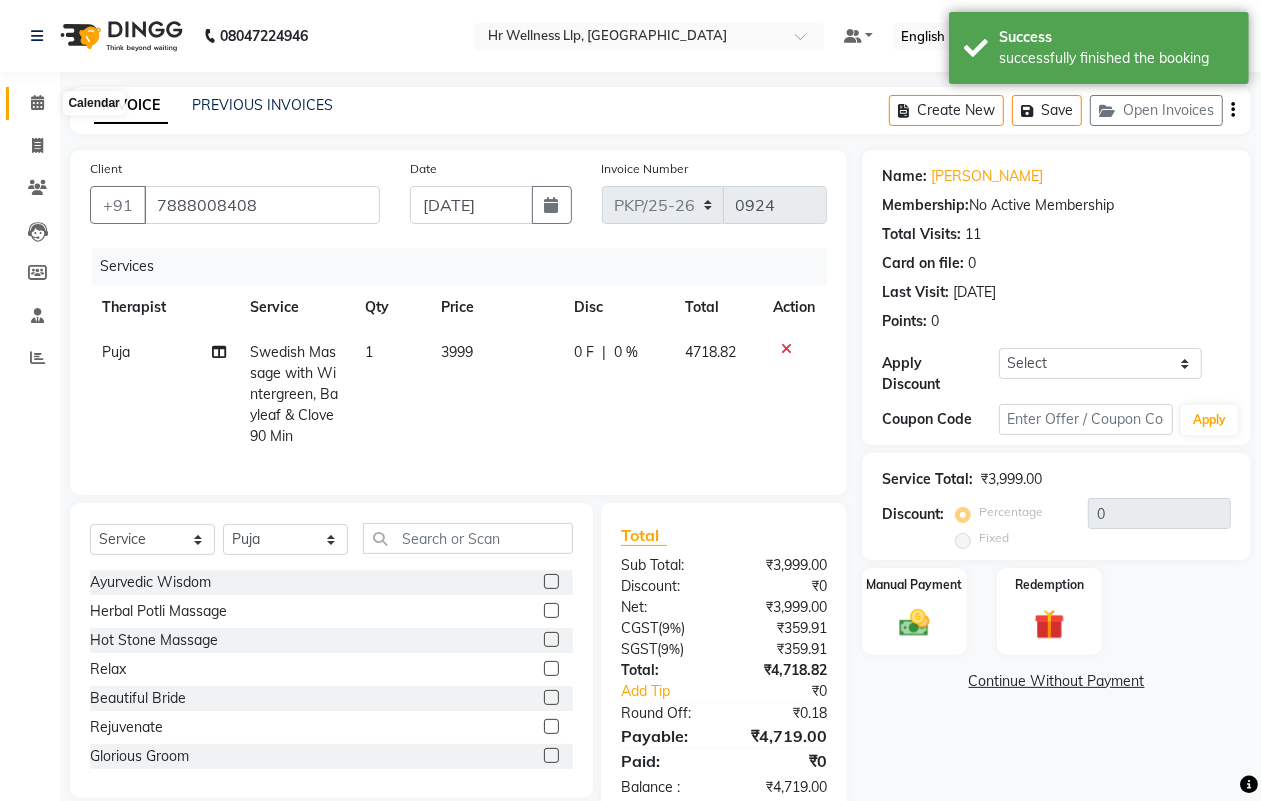 click 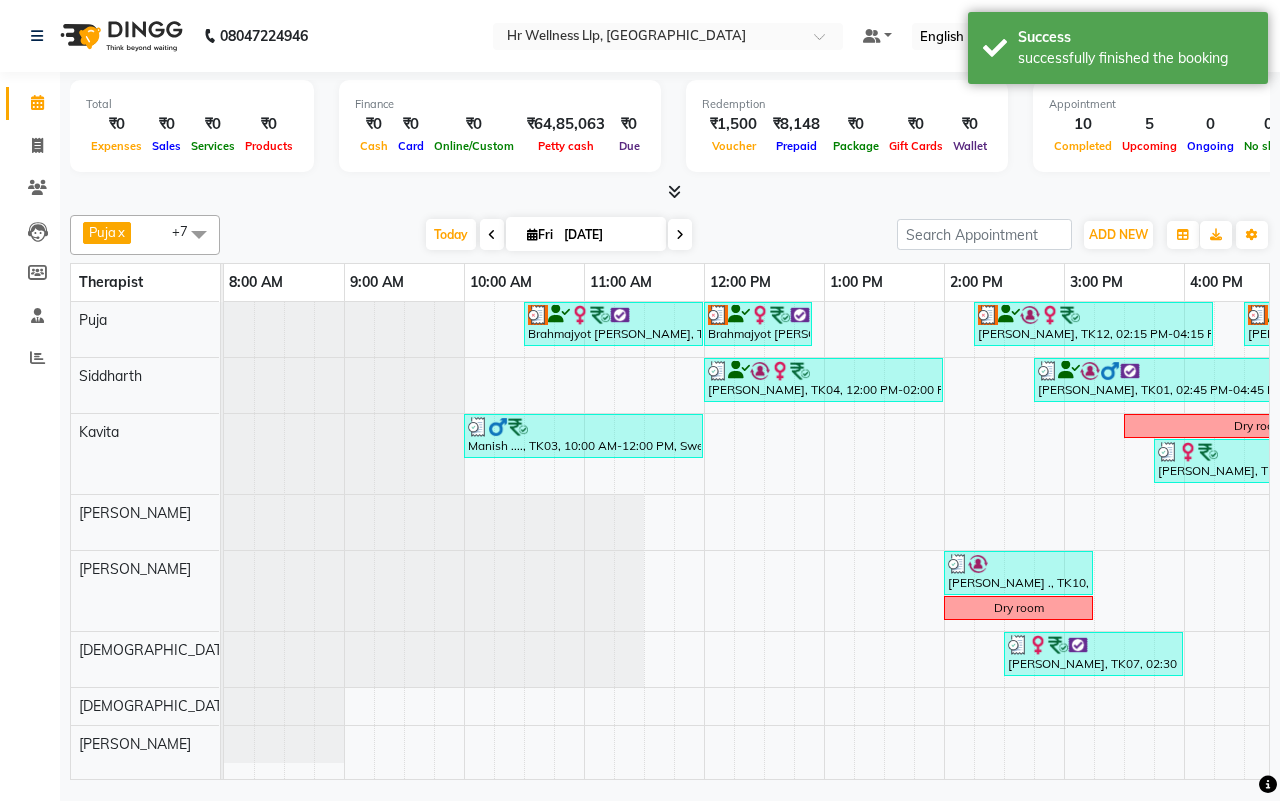 scroll, scrollTop: 0, scrollLeft: 315, axis: horizontal 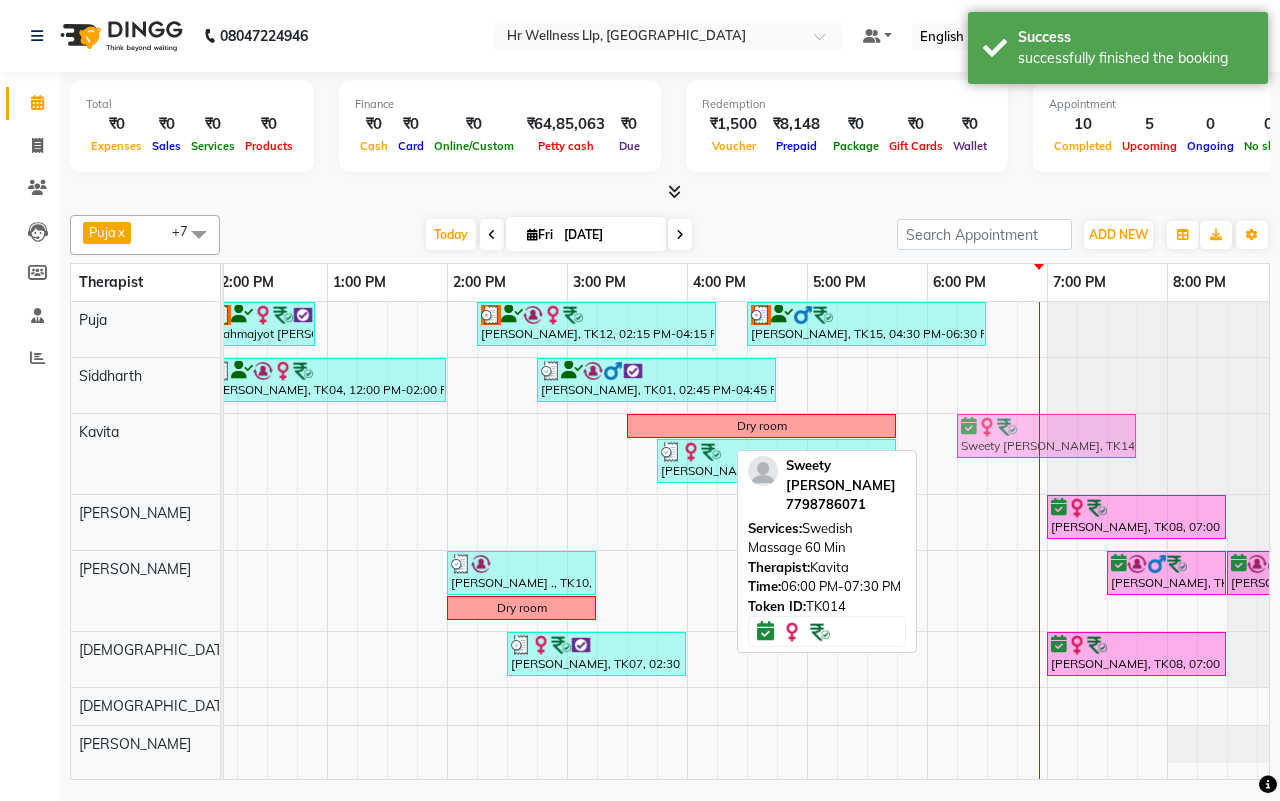 drag, startPoint x: 955, startPoint y: 446, endPoint x: 976, endPoint y: 448, distance: 21.095022 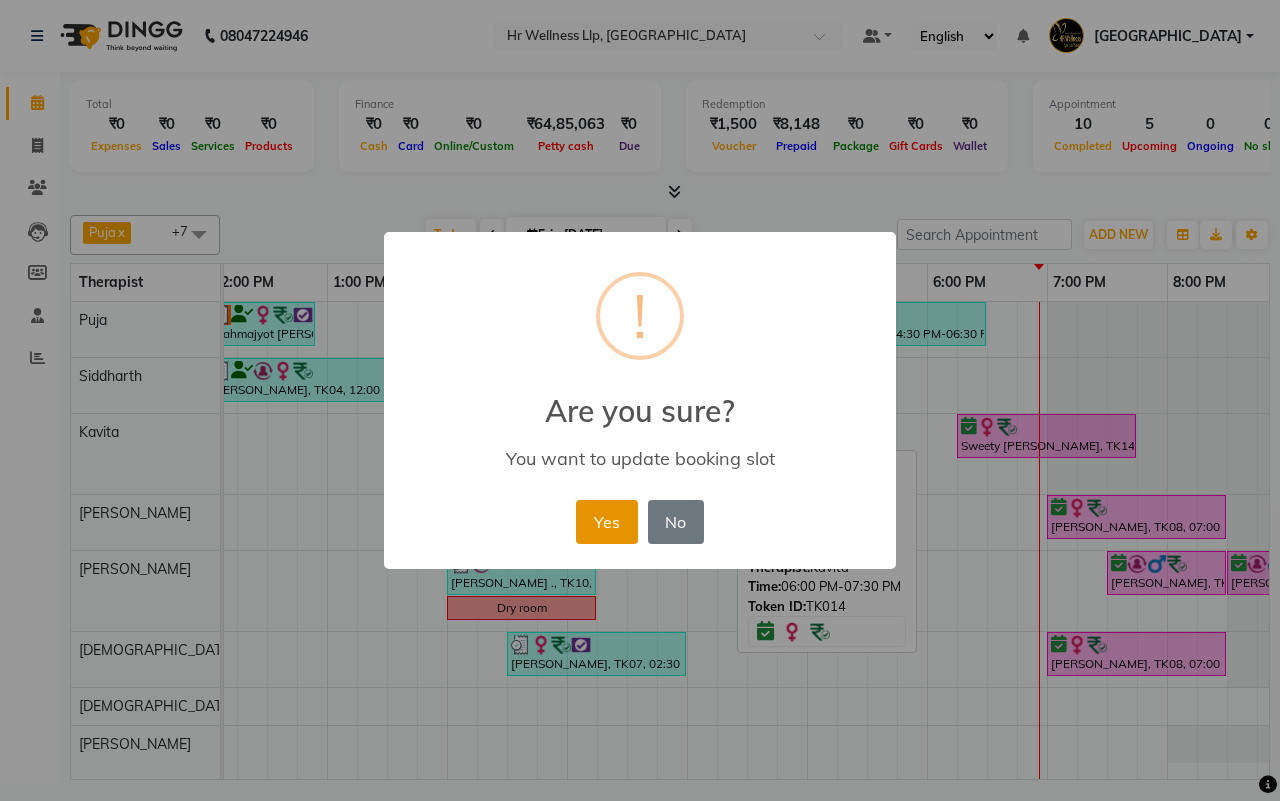 click on "Yes" at bounding box center [606, 522] 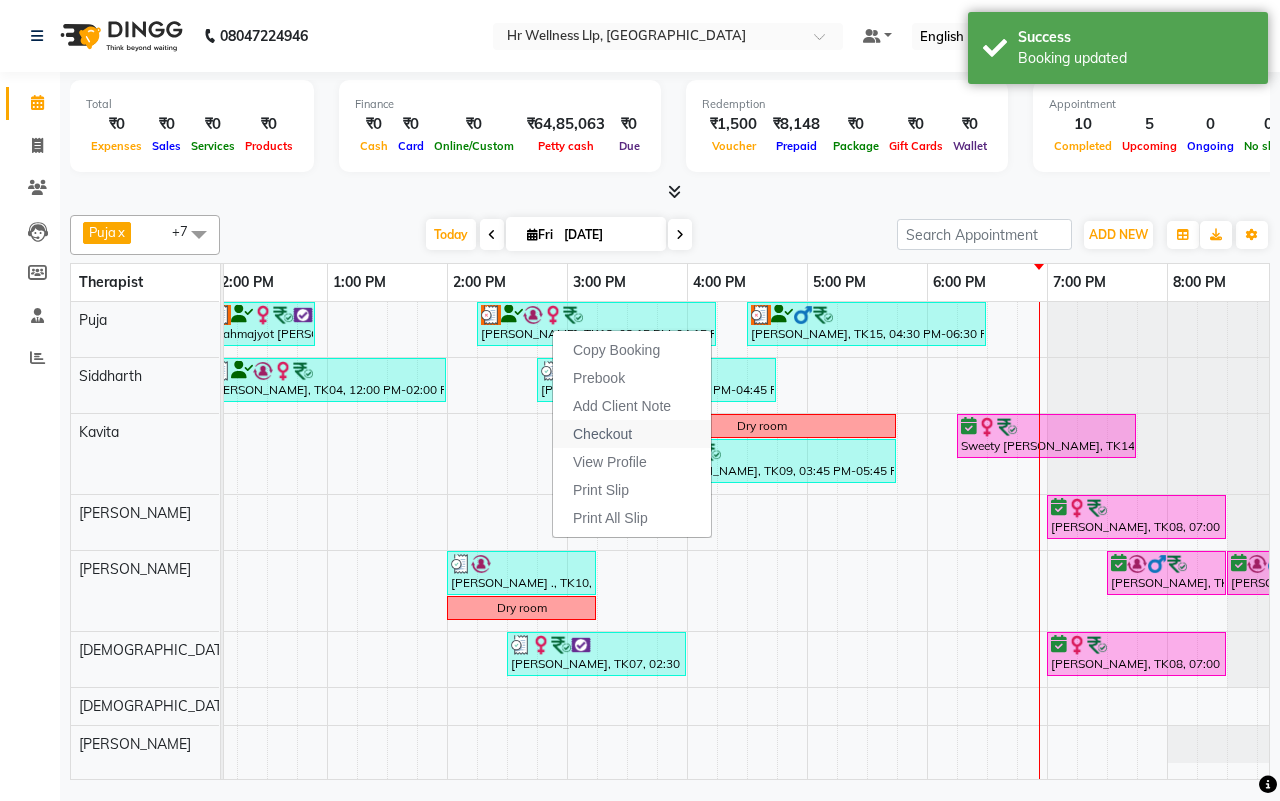 click on "Checkout" at bounding box center (602, 434) 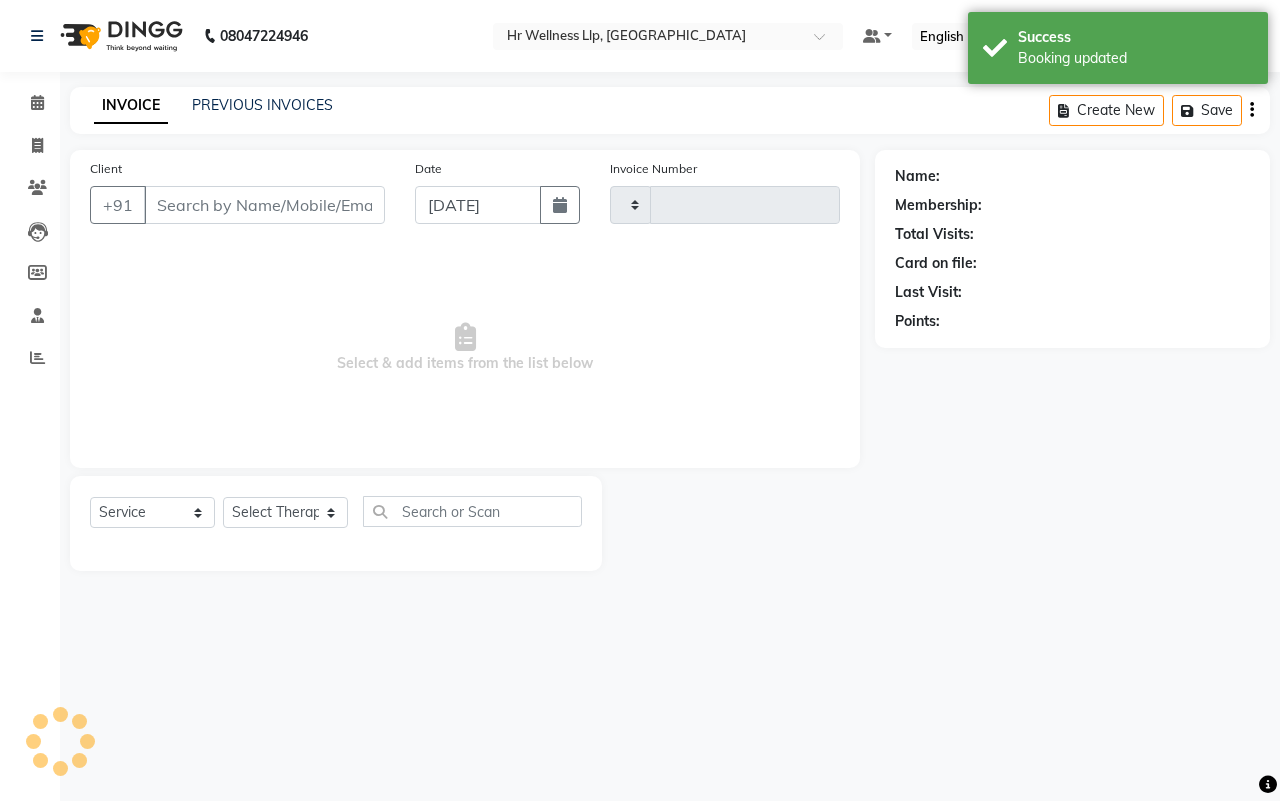 type on "0924" 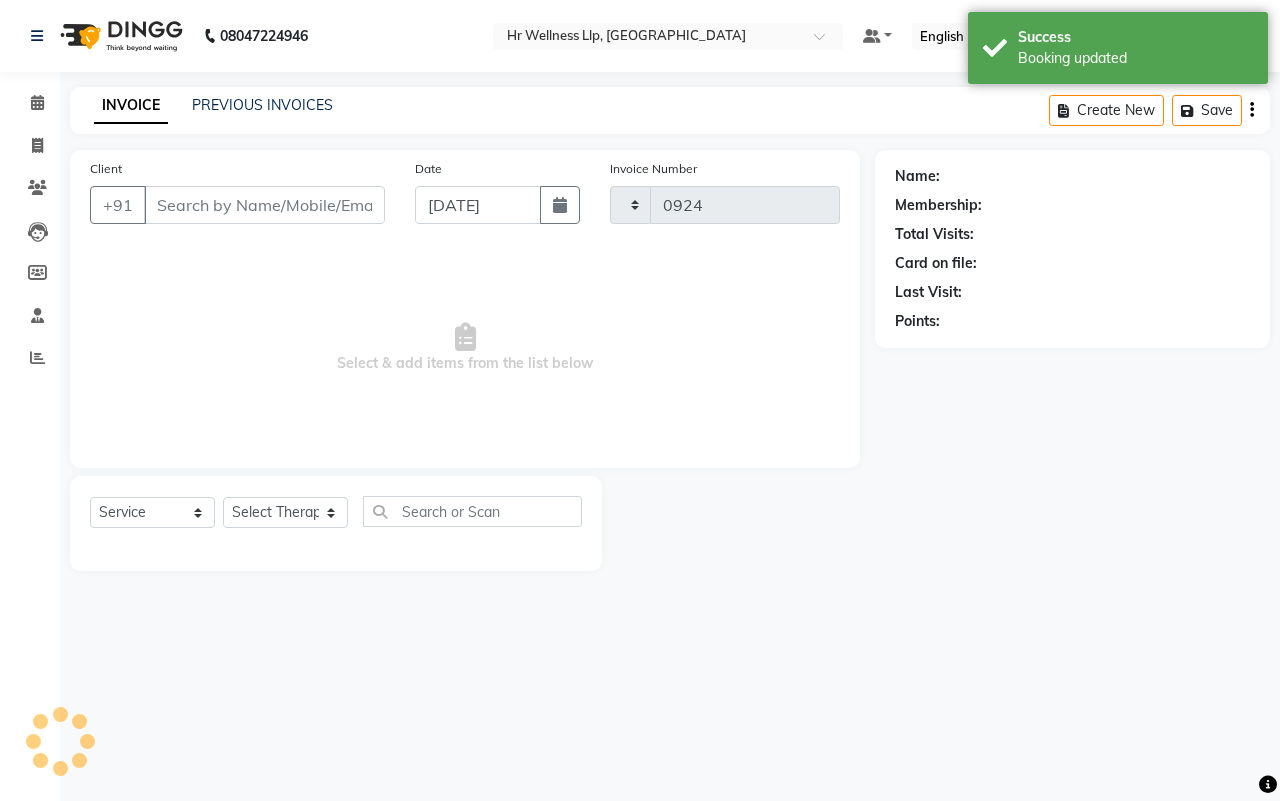 select on "4295" 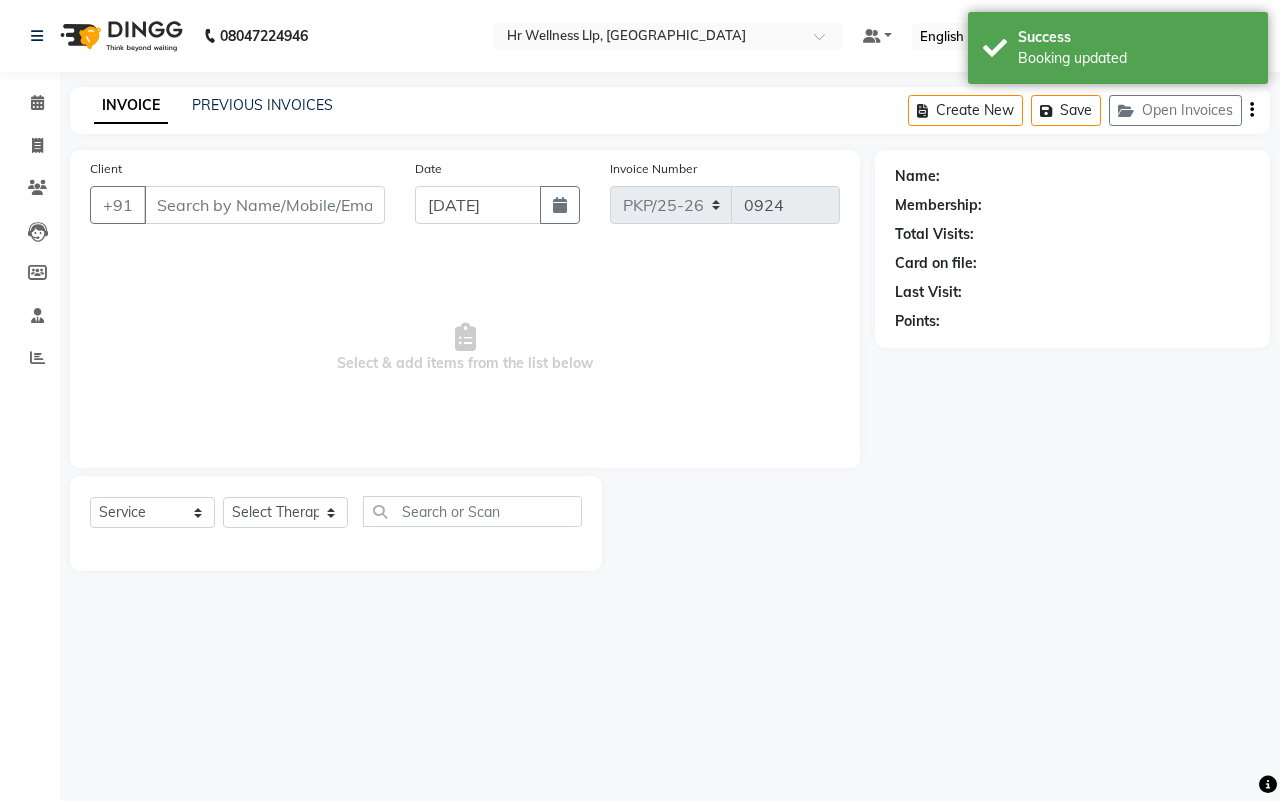 type on "9765053777" 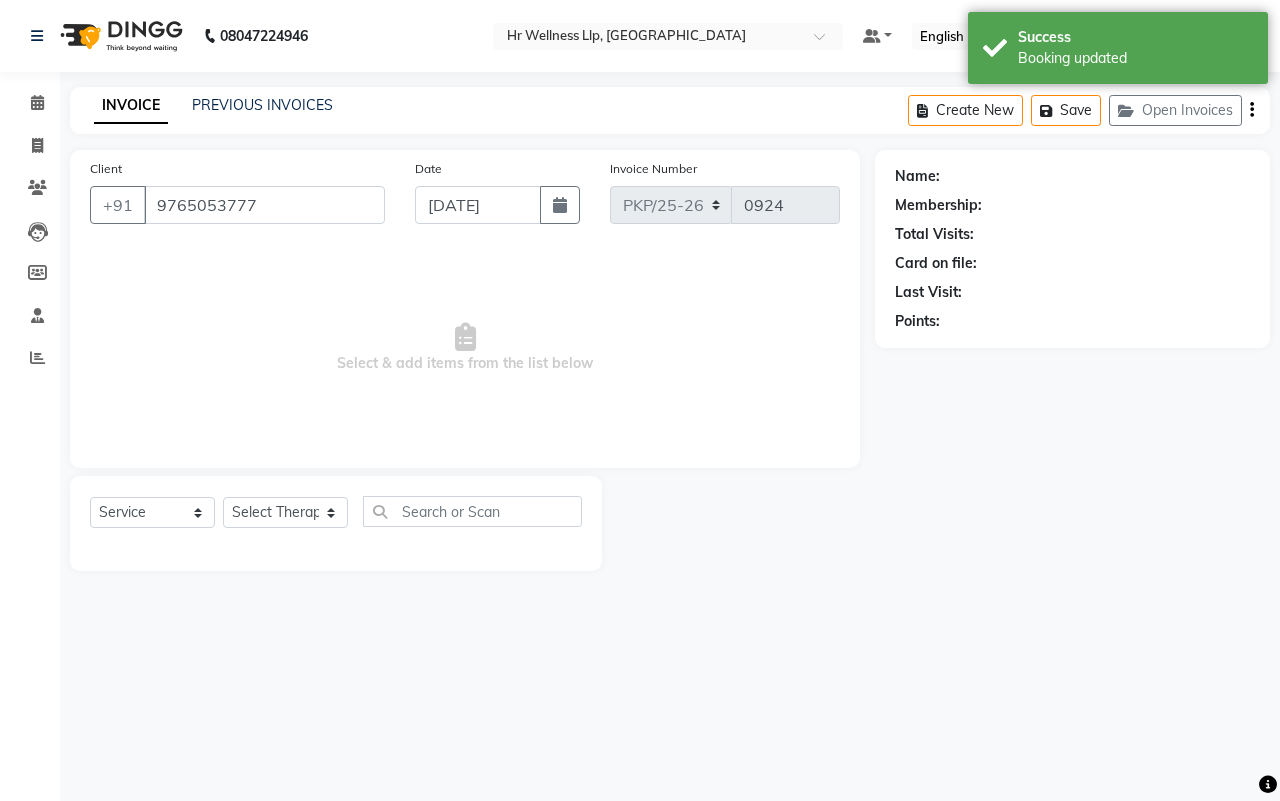 select on "16488" 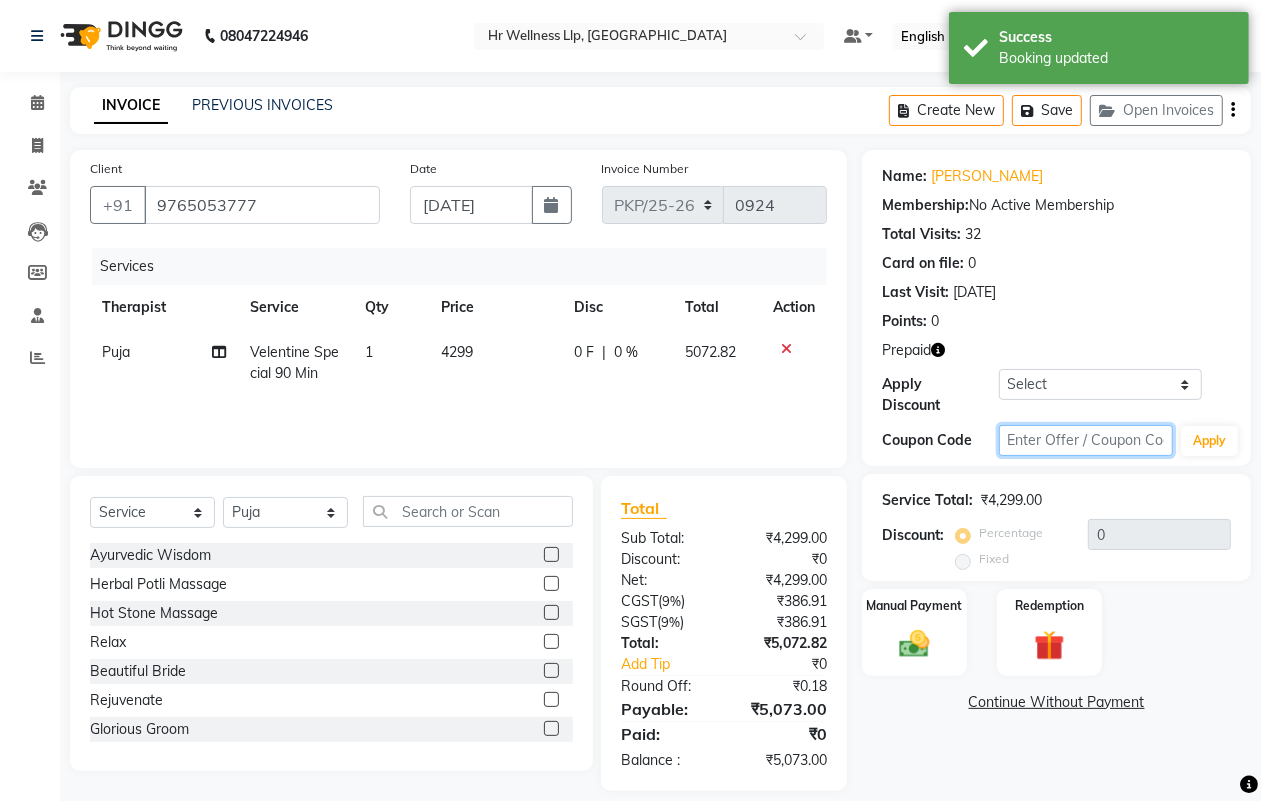 click 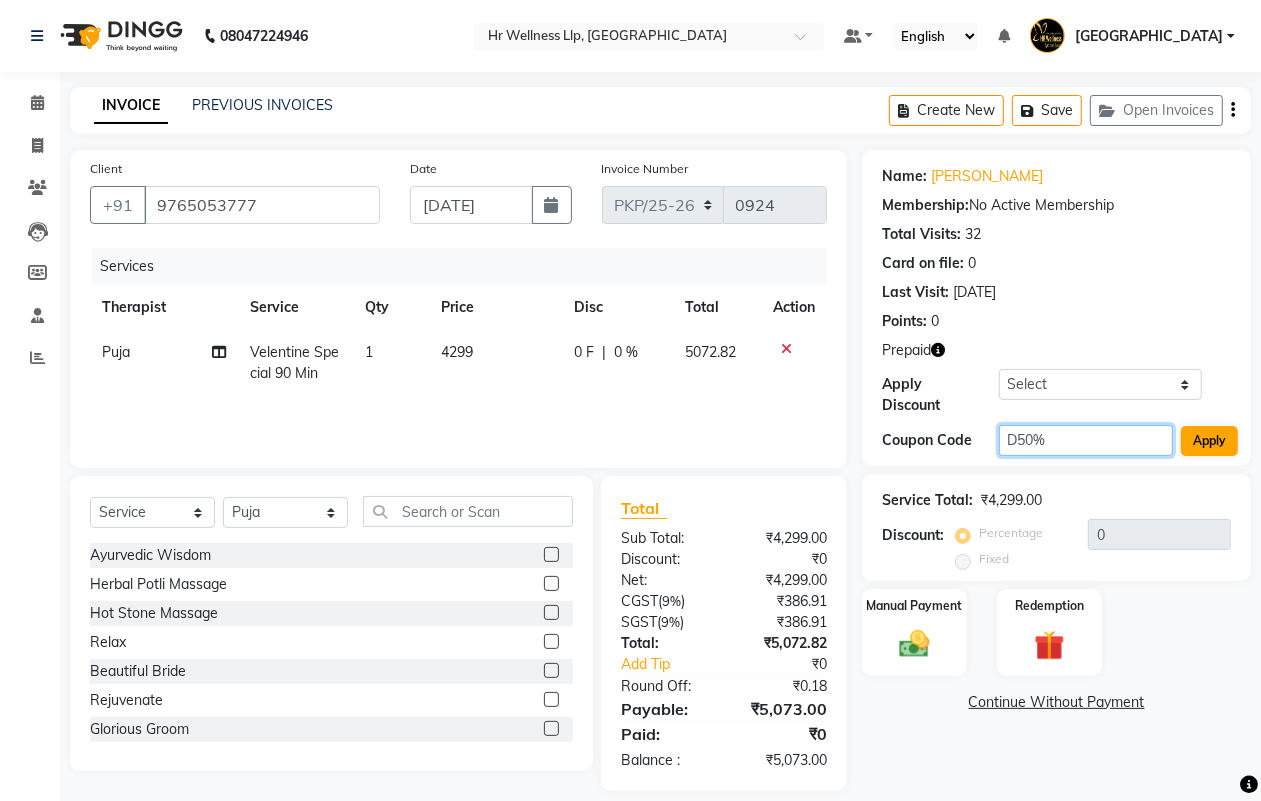 type on "D50%" 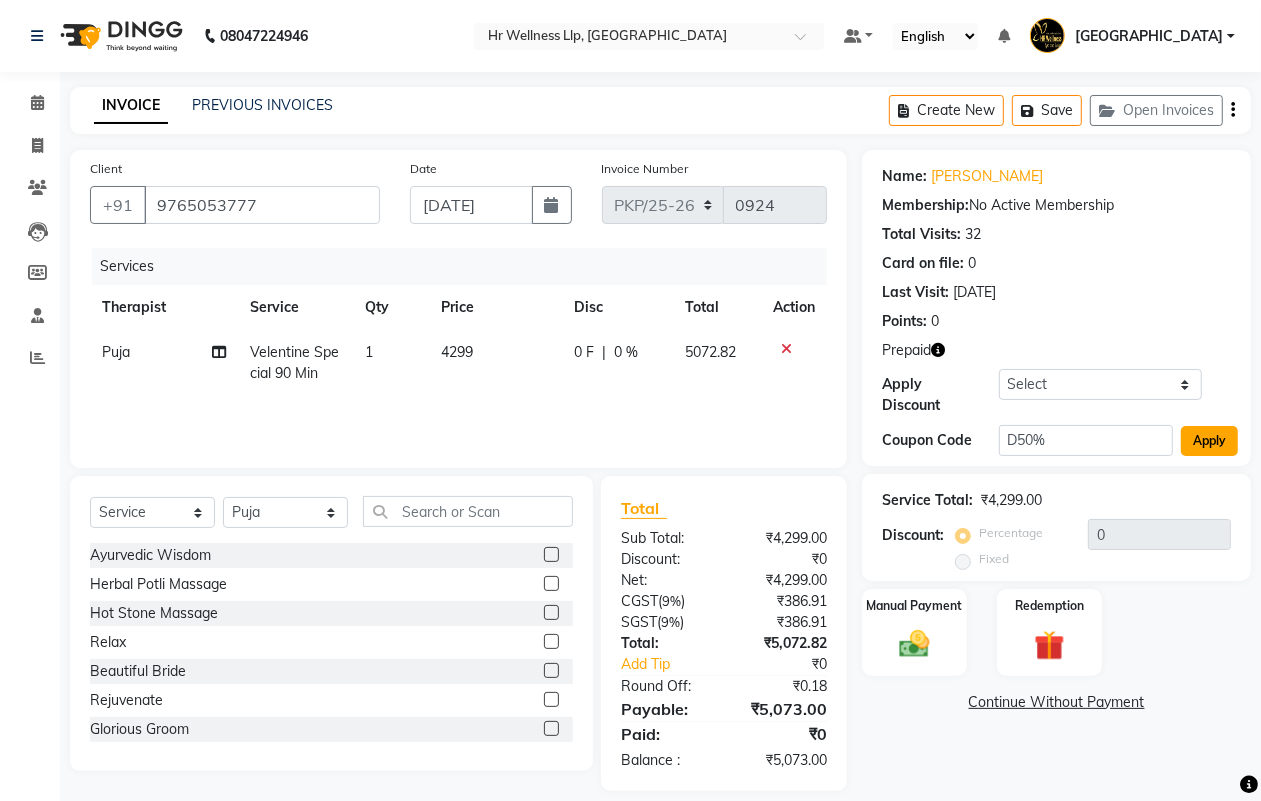 click on "Apply" 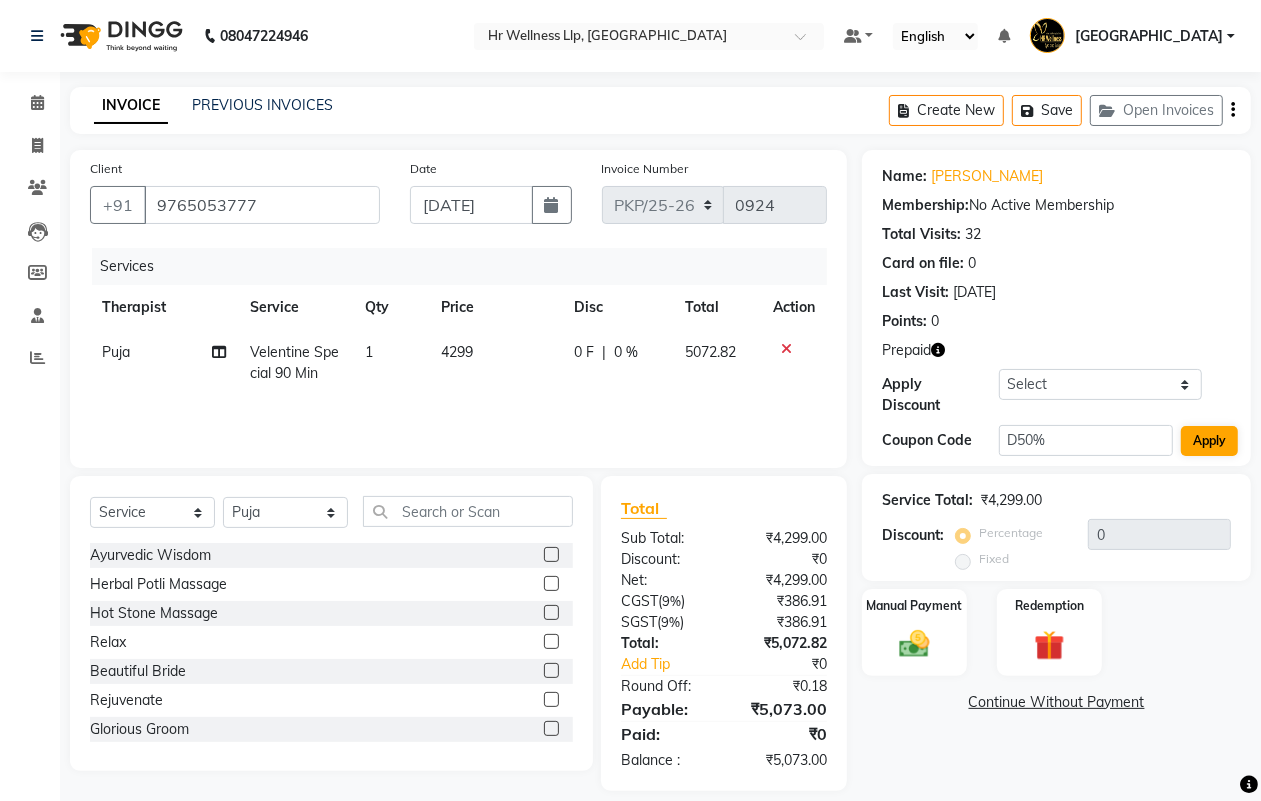 type on "50" 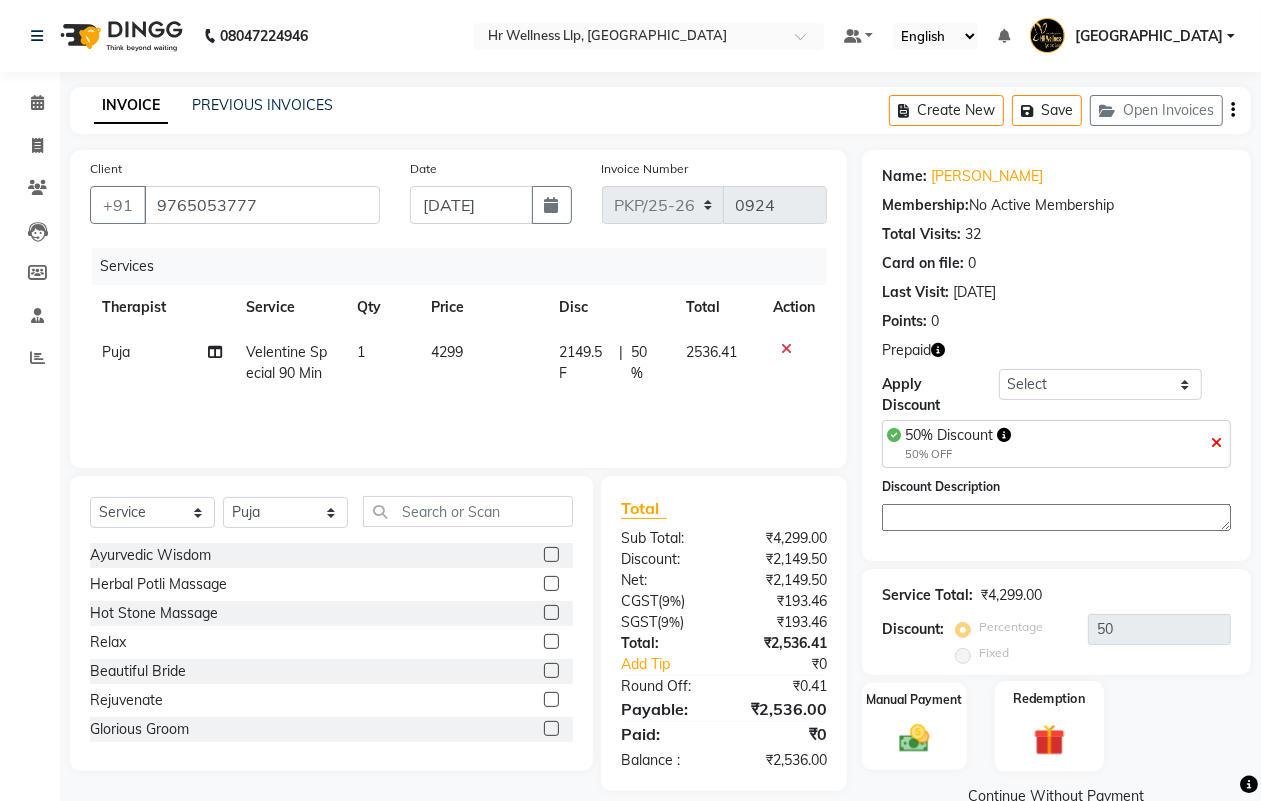 click 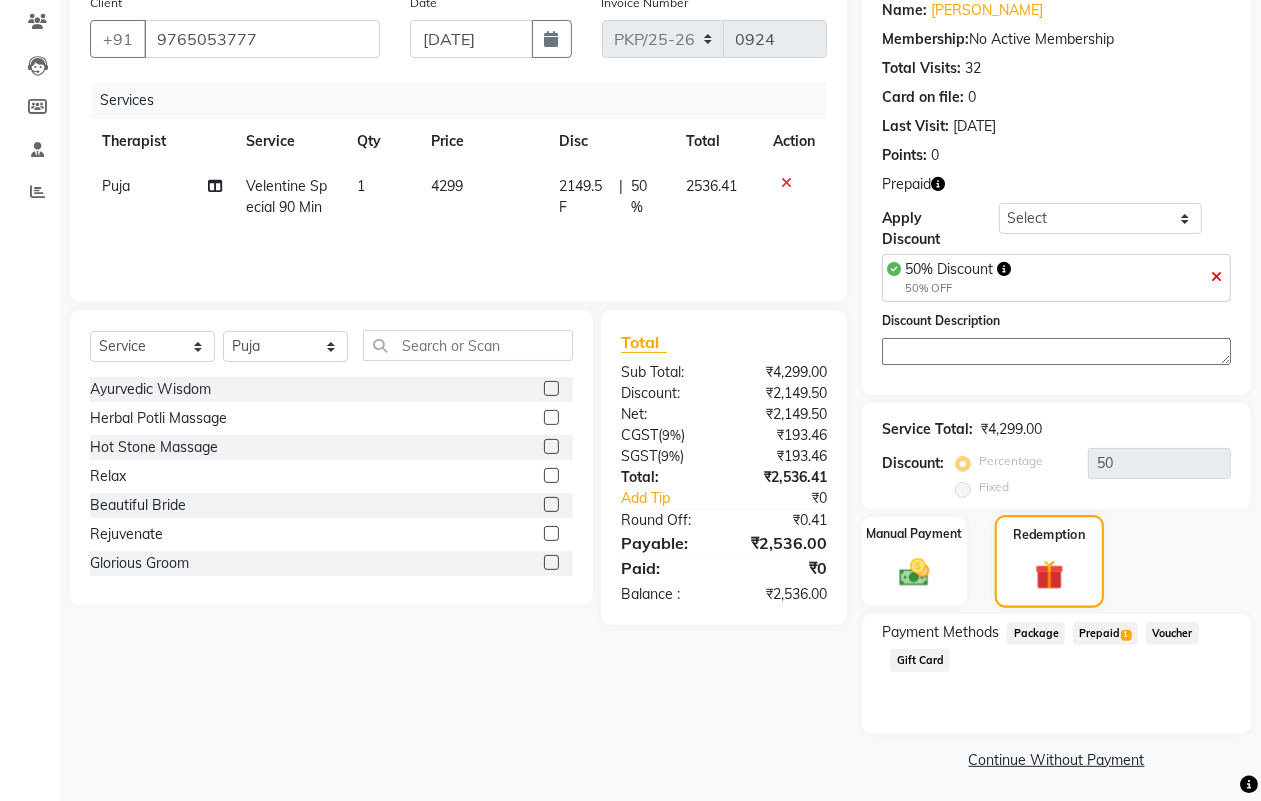 scroll, scrollTop: 170, scrollLeft: 0, axis: vertical 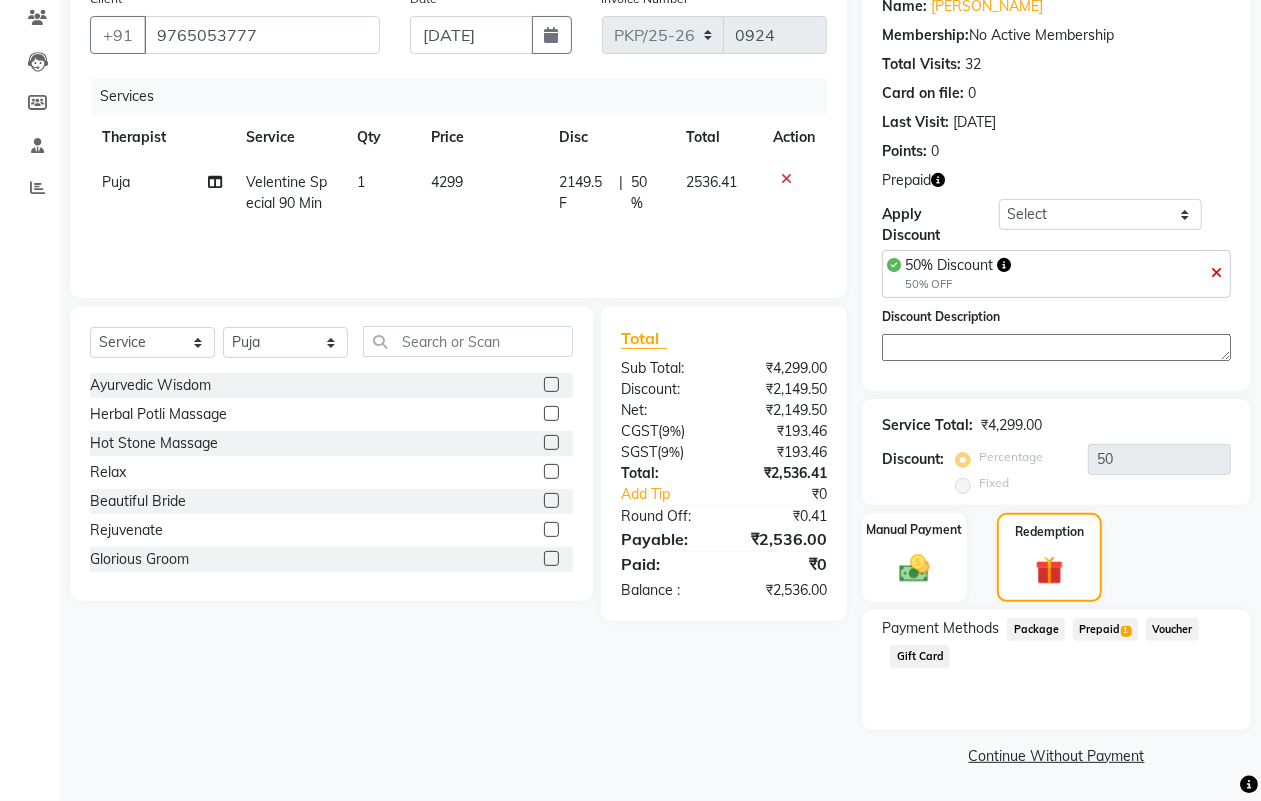click on "Prepaid  1" 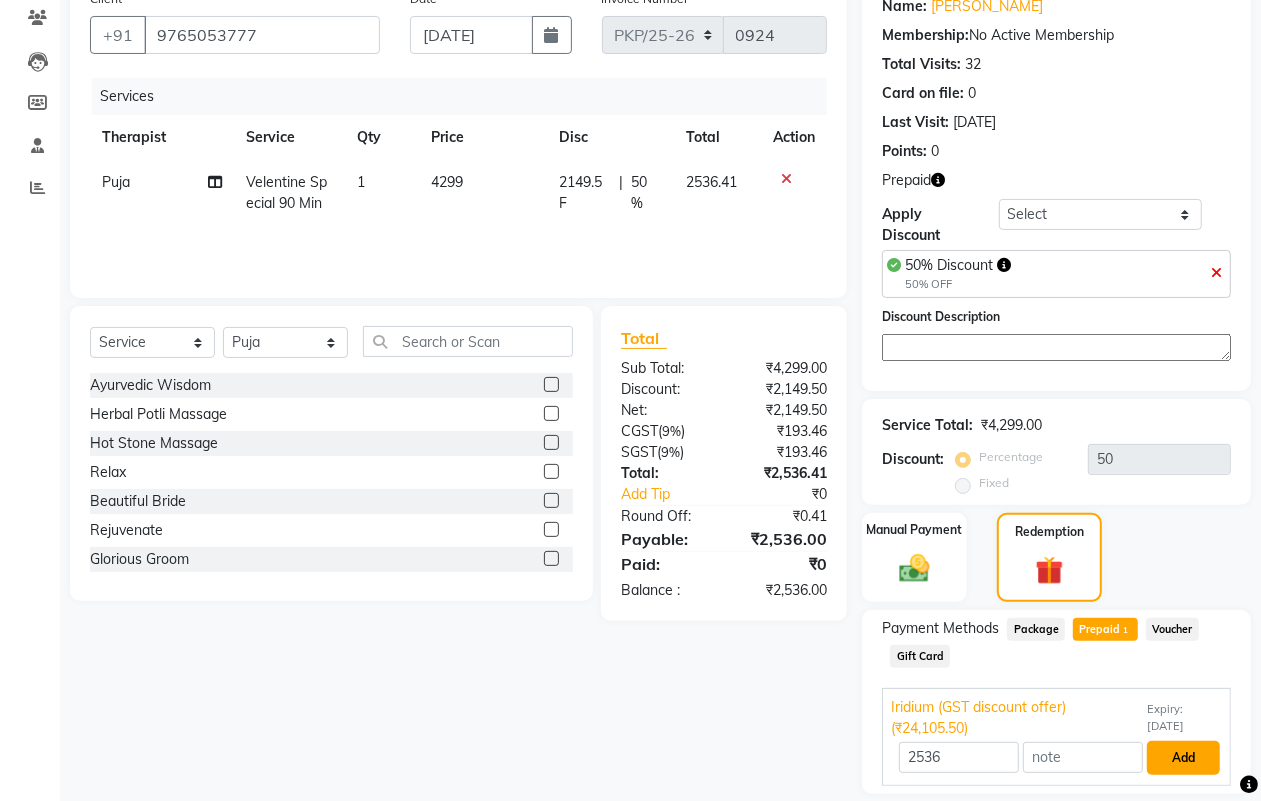click on "Add" at bounding box center (1183, 758) 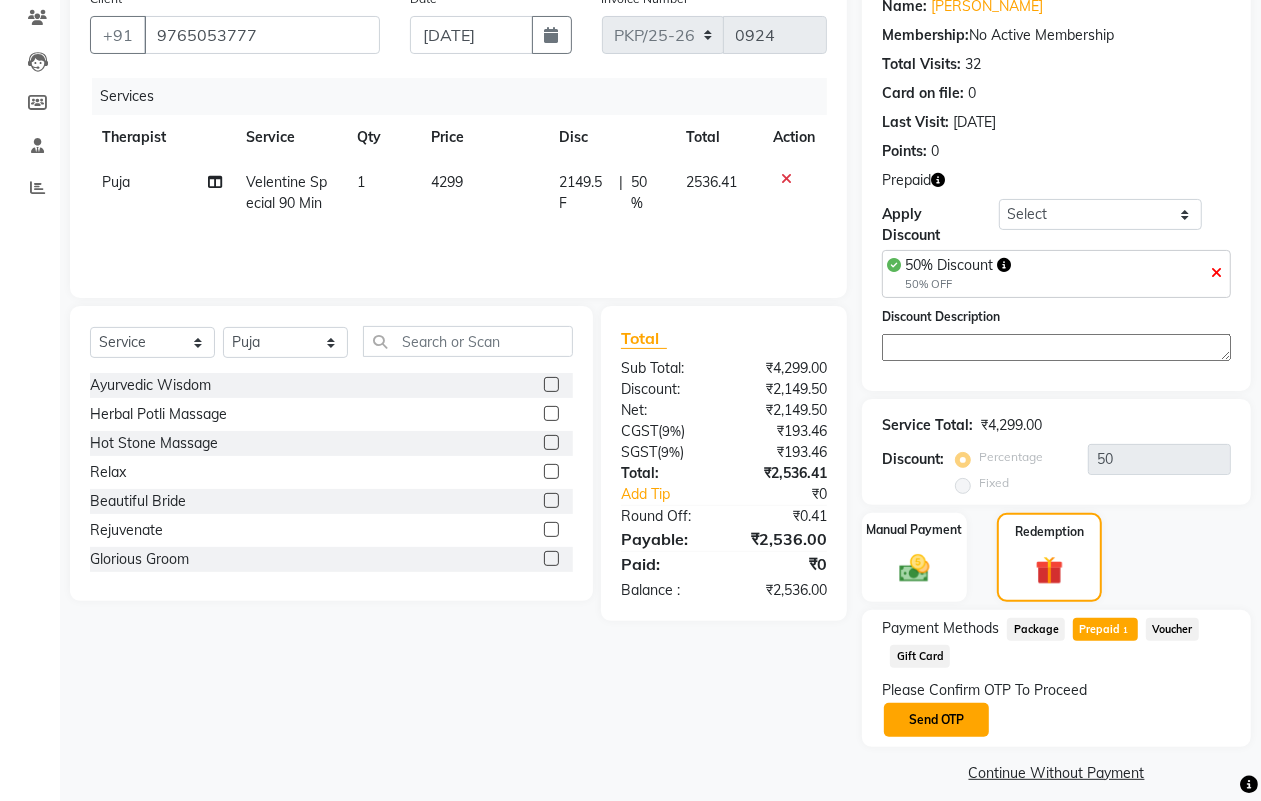 click on "Send OTP" 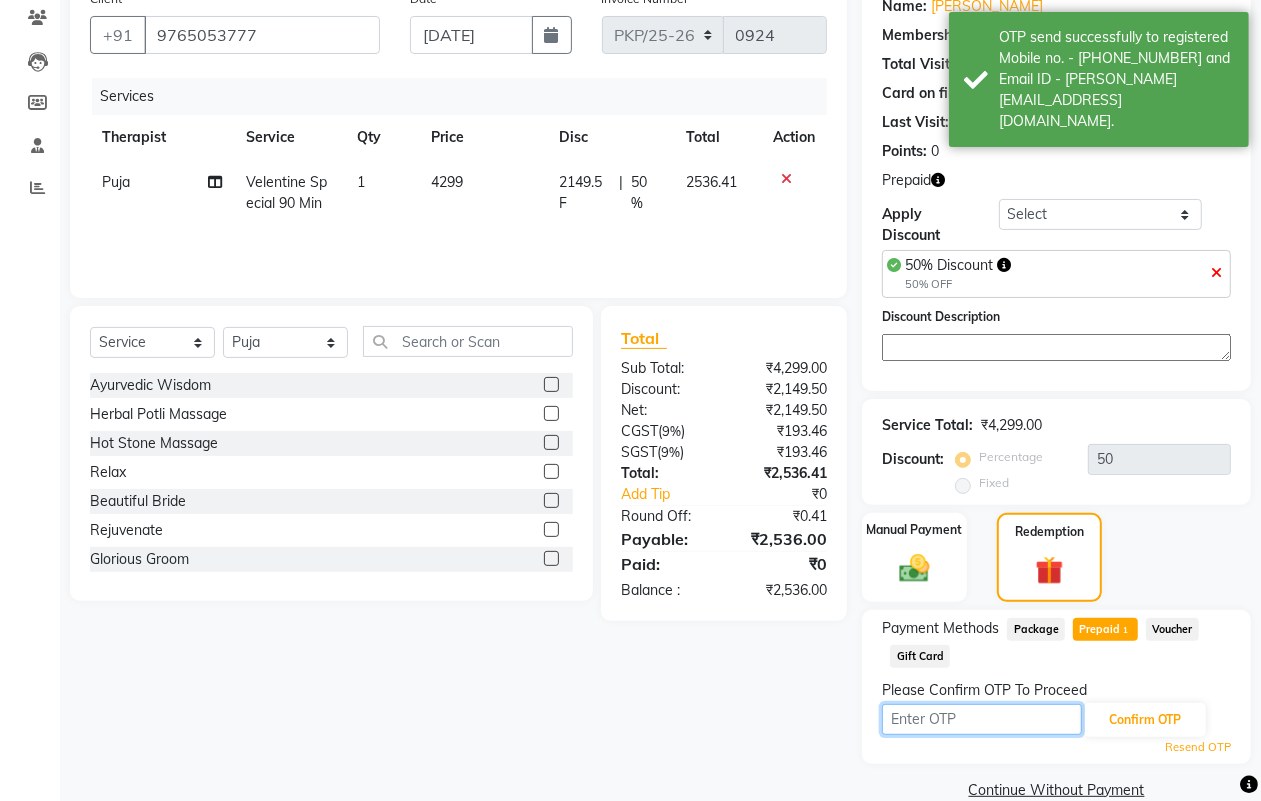 click at bounding box center (982, 719) 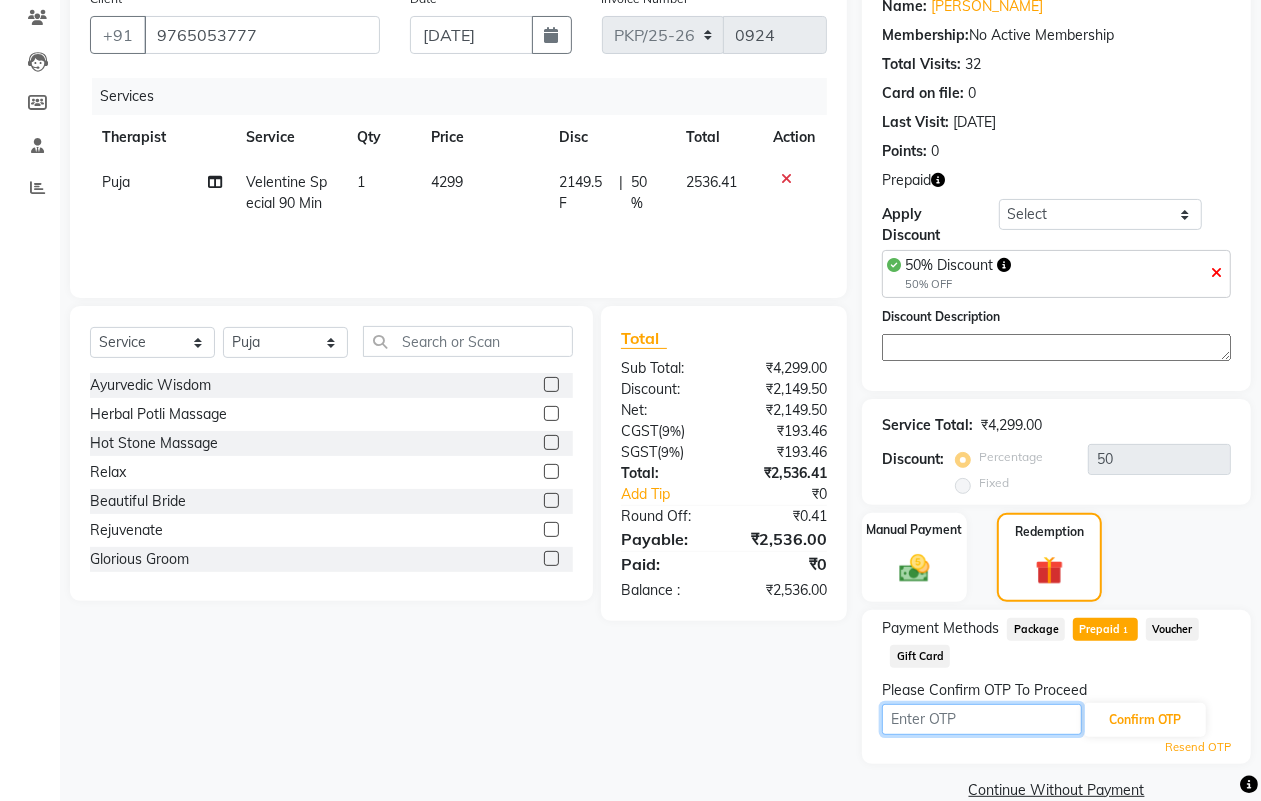 click at bounding box center [982, 719] 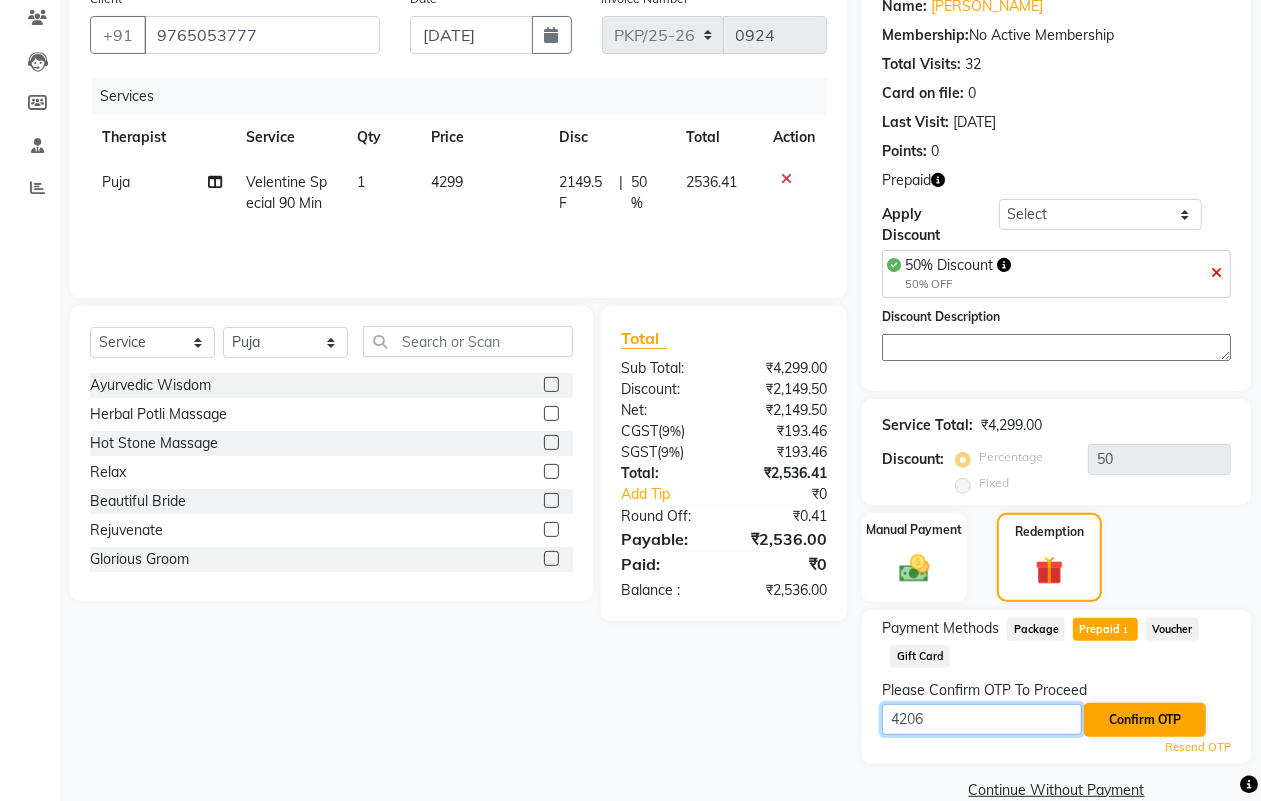 type on "4206" 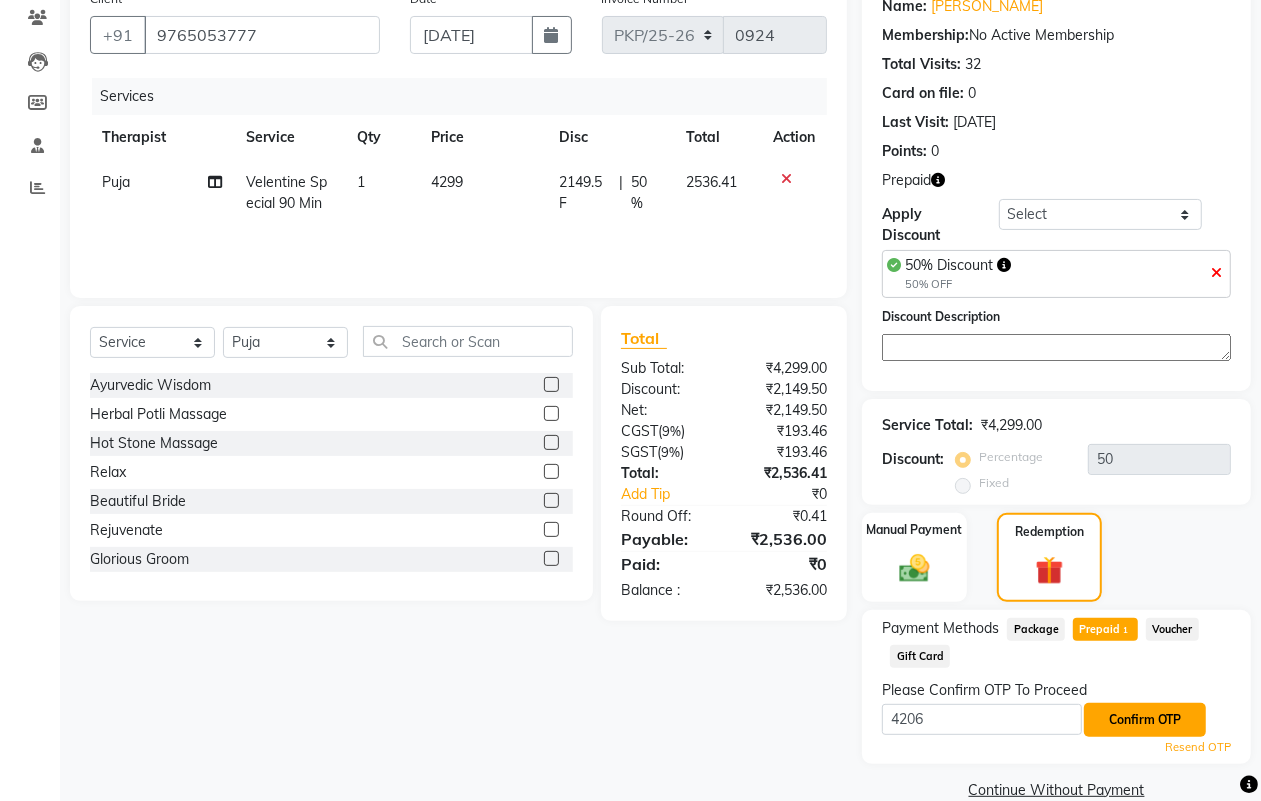 click on "Confirm OTP" 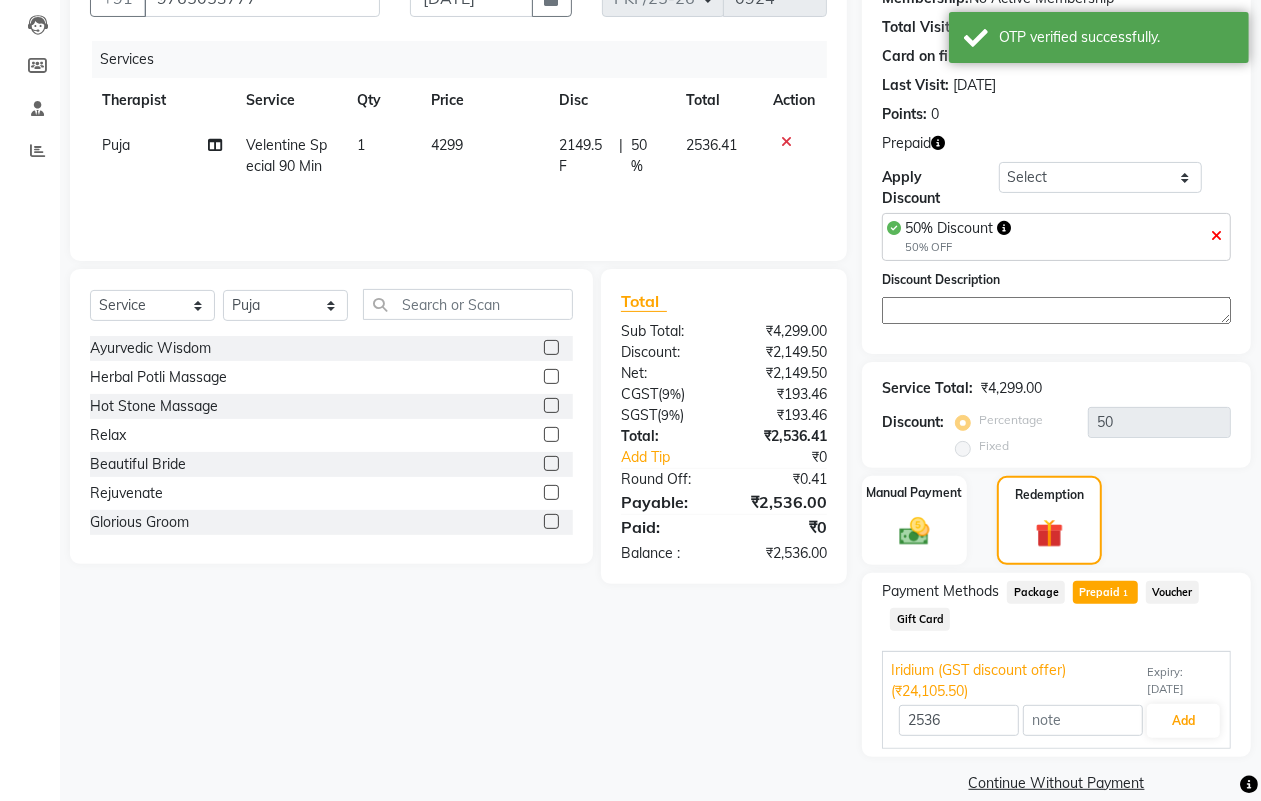 scroll, scrollTop: 233, scrollLeft: 0, axis: vertical 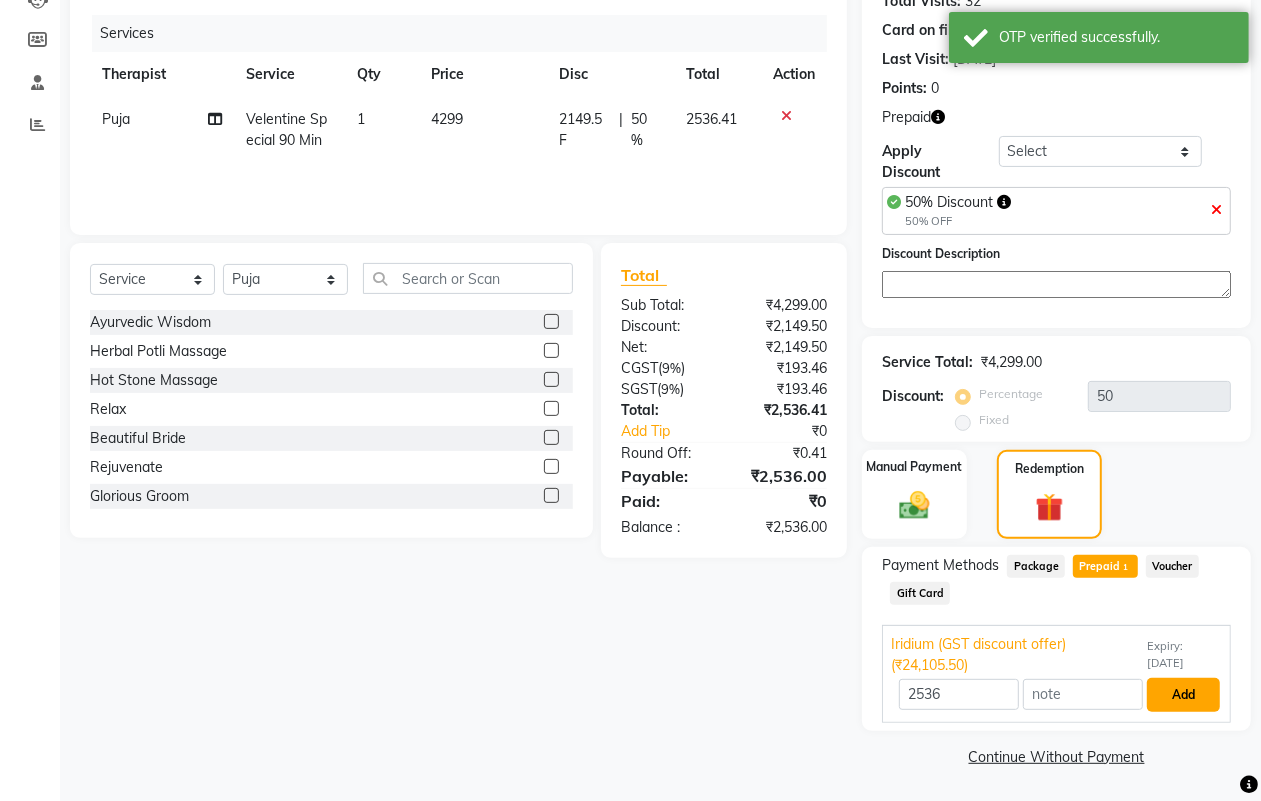 click on "Add" at bounding box center [1183, 695] 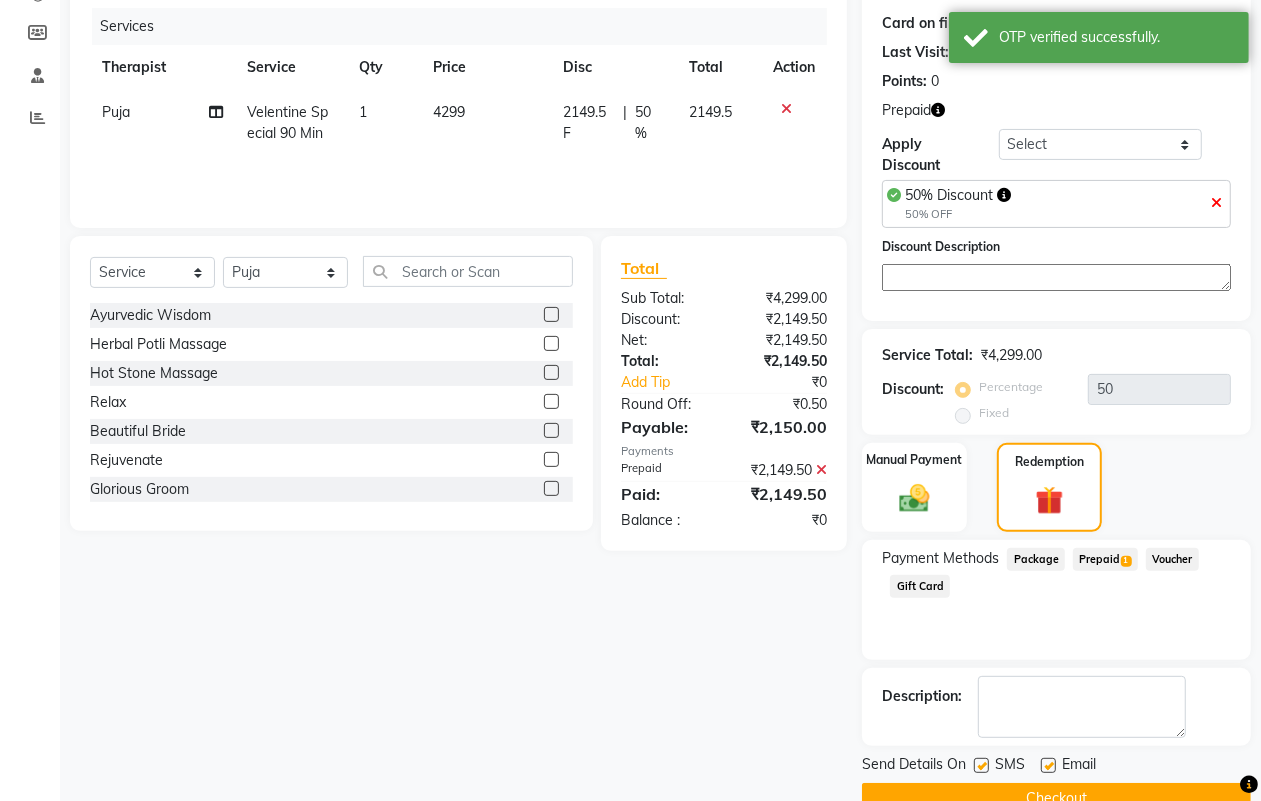 scroll, scrollTop: 283, scrollLeft: 0, axis: vertical 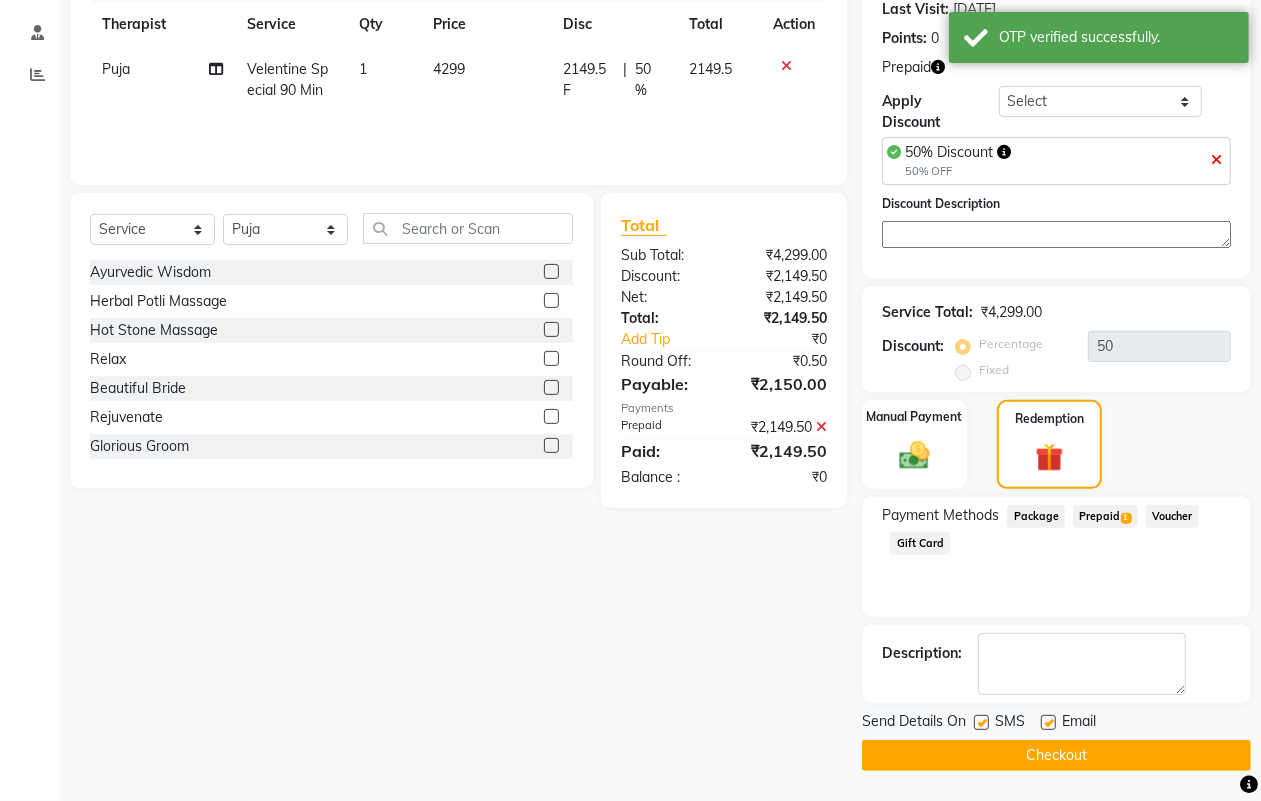 click on "Checkout" 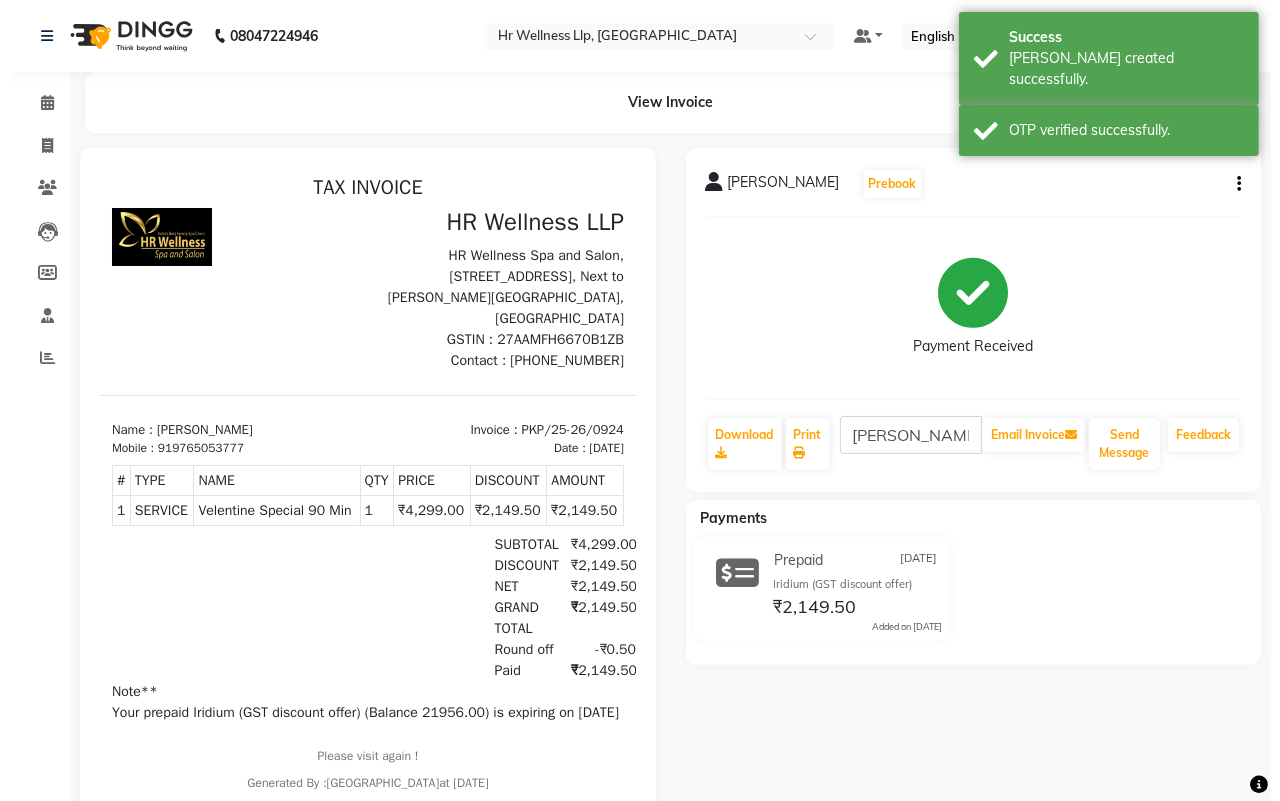 scroll, scrollTop: 0, scrollLeft: 0, axis: both 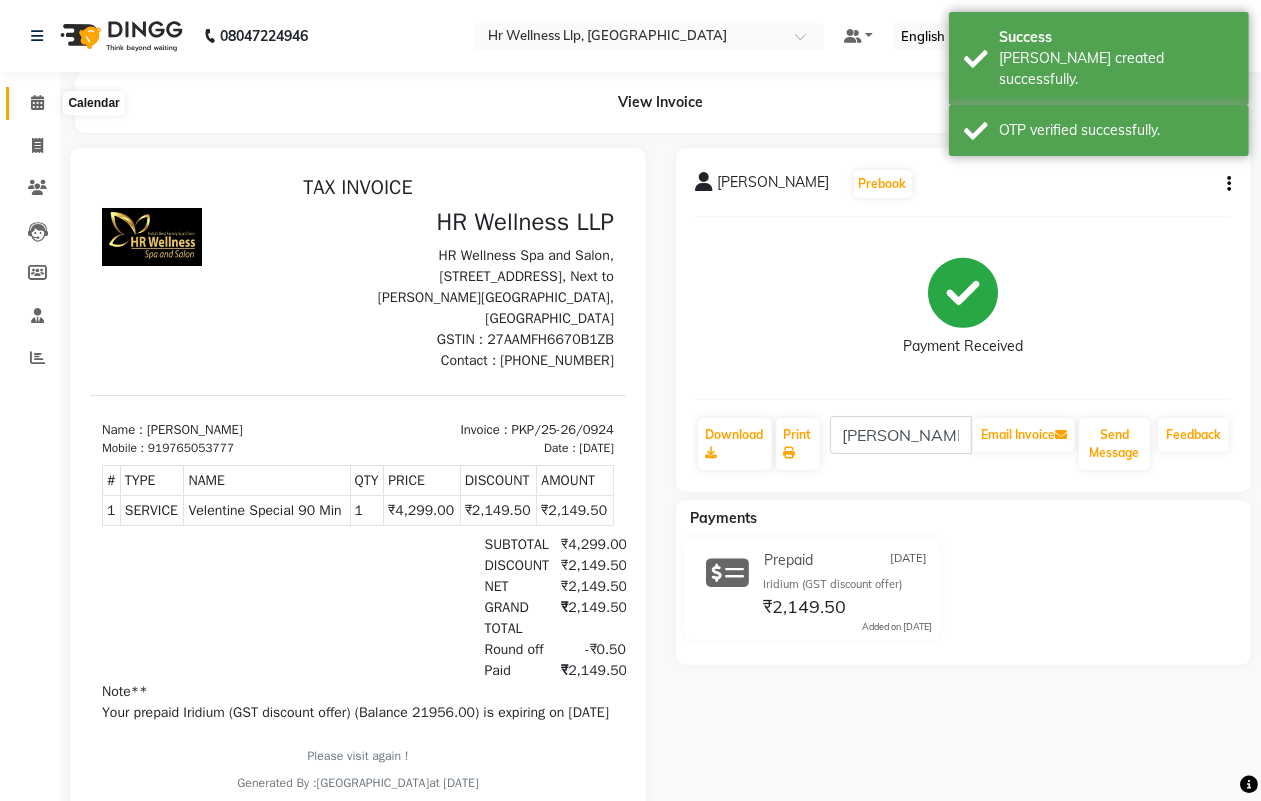 click 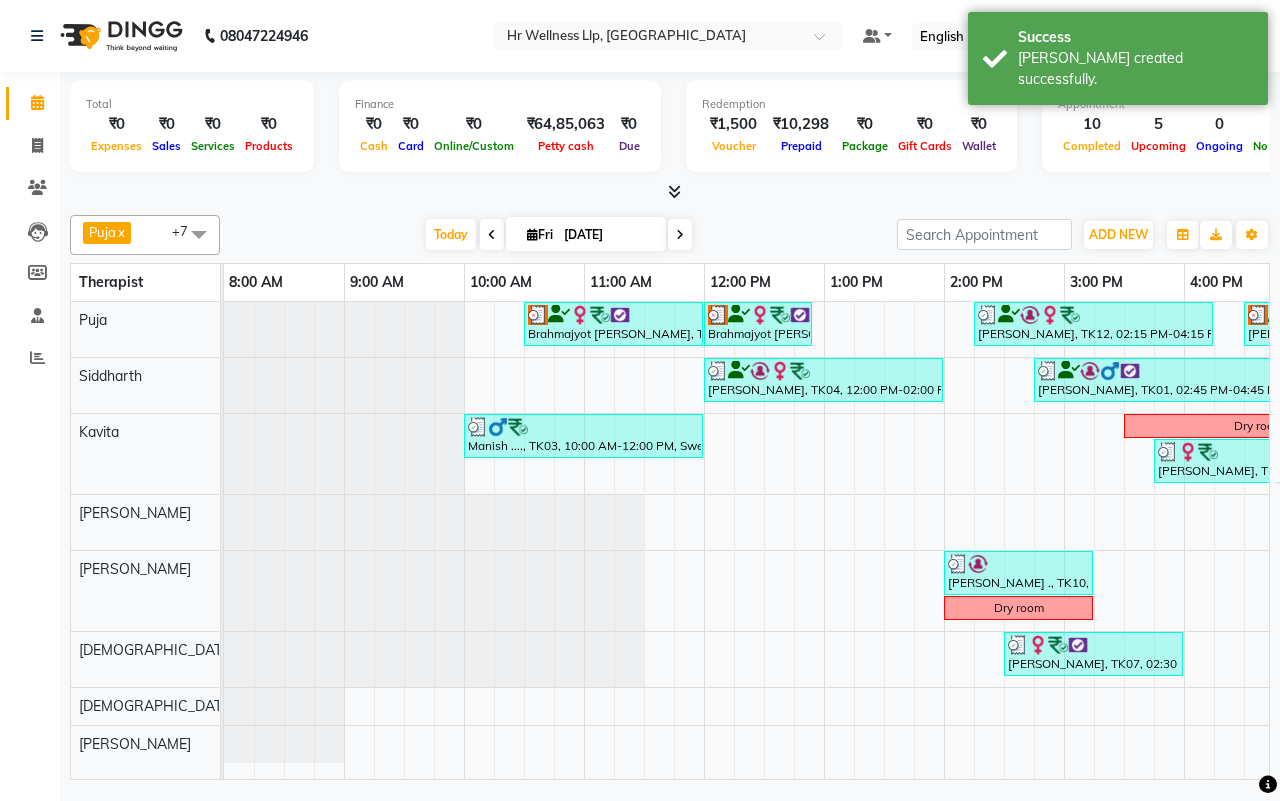 click on "[DATE]  [DATE]" at bounding box center (558, 235) 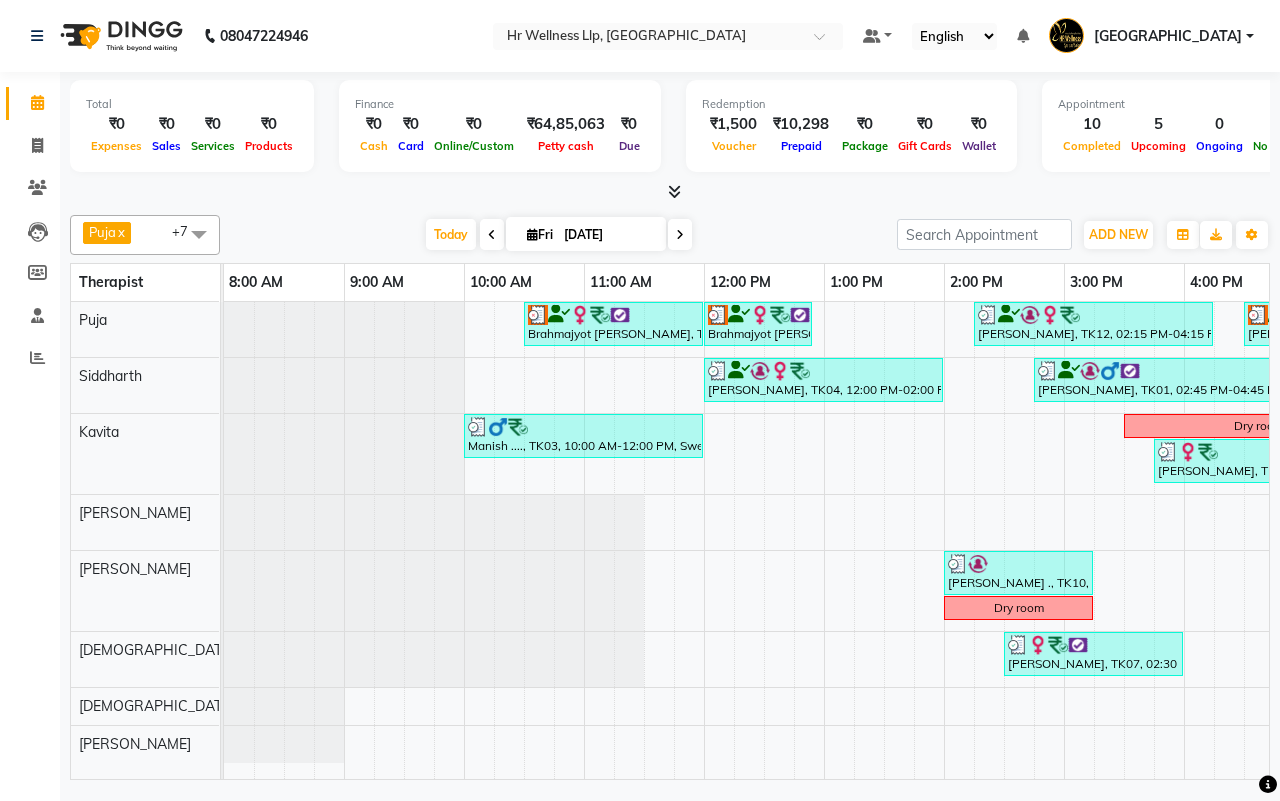 click on "[DATE]  [DATE]" at bounding box center (558, 235) 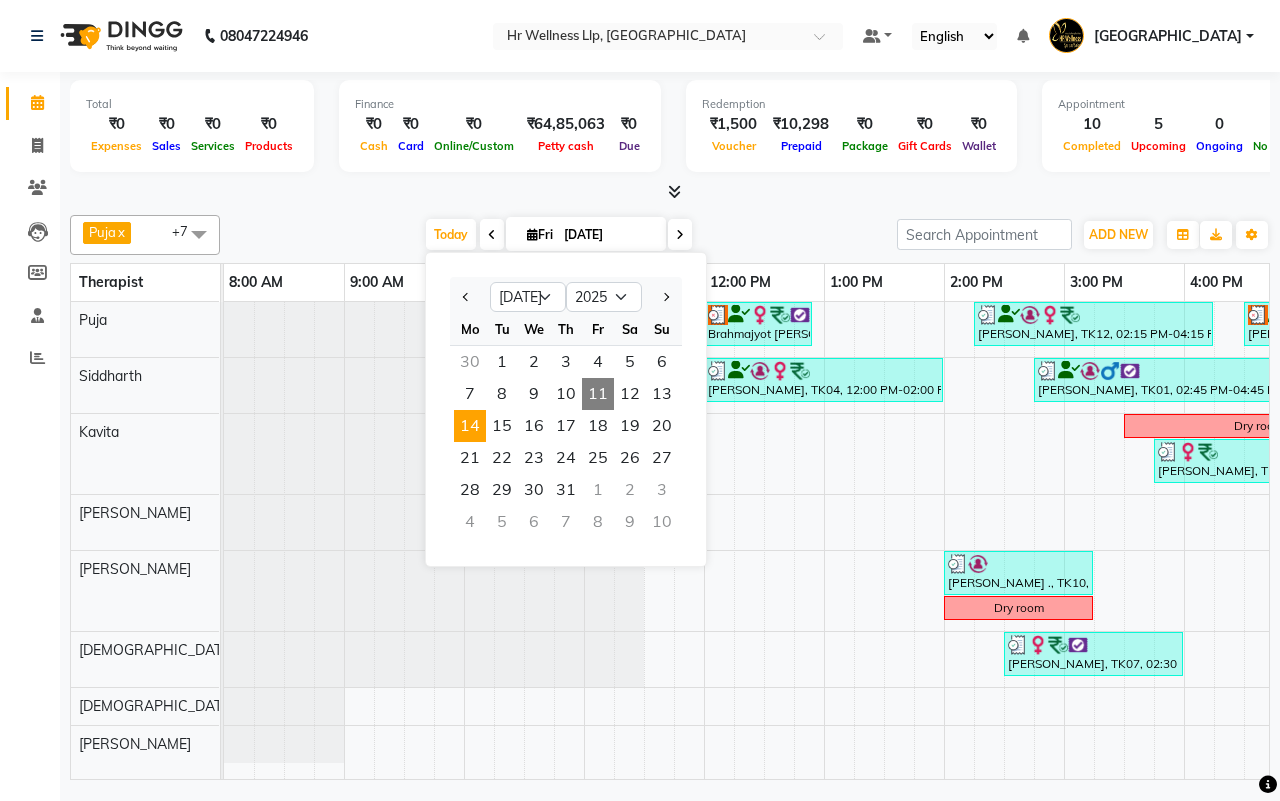 click on "14" at bounding box center (470, 426) 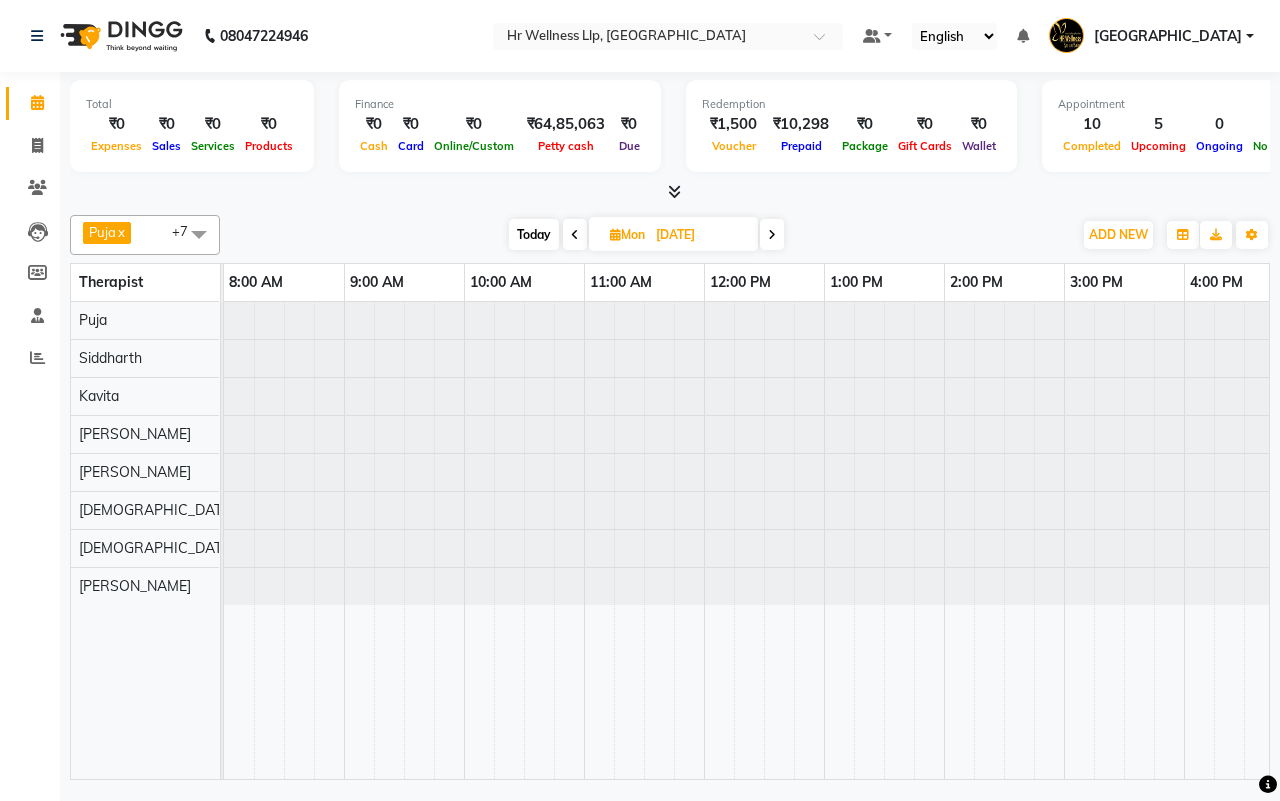 scroll, scrollTop: 0, scrollLeft: 515, axis: horizontal 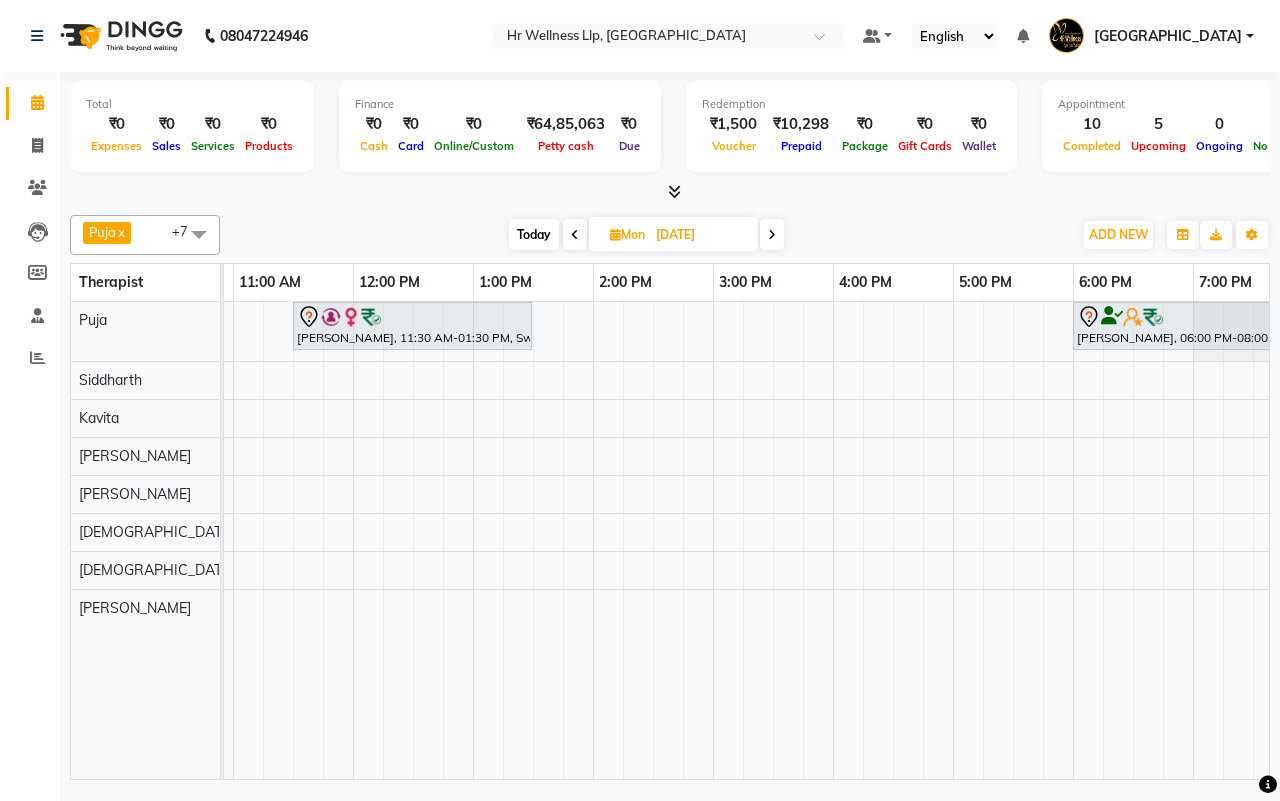 click on "[DATE]  [DATE]" at bounding box center (646, 235) 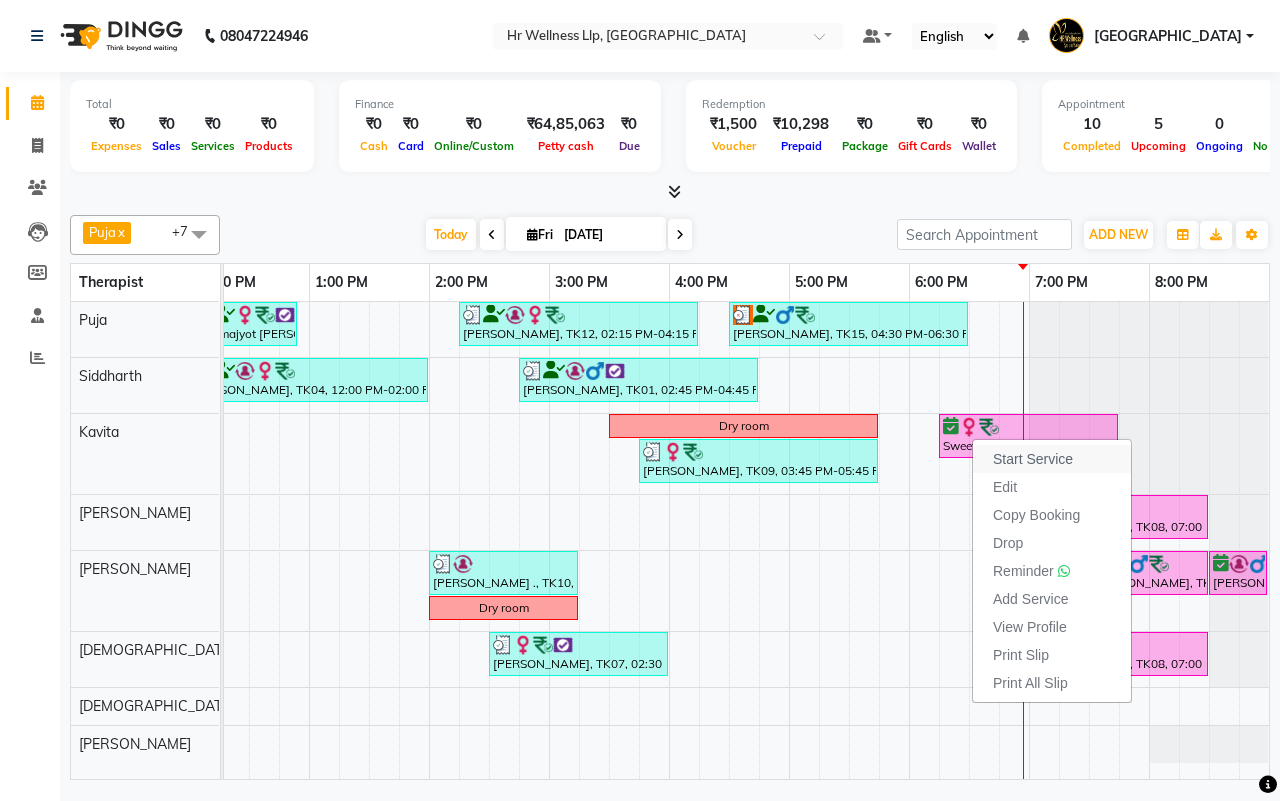 click on "Start Service" at bounding box center [1033, 459] 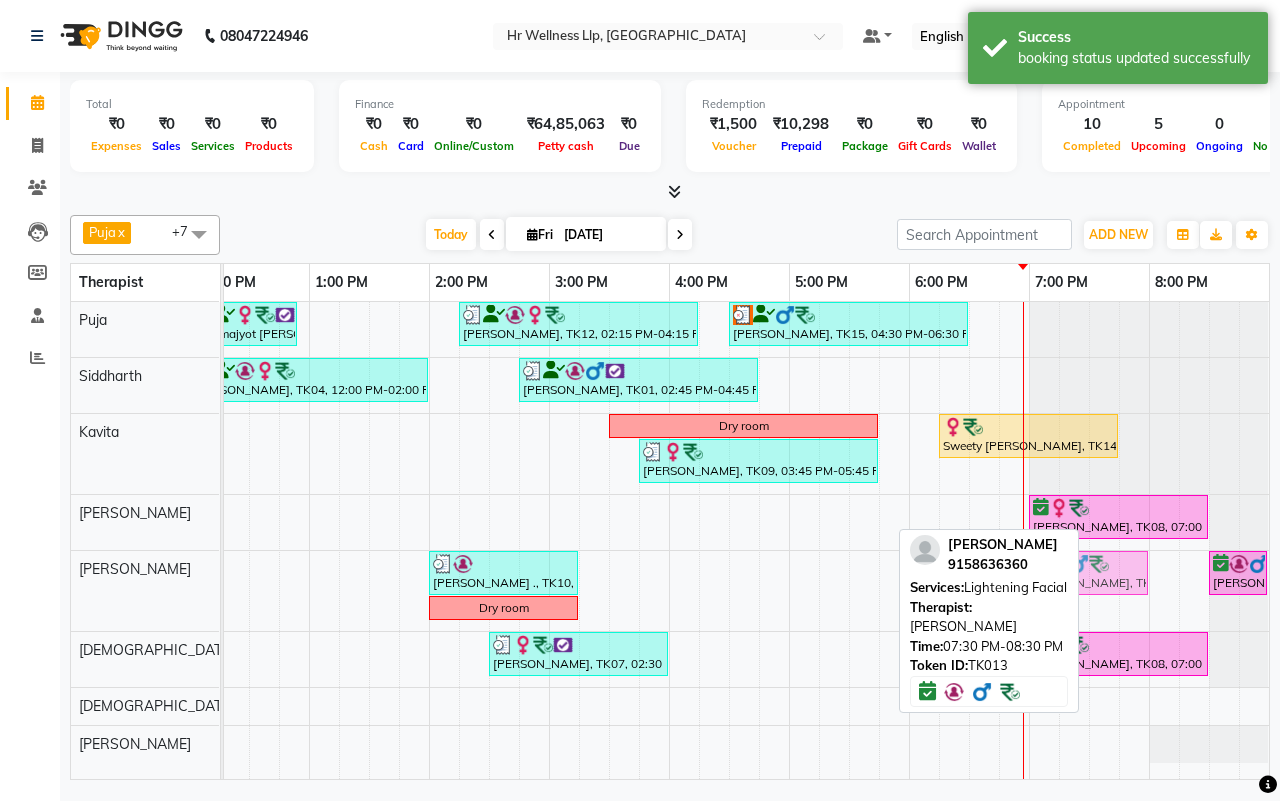drag, startPoint x: 1133, startPoint y: 566, endPoint x: 1085, endPoint y: 567, distance: 48.010414 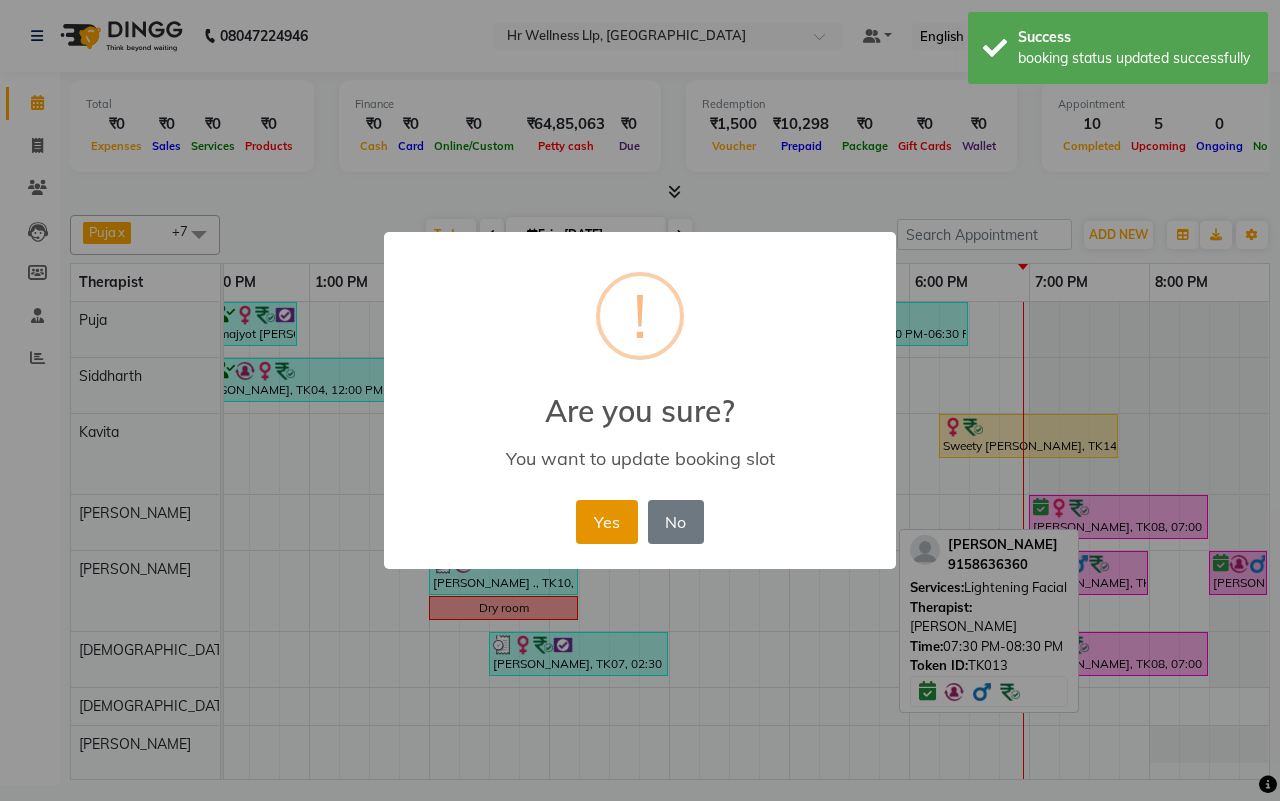 click on "Yes" at bounding box center [606, 522] 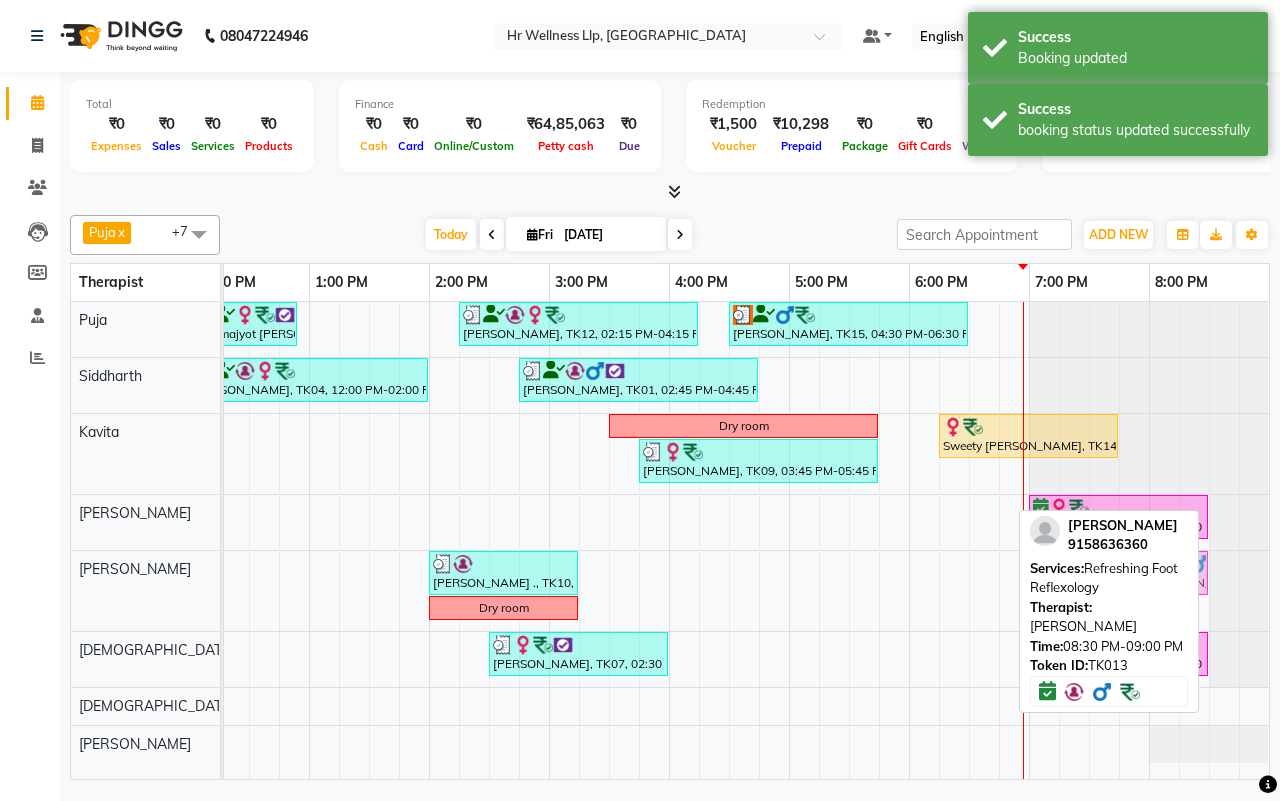 drag, startPoint x: 1218, startPoint y: 575, endPoint x: 1170, endPoint y: 576, distance: 48.010414 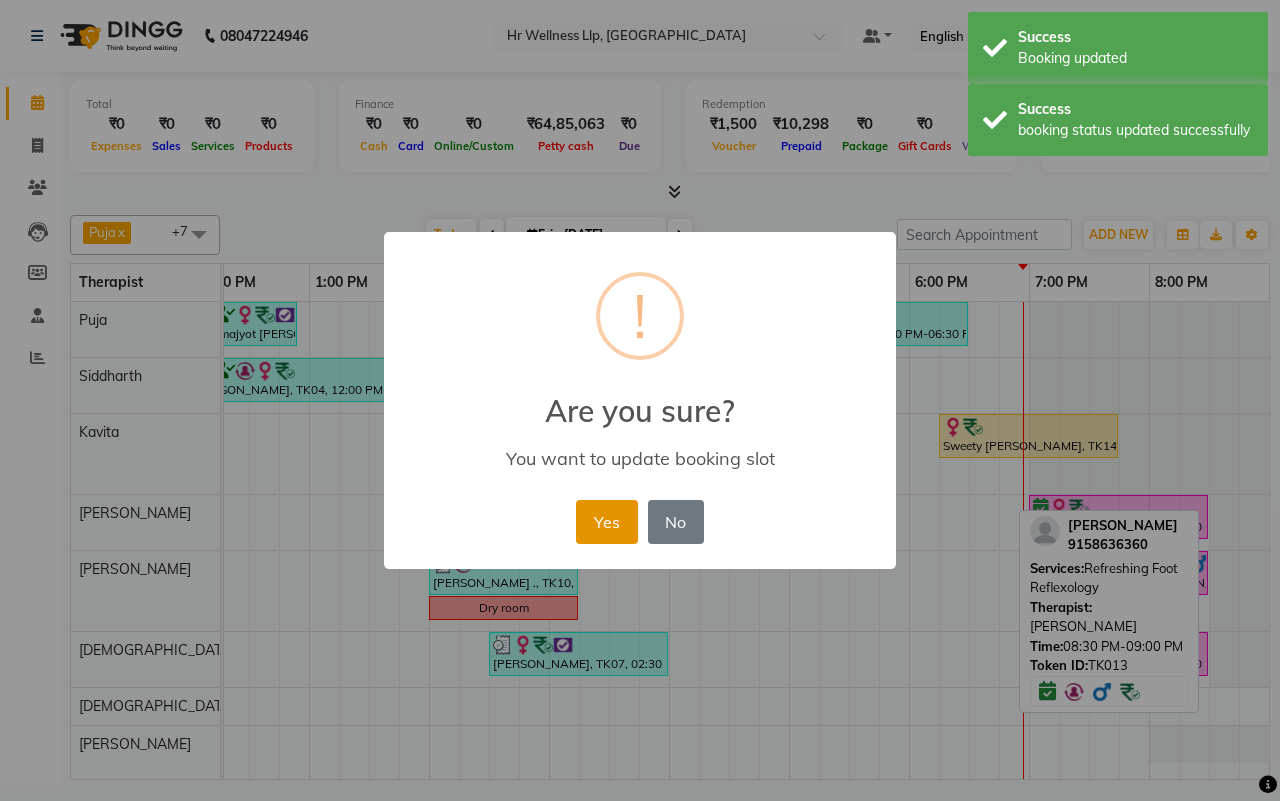 click on "Yes" at bounding box center (606, 522) 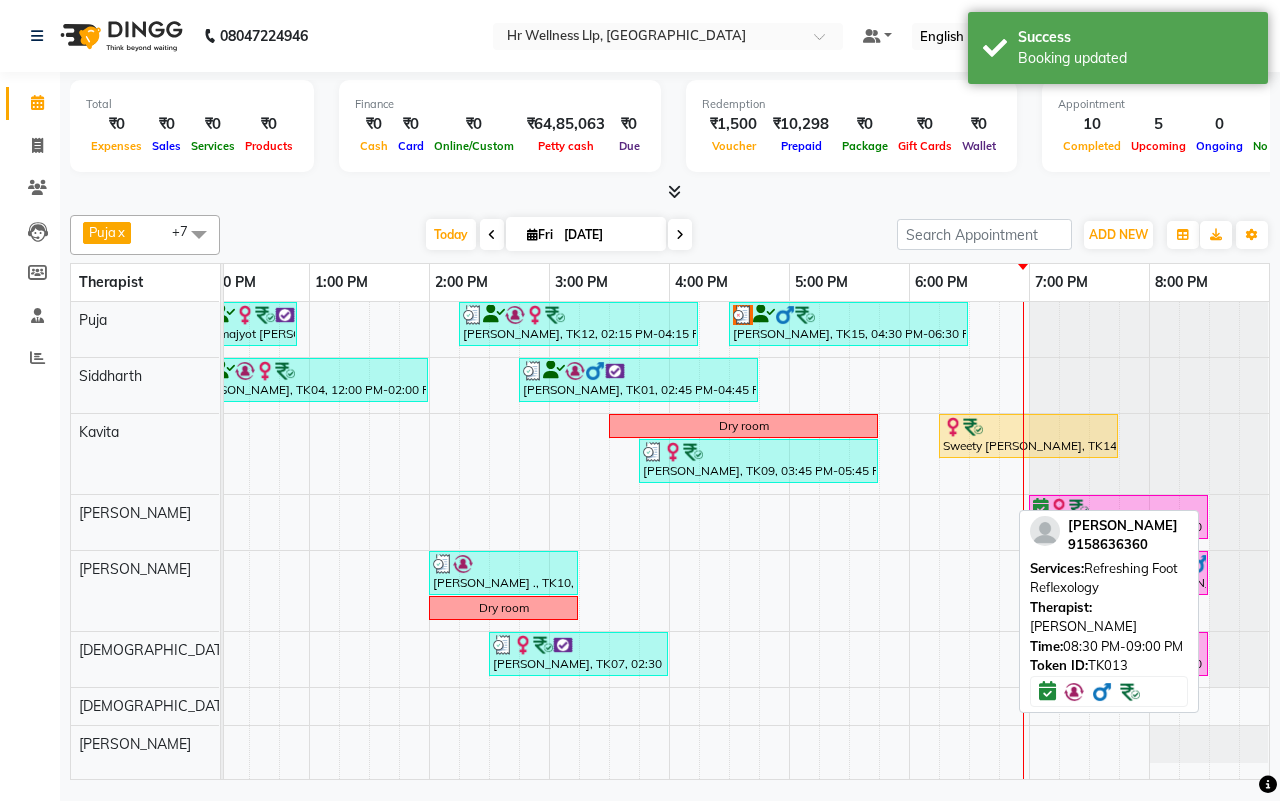 click on "Puja  x [PERSON_NAME]  x Kavita  x [PERSON_NAME]  x [DEMOGRAPHIC_DATA] waitlist  x [DEMOGRAPHIC_DATA] waitlist  x [PERSON_NAME] [PERSON_NAME]  x +7 Select All [DEMOGRAPHIC_DATA] waitlist [DEMOGRAPHIC_DATA] waitlist 1 [PERSON_NAME] [PERSON_NAME] [PERSON_NAME] [DEMOGRAPHIC_DATA] waitlist Preeti Puja [PERSON_NAME] [DATE]  [DATE] Toggle Dropdown Add Appointment Add Invoice Add Expense Add Attendance Add Client Toggle Dropdown Add Appointment Add Invoice Add Expense Add Attendance Add Client ADD NEW Toggle Dropdown Add Appointment Add Invoice Add Expense Add Attendance Add Client Puja  x [PERSON_NAME]  x Kavita  x [PERSON_NAME]  x [DEMOGRAPHIC_DATA] waitlist  x [DEMOGRAPHIC_DATA] waitlist  x [PERSON_NAME] [PERSON_NAME]  x +7 Select All [DEMOGRAPHIC_DATA] waitlist [DEMOGRAPHIC_DATA] waitlist 1 [PERSON_NAME] [PERSON_NAME] [PERSON_NAME] [DEMOGRAPHIC_DATA] waitlist Preeti [PERSON_NAME] Group By  Staff View   Room View  View as Vertical  Vertical - Week View  Horizontal  Horizontal - Week View  List  Toggle Dropdown Calendar Settings Manage Tags   Arrange Therapists   Reset Therapists  Full Screen Appointment Form Zoom 100%" at bounding box center [670, 235] 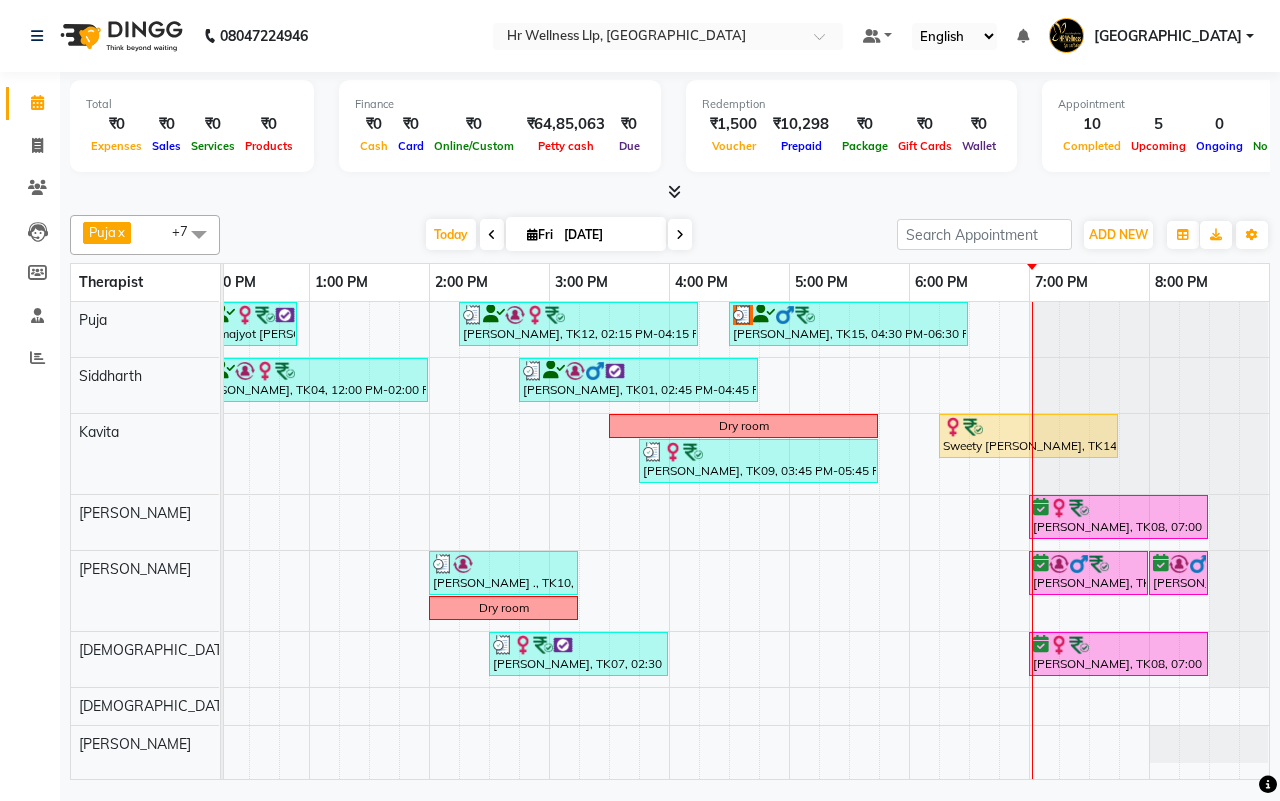 scroll, scrollTop: 0, scrollLeft: 223, axis: horizontal 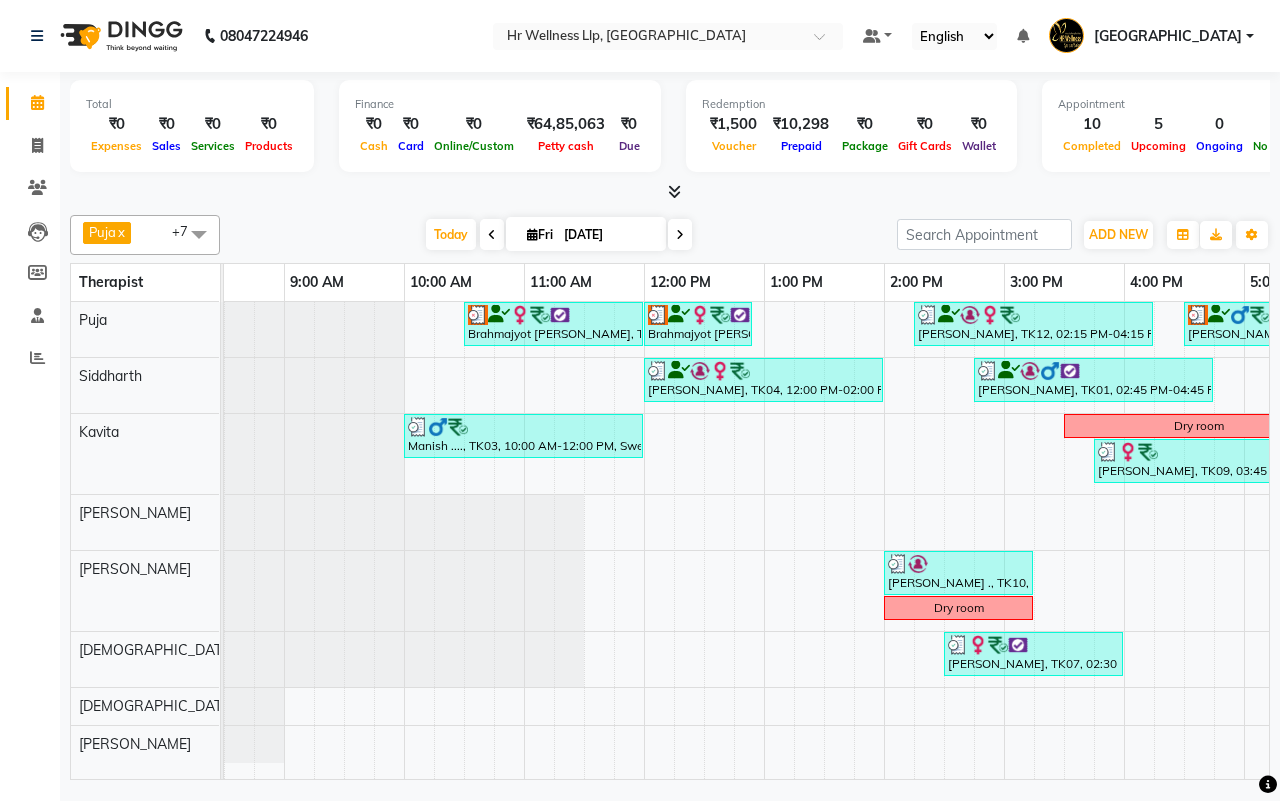 click on "[DATE]  [DATE]" at bounding box center (558, 235) 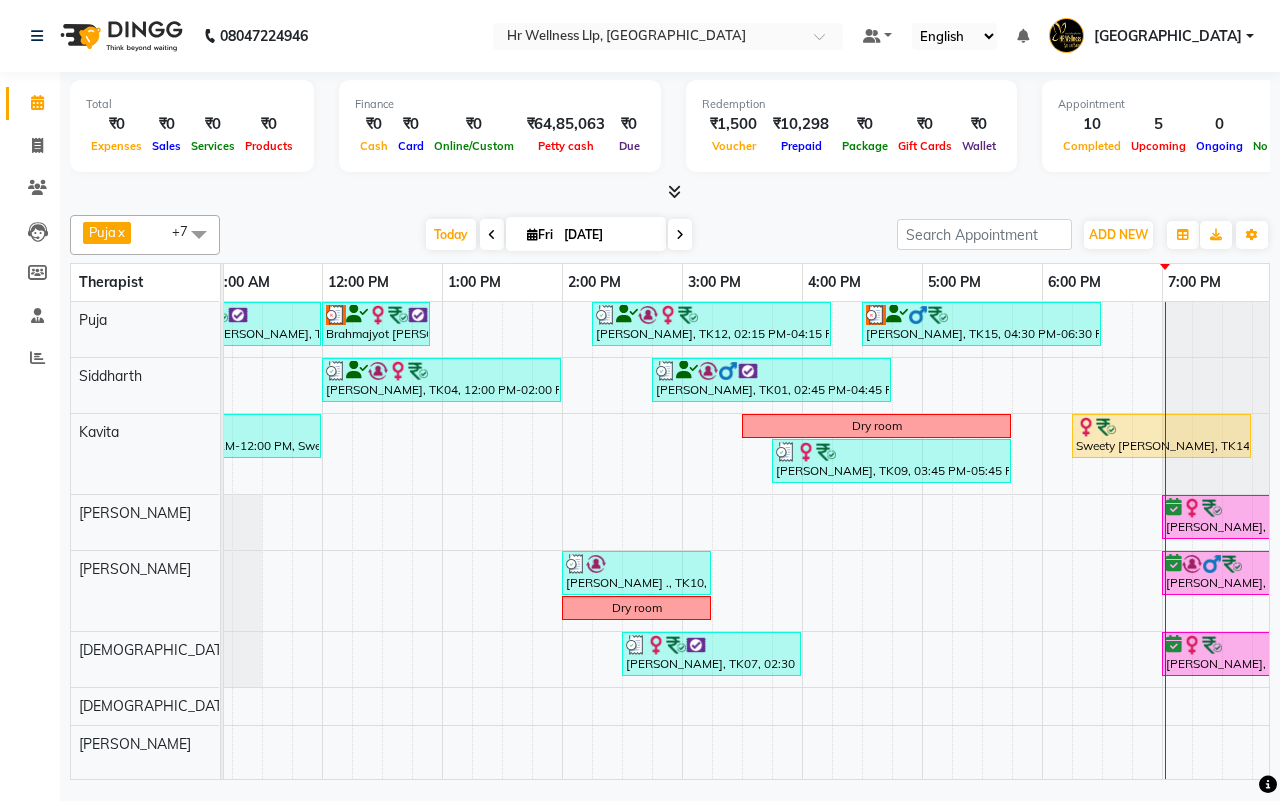 scroll, scrollTop: 0, scrollLeft: 445, axis: horizontal 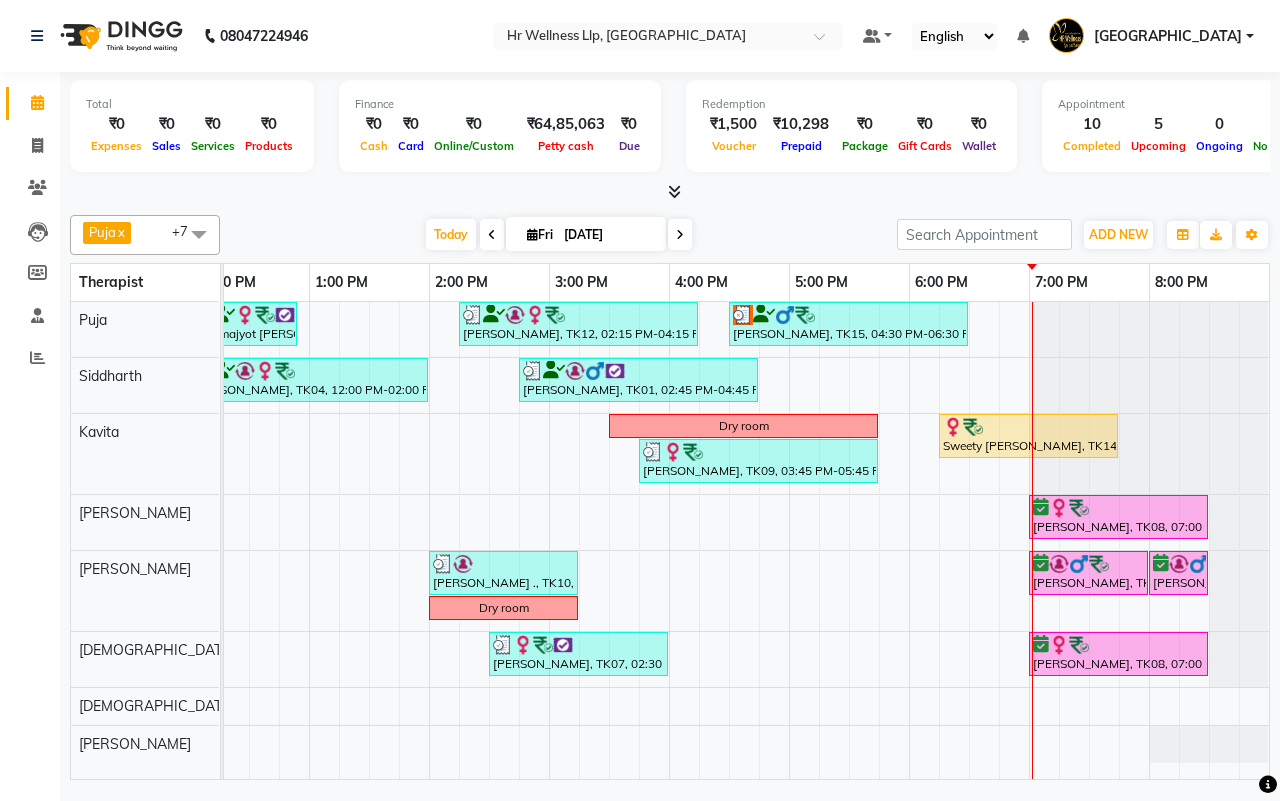 click on "[DATE]  [DATE]" at bounding box center (558, 235) 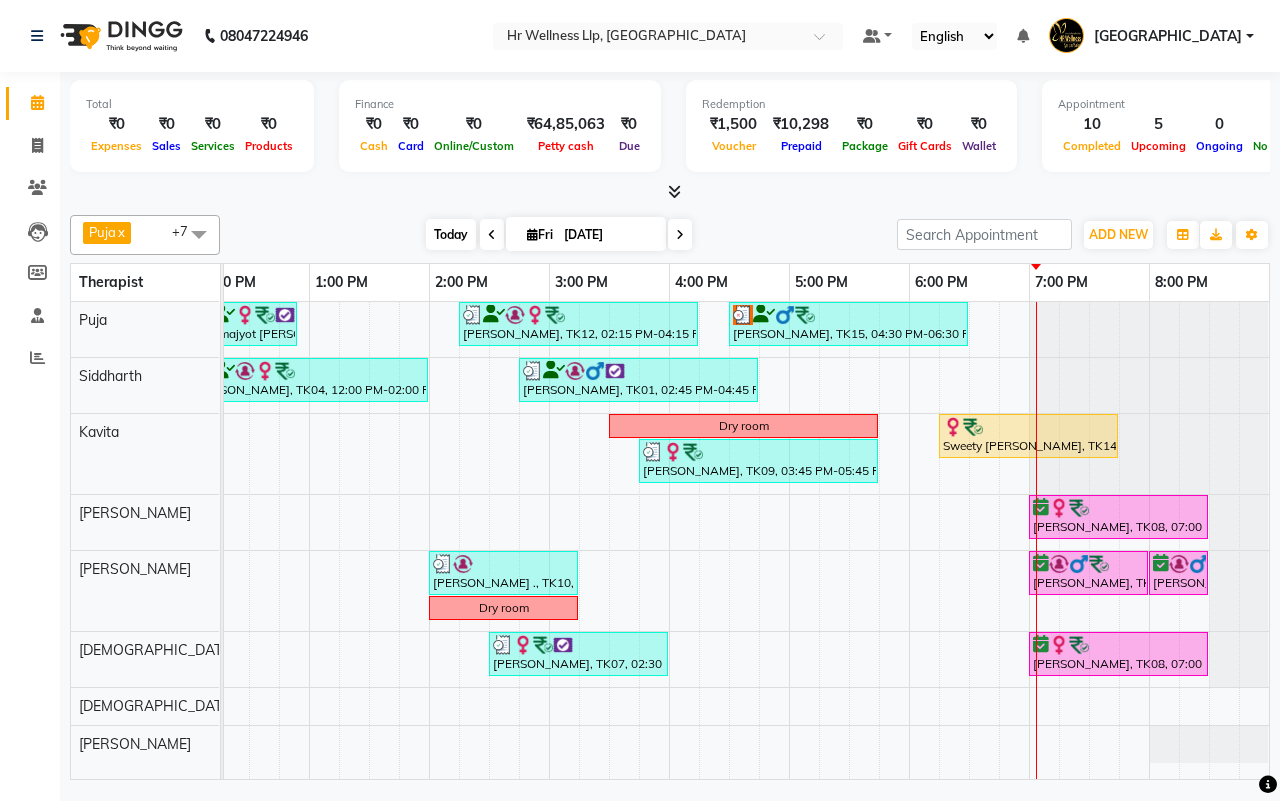 click on "Today" at bounding box center (451, 234) 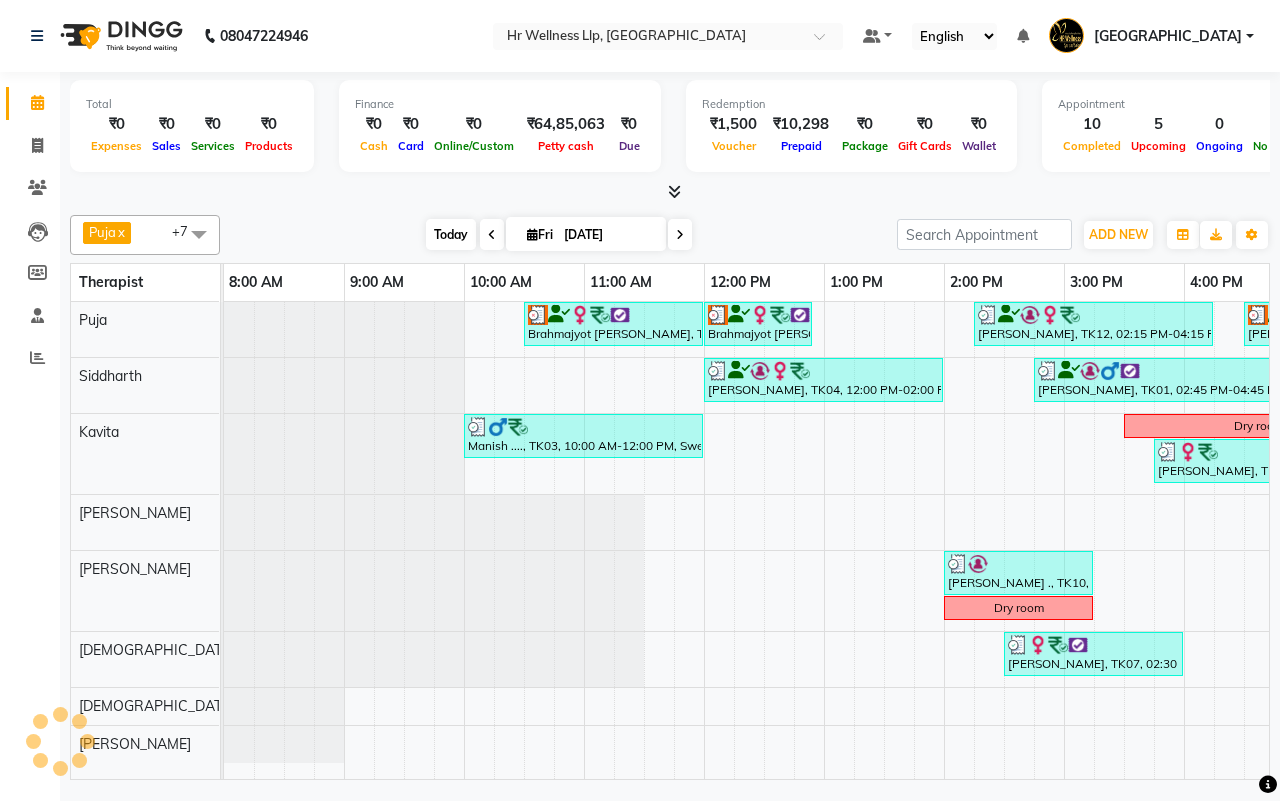 scroll, scrollTop: 0, scrollLeft: 515, axis: horizontal 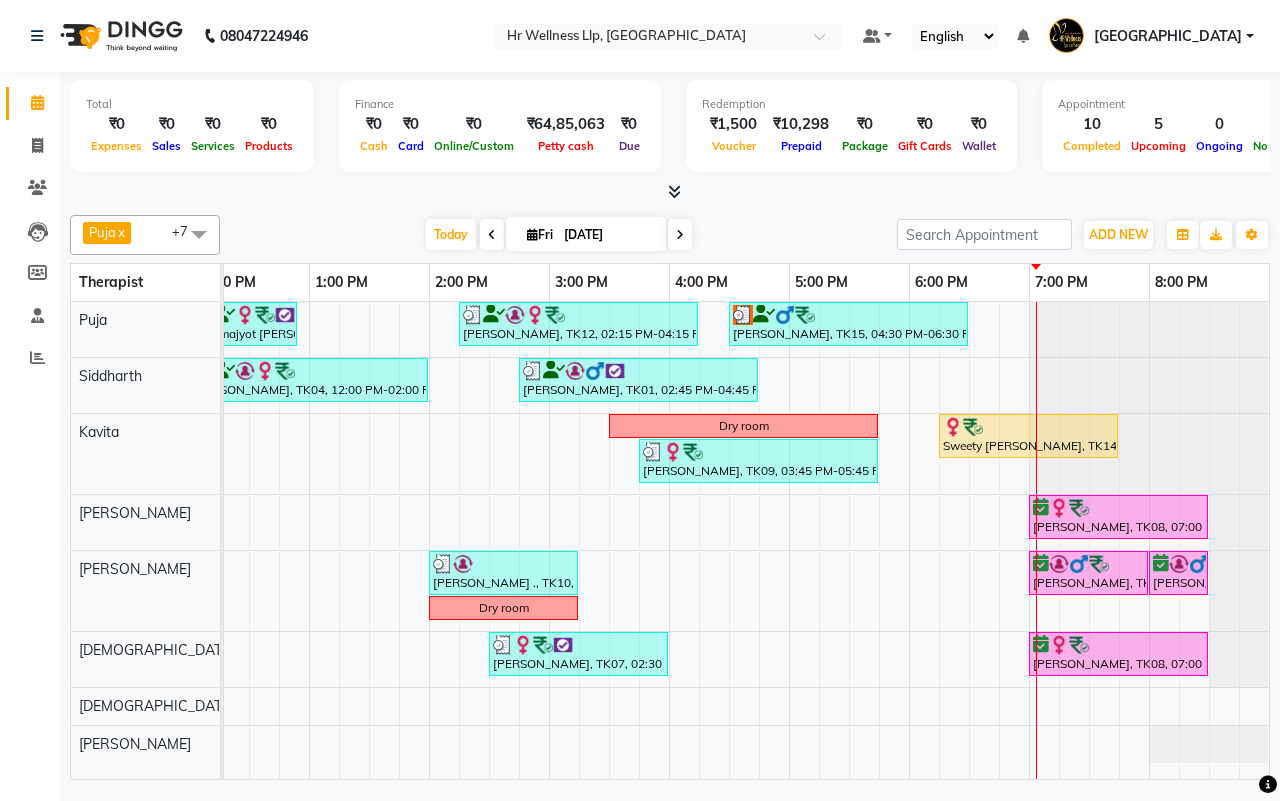 click on "[DATE]  [DATE]" at bounding box center [558, 235] 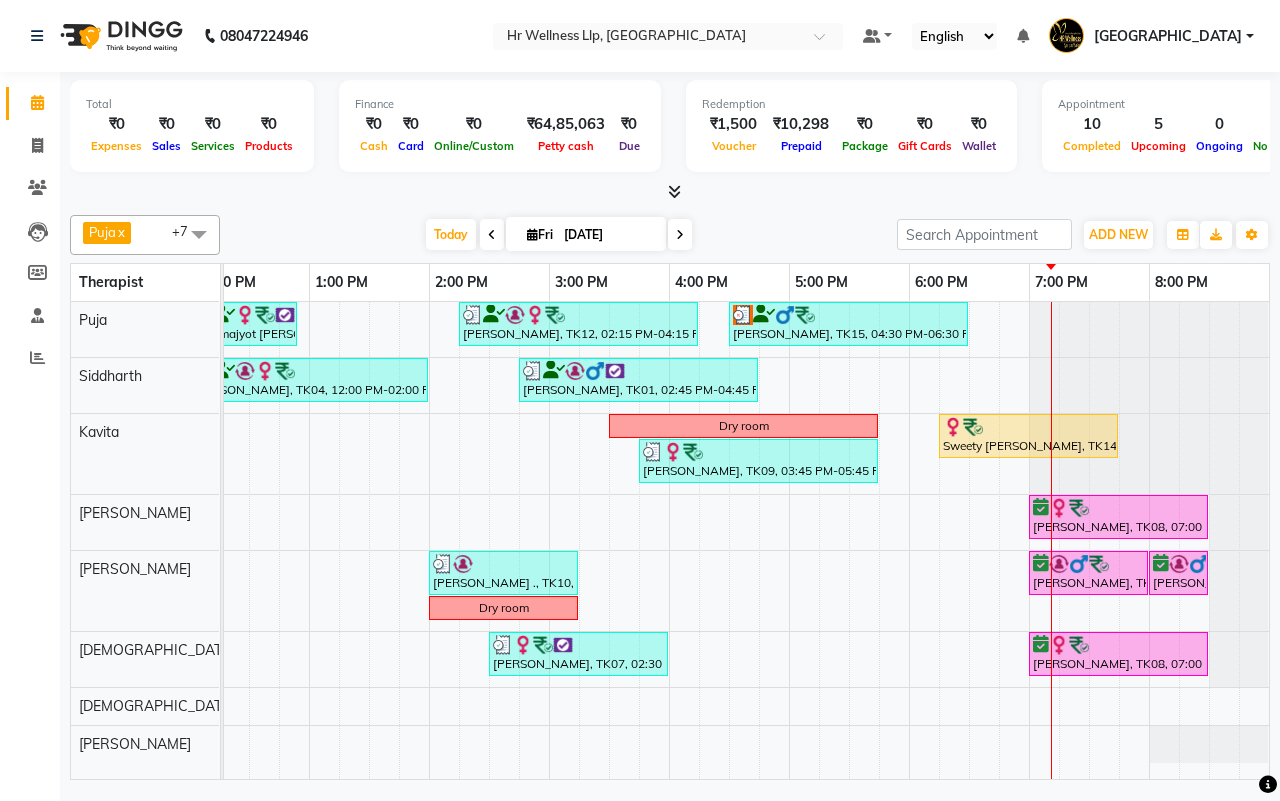 click at bounding box center [680, 235] 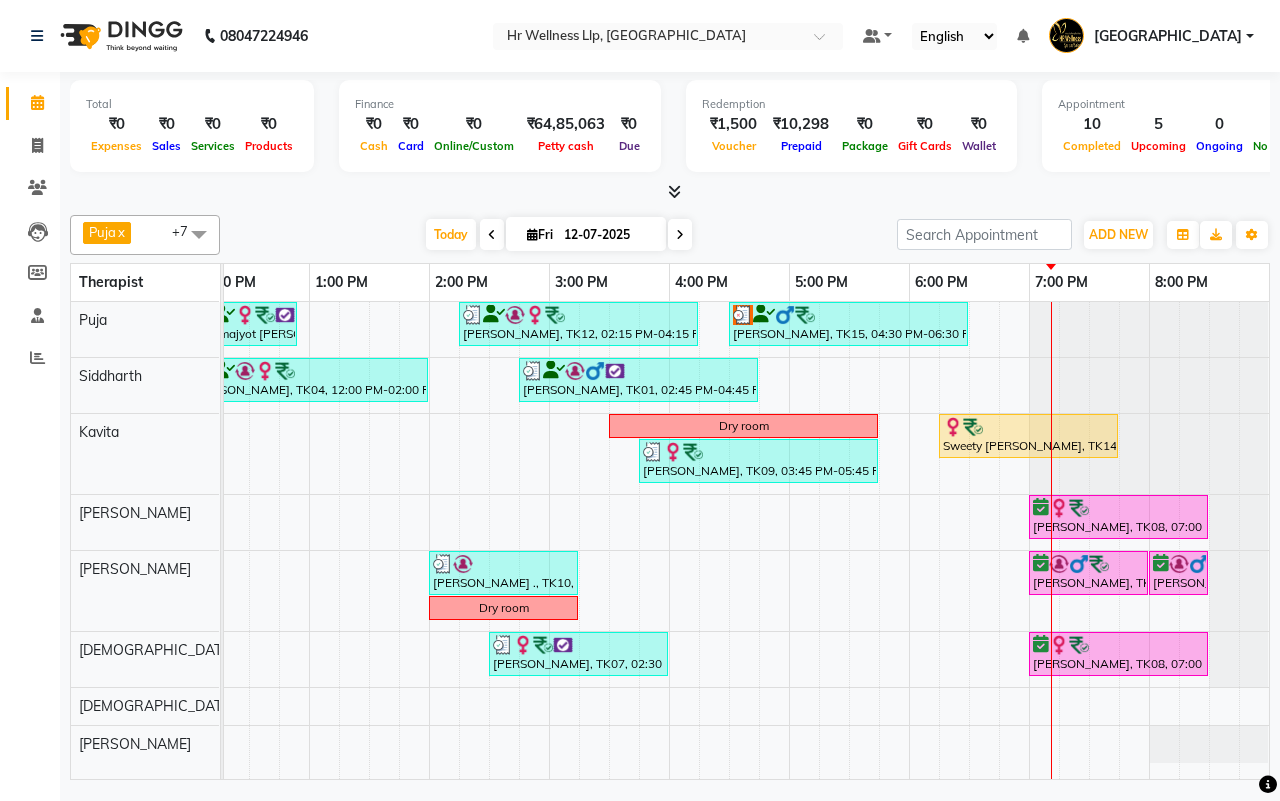scroll, scrollTop: 0, scrollLeft: 0, axis: both 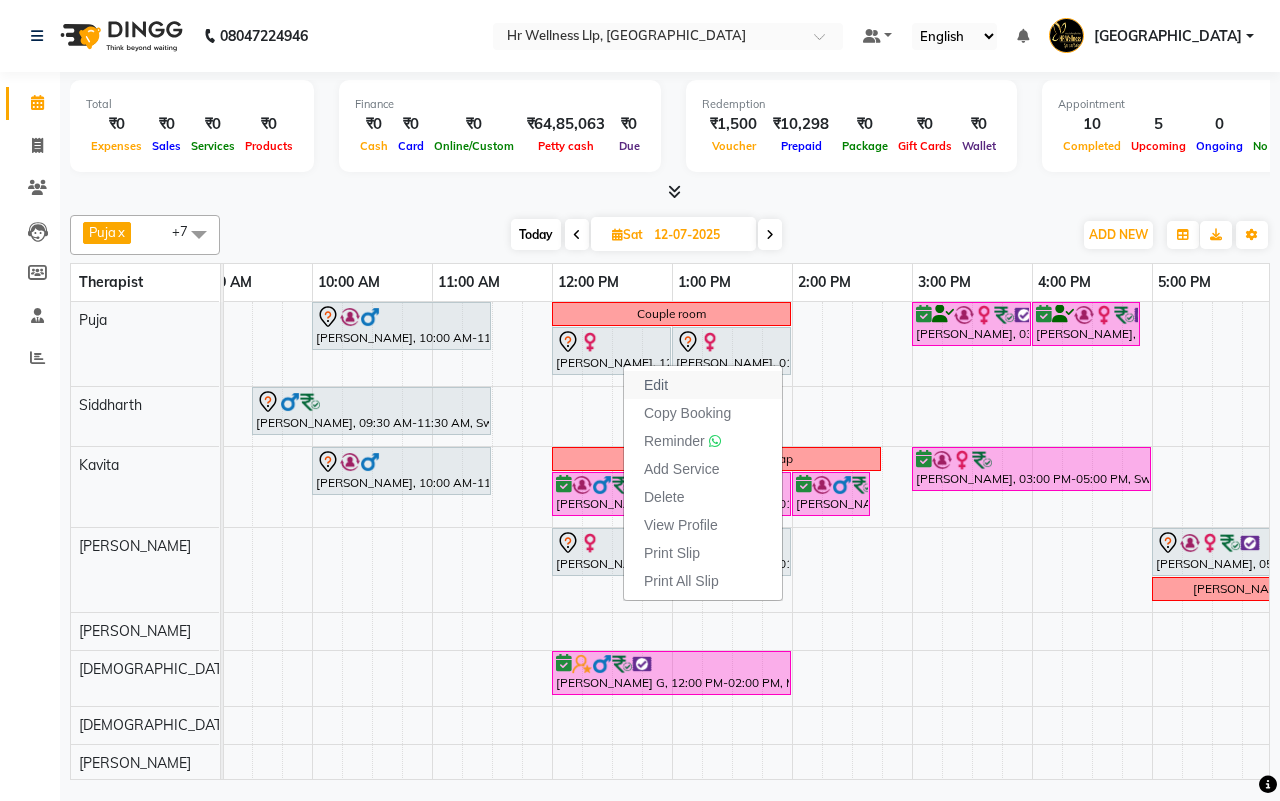 click on "Edit" at bounding box center [656, 385] 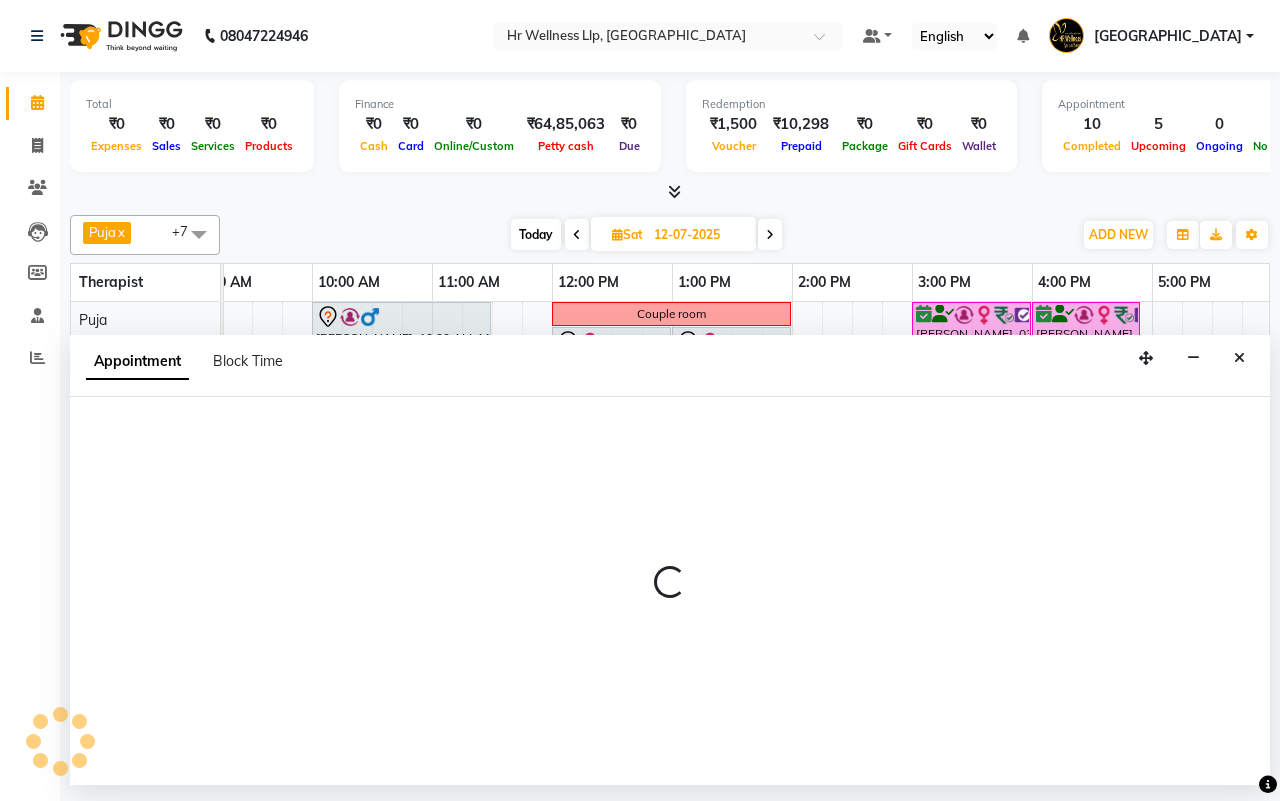 select on "tentative" 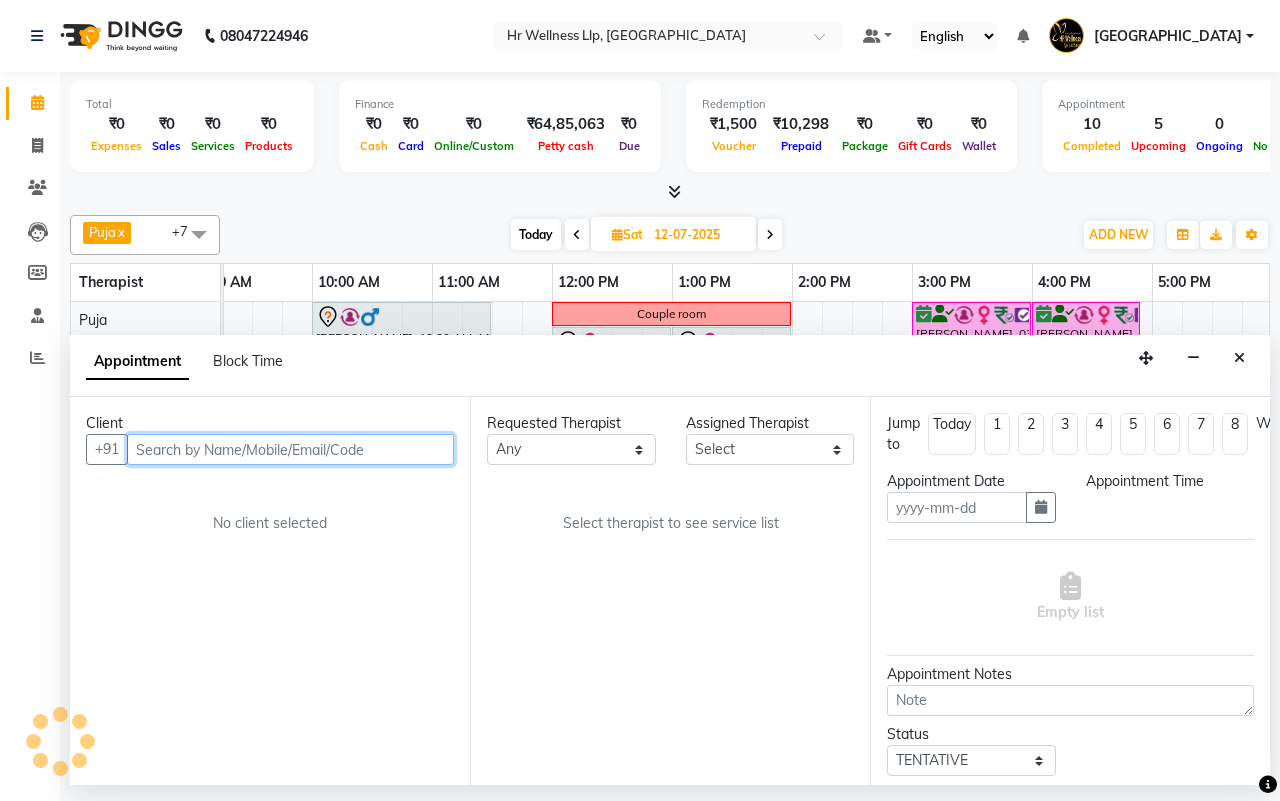 type on "12-07-2025" 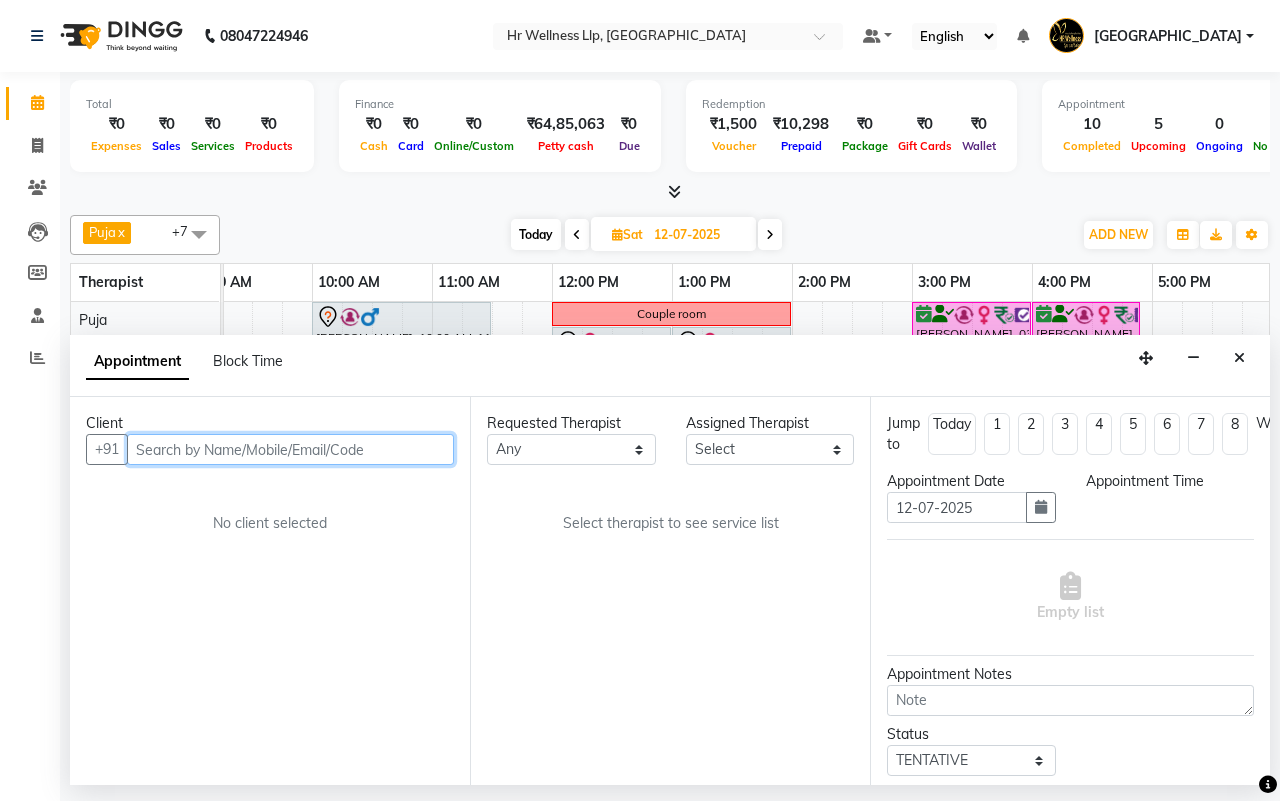 scroll, scrollTop: 0, scrollLeft: 0, axis: both 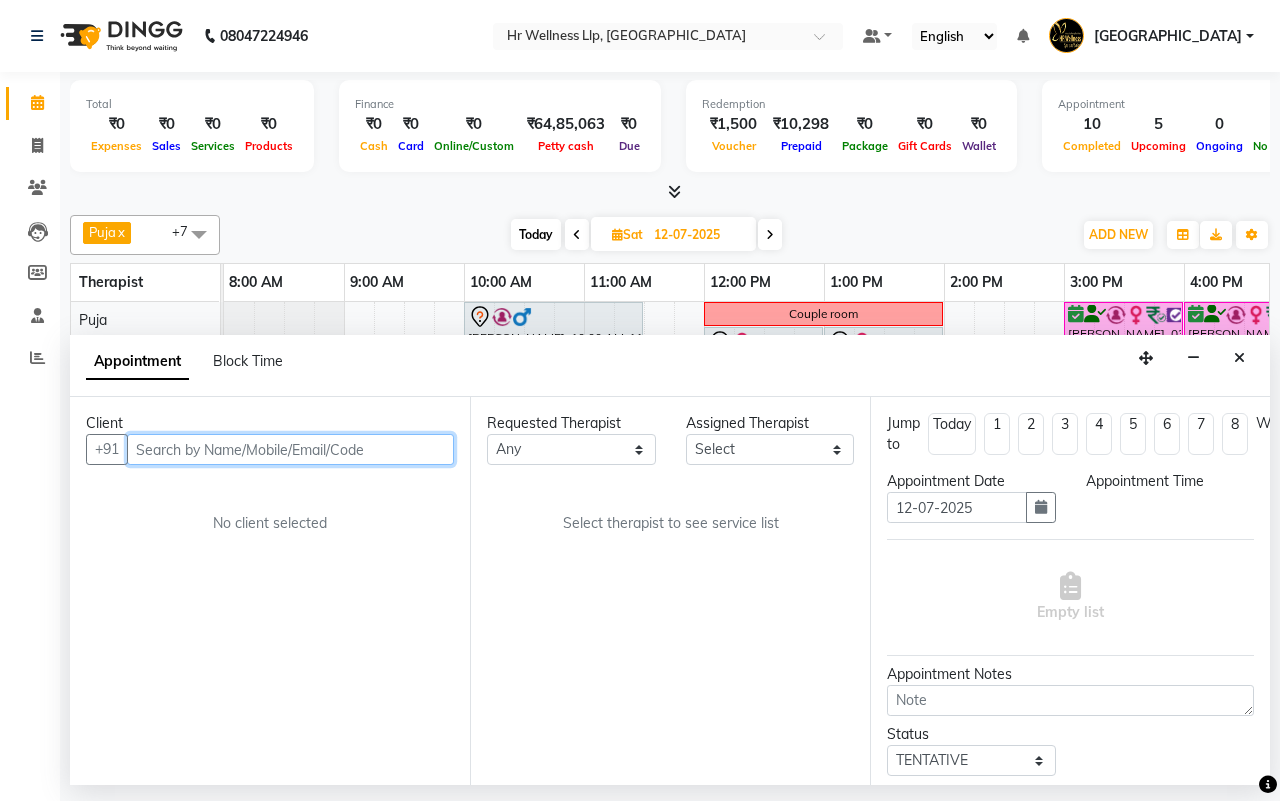 select on "720" 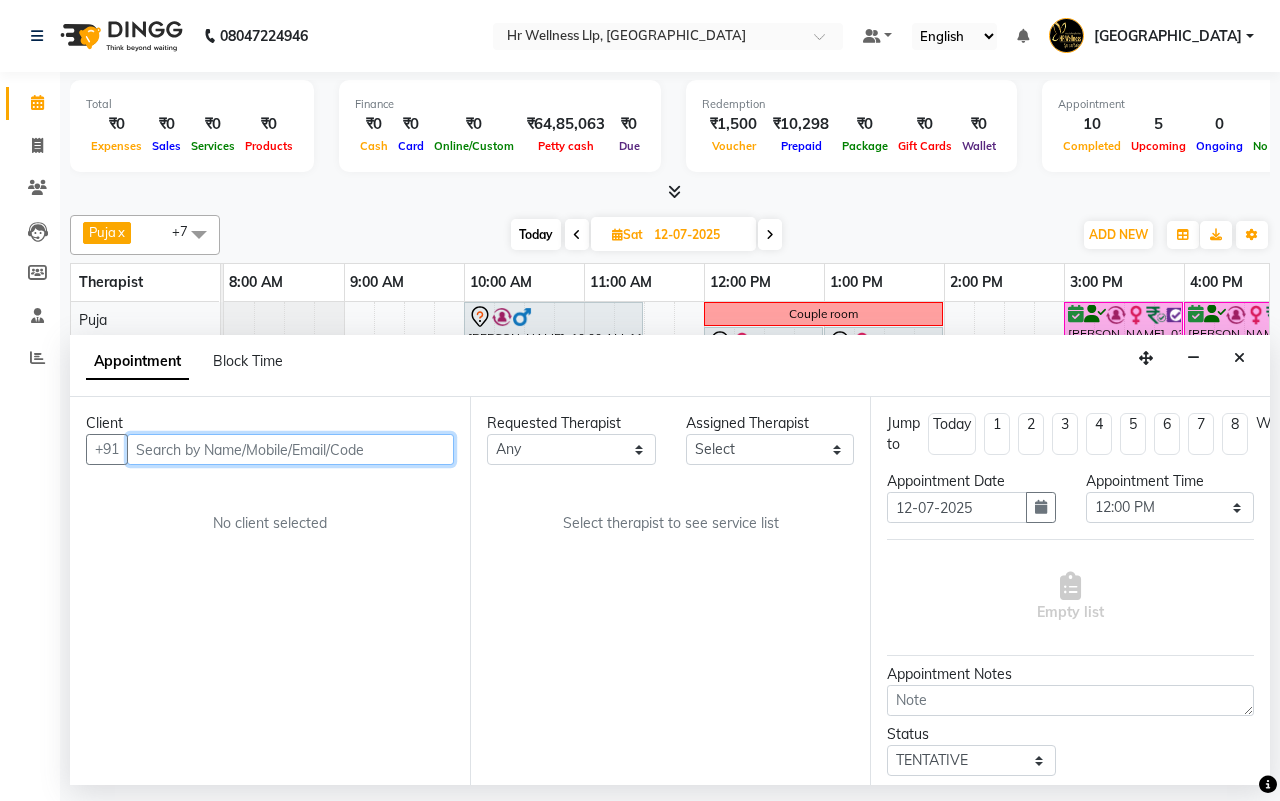 scroll, scrollTop: 0, scrollLeft: 515, axis: horizontal 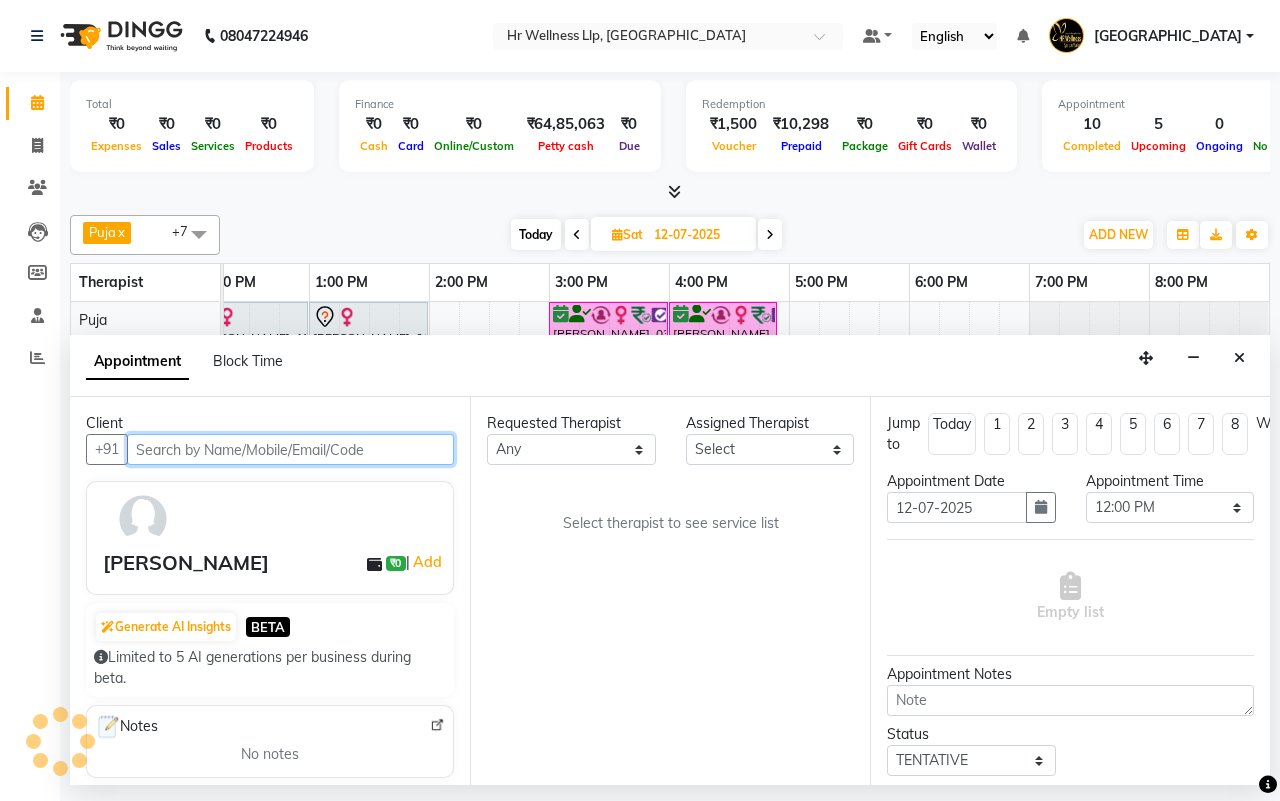 select on "85702" 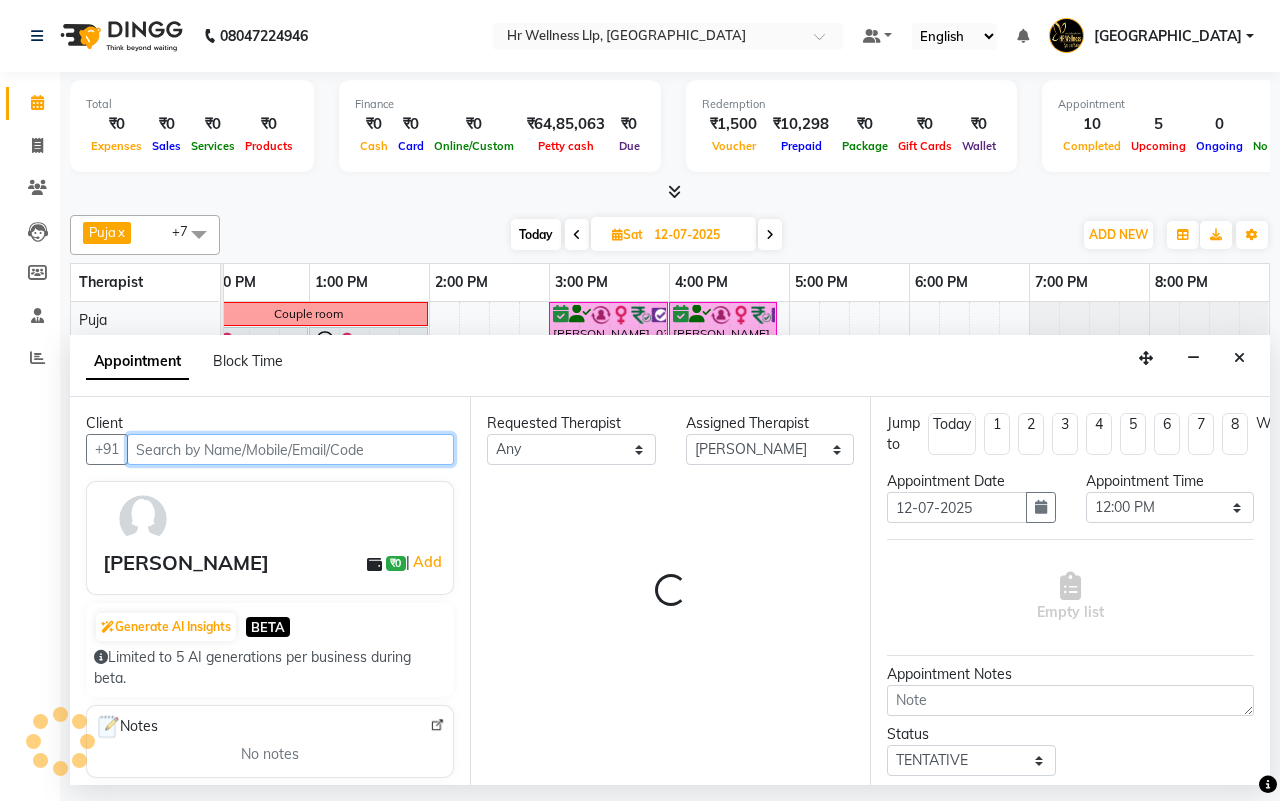 select on "1342" 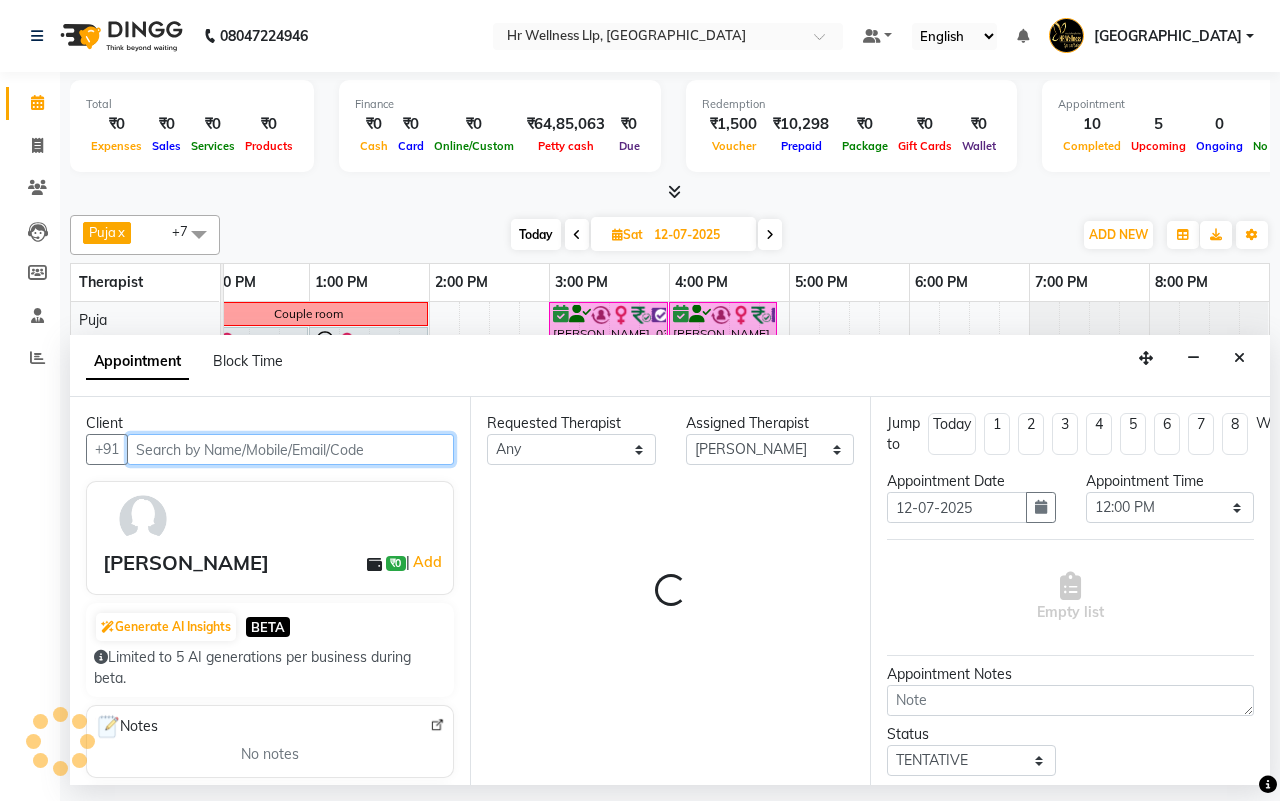 select on "1342" 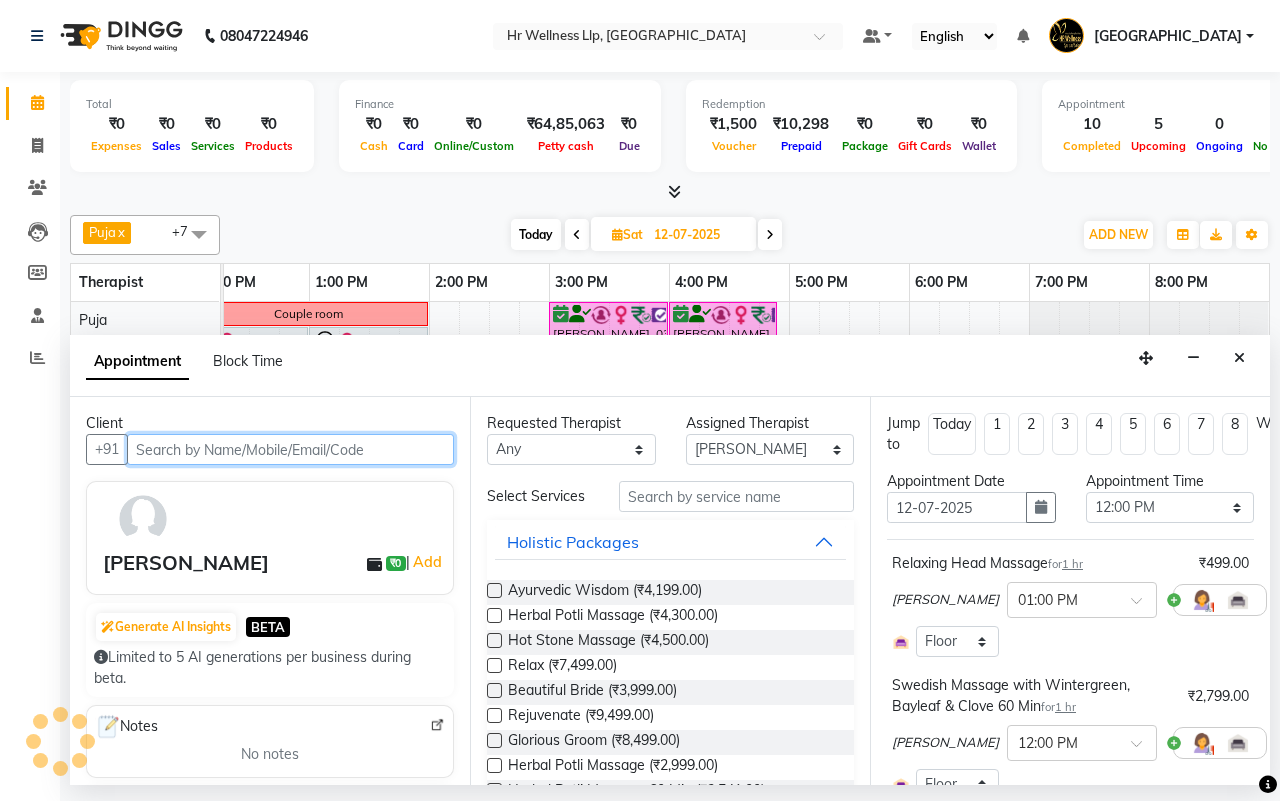 select on "1342" 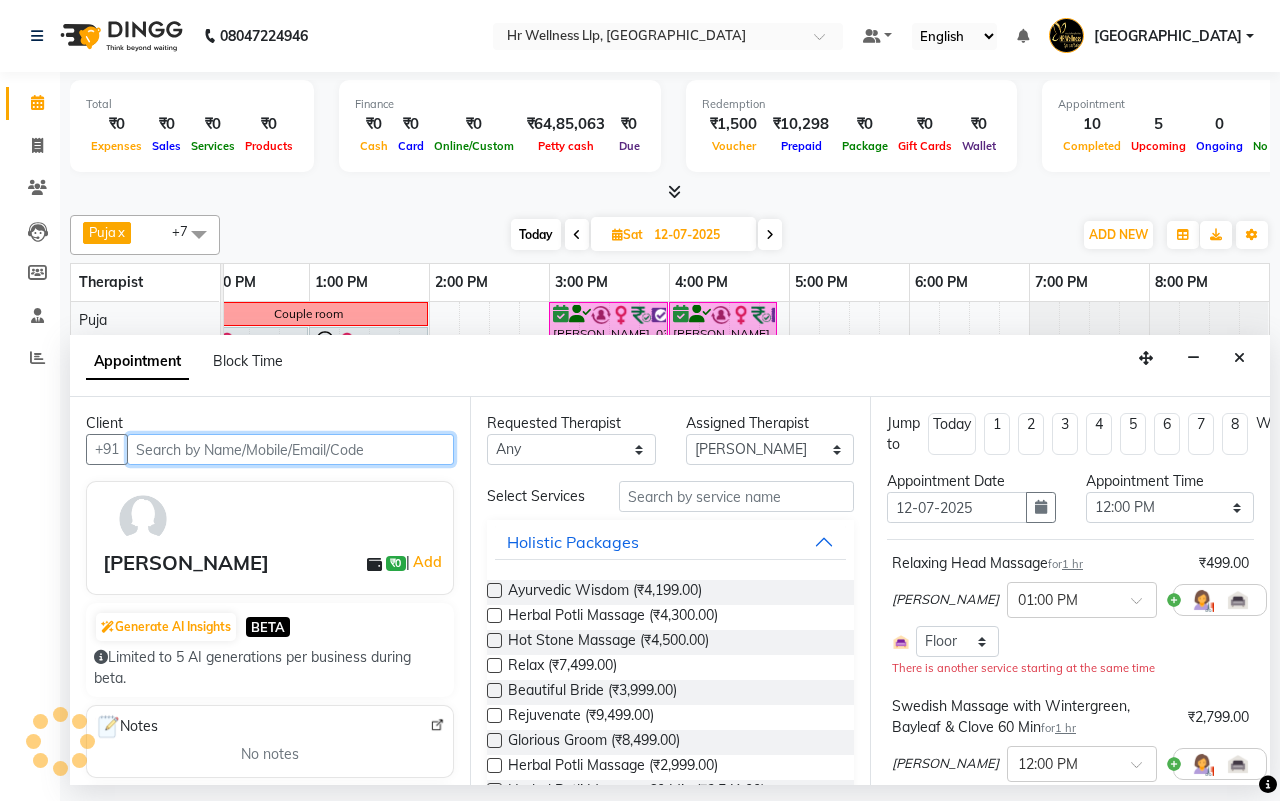 select on "1342" 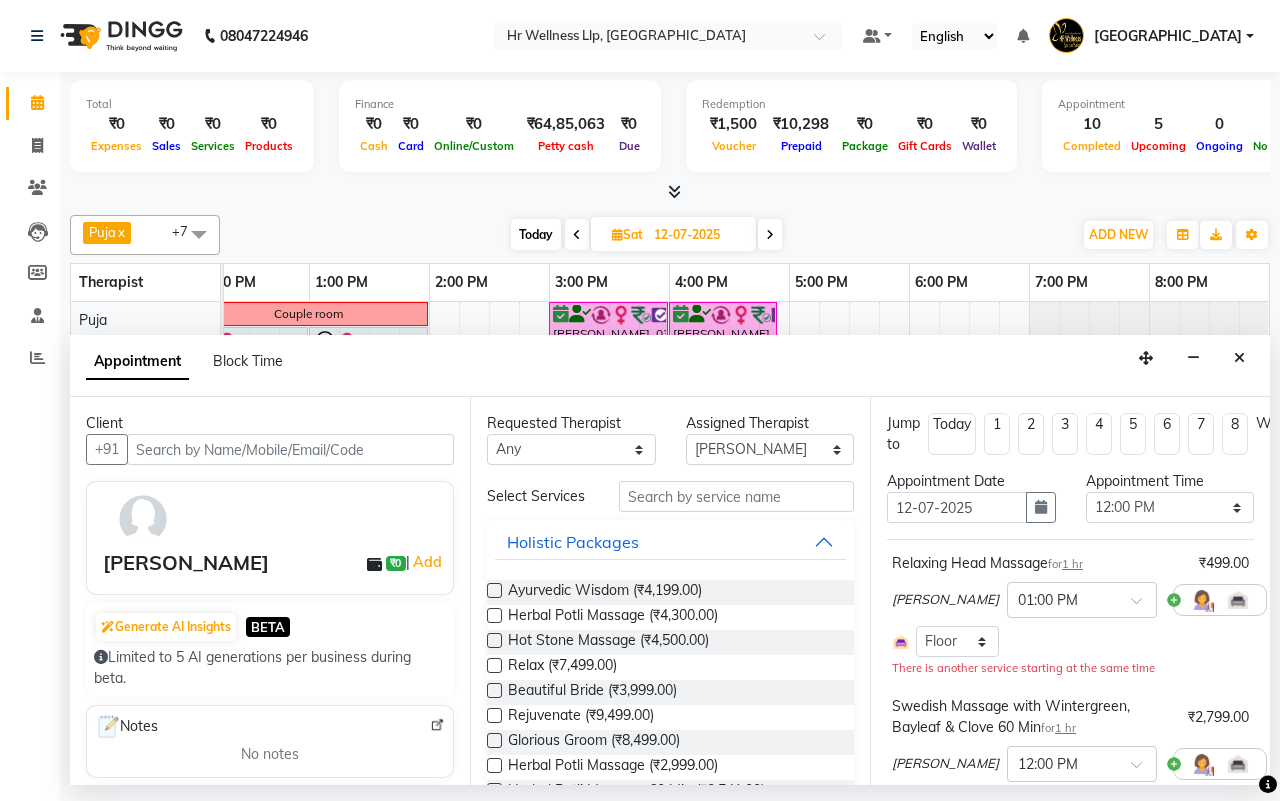 click at bounding box center [1281, 600] 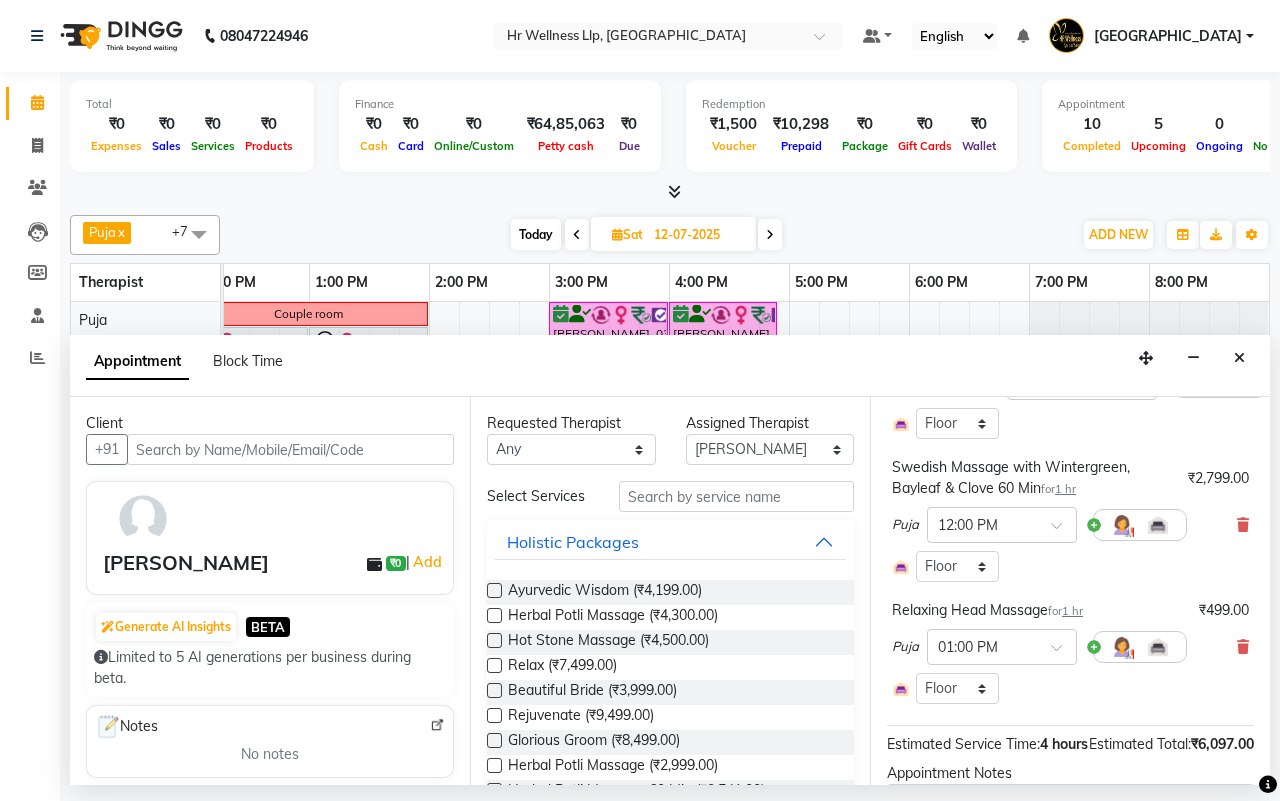 scroll, scrollTop: 206, scrollLeft: 0, axis: vertical 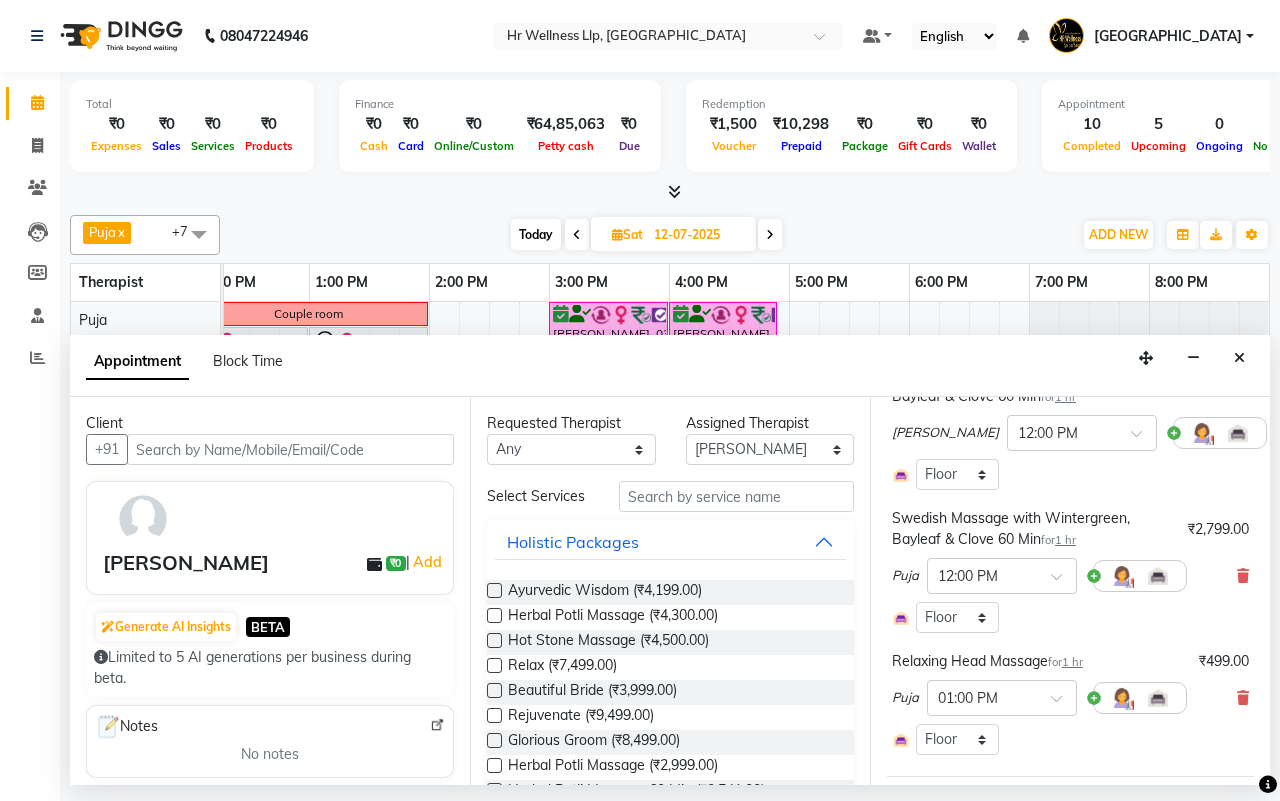 click at bounding box center [1281, 433] 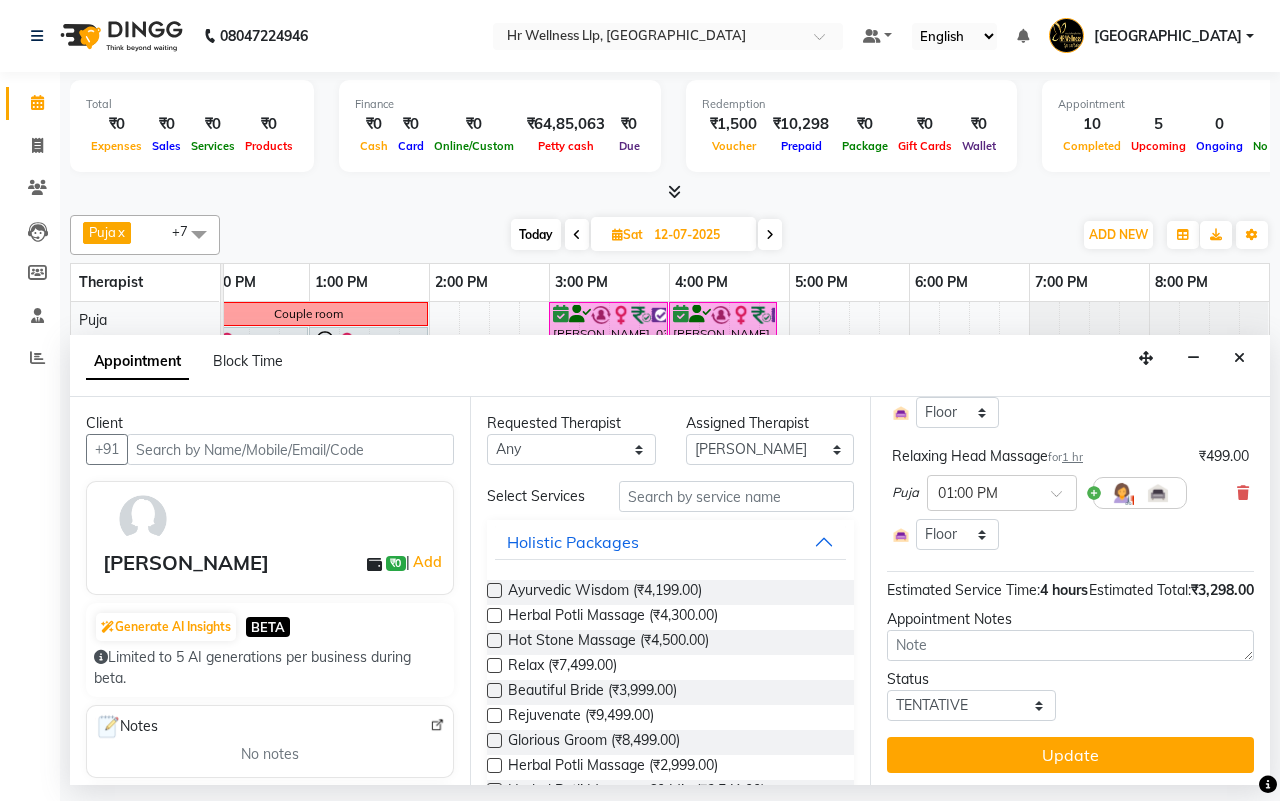 scroll, scrollTop: 331, scrollLeft: 0, axis: vertical 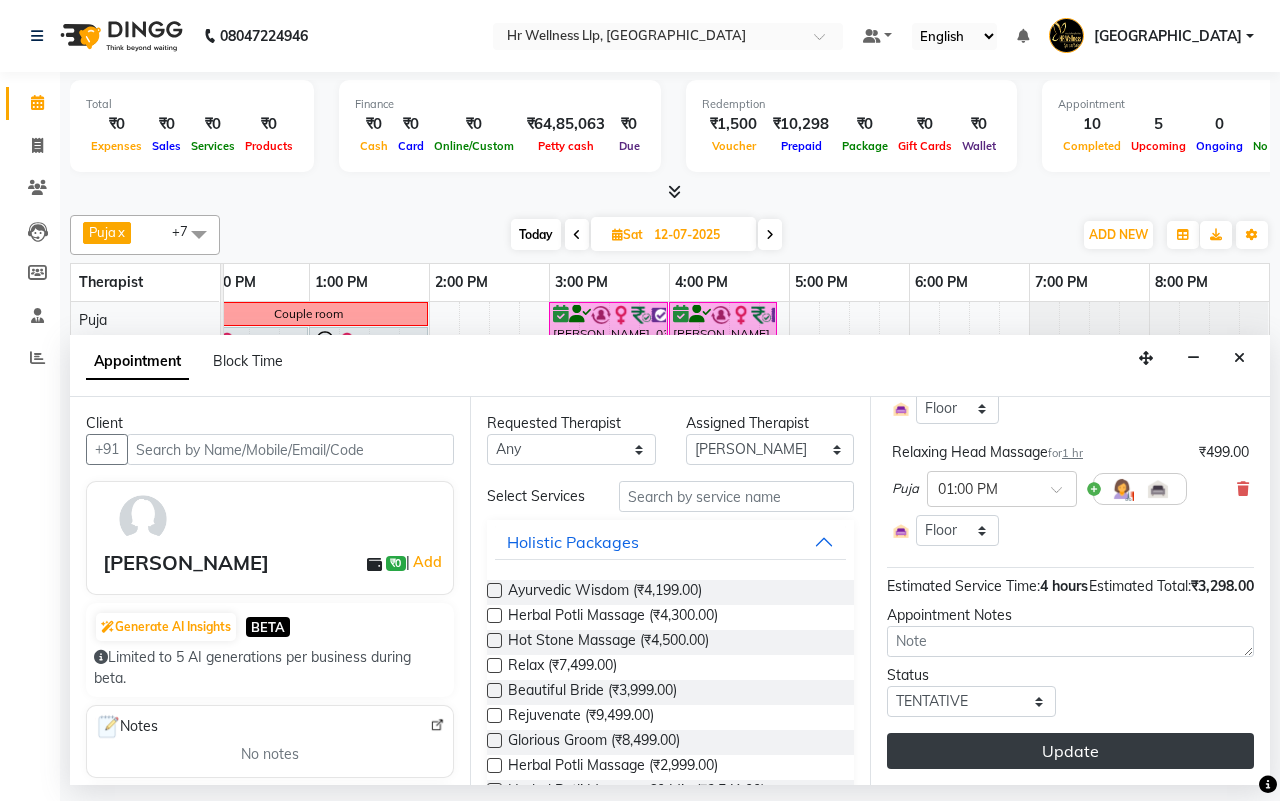 click on "Update" at bounding box center (1070, 751) 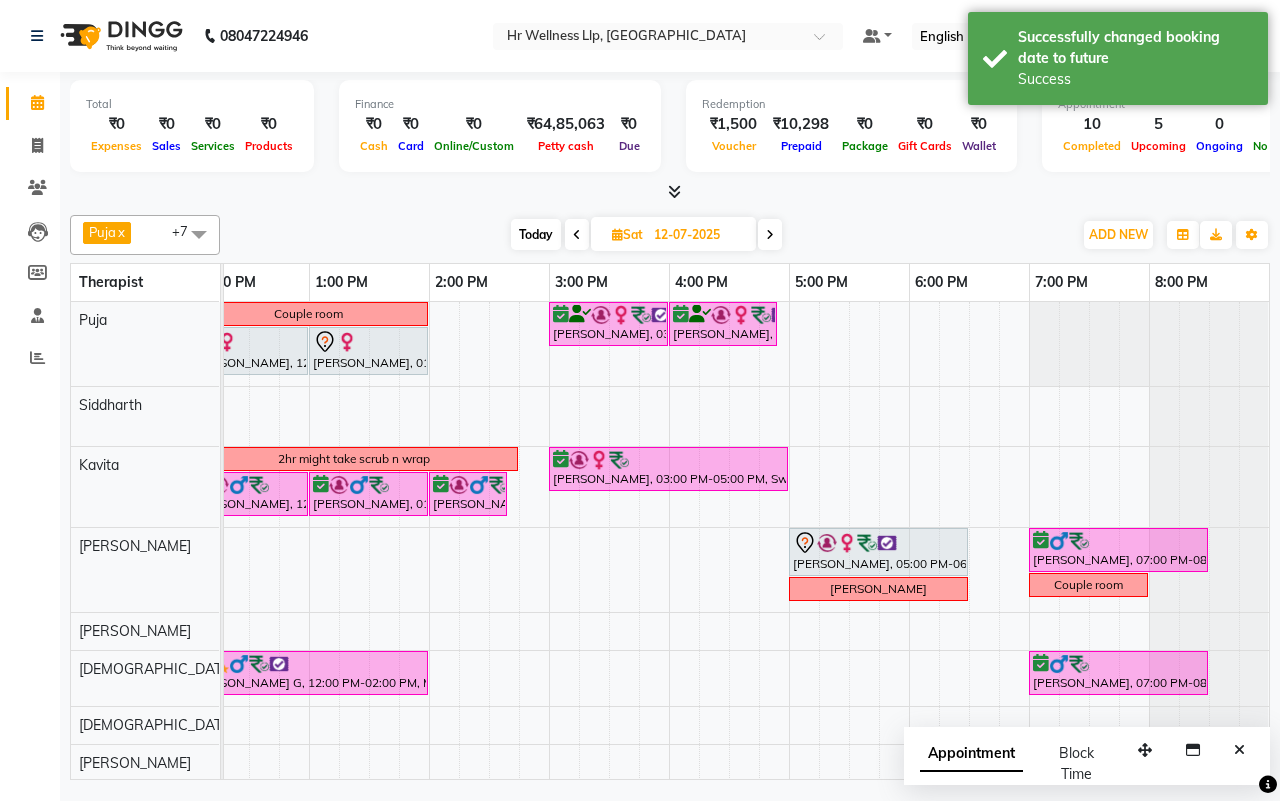 scroll, scrollTop: 0, scrollLeft: 121, axis: horizontal 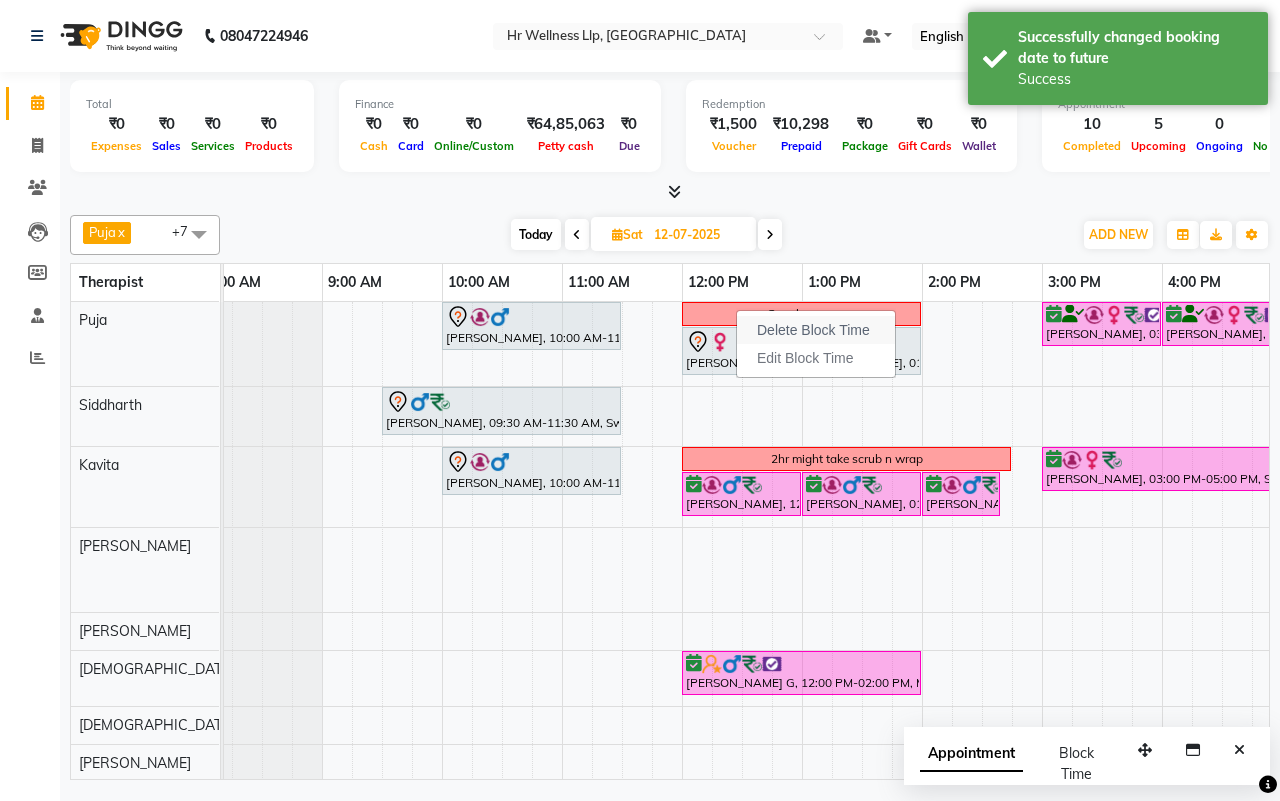 click on "Delete Block Time" at bounding box center (813, 330) 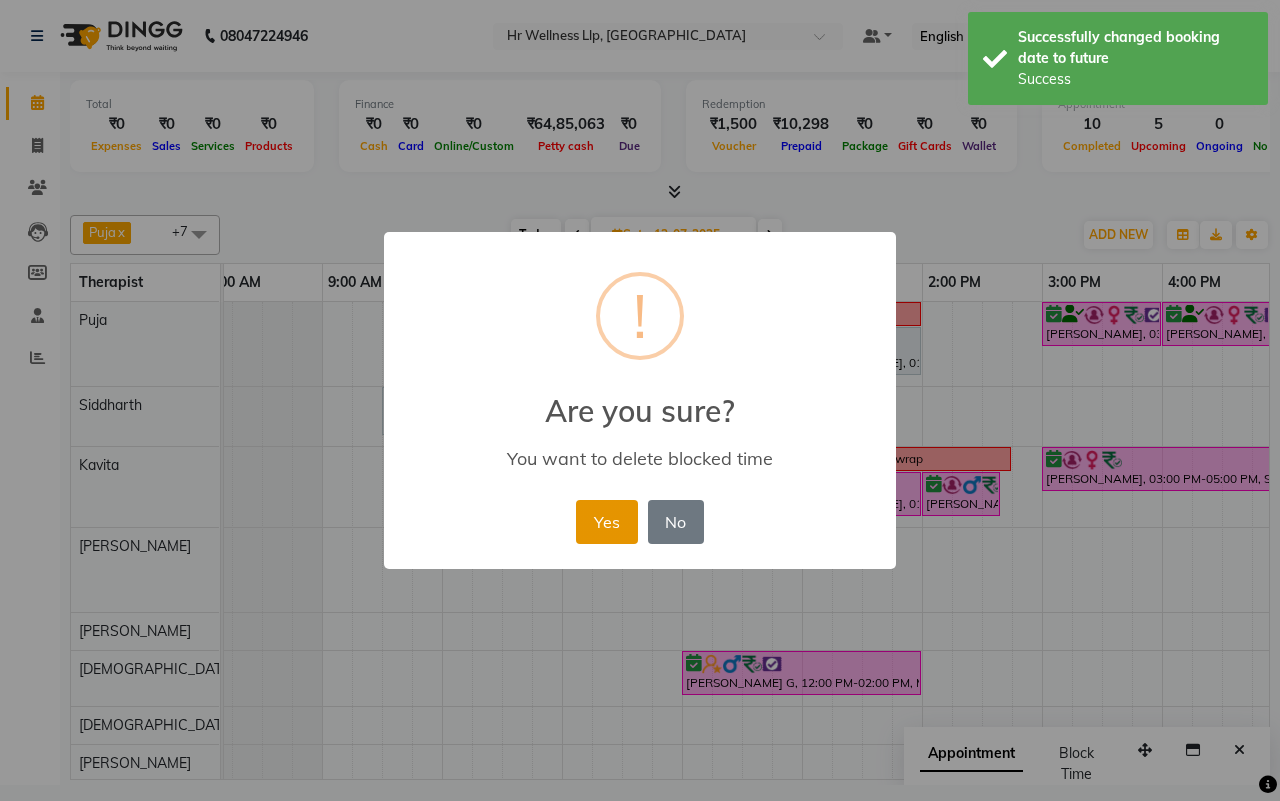 click on "Yes" at bounding box center (606, 522) 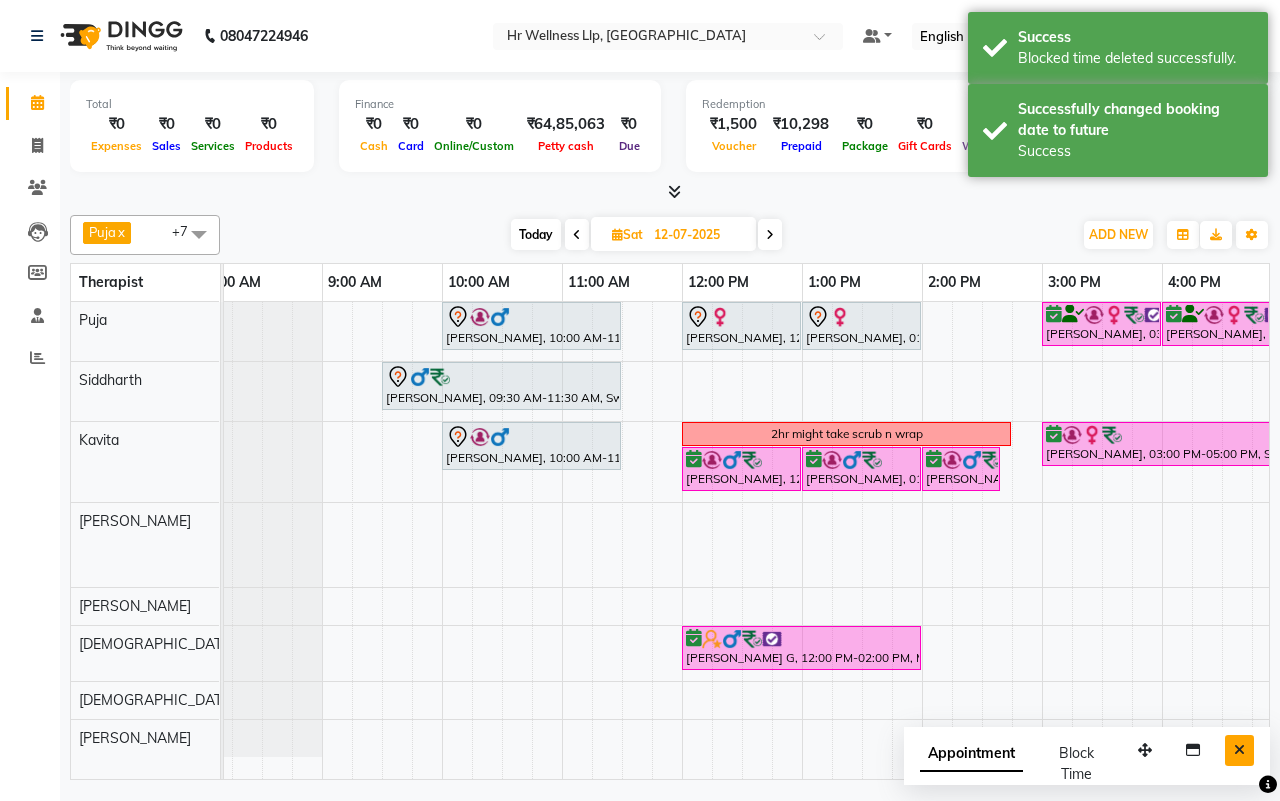 click at bounding box center [1239, 750] 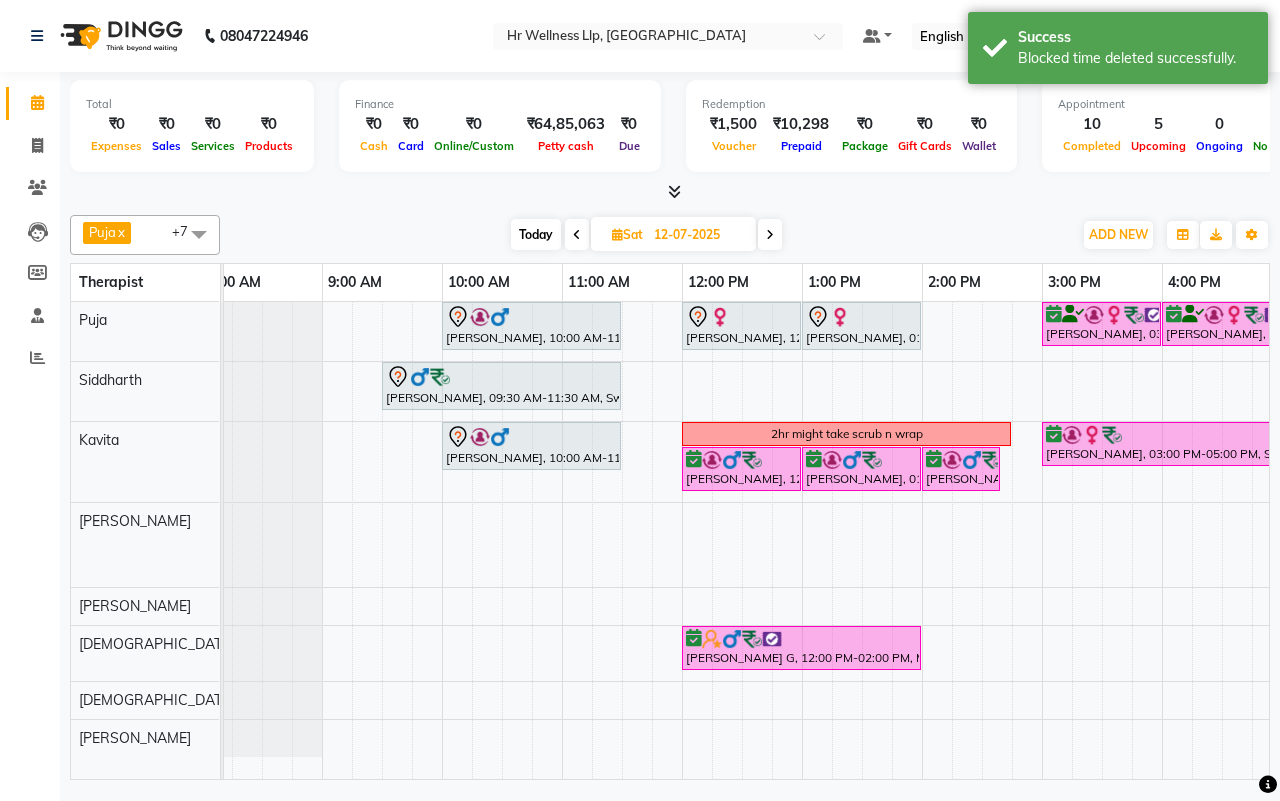 click on "[DATE]  [DATE]" at bounding box center (646, 235) 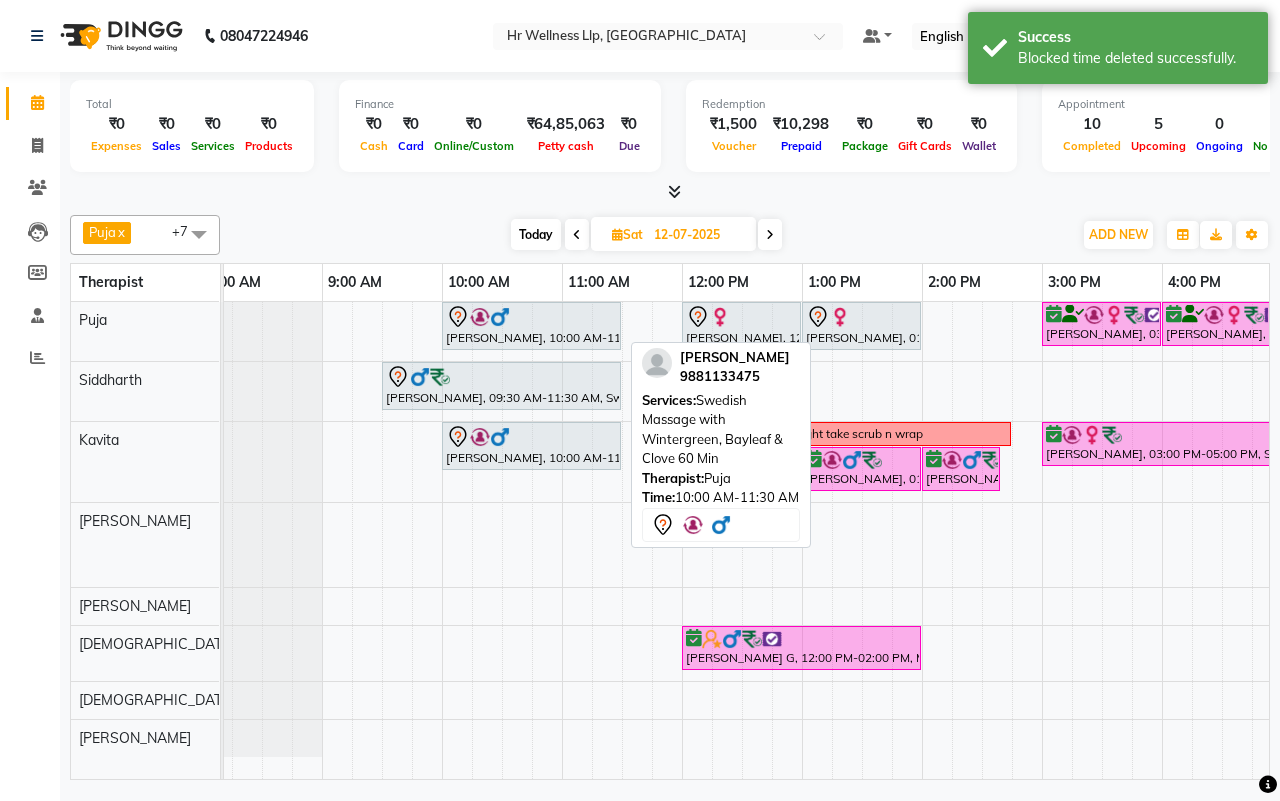 click at bounding box center (500, 317) 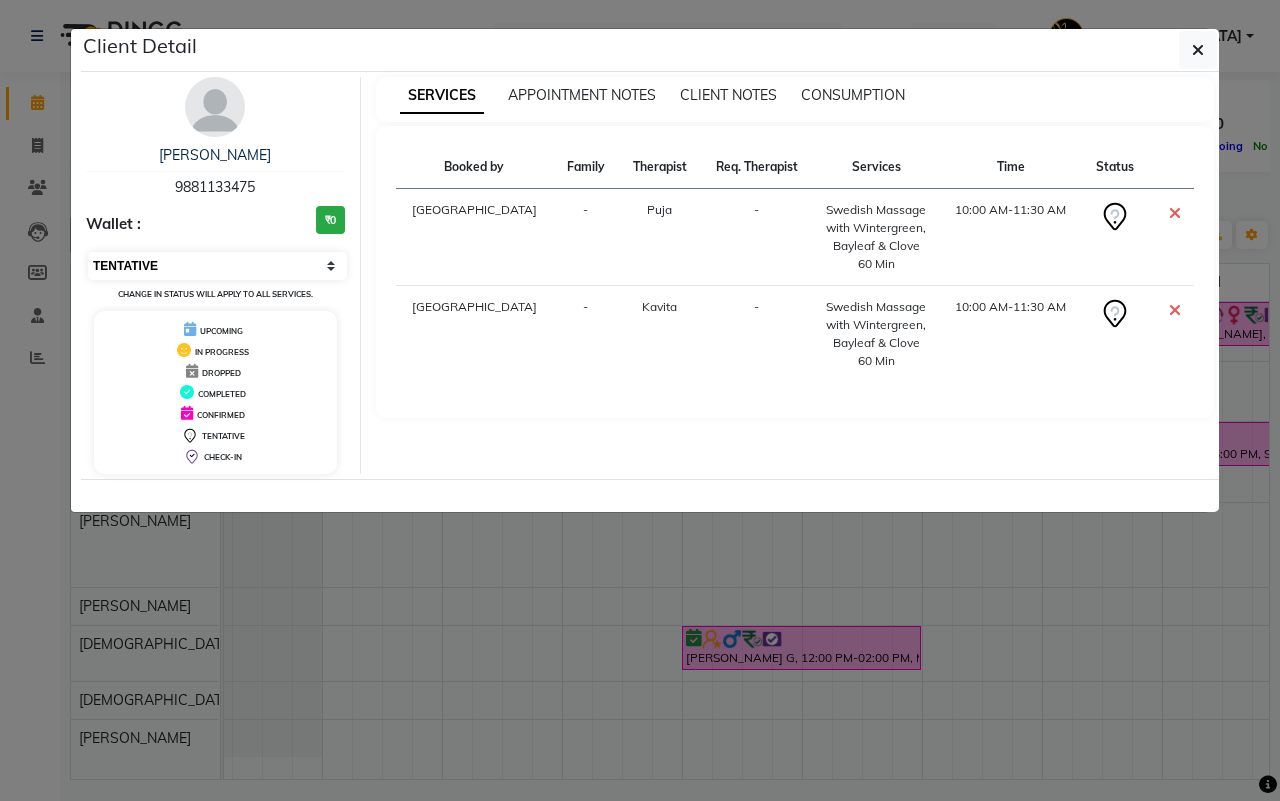 click on "Select CONFIRMED TENTATIVE" at bounding box center (217, 266) 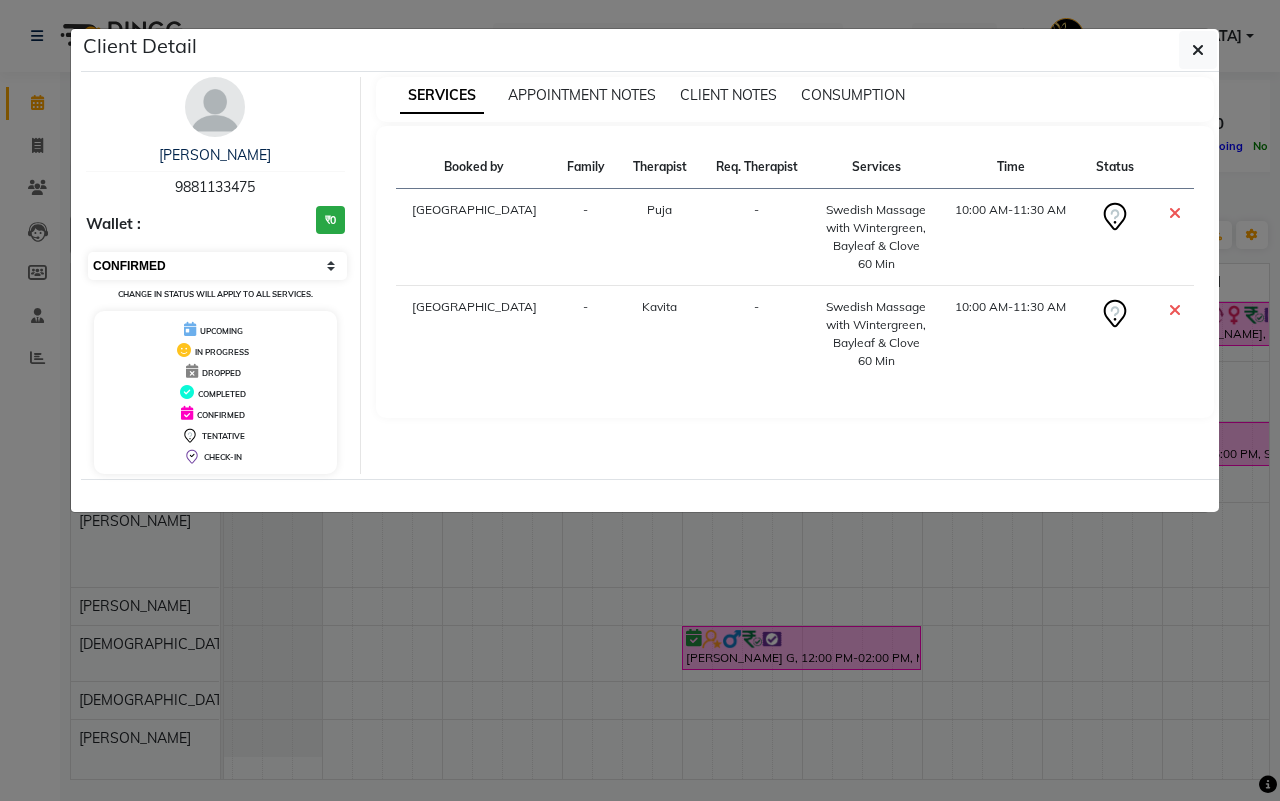 click on "Select CONFIRMED TENTATIVE" at bounding box center [217, 266] 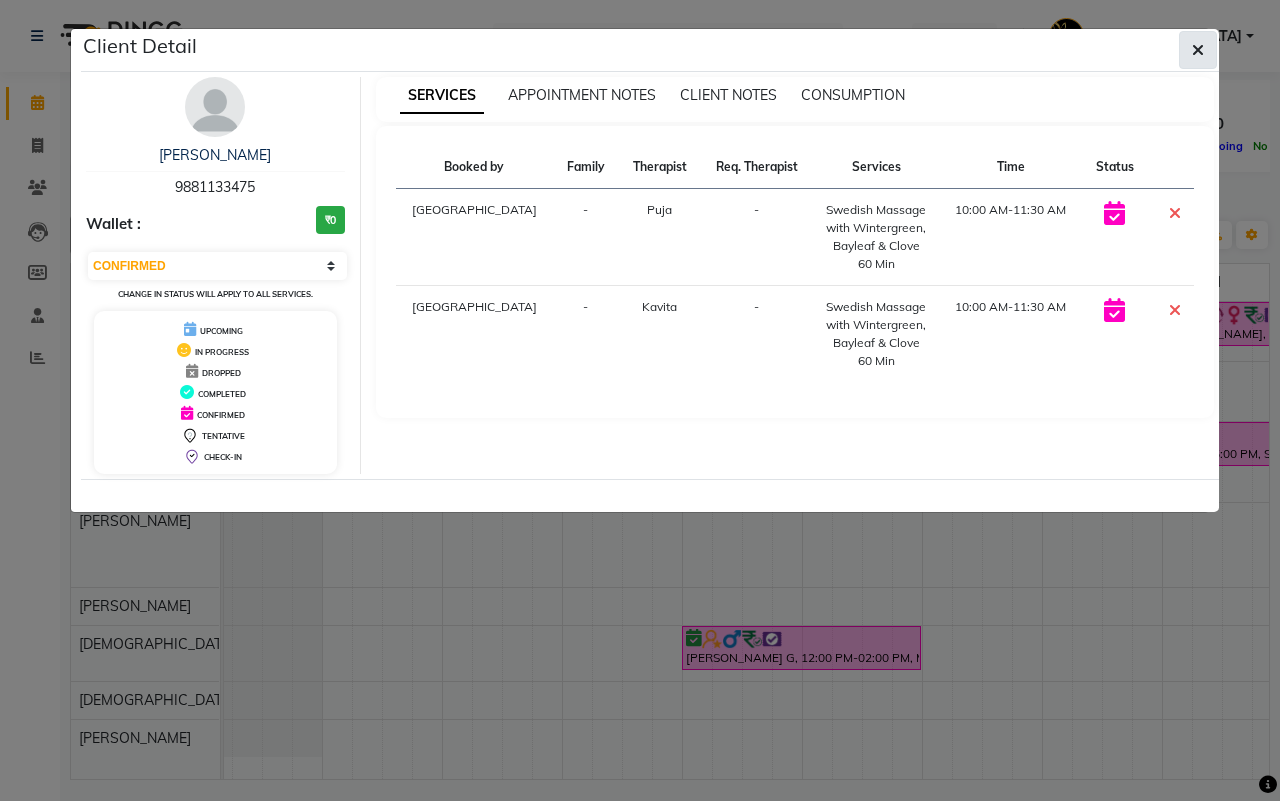 click 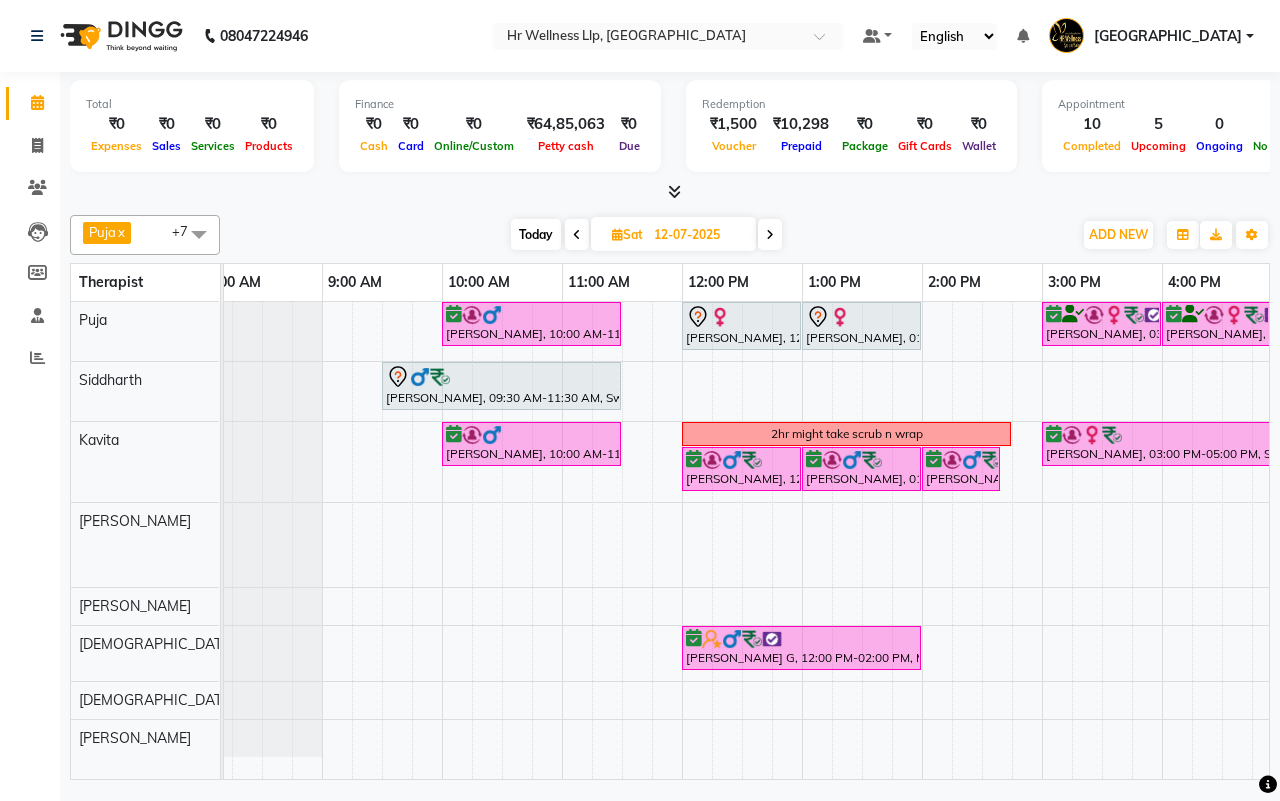 scroll, scrollTop: 0, scrollLeft: 301, axis: horizontal 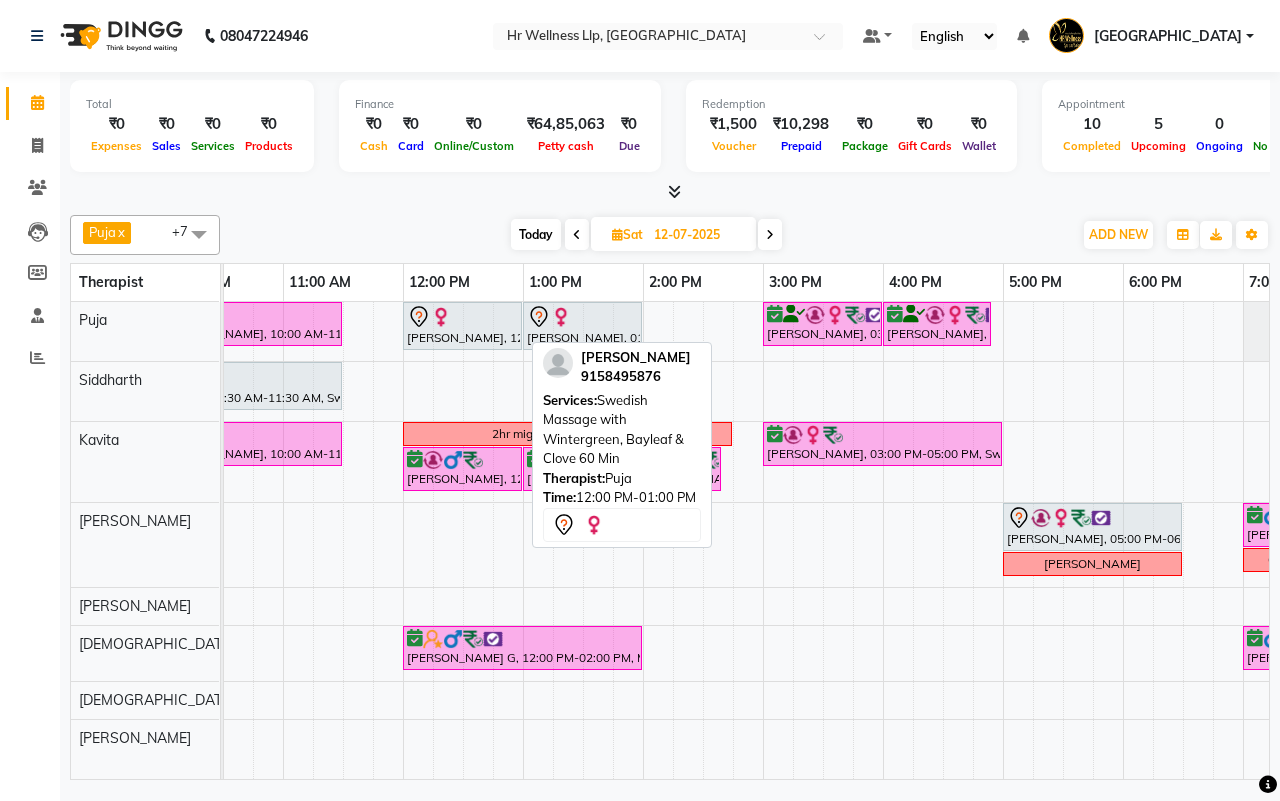 click at bounding box center (462, 317) 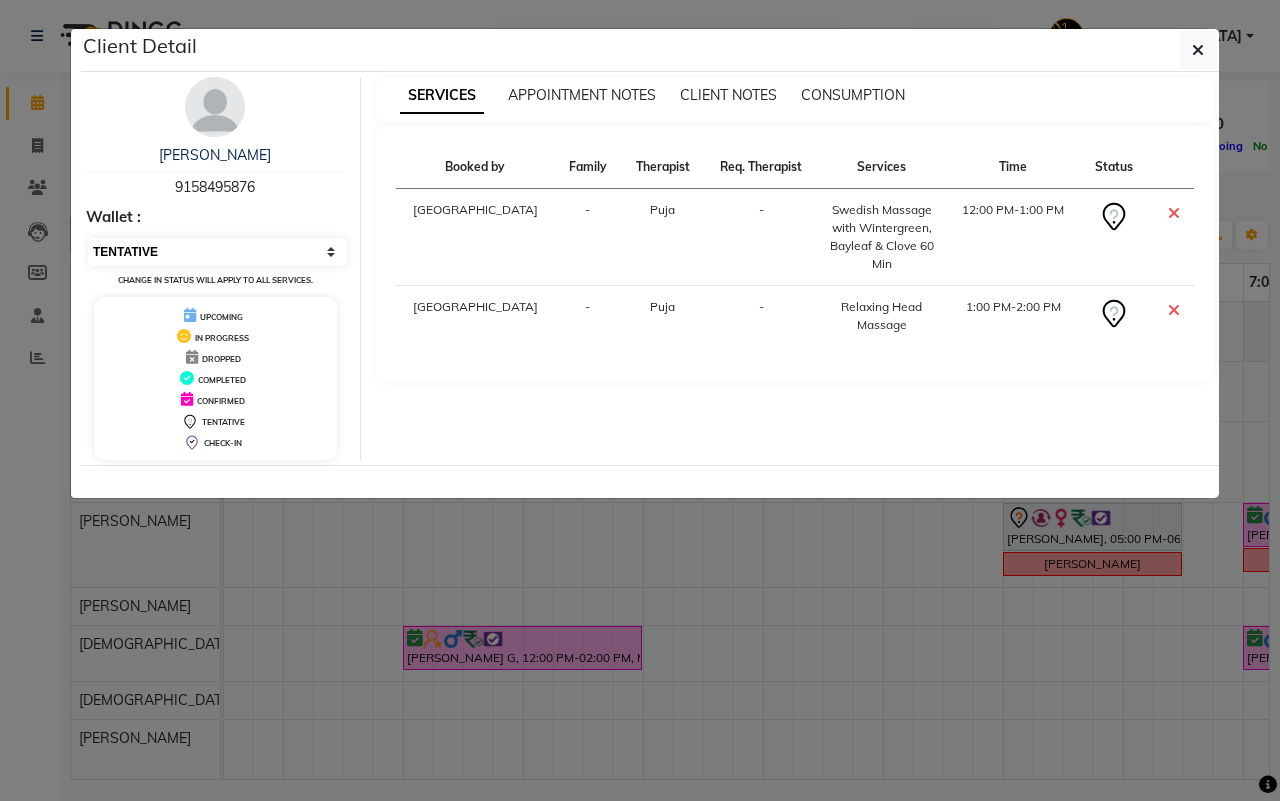click on "Select CONFIRMED TENTATIVE" at bounding box center [217, 252] 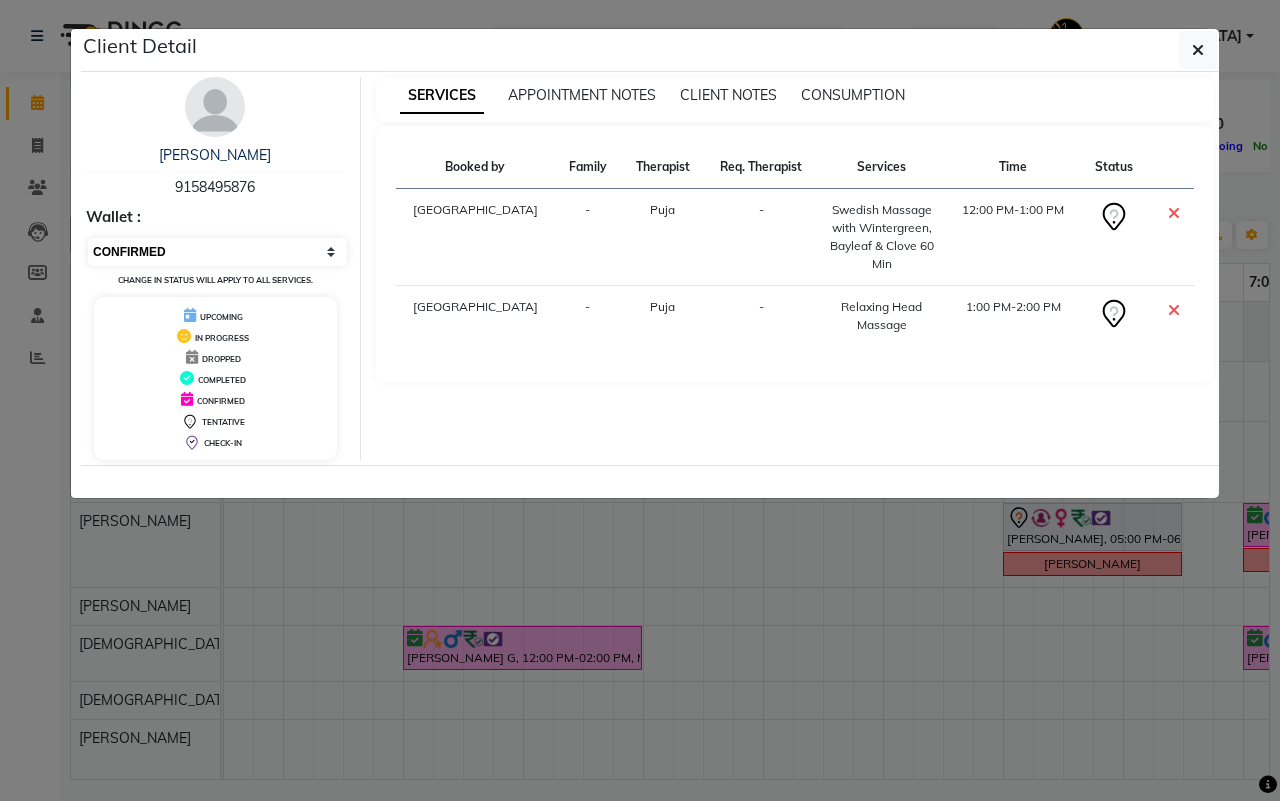 click on "Select CONFIRMED TENTATIVE" at bounding box center [217, 252] 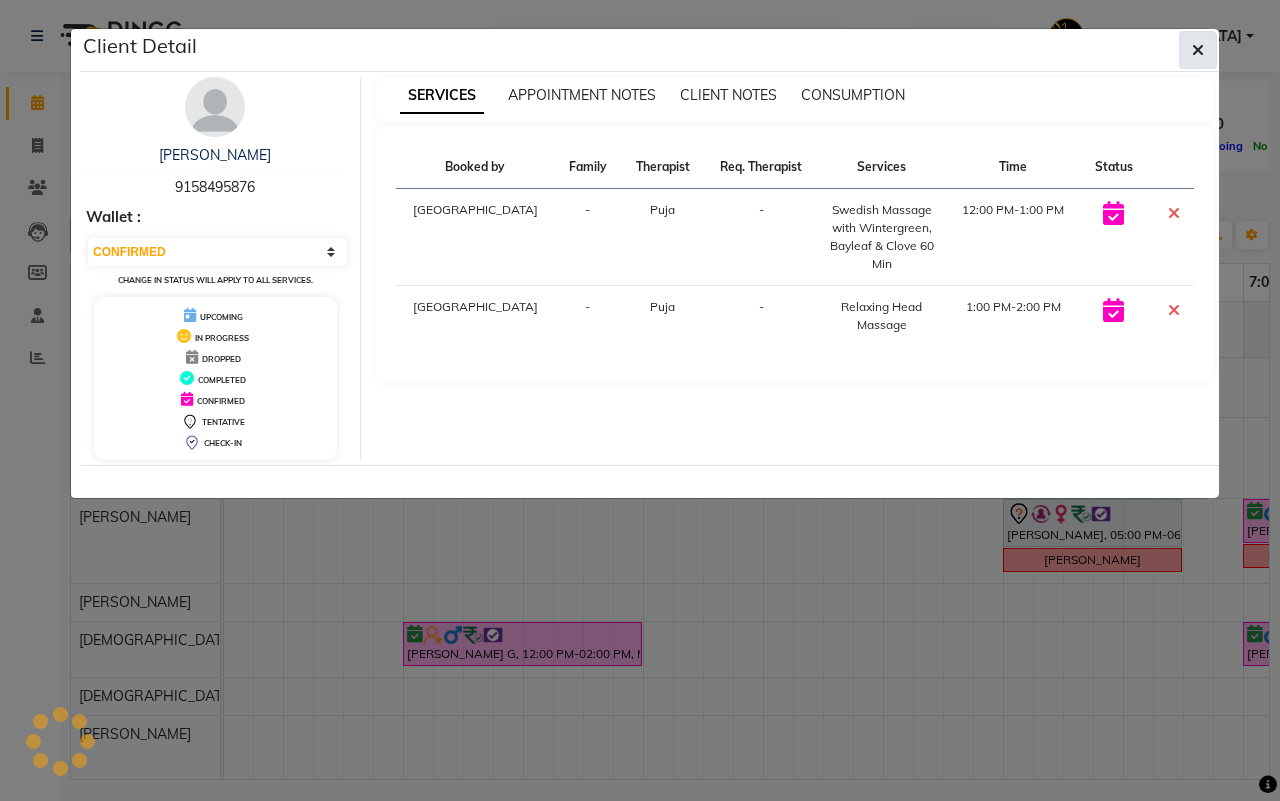 click 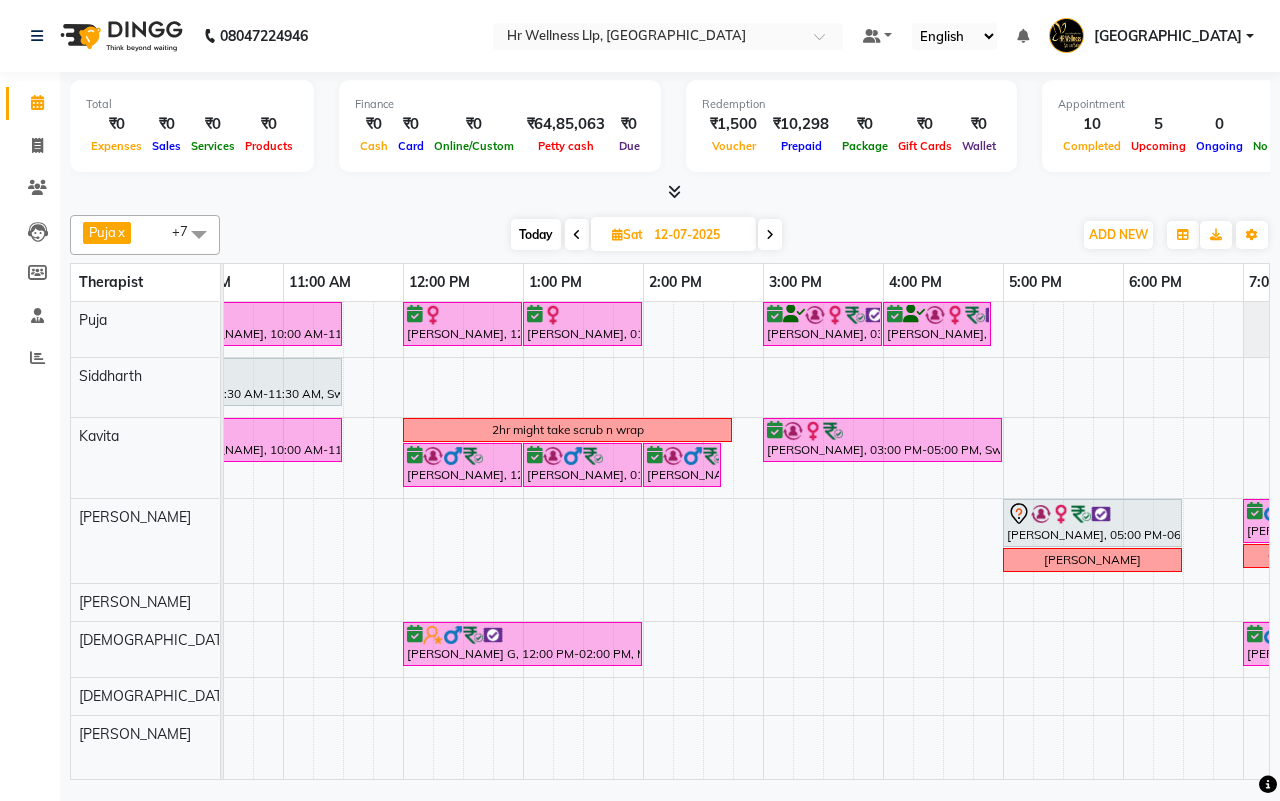 scroll, scrollTop: 0, scrollLeft: 515, axis: horizontal 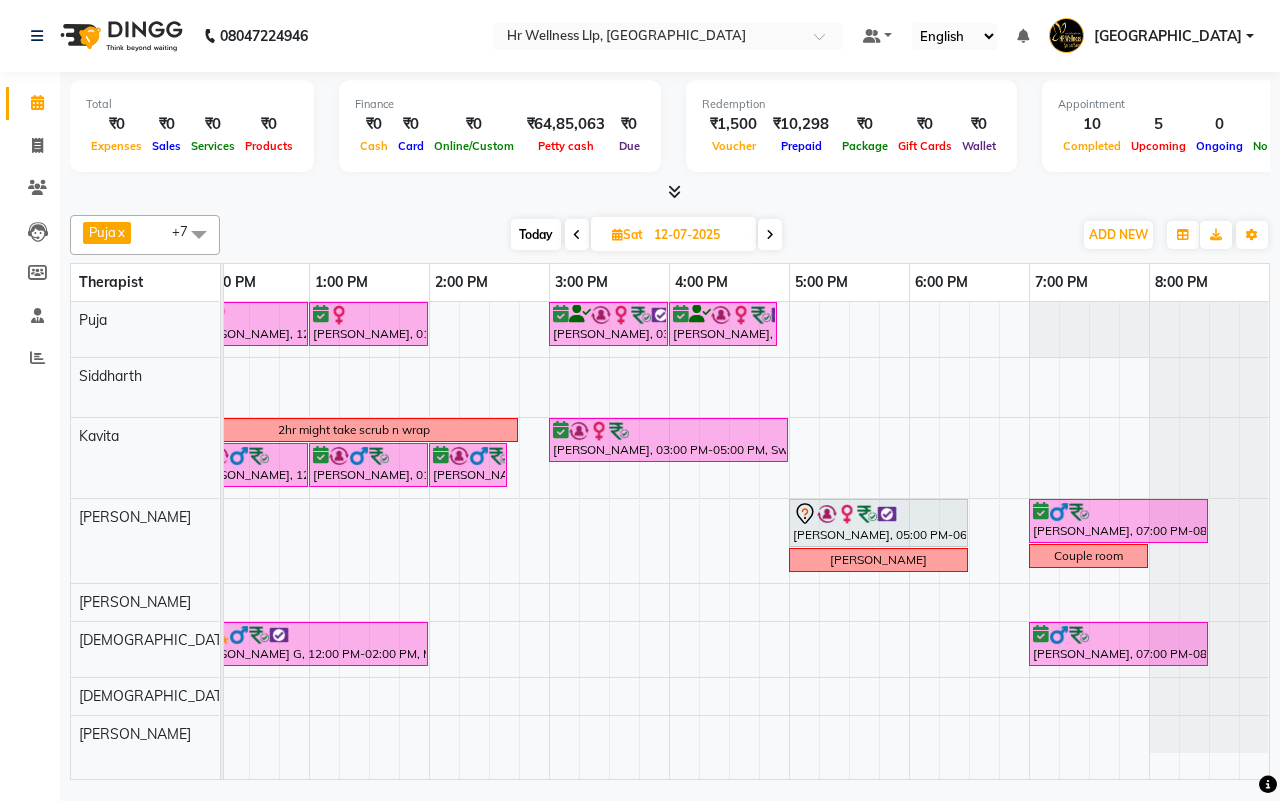 click on "Today" at bounding box center [536, 234] 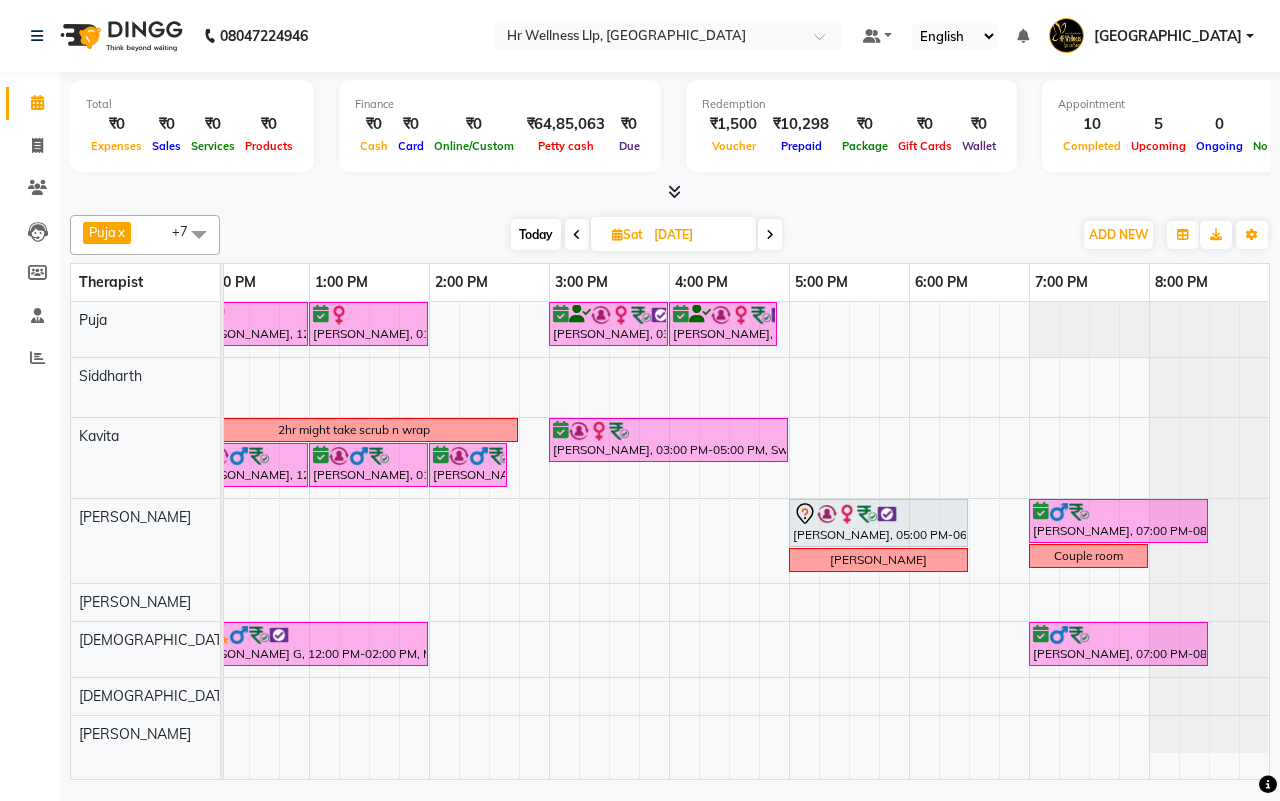 scroll, scrollTop: 0, scrollLeft: 515, axis: horizontal 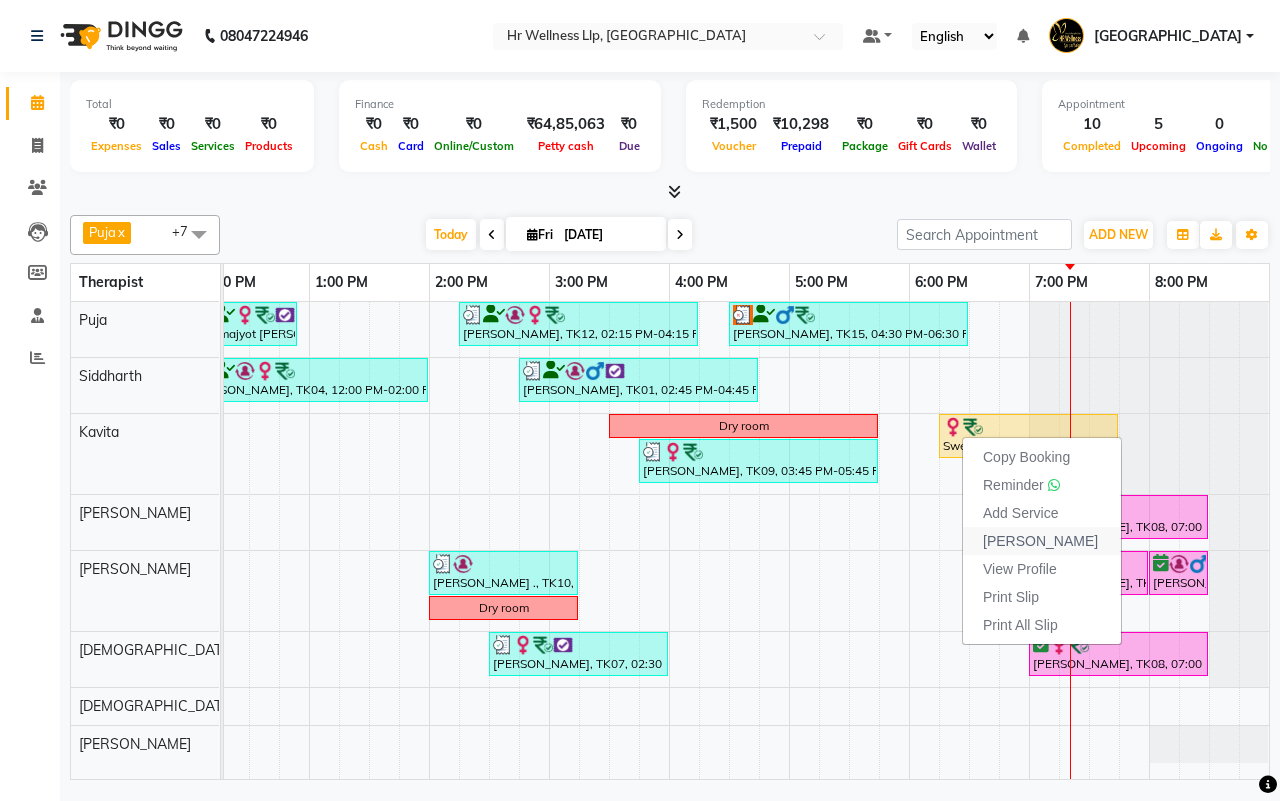 click on "[PERSON_NAME]" at bounding box center (1040, 541) 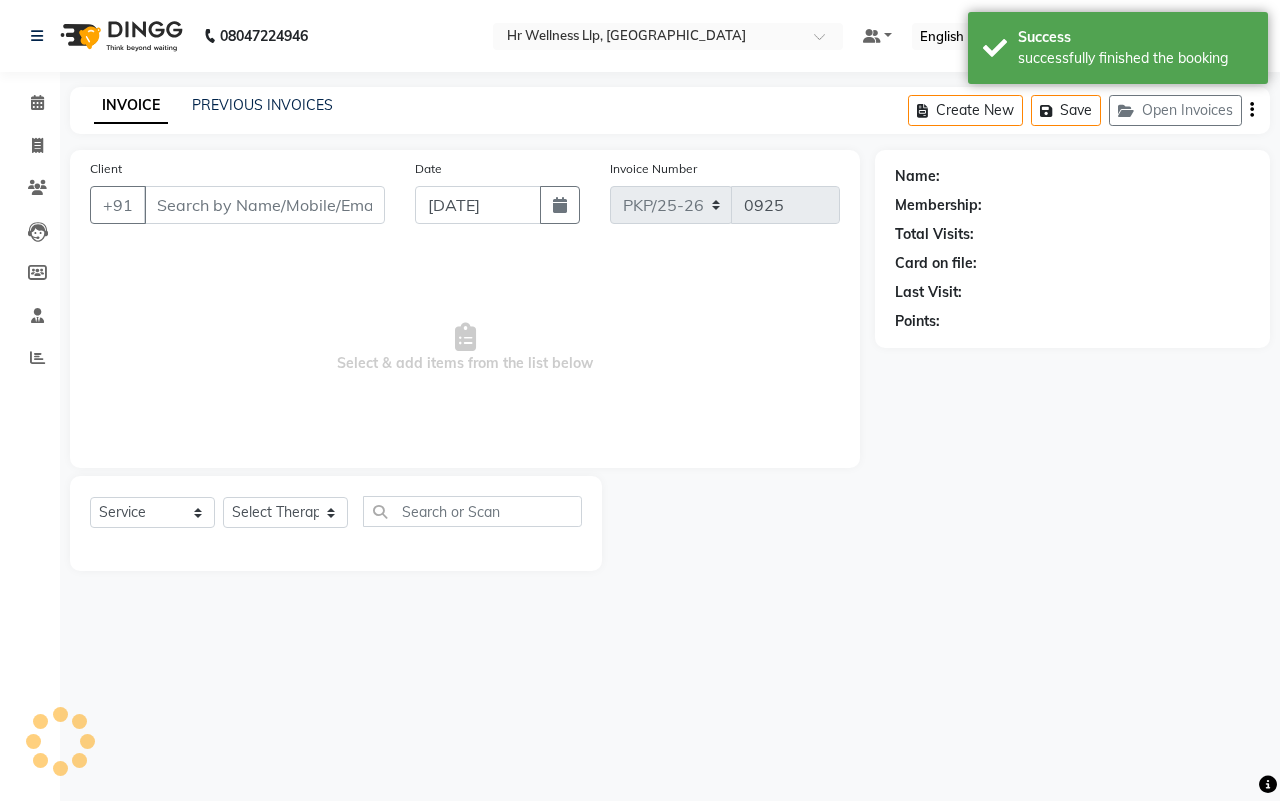 type on "7798786071" 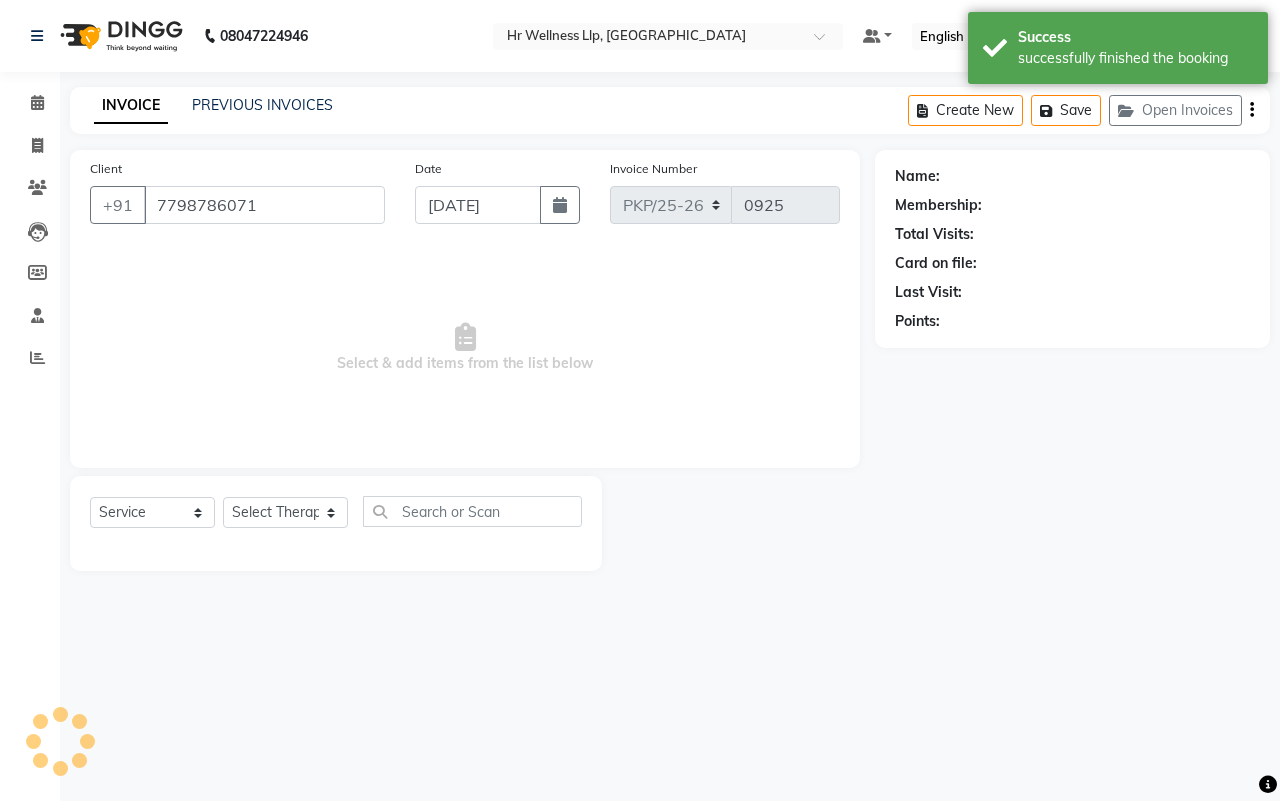select on "19506" 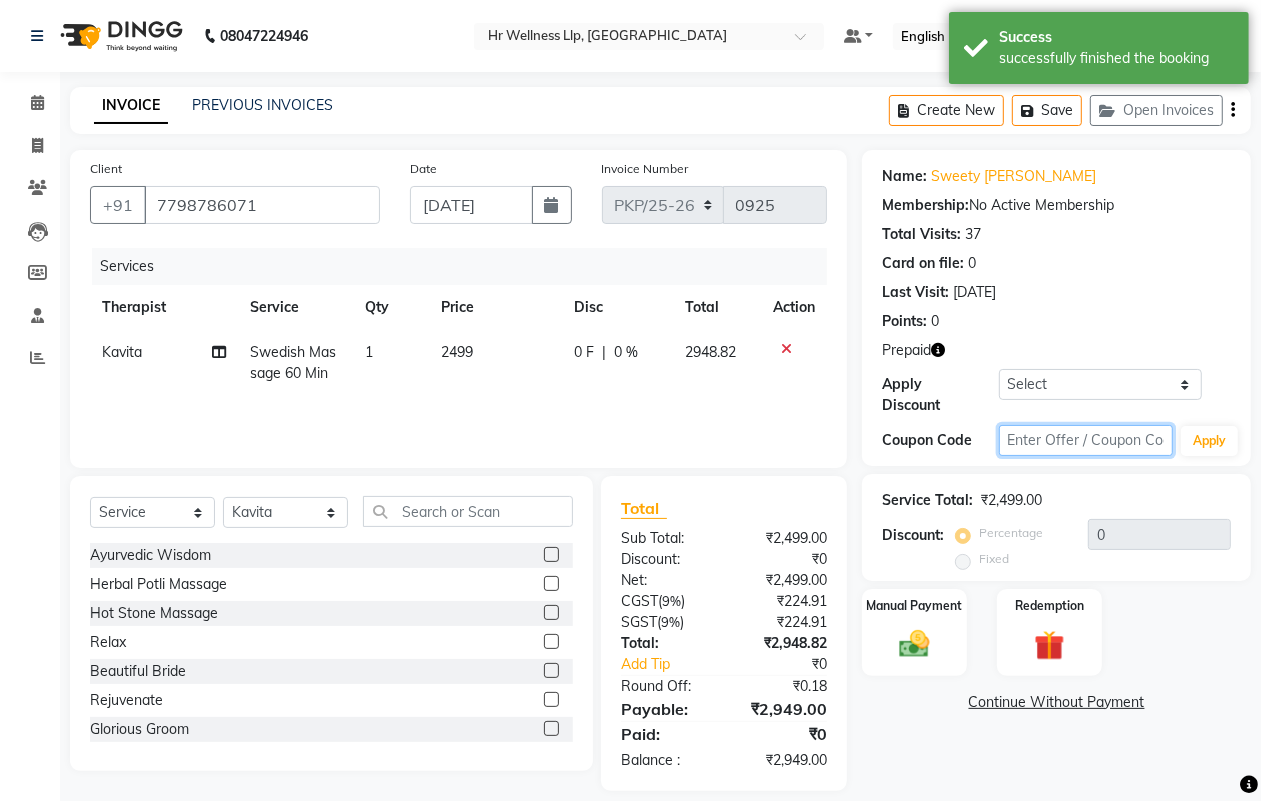 click 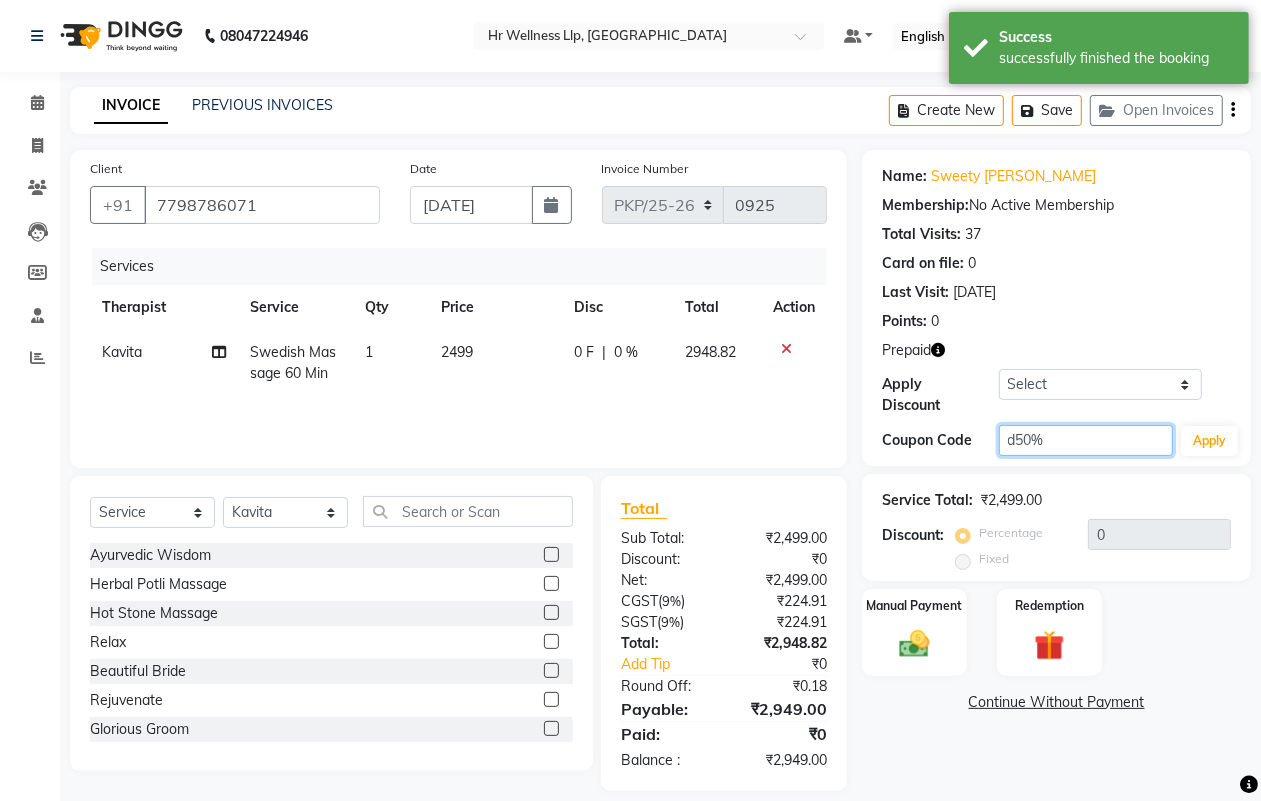 click on "d50%" 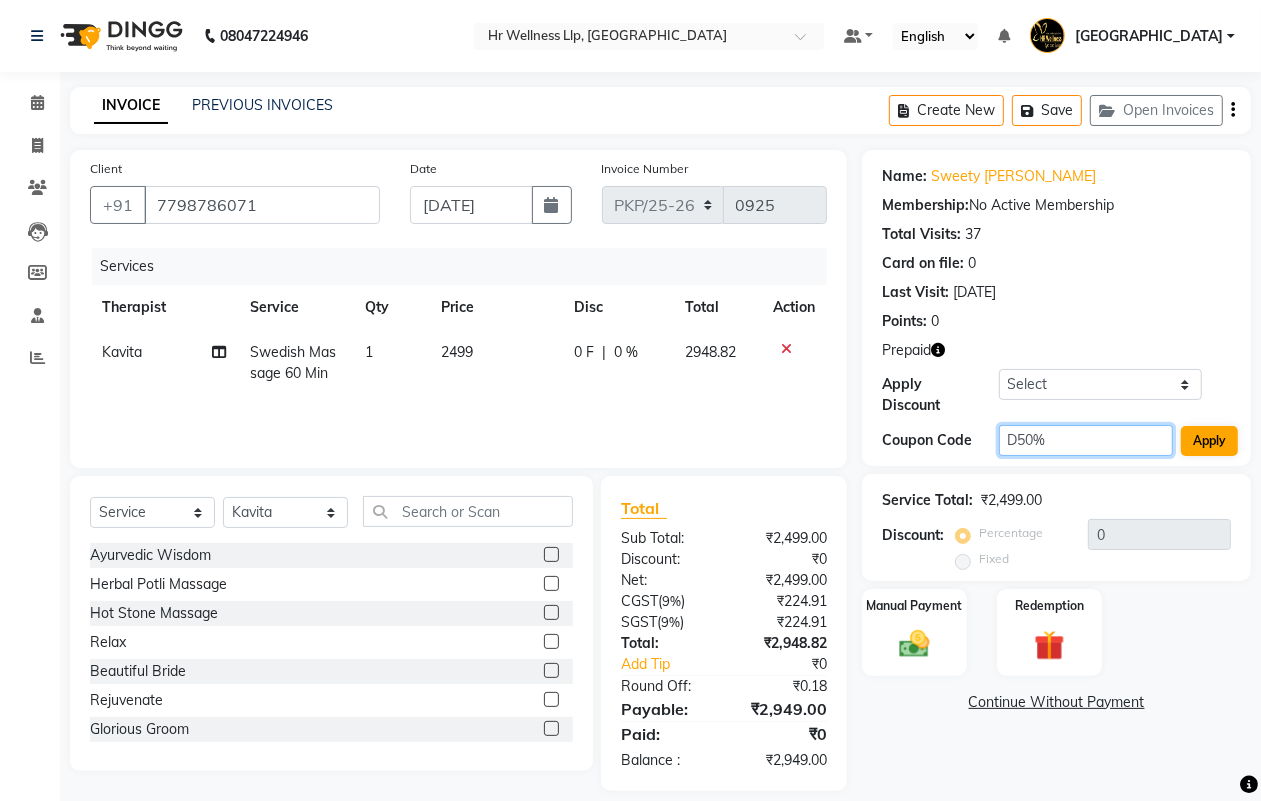 type on "D50%" 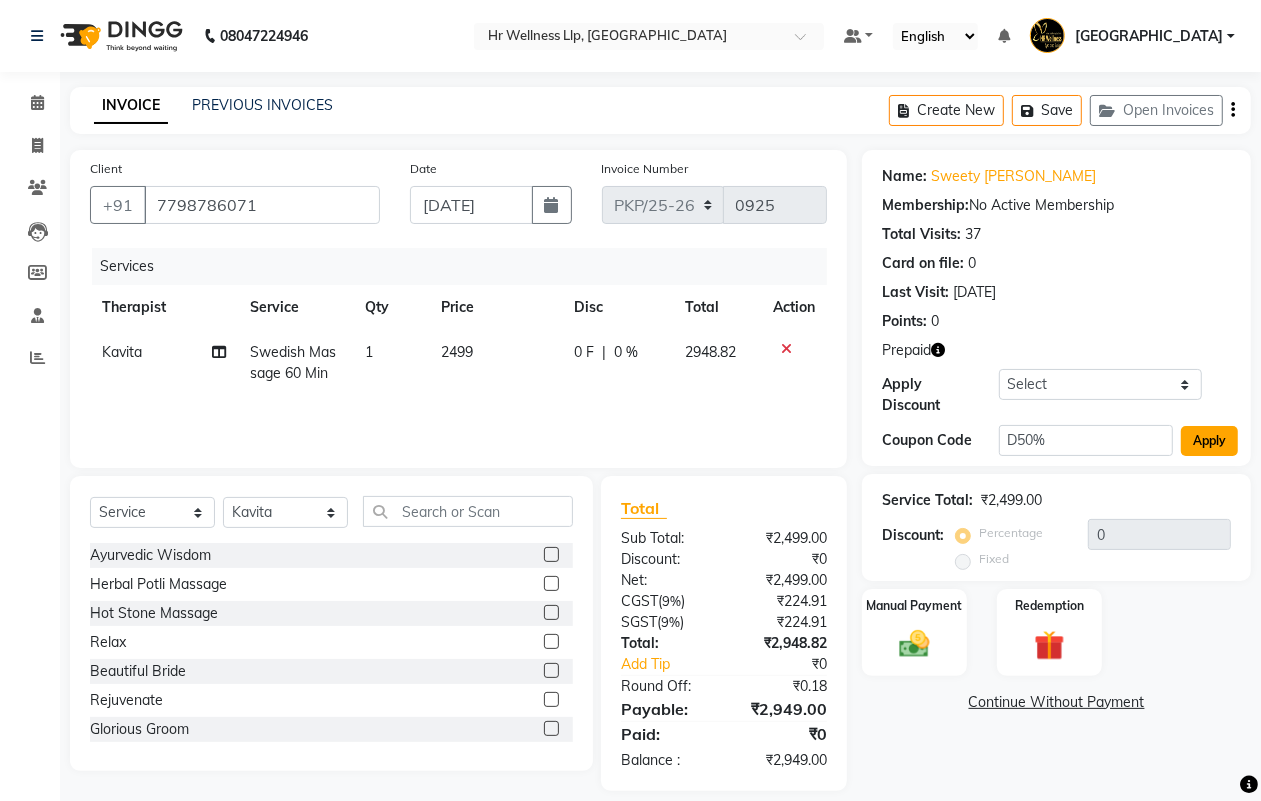 click on "Apply" 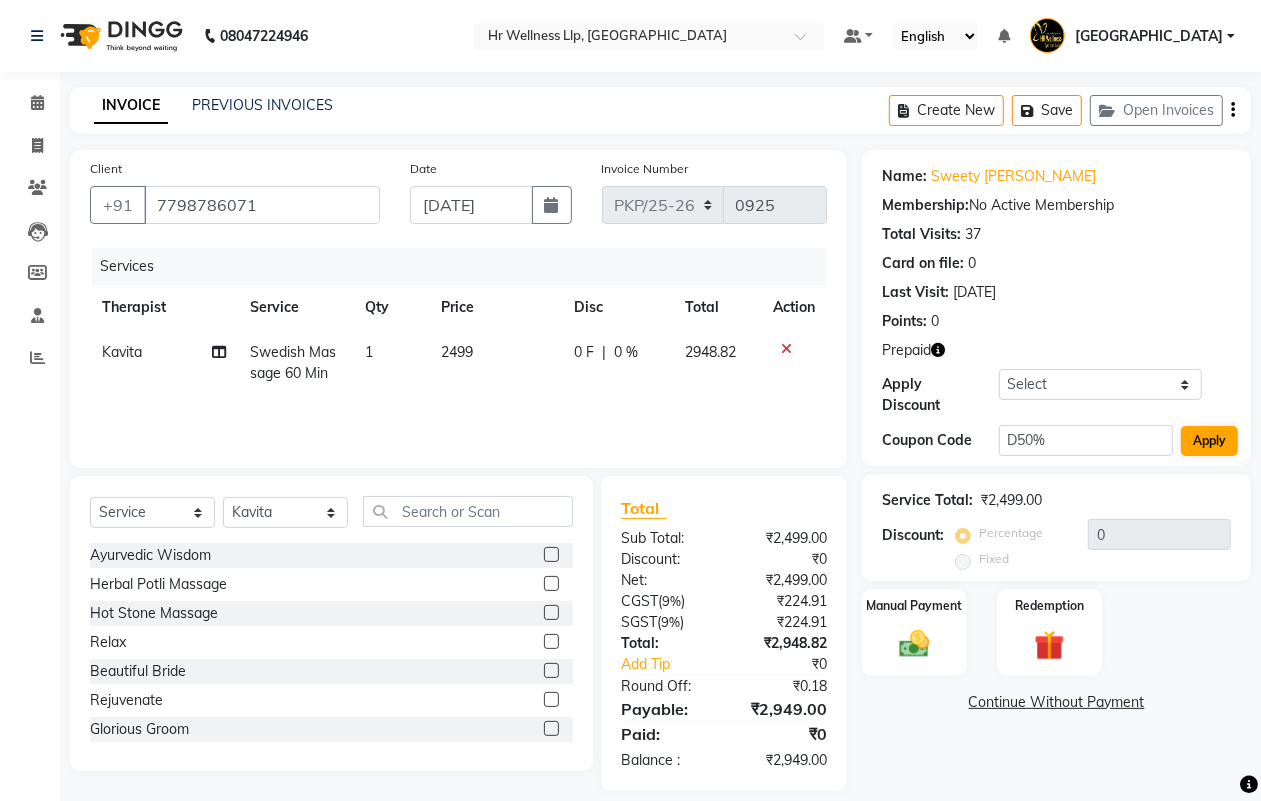 type on "50" 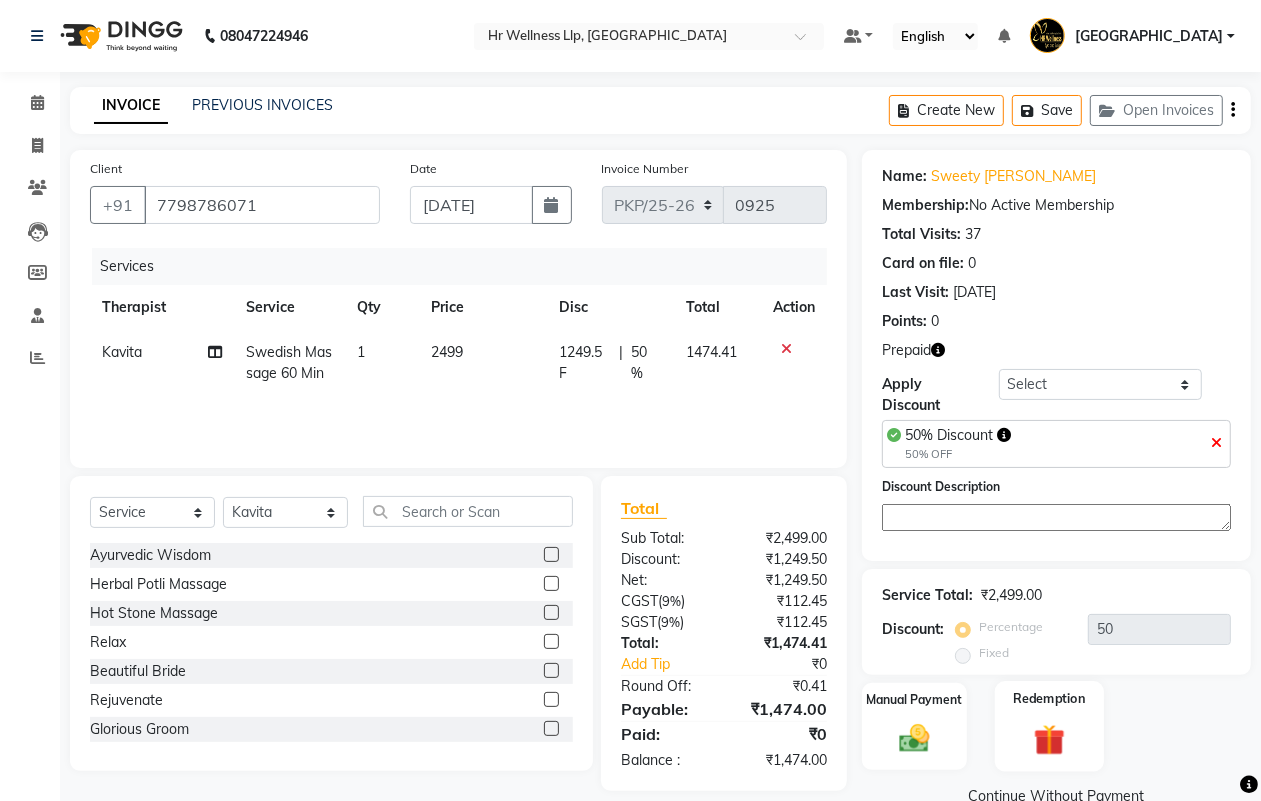 click 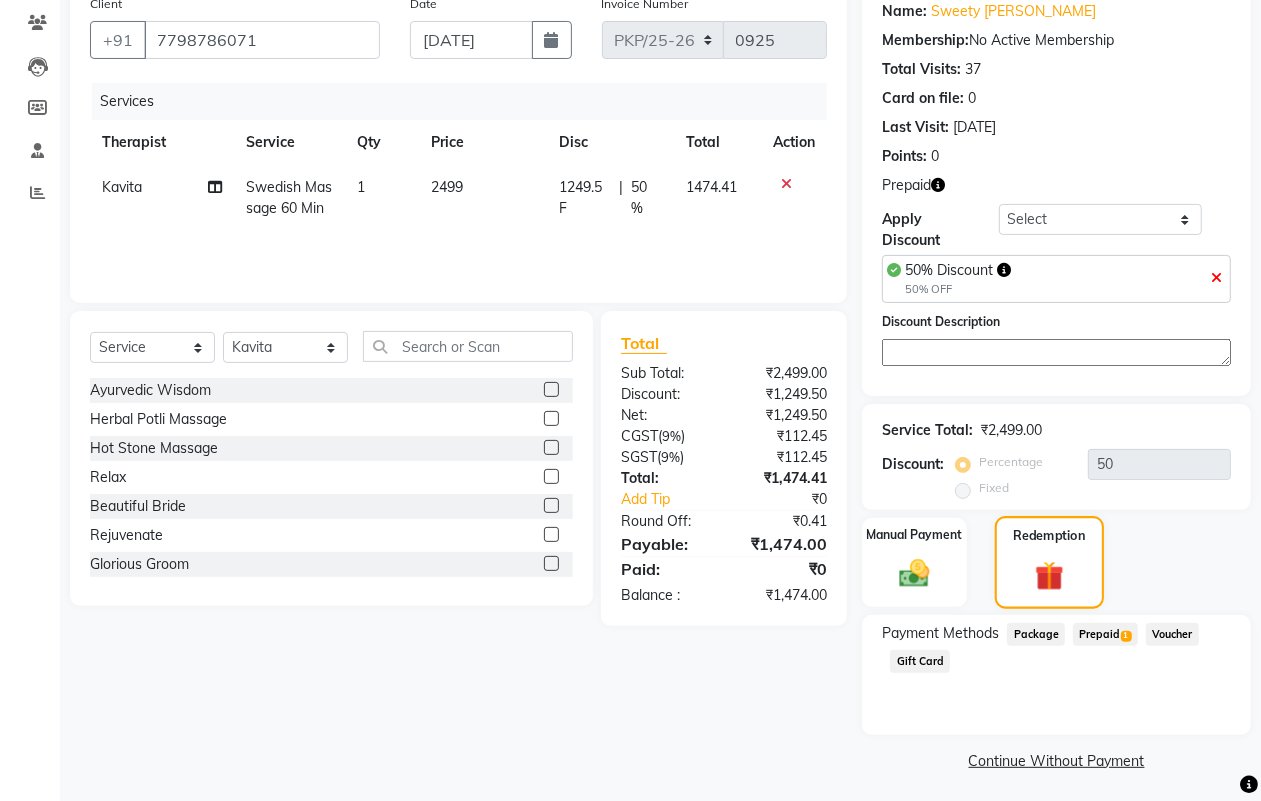 scroll, scrollTop: 170, scrollLeft: 0, axis: vertical 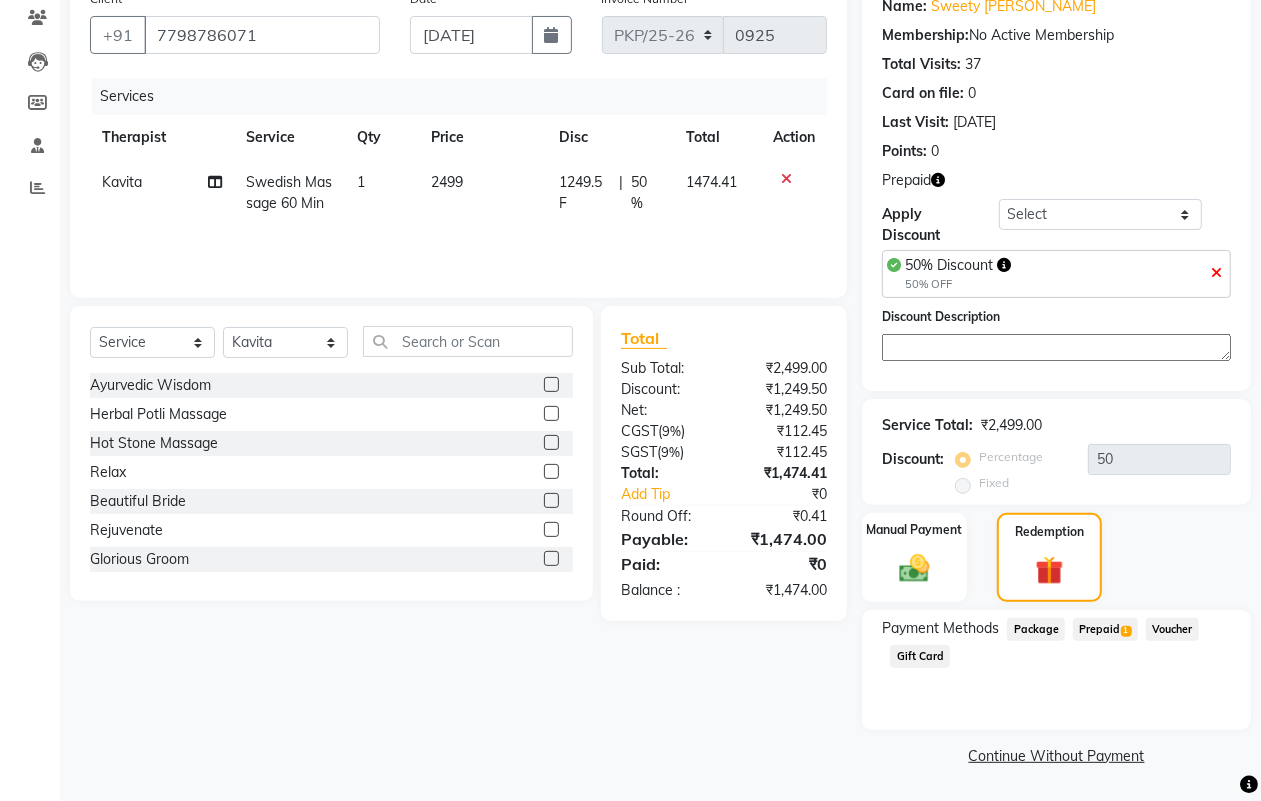 click on "Prepaid  1" 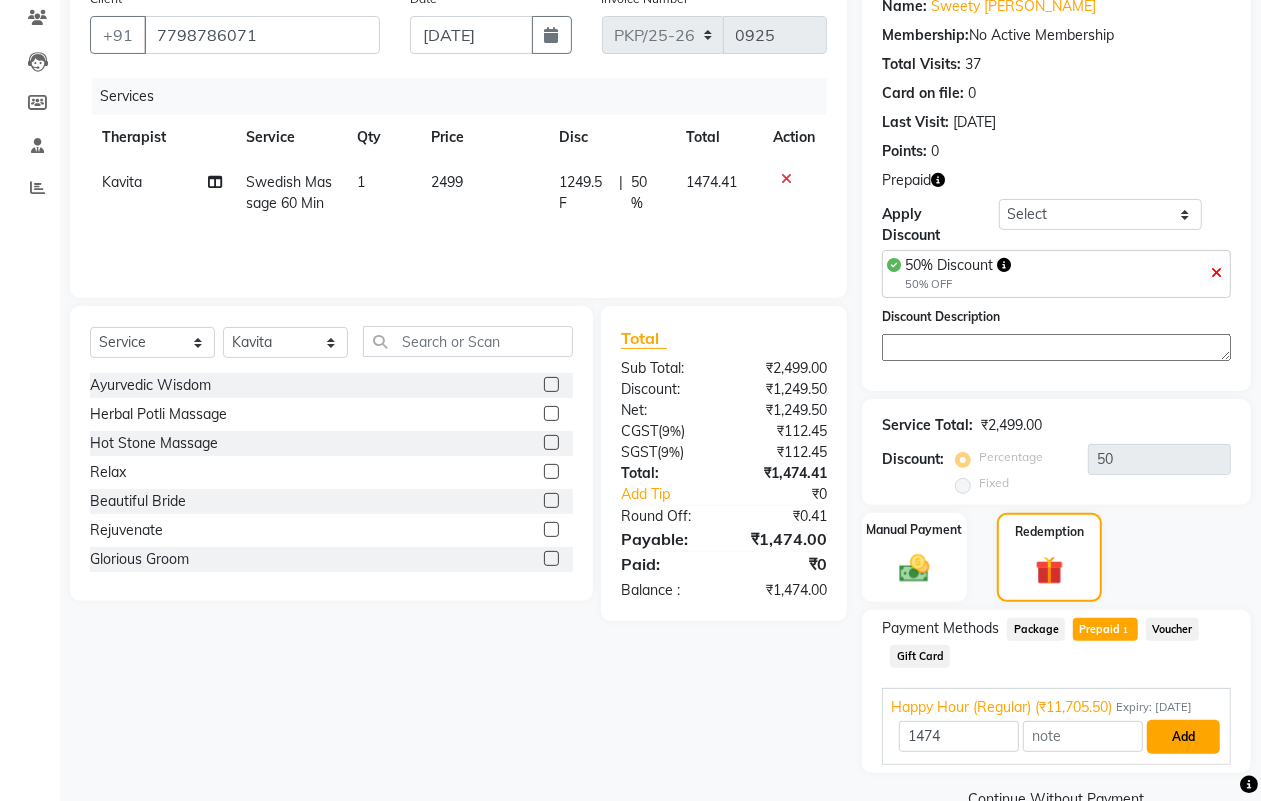 click on "Add" at bounding box center [1183, 737] 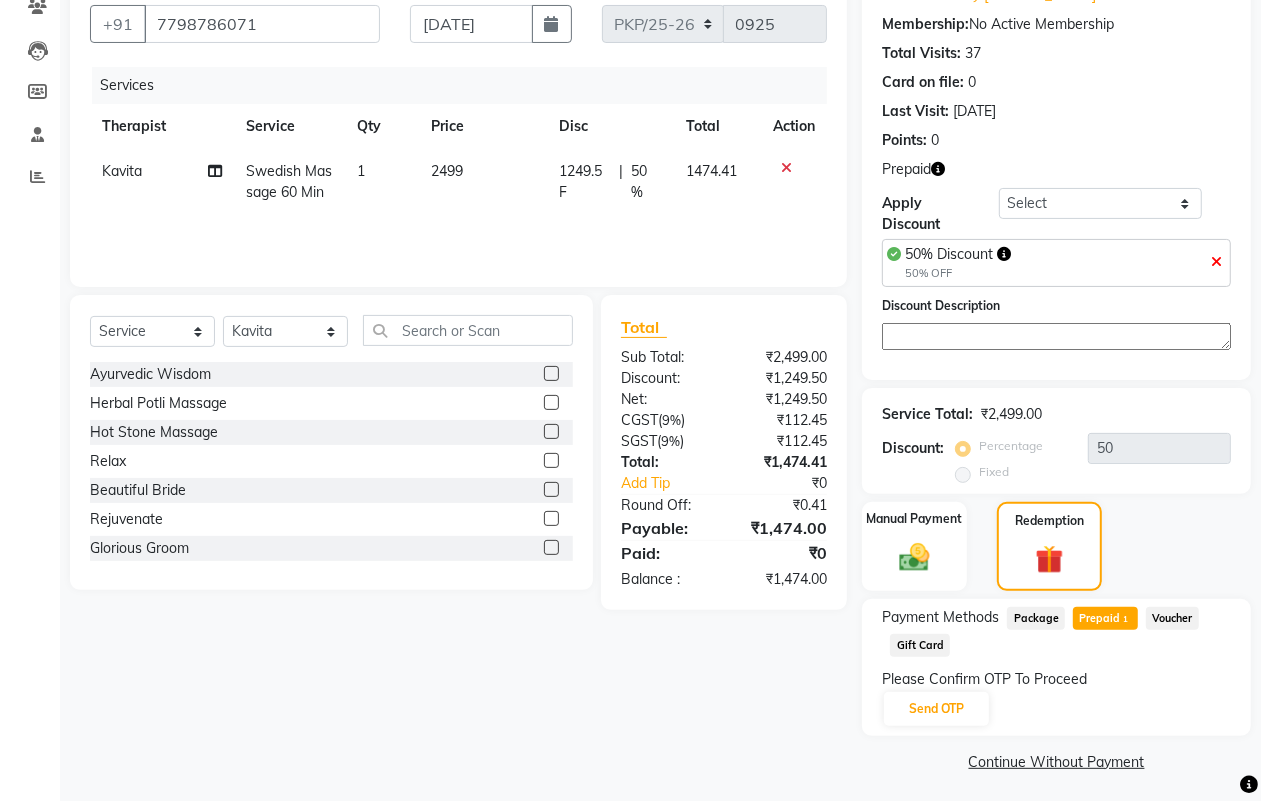 scroll, scrollTop: 186, scrollLeft: 0, axis: vertical 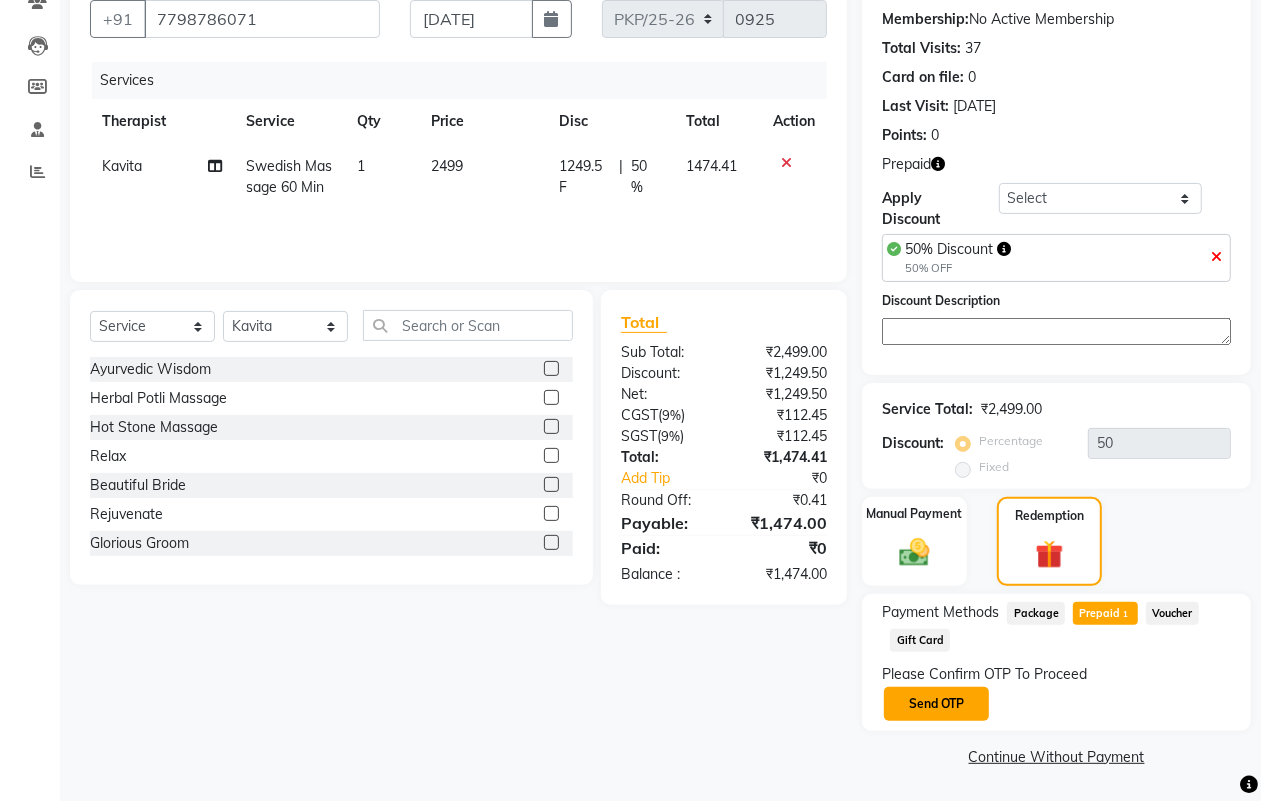 click on "Send OTP" 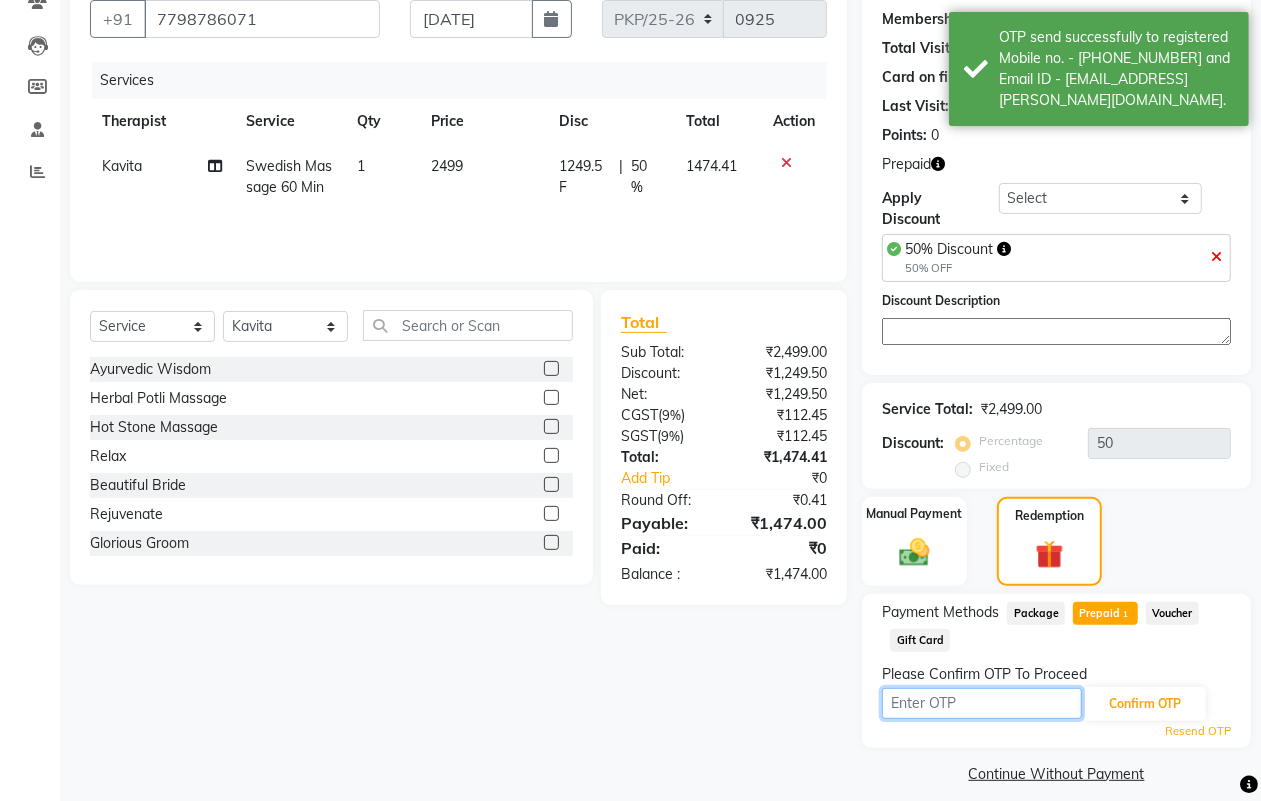click at bounding box center (982, 703) 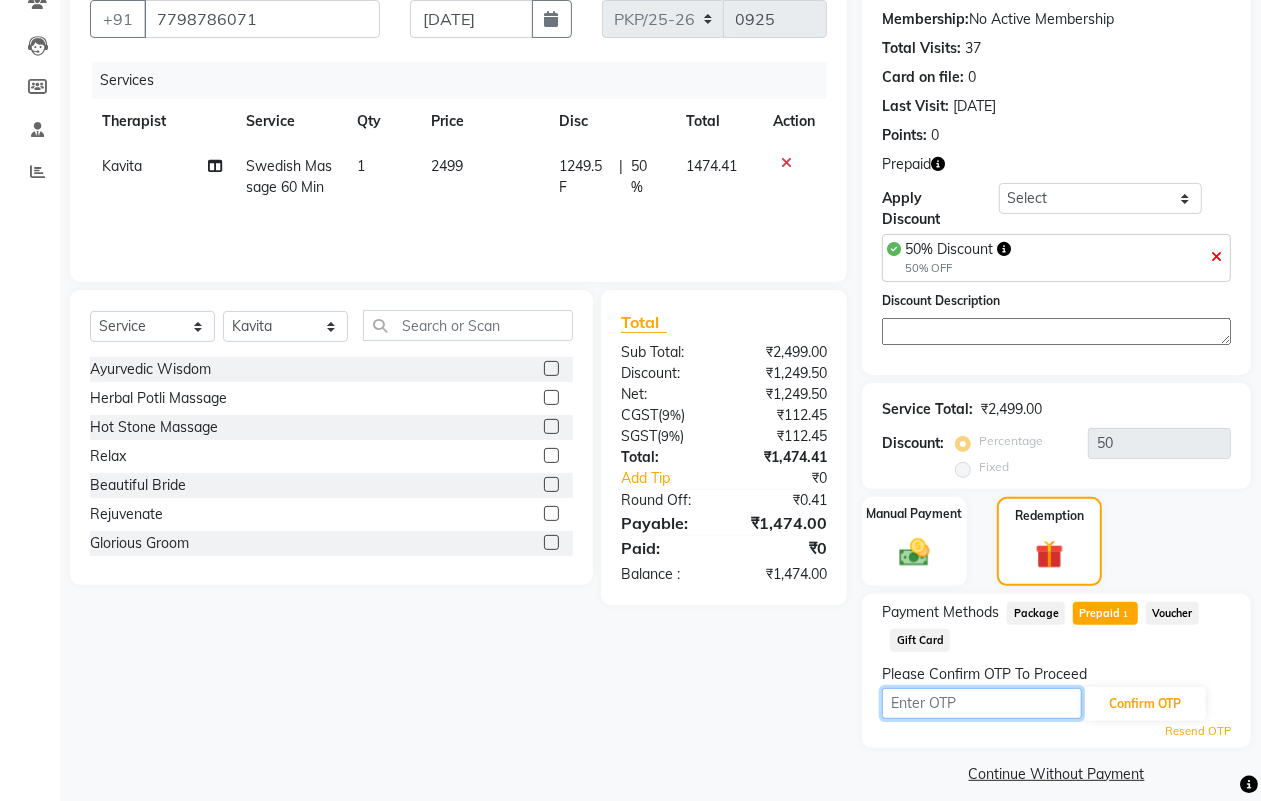 click at bounding box center (982, 703) 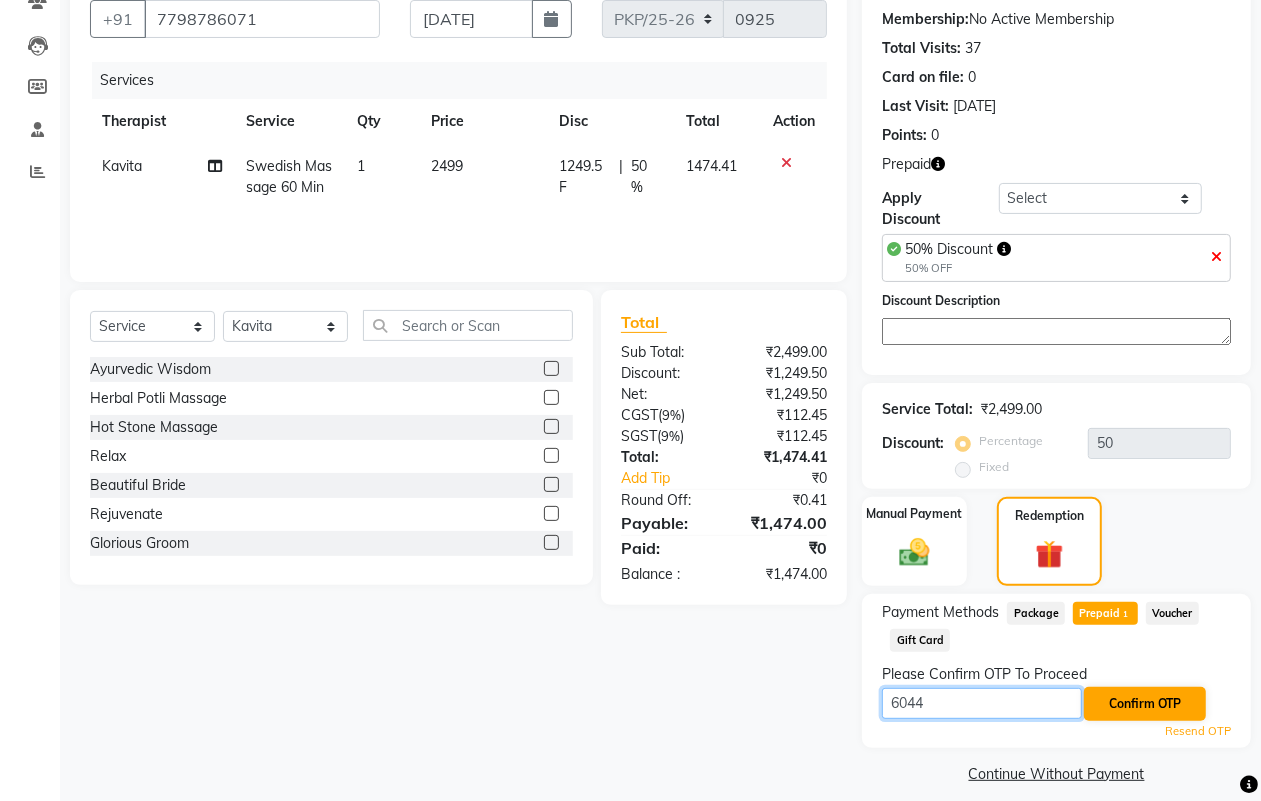 type on "6044" 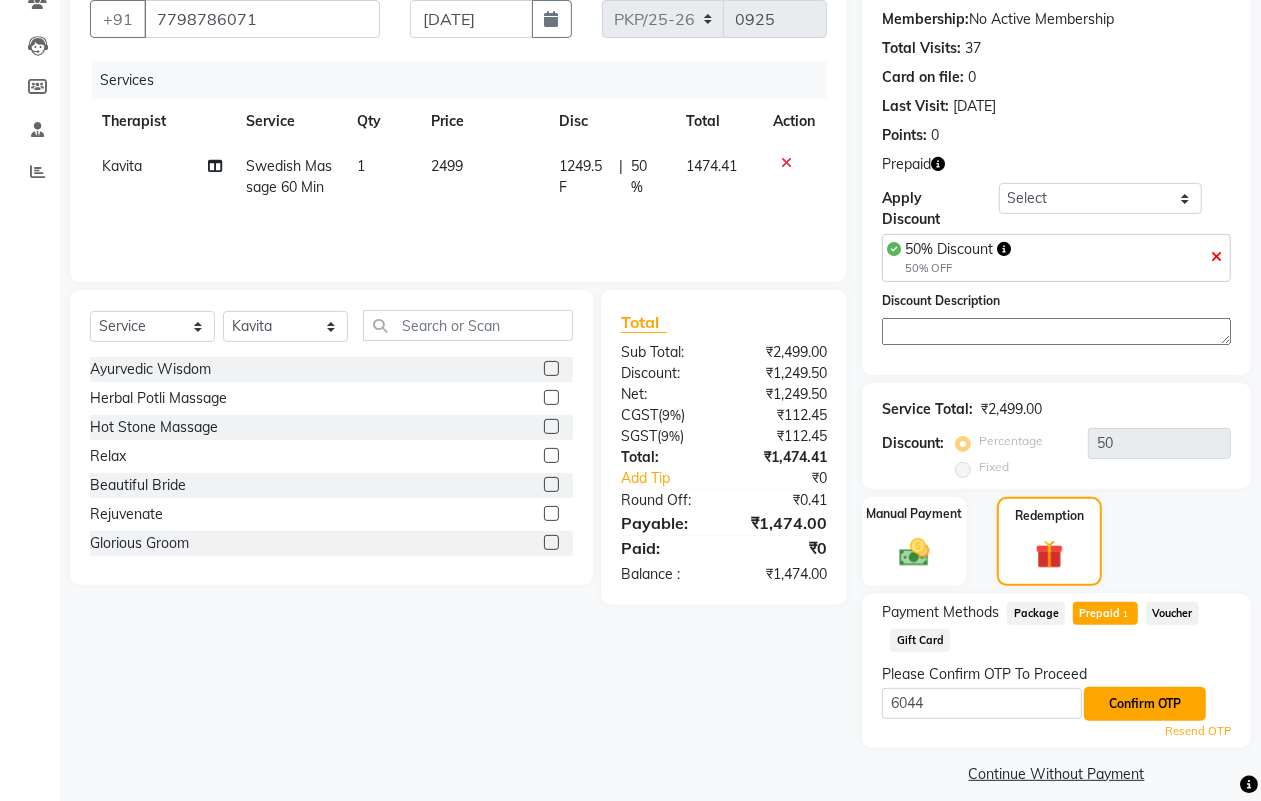 click on "Confirm OTP" 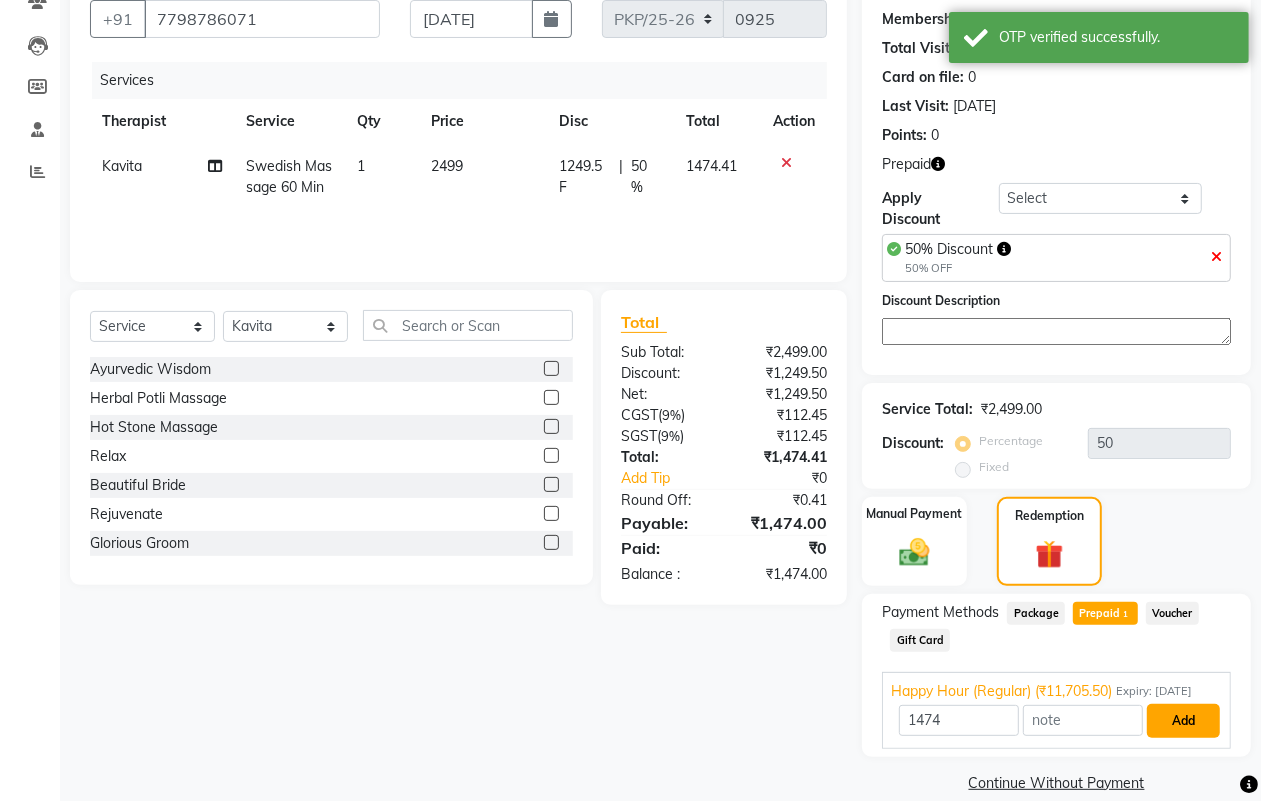 click on "Add" at bounding box center (1183, 721) 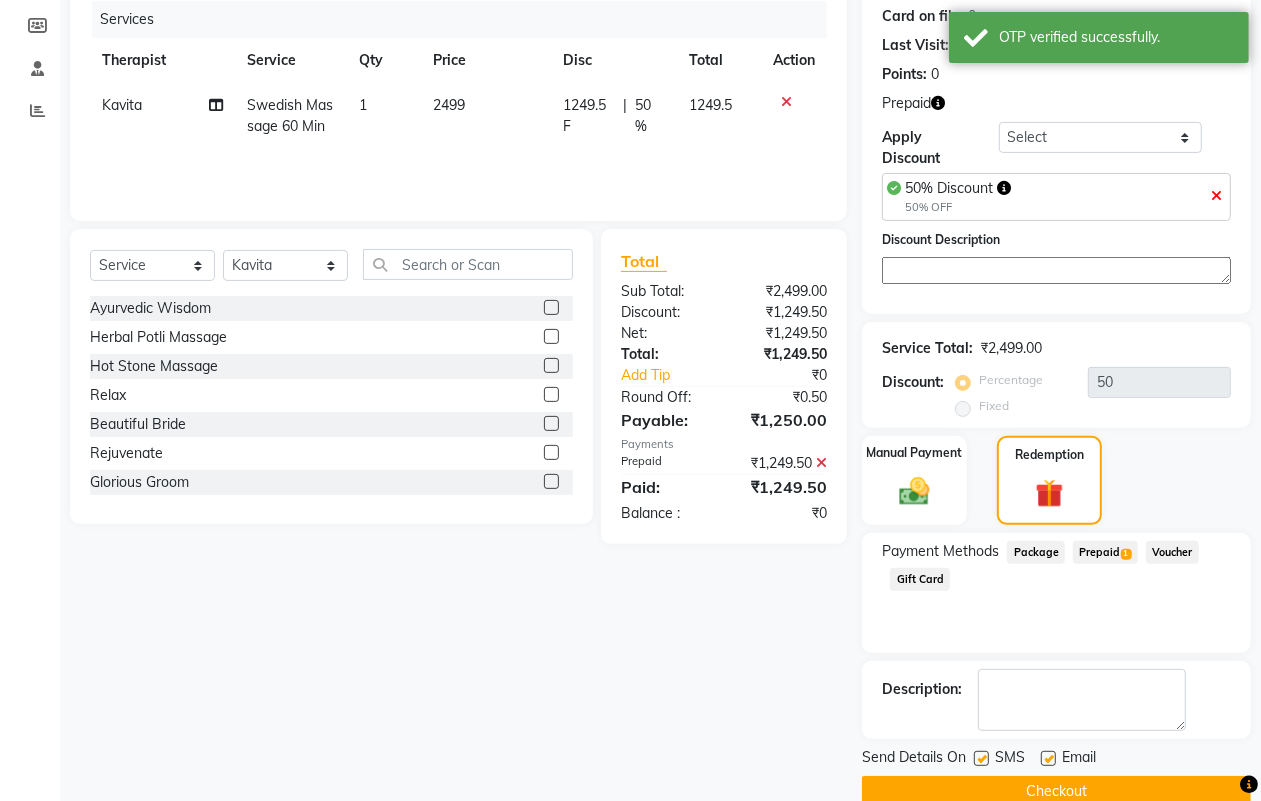 scroll, scrollTop: 283, scrollLeft: 0, axis: vertical 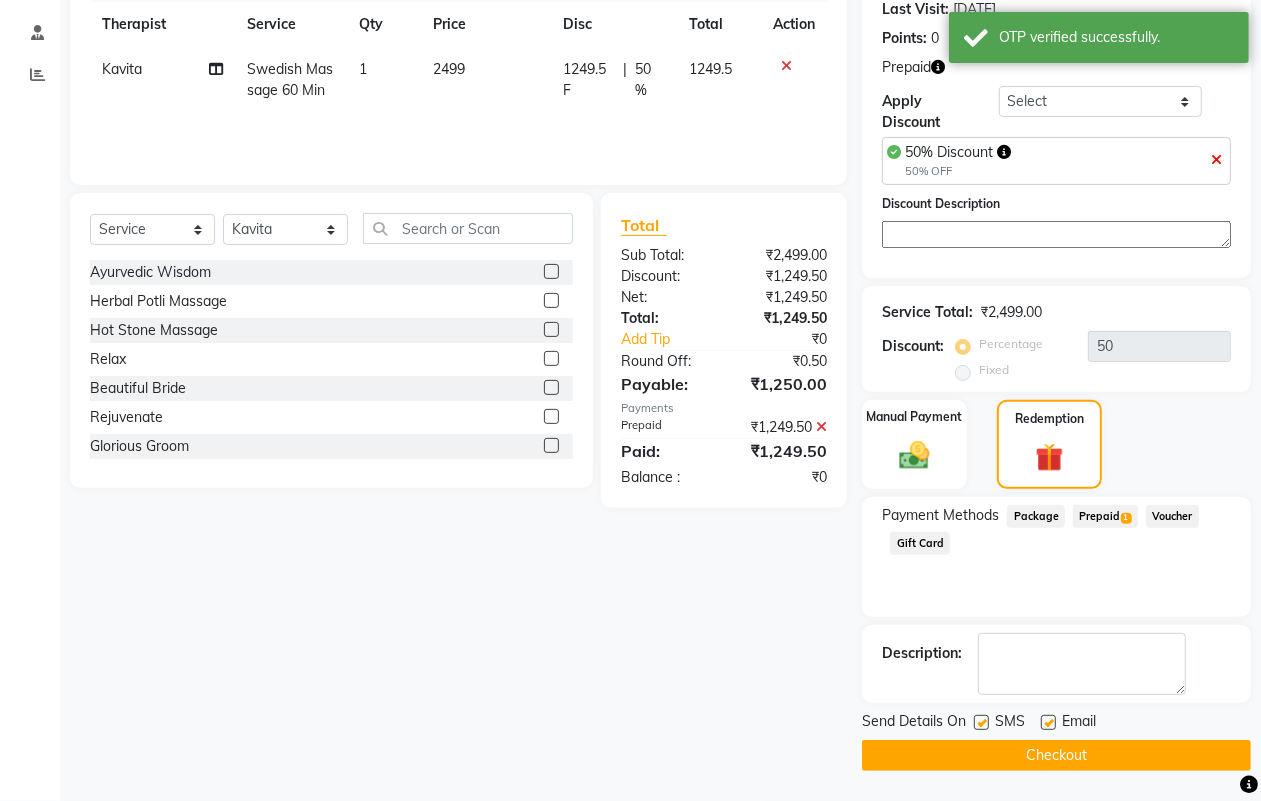 click on "Checkout" 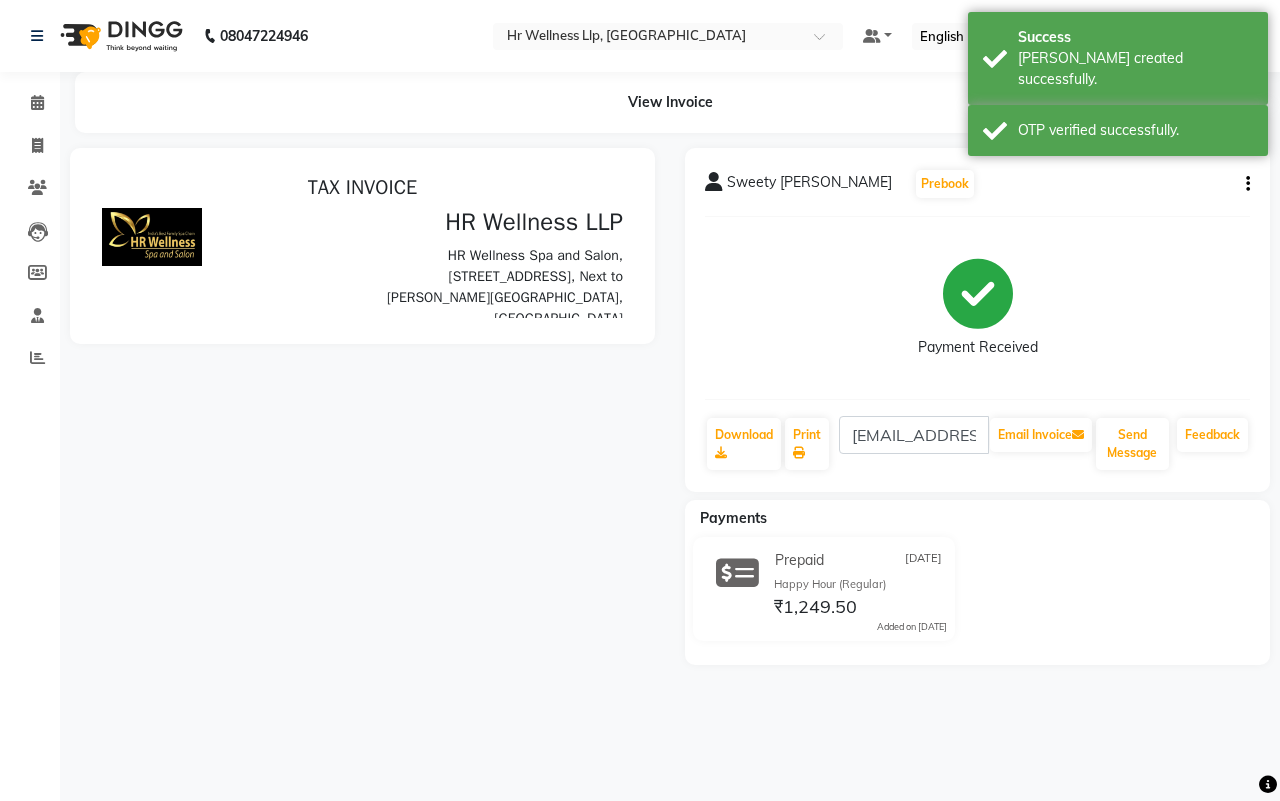 scroll, scrollTop: 0, scrollLeft: 0, axis: both 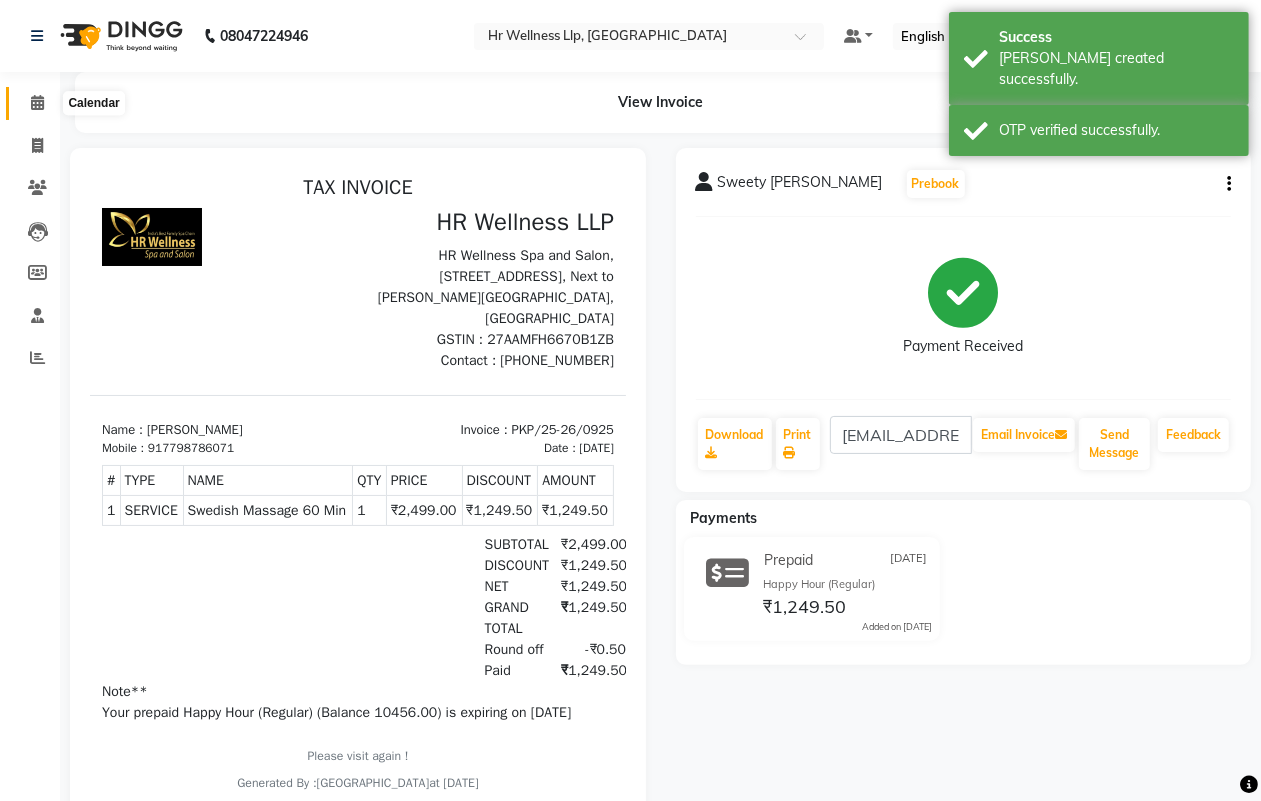 click 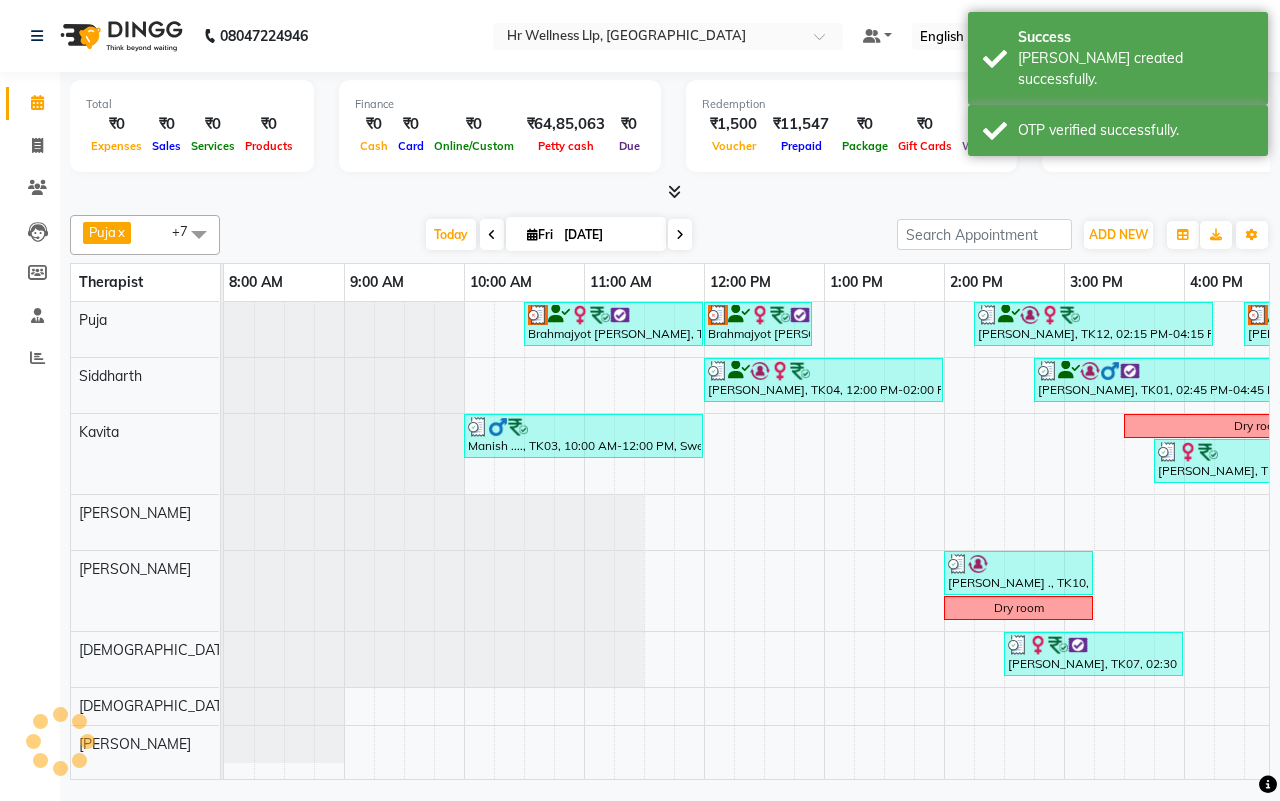 click on "[DATE]  [DATE]" at bounding box center [558, 235] 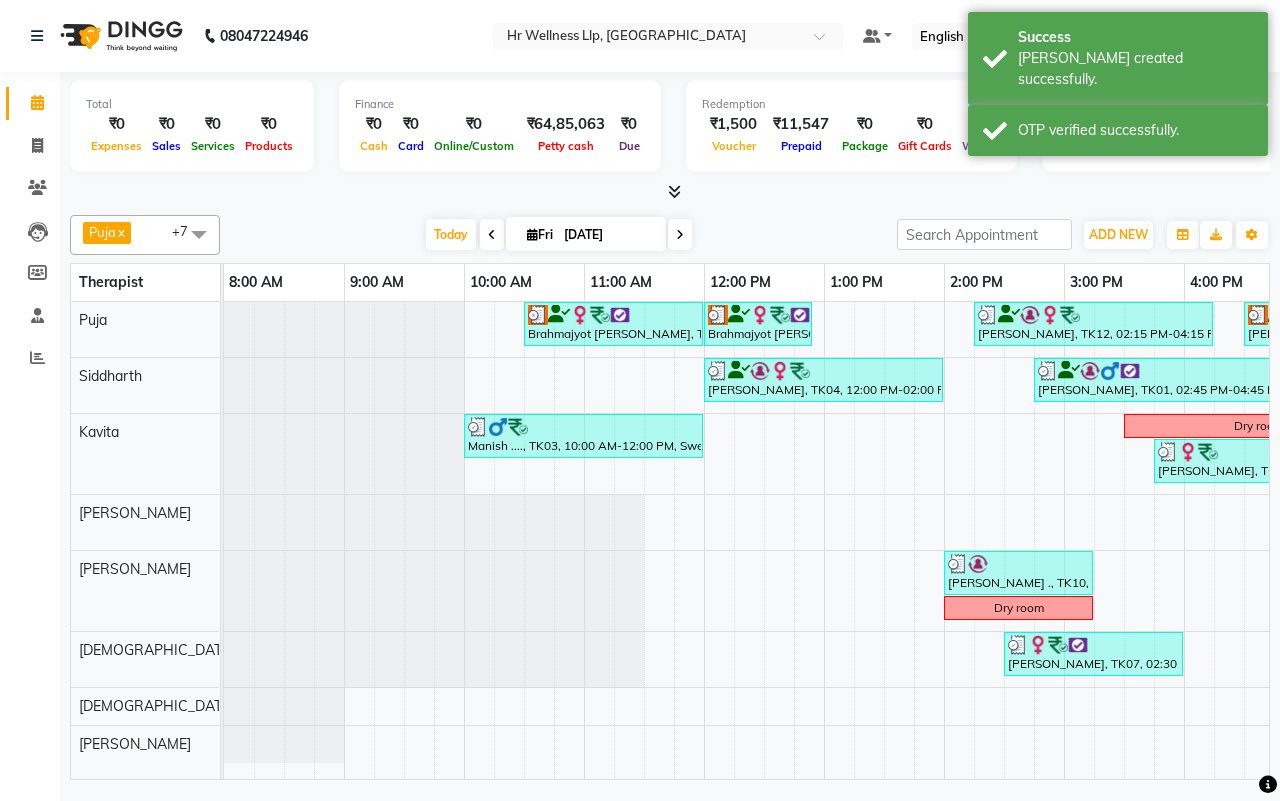 click on "[DATE]" at bounding box center [608, 235] 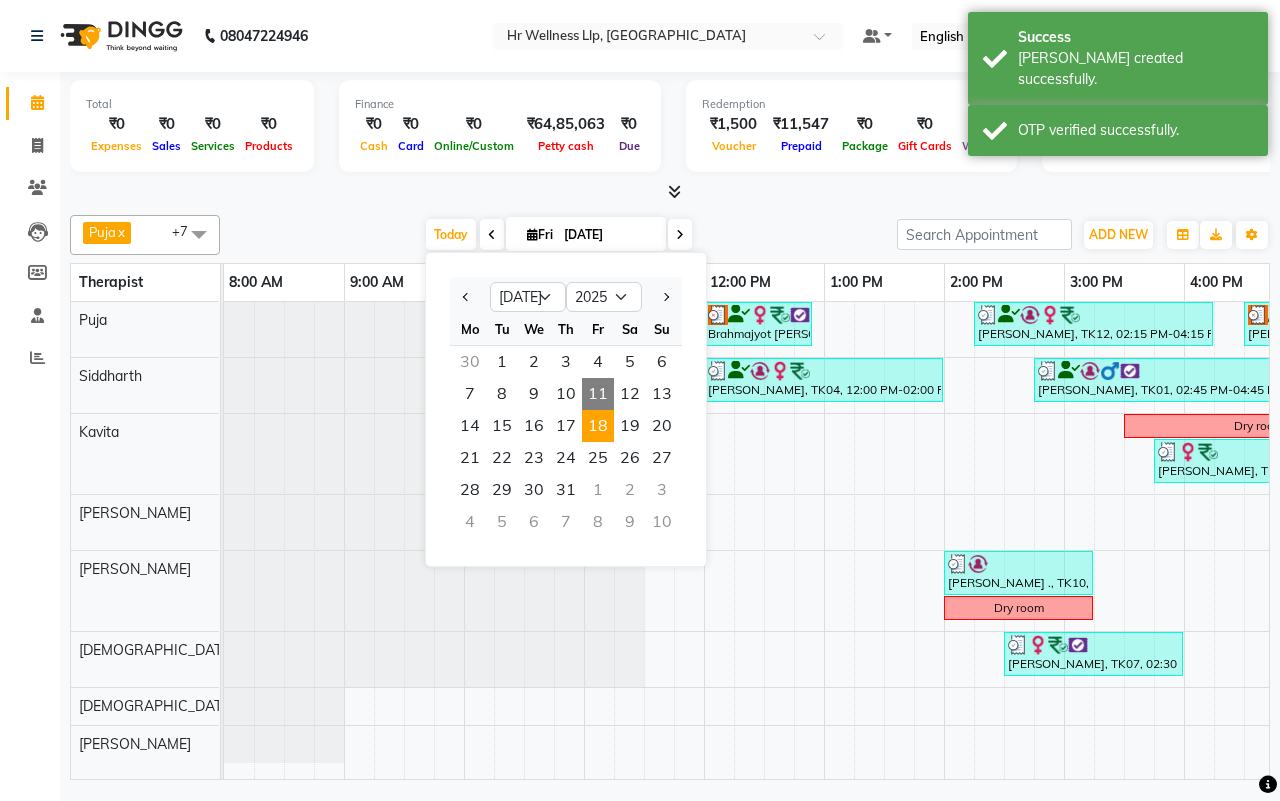 click on "18" at bounding box center [598, 426] 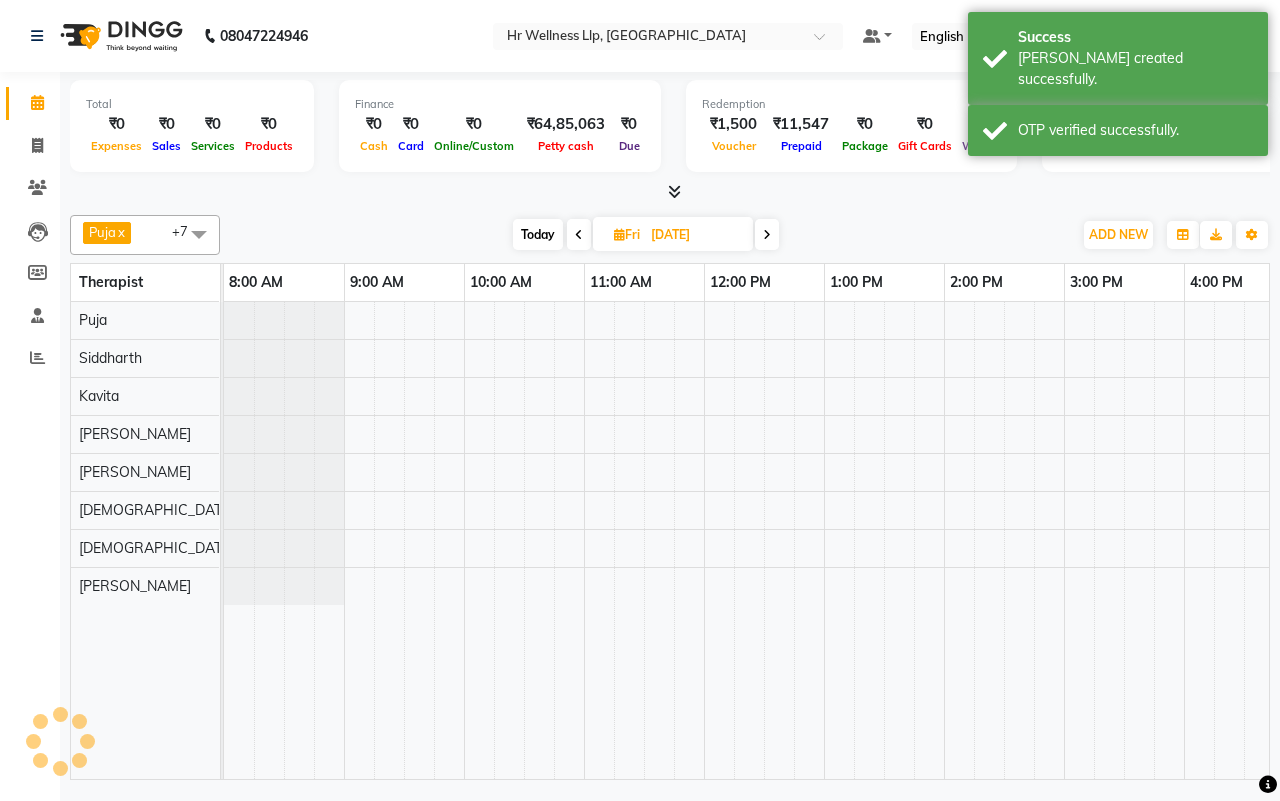 scroll, scrollTop: 0, scrollLeft: 515, axis: horizontal 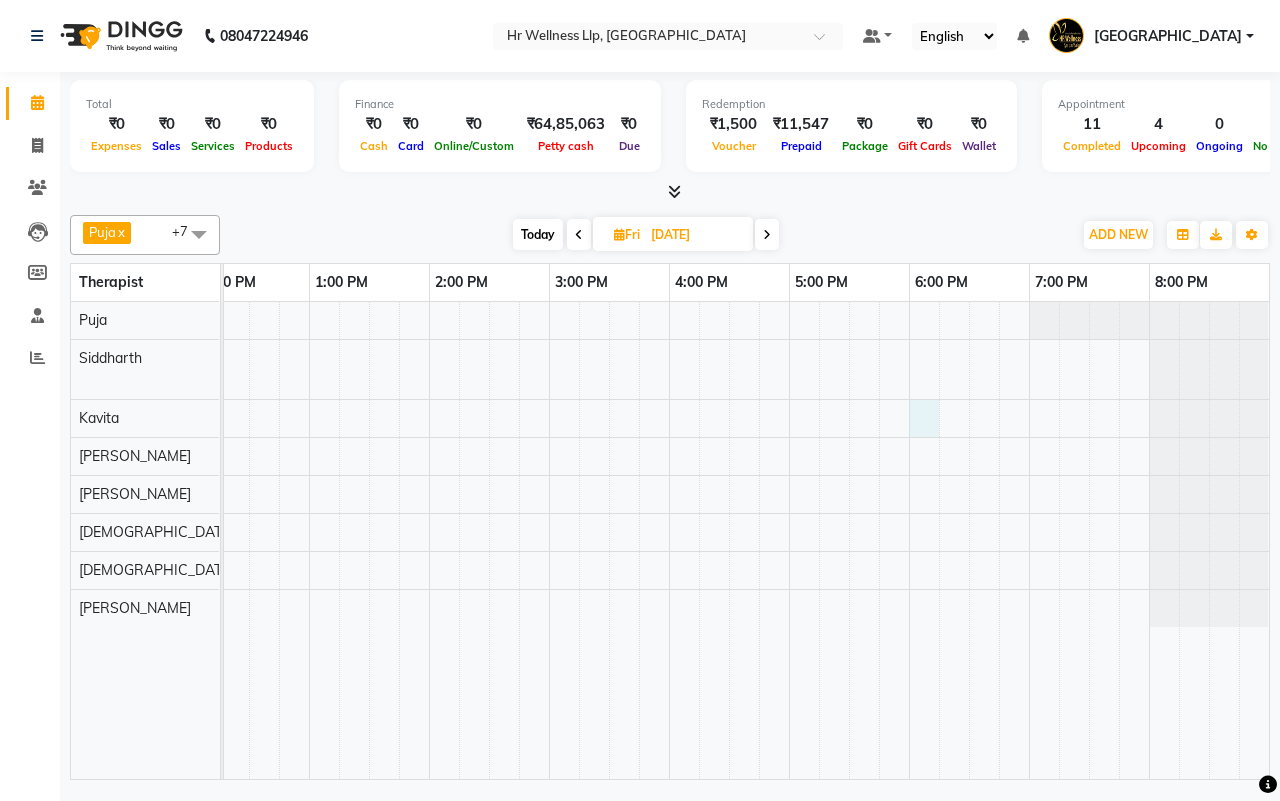 click on "[PERSON_NAME], 09:45 AM-11:15 AM, Swedish Massage with Wintergreen, Bayleaf & Clove 60 Min" at bounding box center (489, 540) 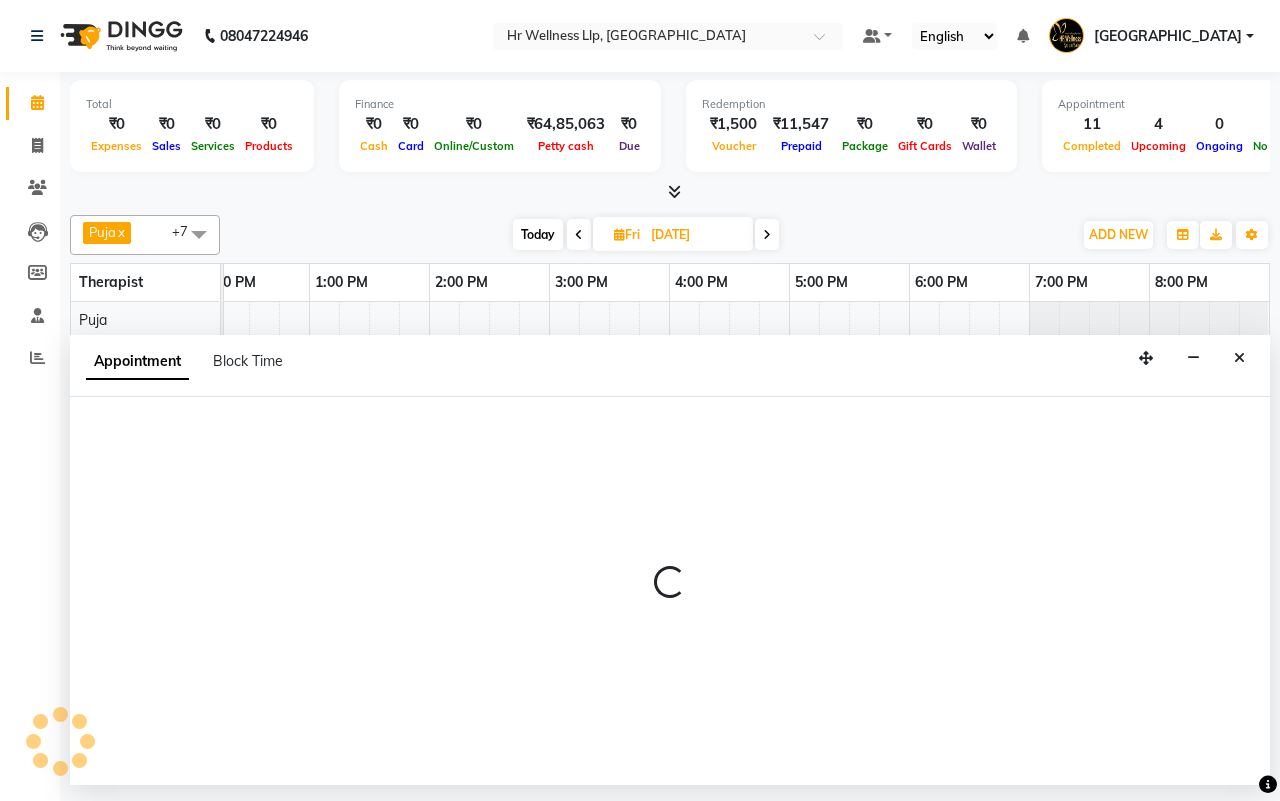 select on "19506" 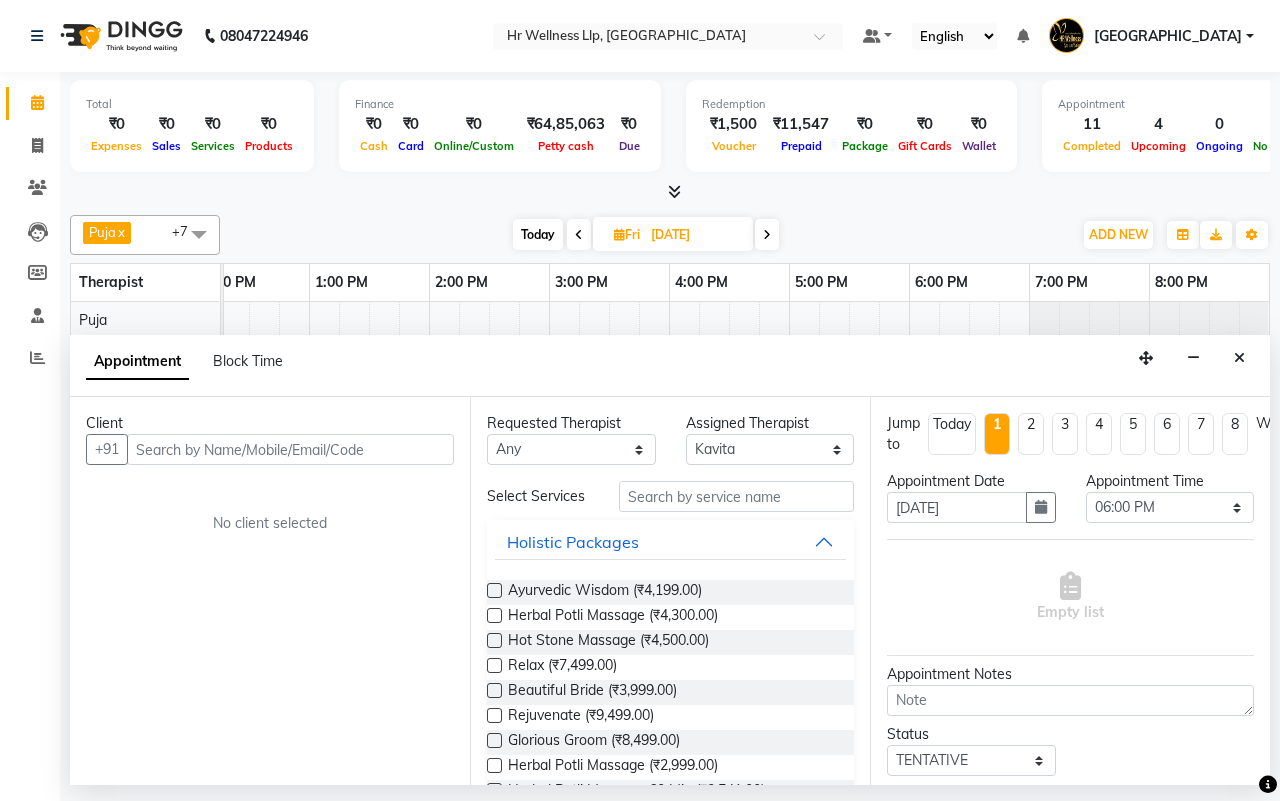 click at bounding box center (290, 449) 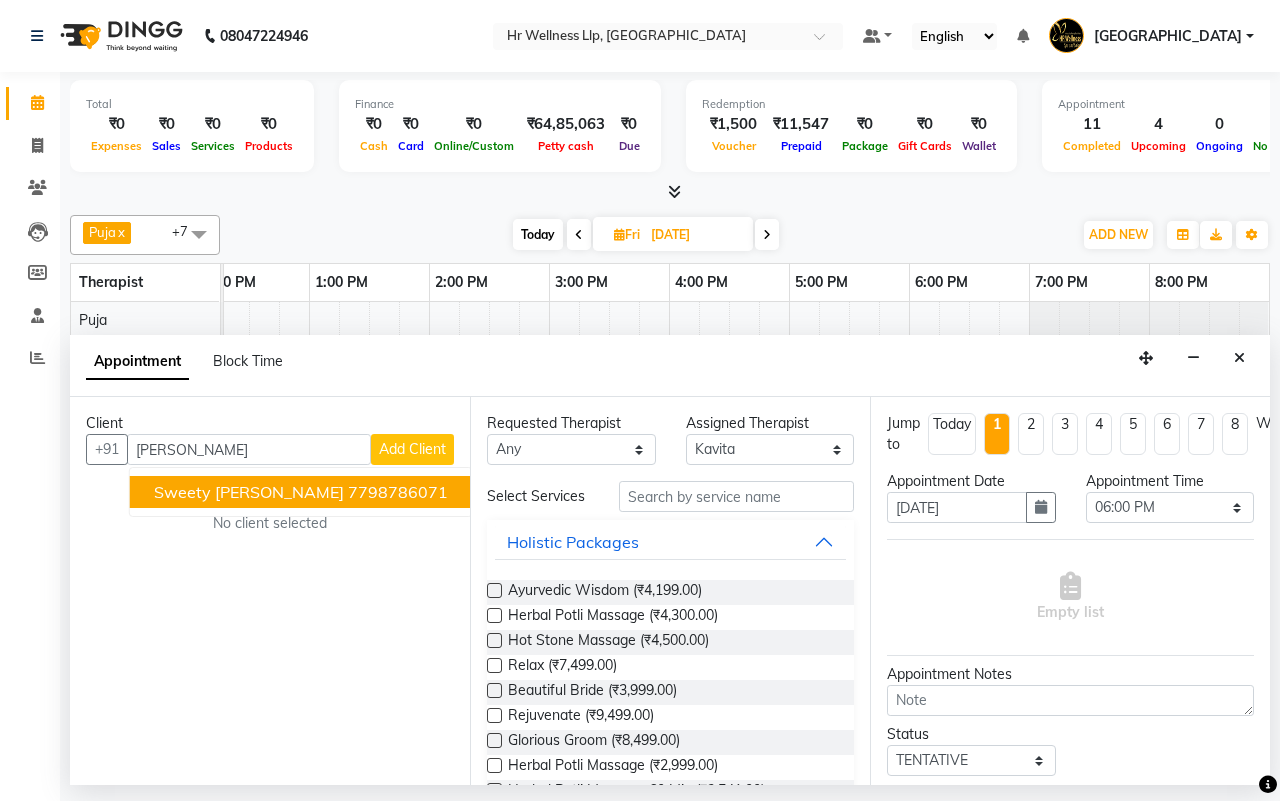 click on "Sweety [PERSON_NAME]" at bounding box center [249, 492] 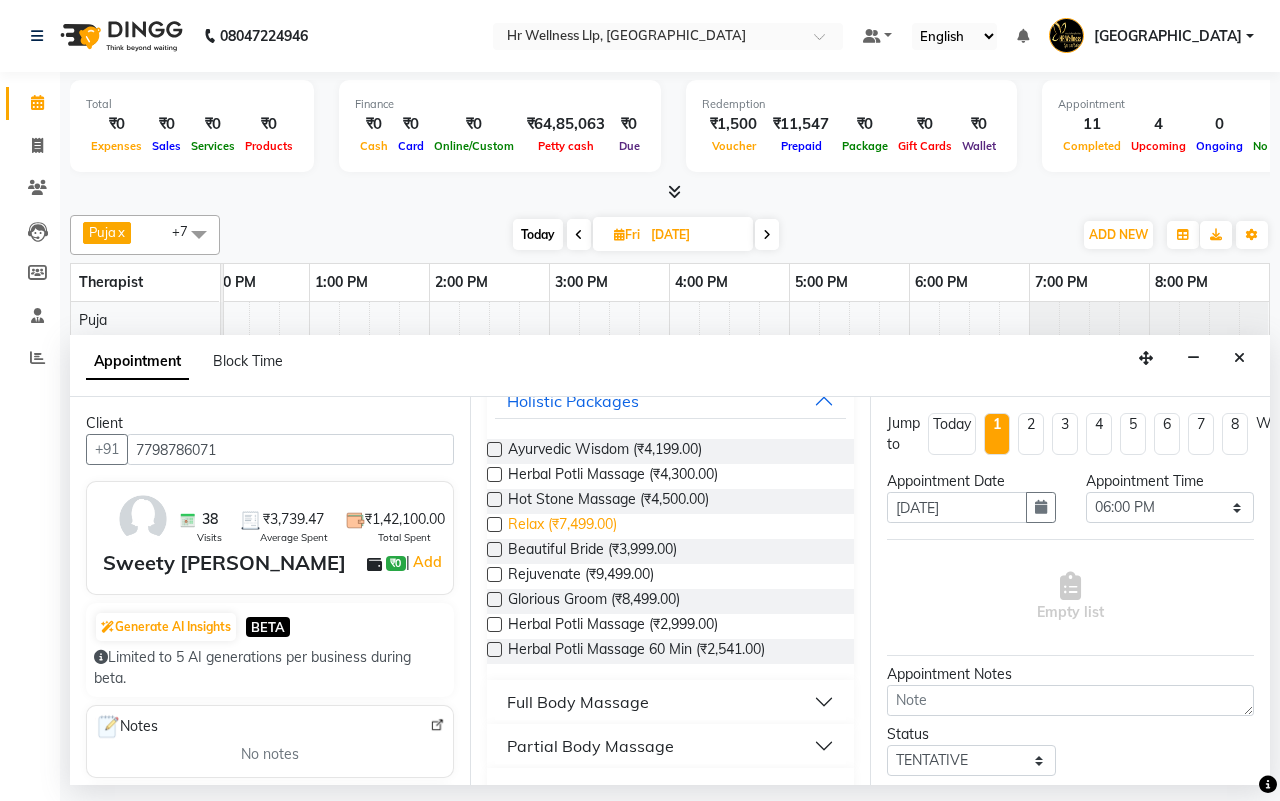 scroll, scrollTop: 375, scrollLeft: 0, axis: vertical 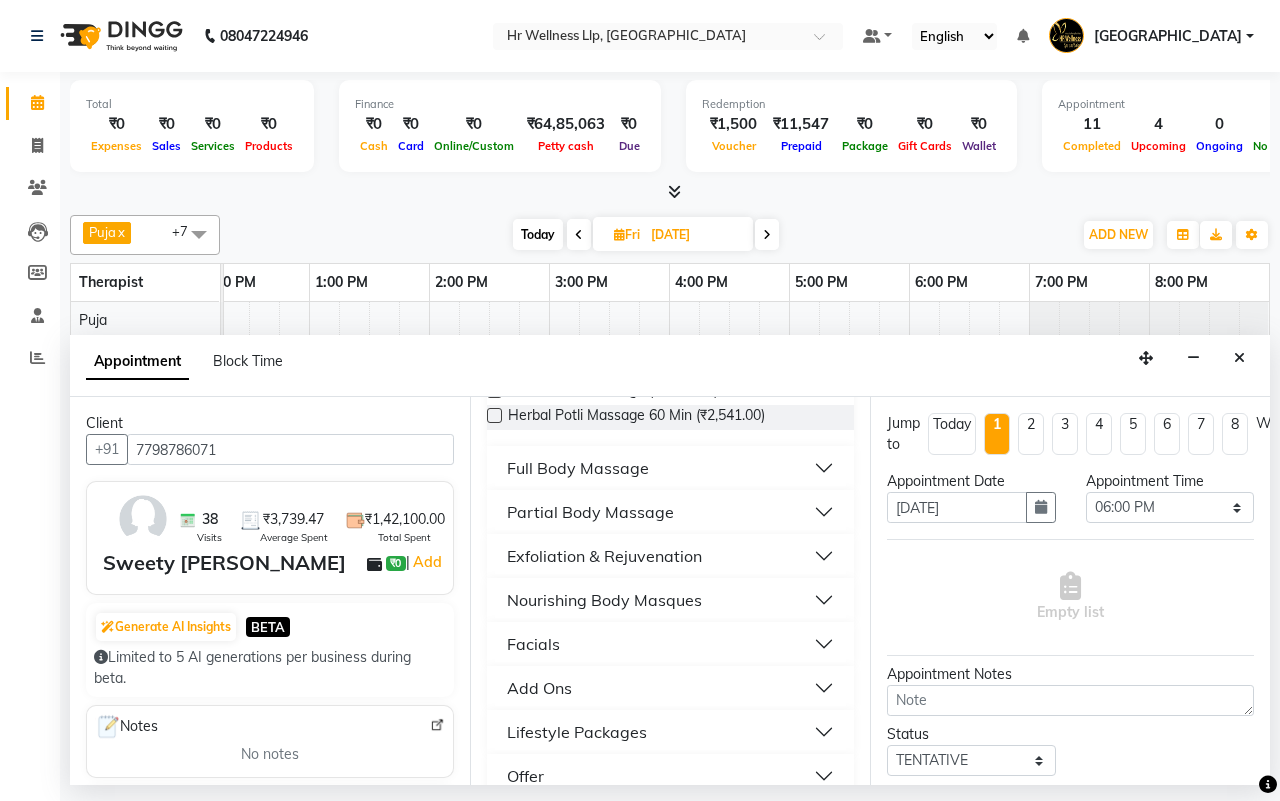 type on "7798786071" 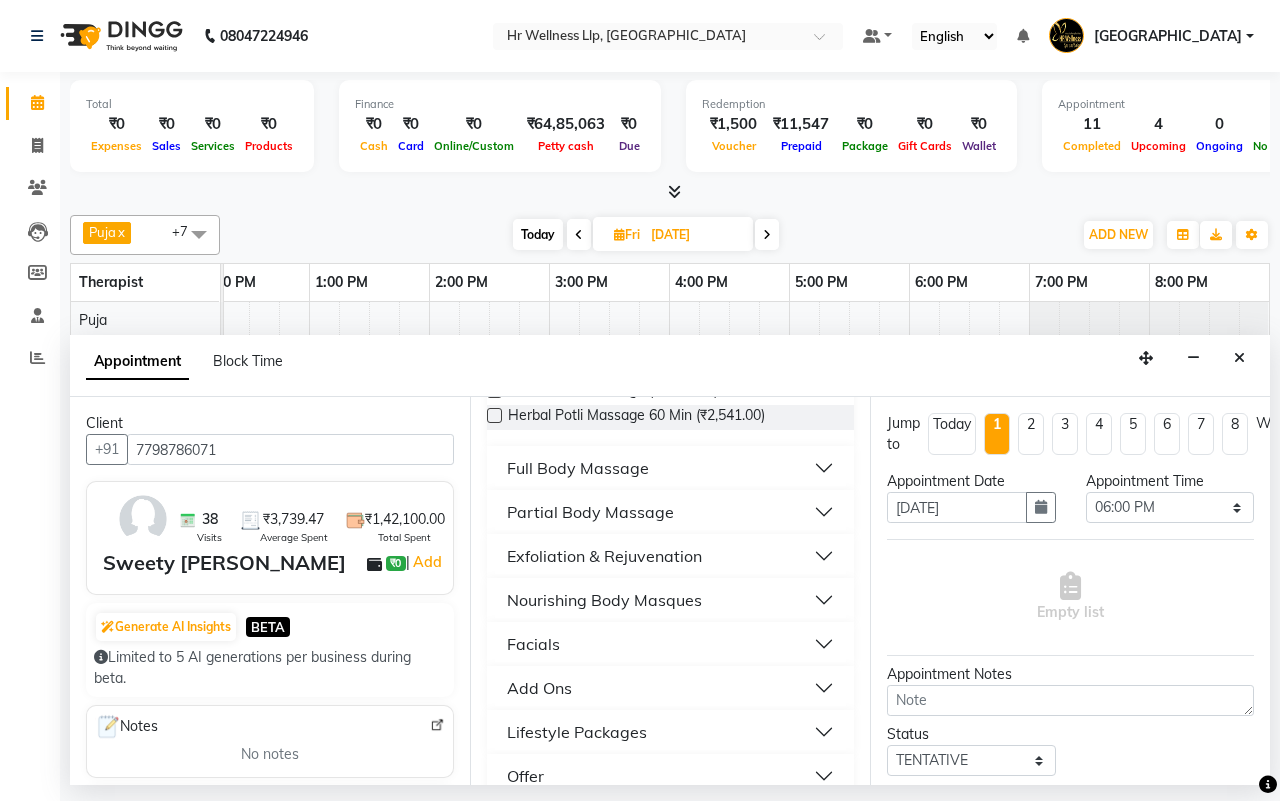 click on "Full Body Massage" at bounding box center [578, 468] 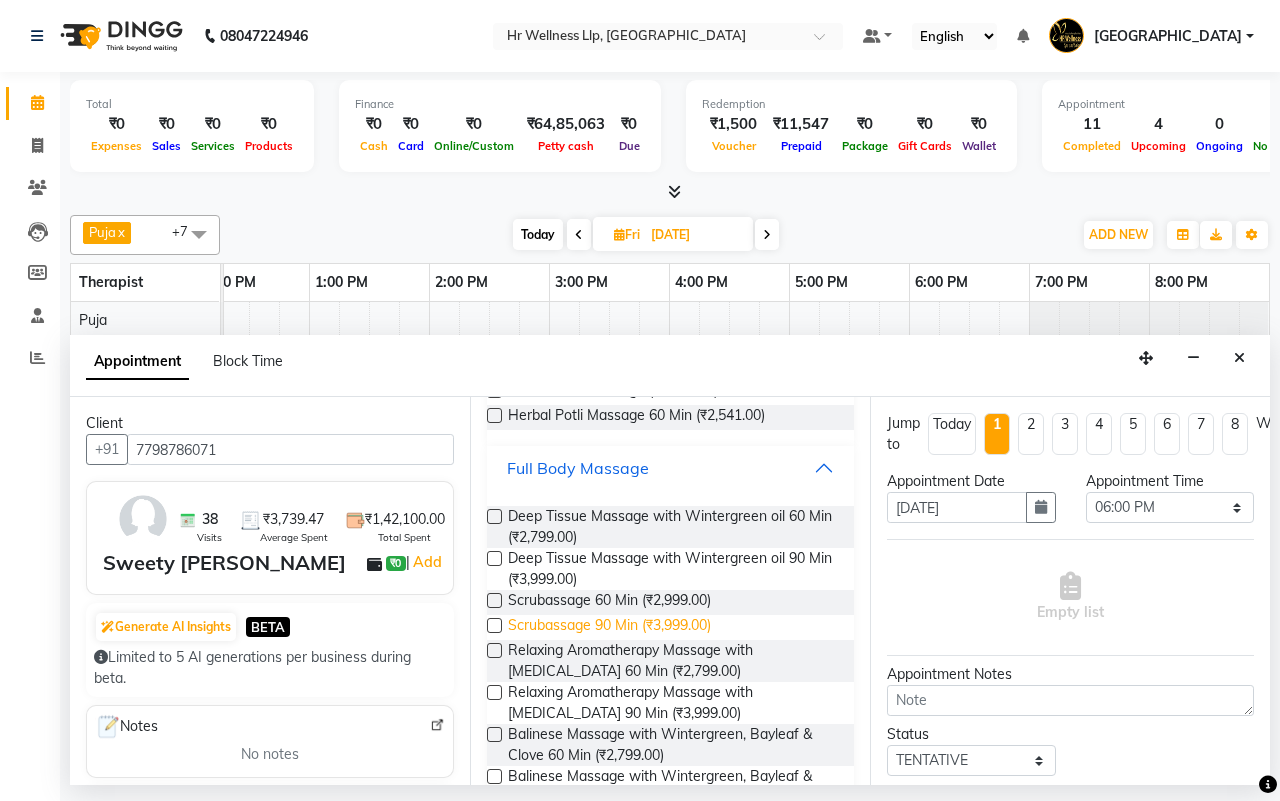 scroll, scrollTop: 500, scrollLeft: 0, axis: vertical 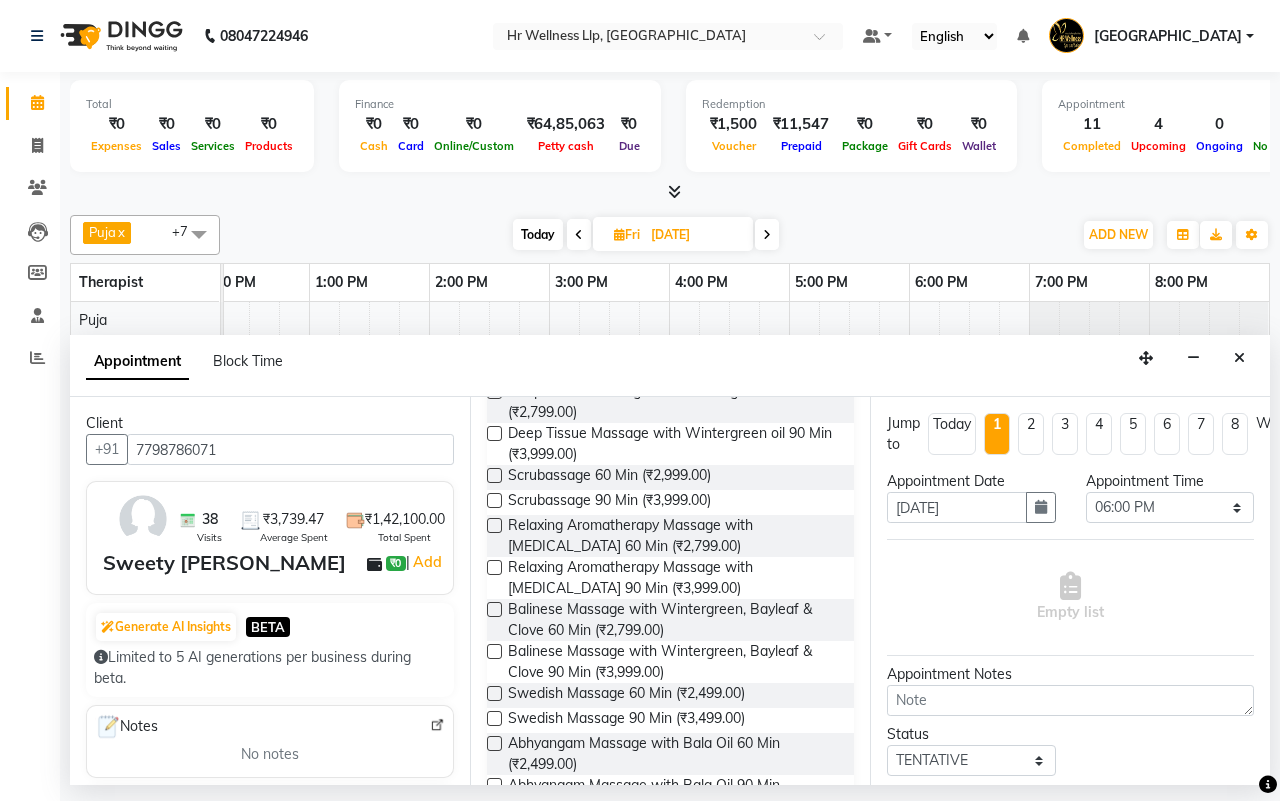 click at bounding box center (494, 693) 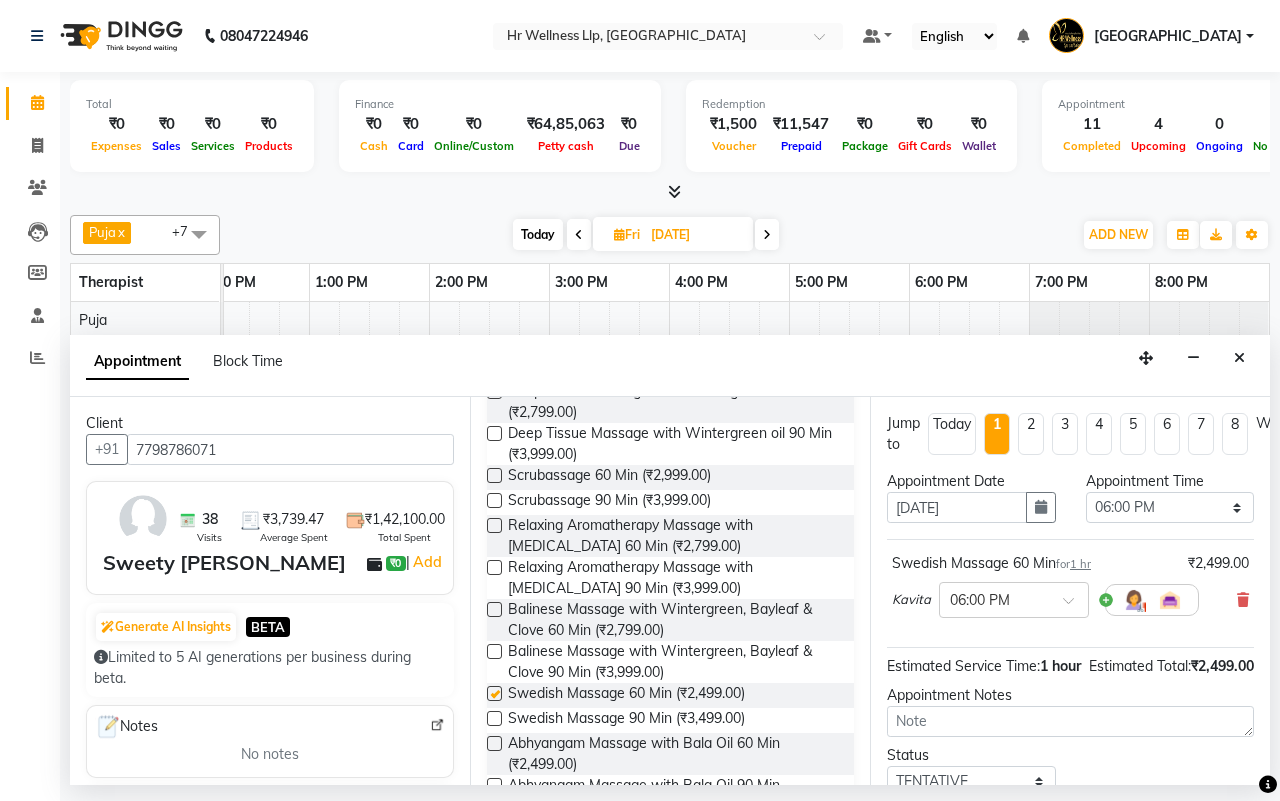 checkbox on "false" 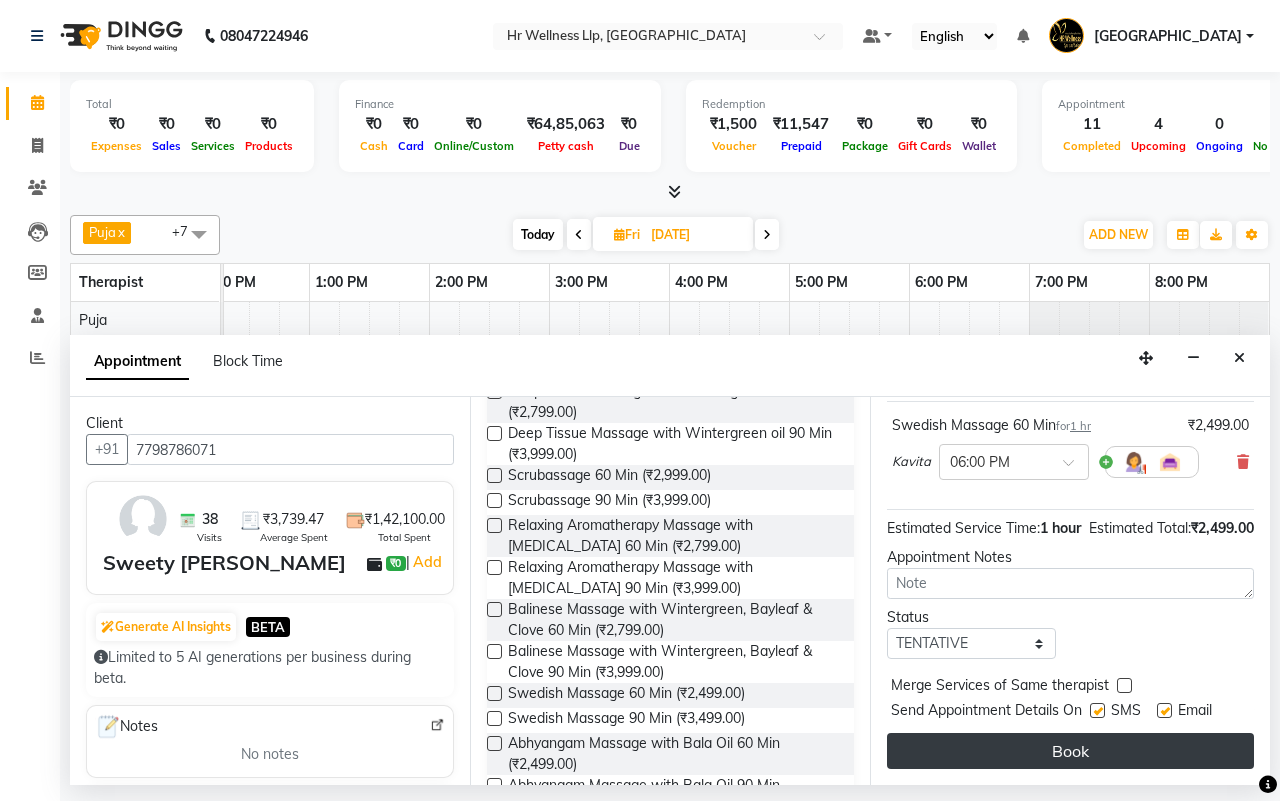 scroll, scrollTop: 178, scrollLeft: 0, axis: vertical 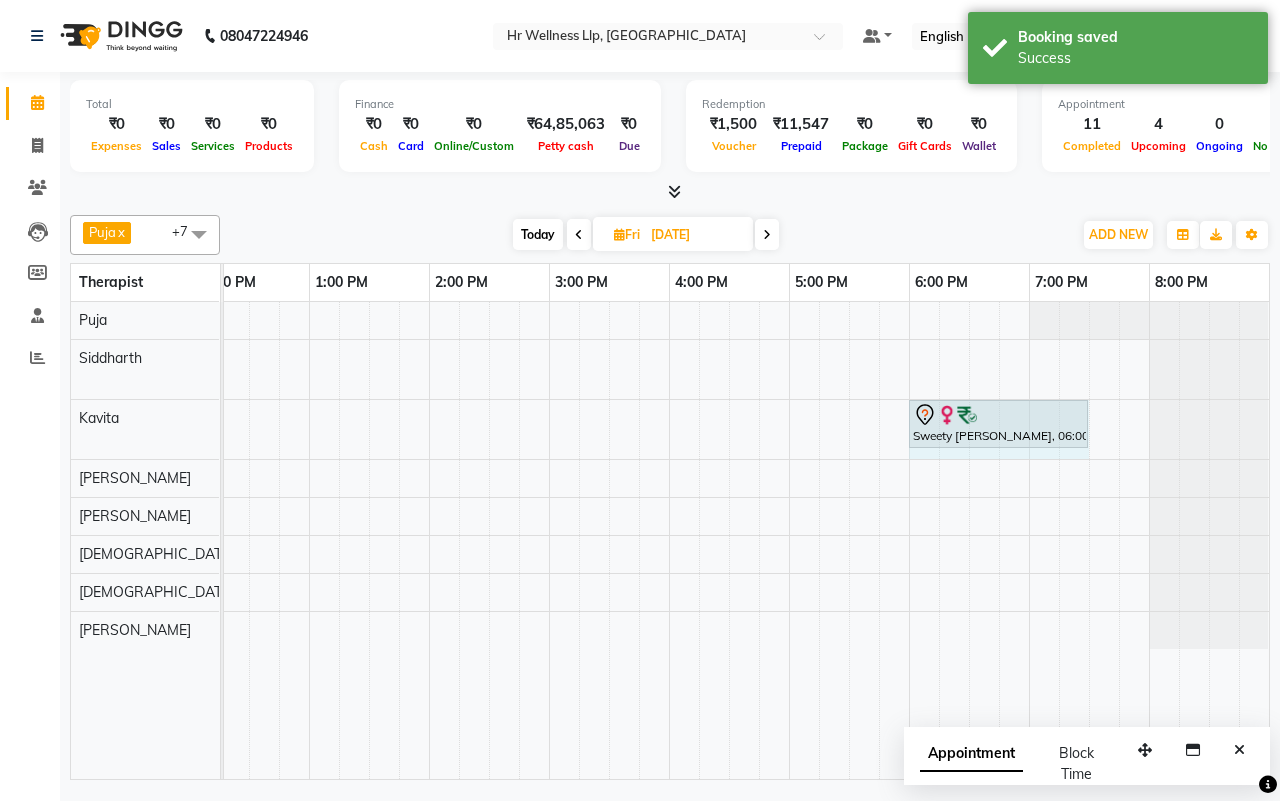 click on "Sweety [PERSON_NAME], 06:00 PM-07:00 PM, Swedish Massage 60 Min             Sweety [PERSON_NAME], 06:00 PM-07:00 PM, Swedish Massage 60 Min" at bounding box center (-291, 429) 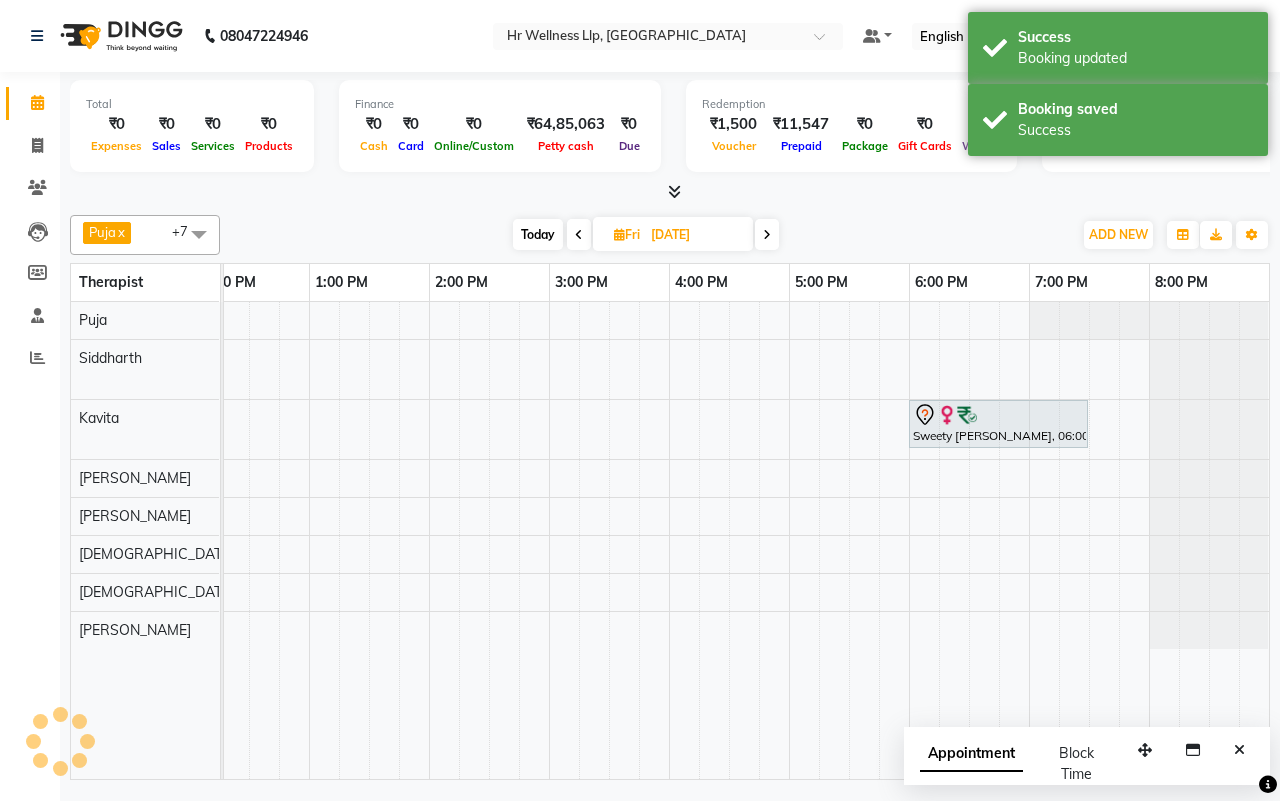click on "Today" at bounding box center [538, 234] 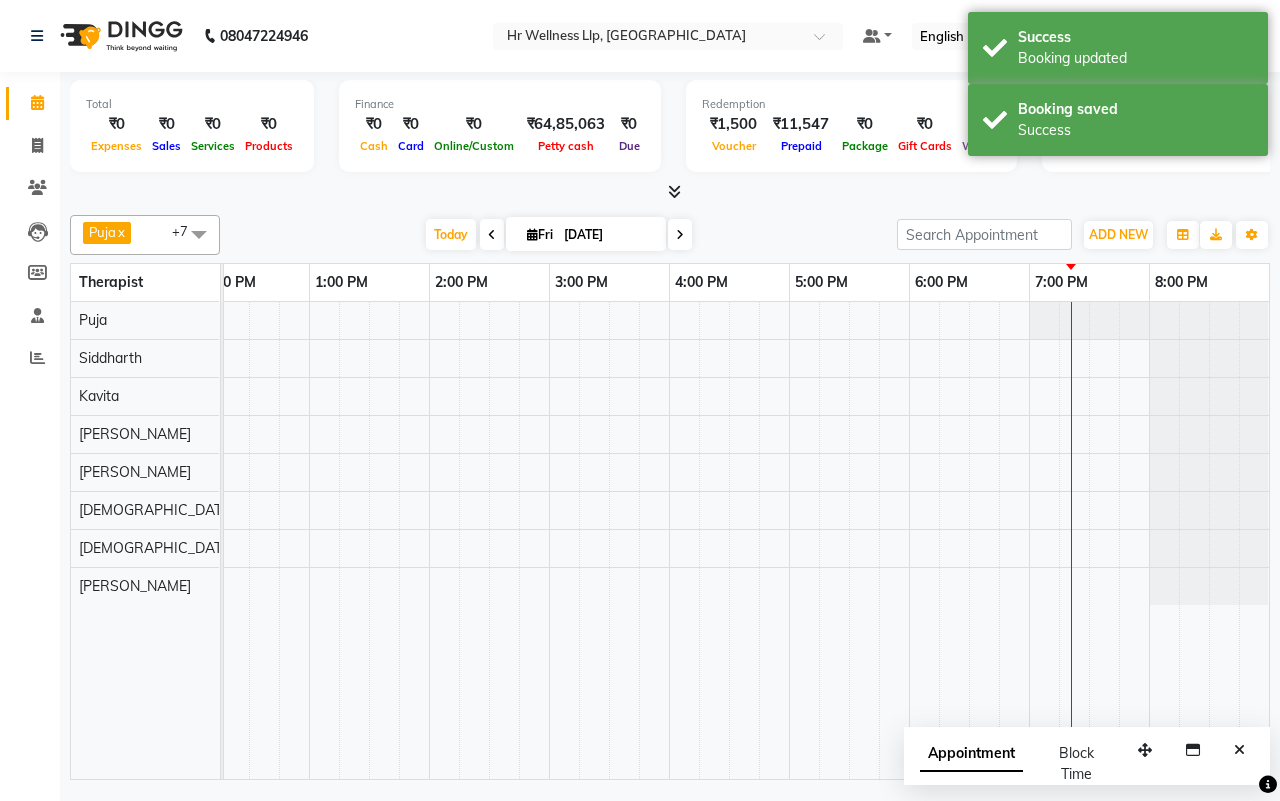scroll, scrollTop: 0, scrollLeft: 515, axis: horizontal 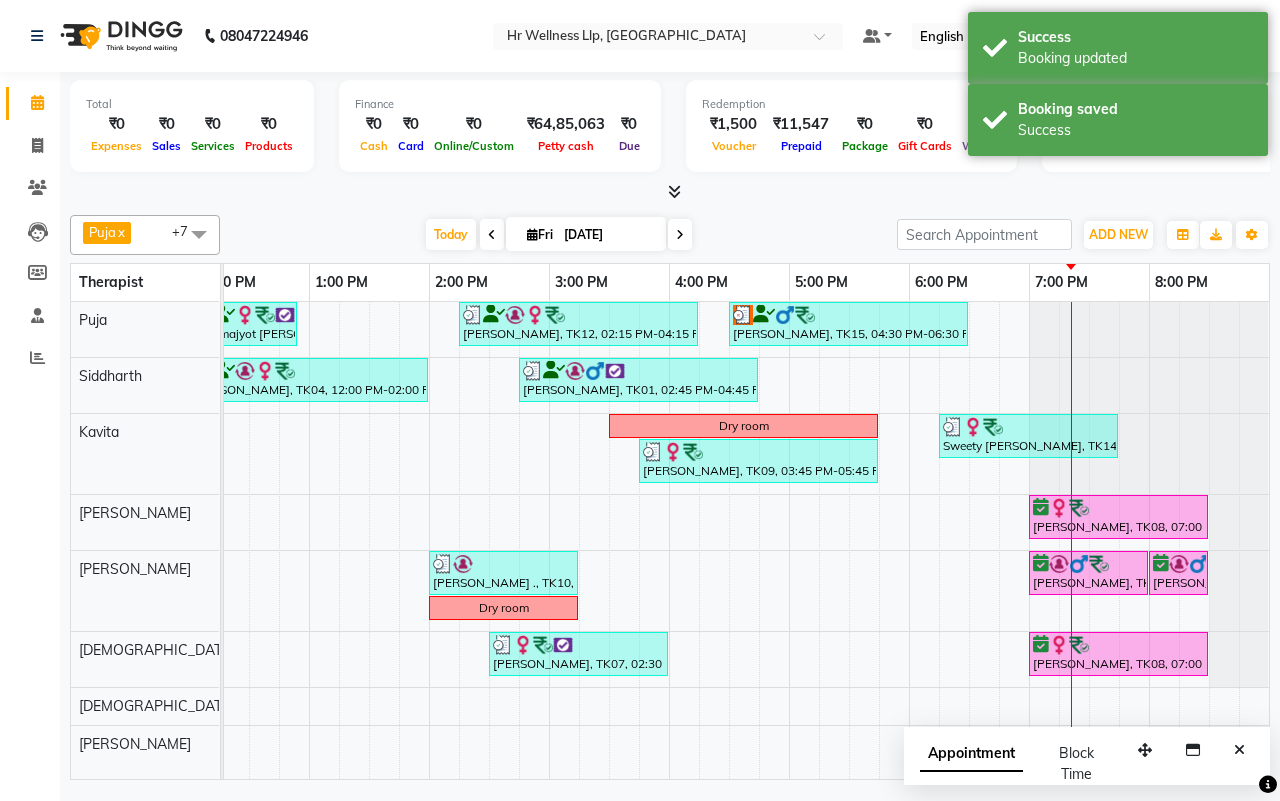 click on "[DATE]  [DATE]" at bounding box center (558, 235) 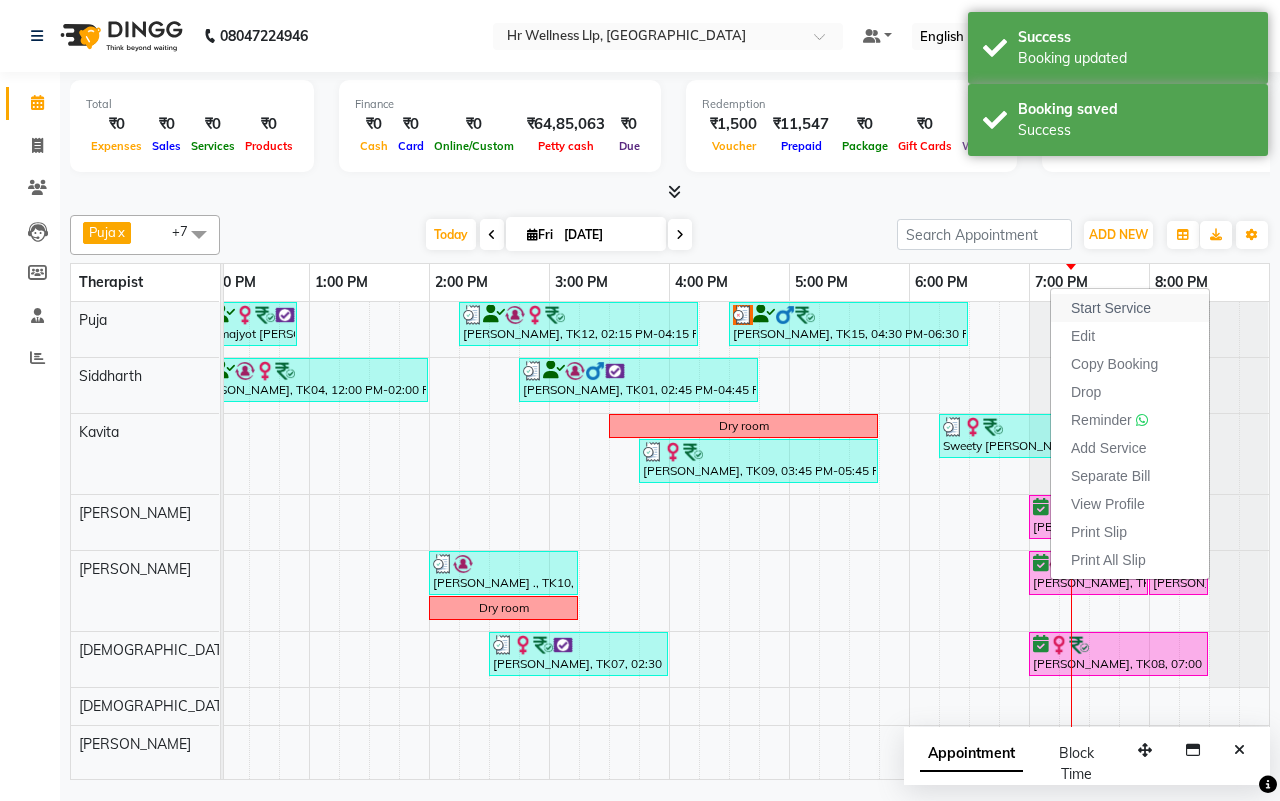 click on "Start Service" at bounding box center [1111, 308] 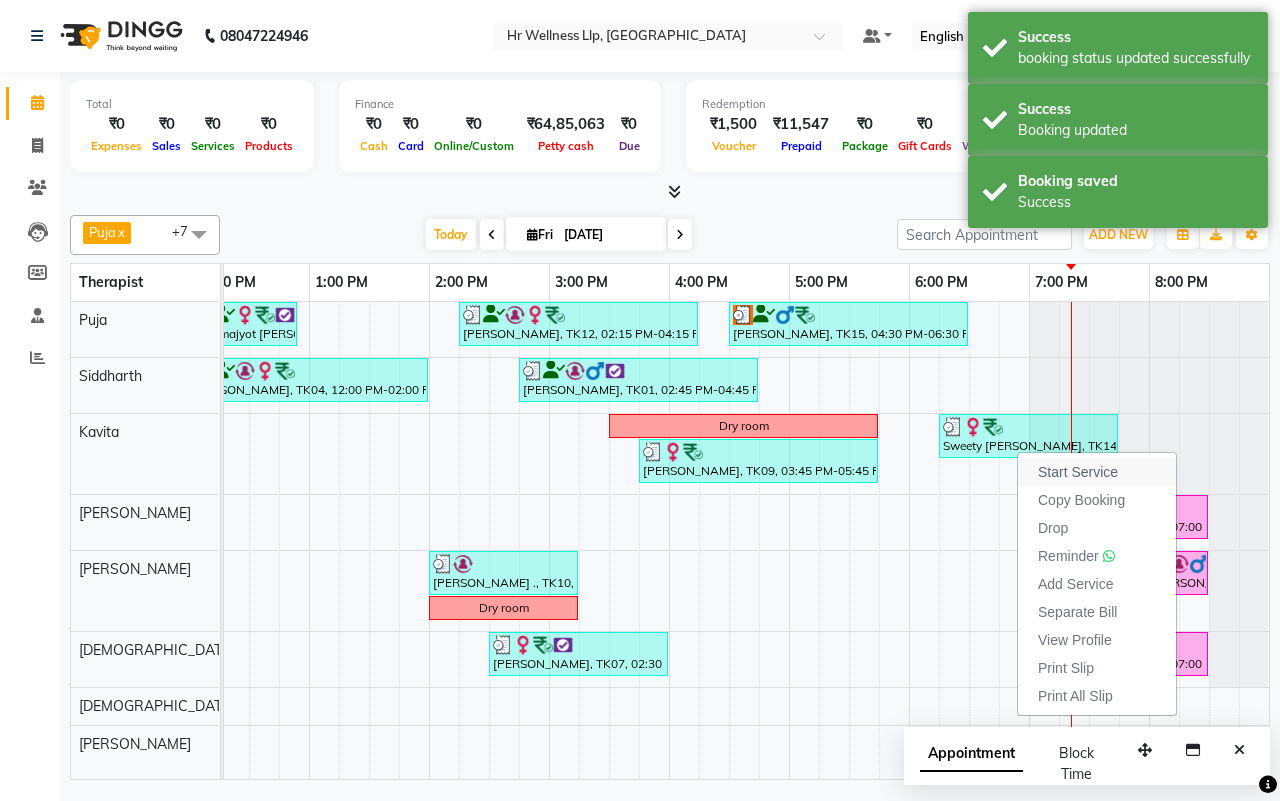 click on "Start Service" at bounding box center [1078, 472] 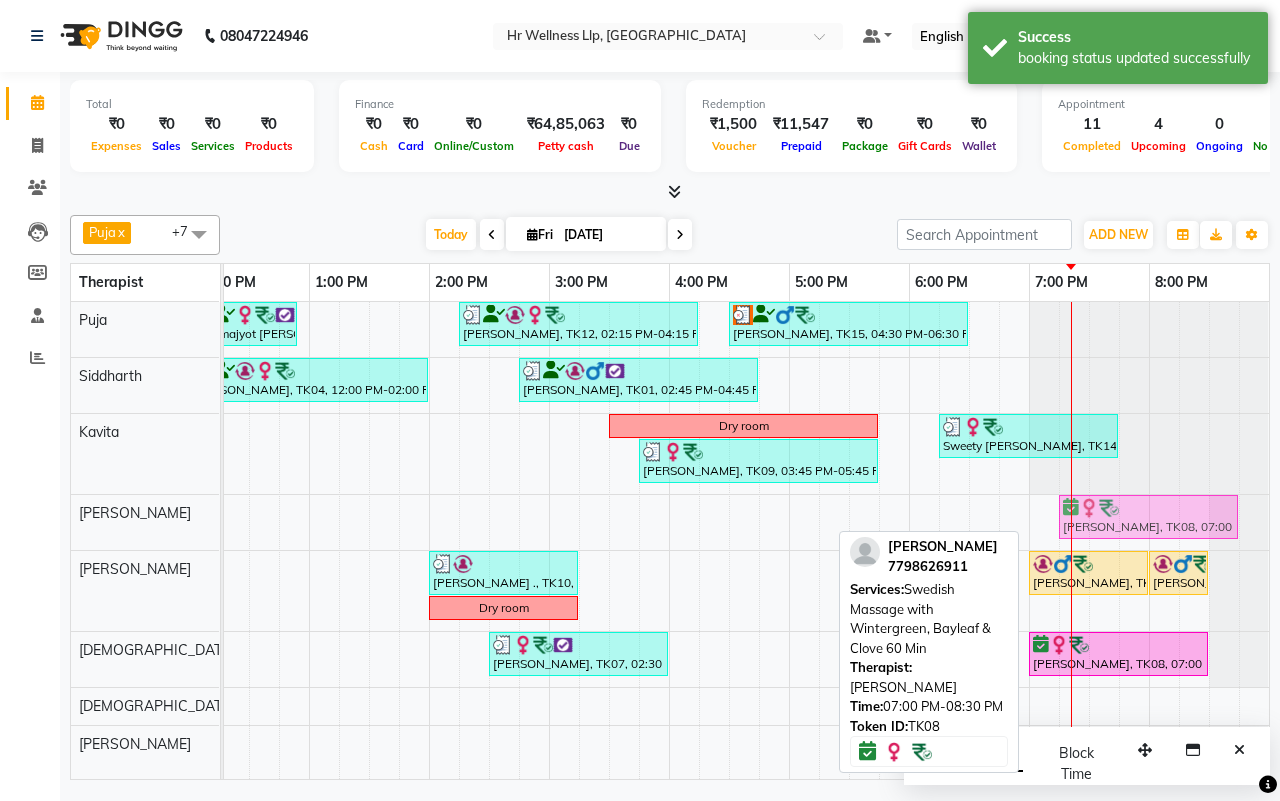 drag, startPoint x: 1077, startPoint y: 518, endPoint x: 1106, endPoint y: 518, distance: 29 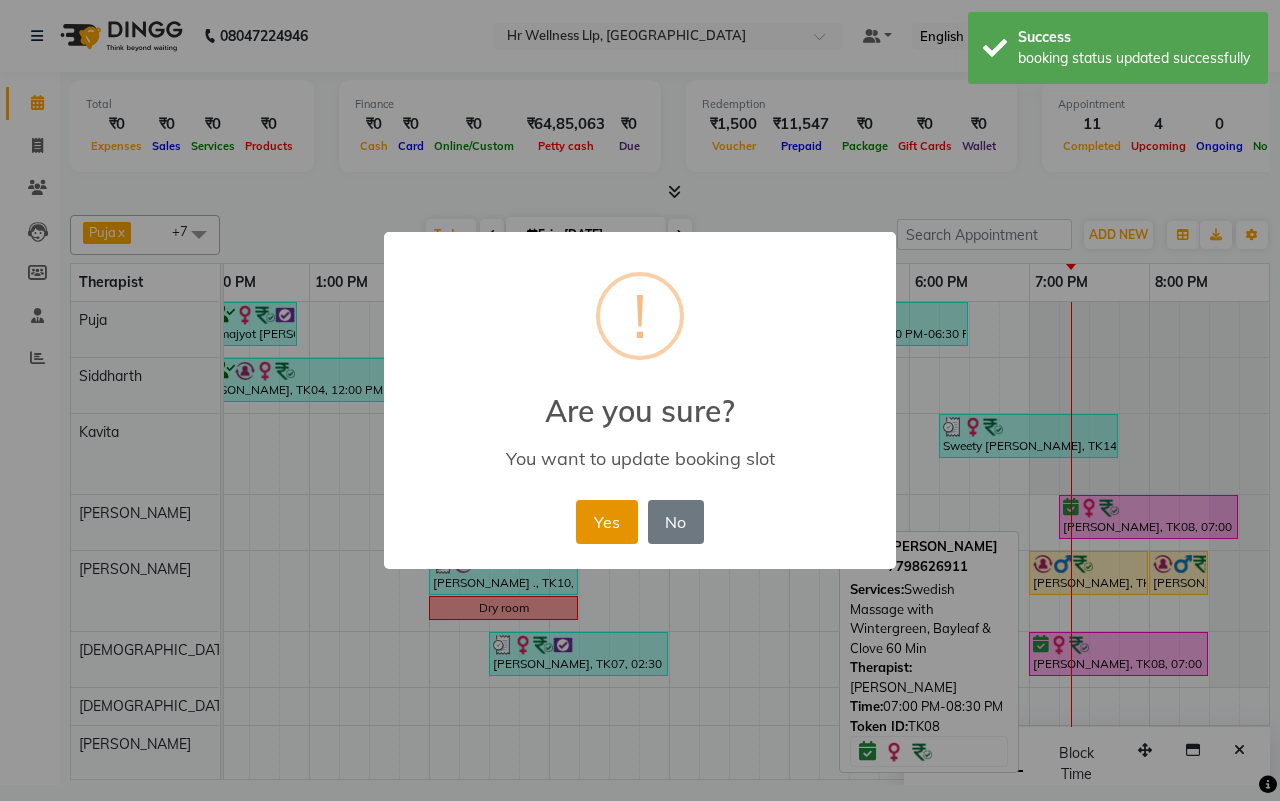 click on "Yes" at bounding box center (606, 522) 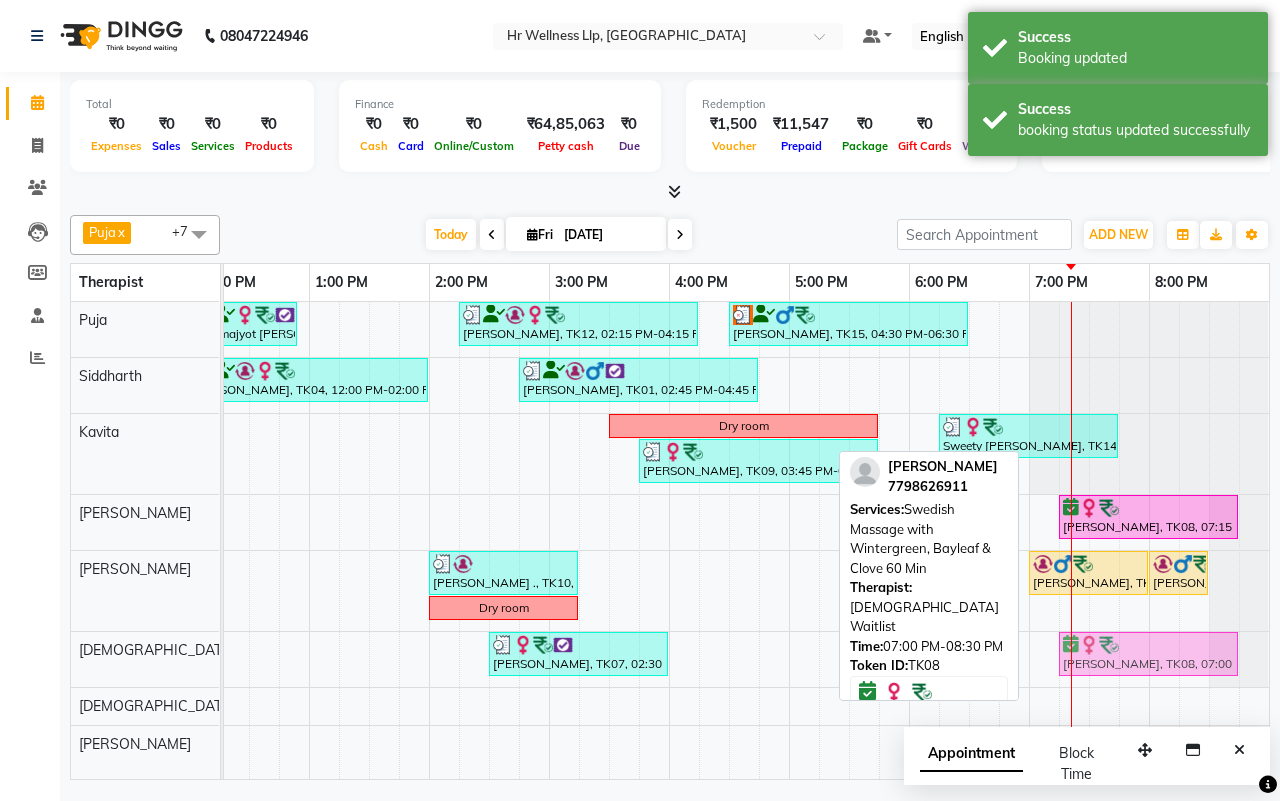drag, startPoint x: 1087, startPoint y: 660, endPoint x: 1112, endPoint y: 658, distance: 25.079872 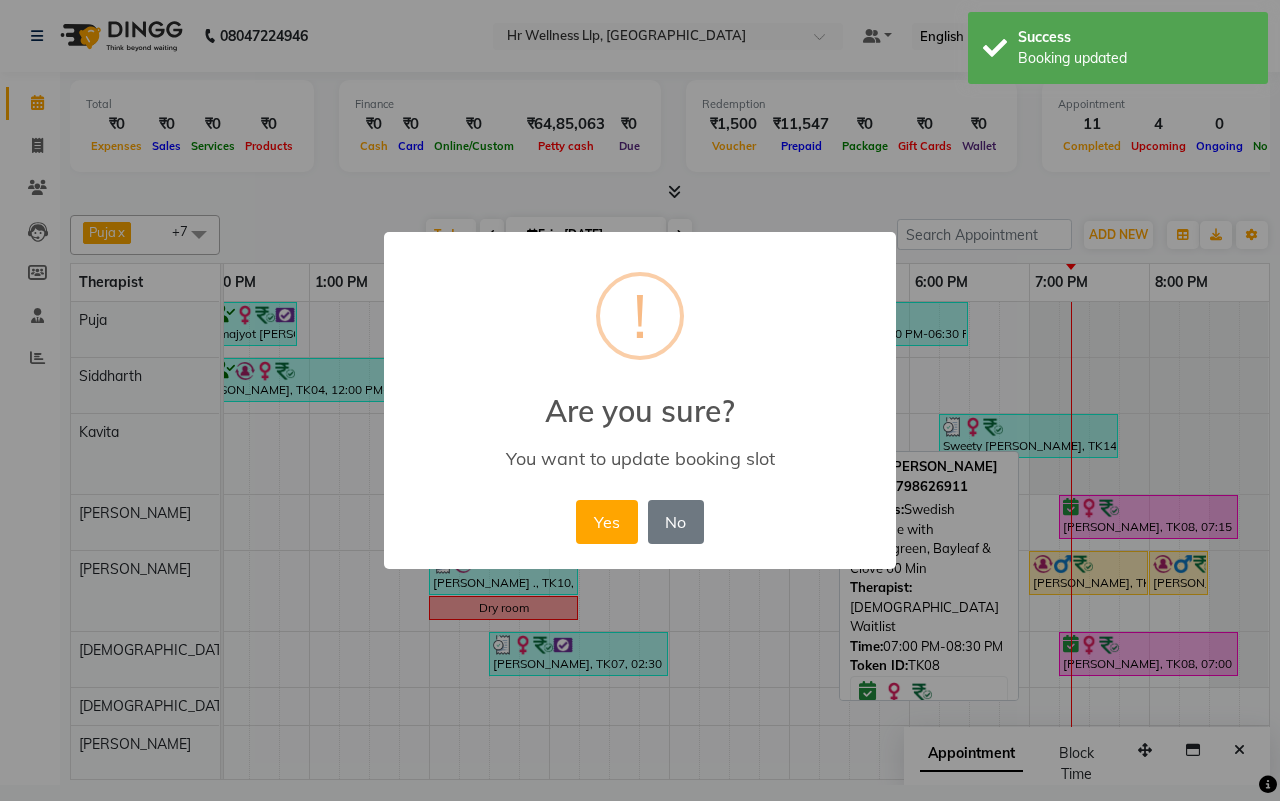 click on "Yes" at bounding box center [606, 522] 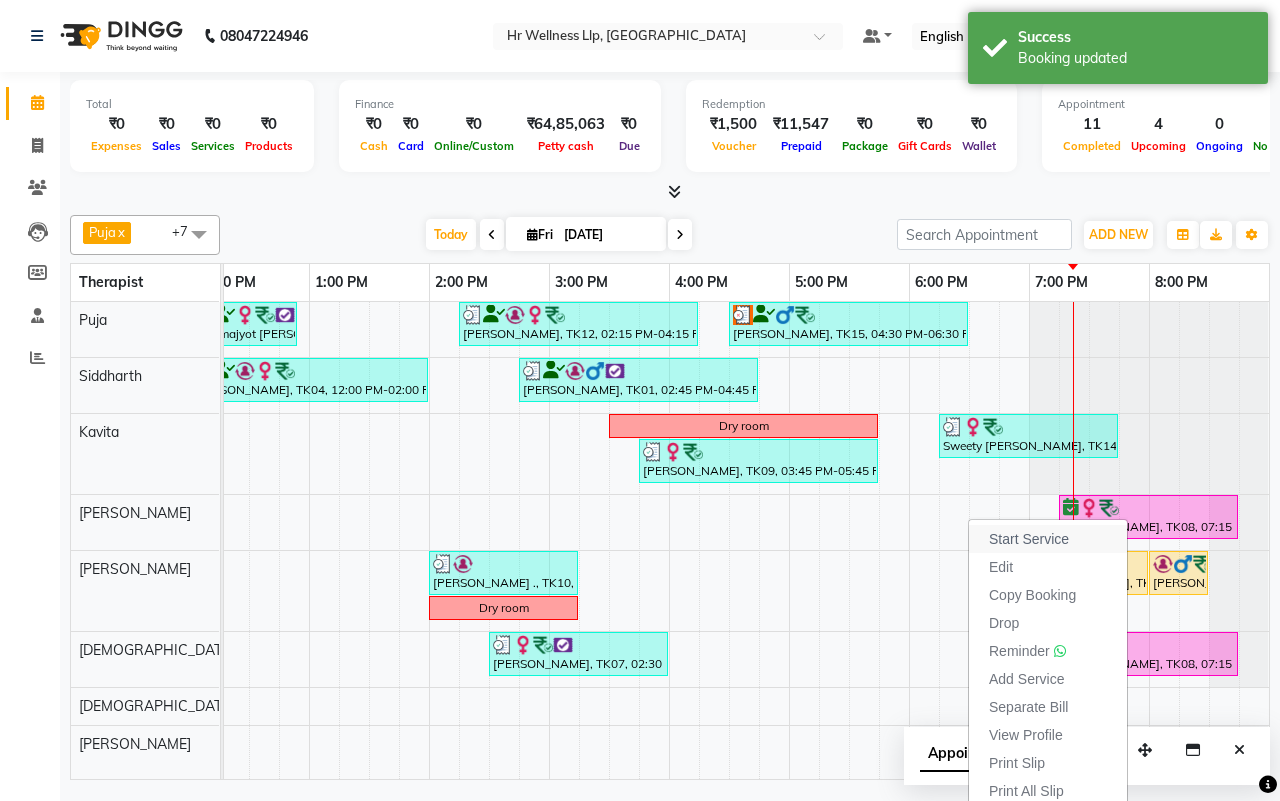 click on "Start Service" at bounding box center [1029, 539] 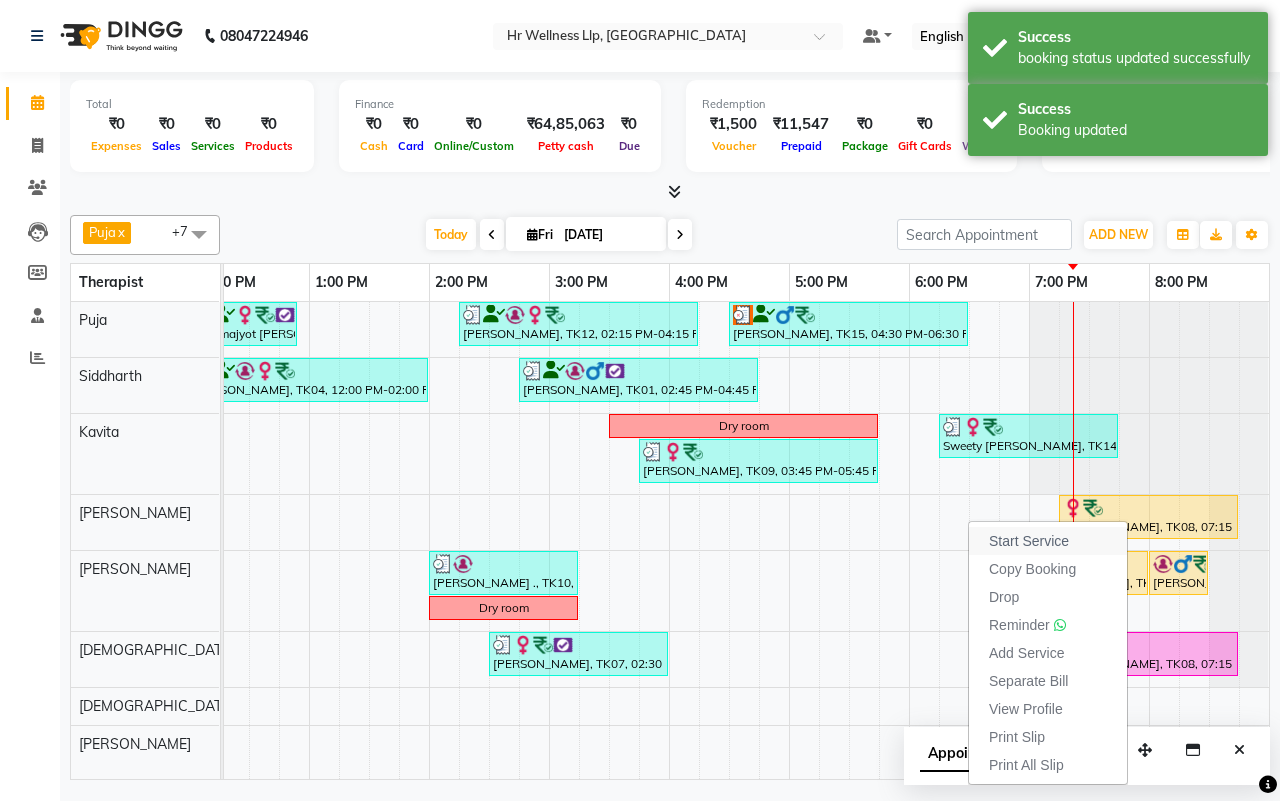 click on "Start Service" at bounding box center (1048, 541) 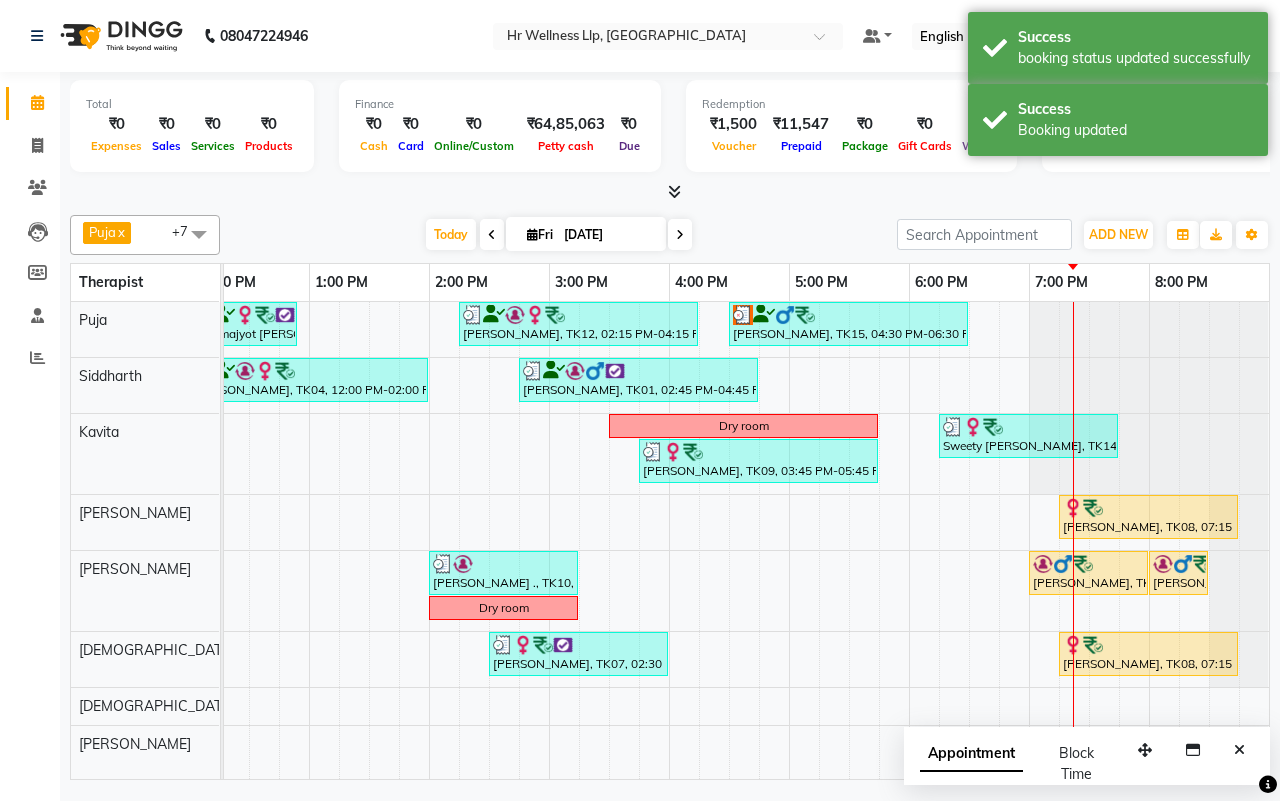 click on "[DATE]  [DATE]" at bounding box center (558, 235) 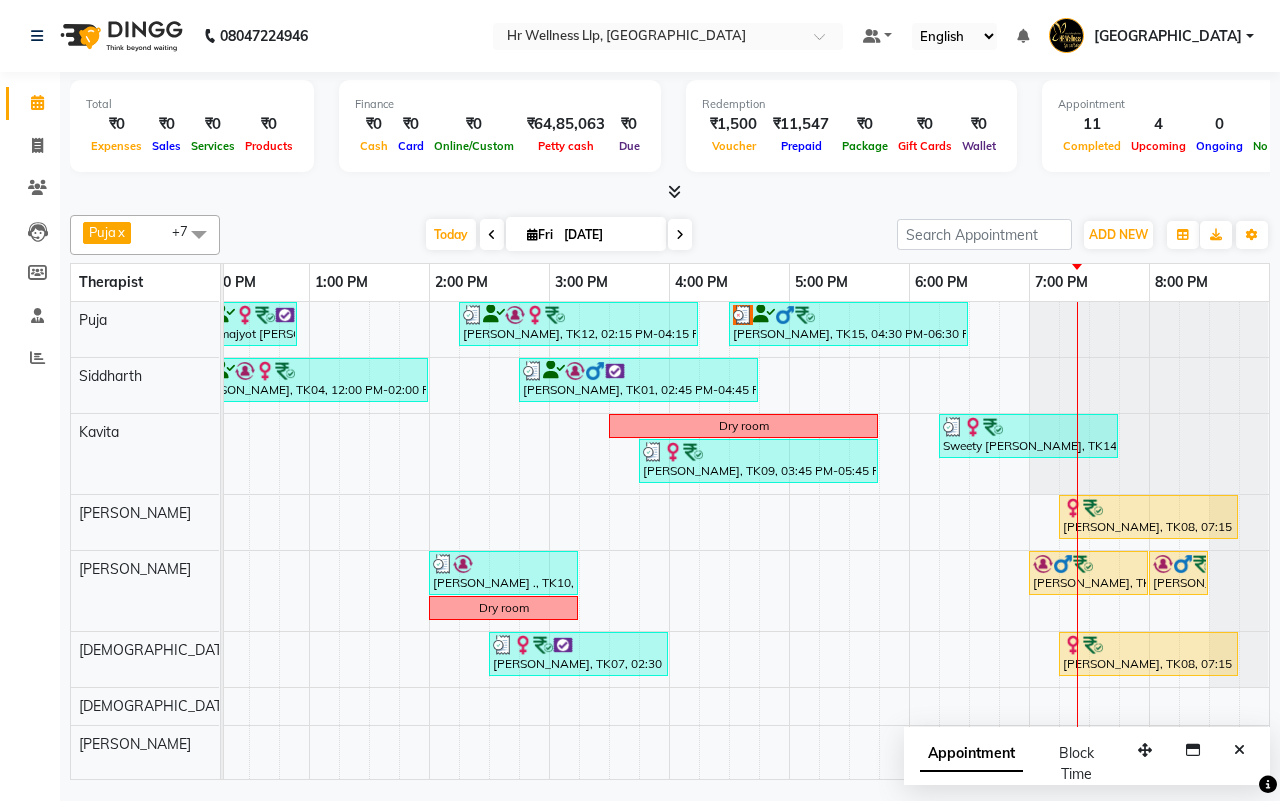 click at bounding box center [680, 235] 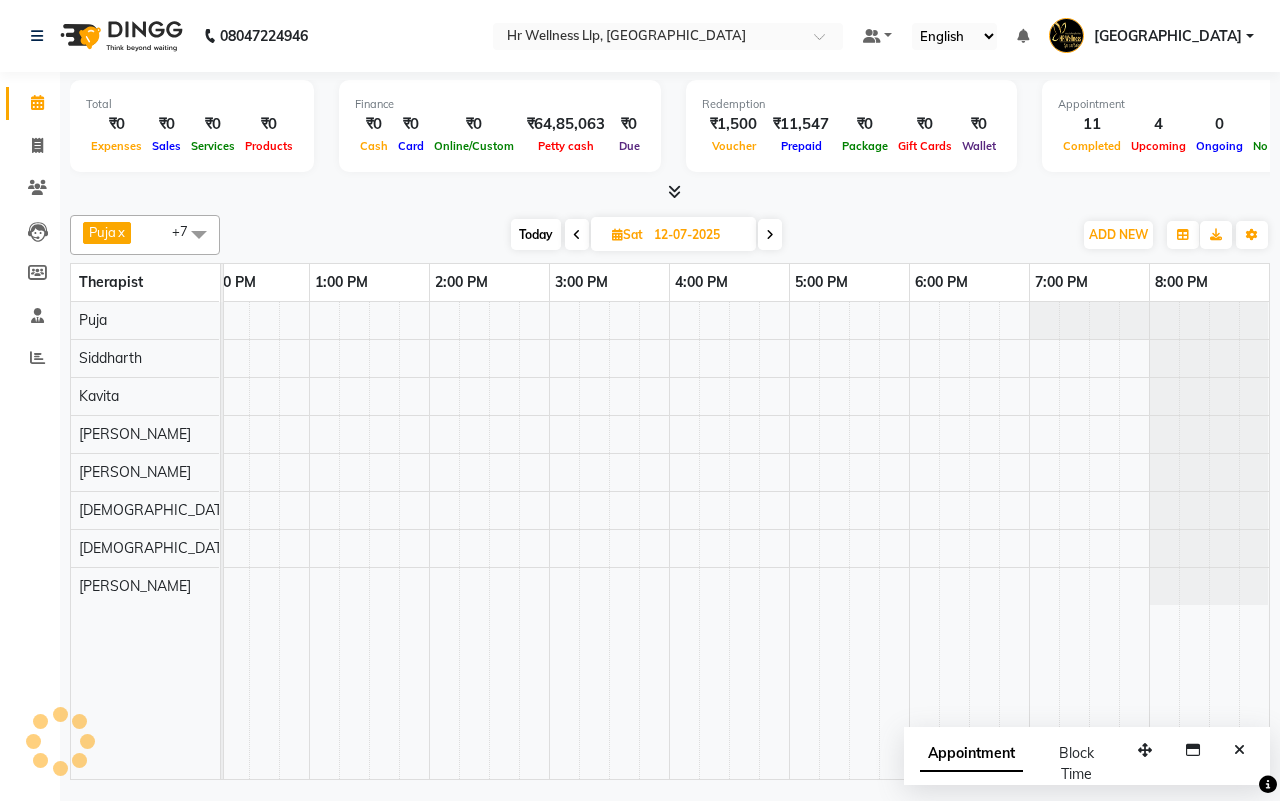 scroll, scrollTop: 0, scrollLeft: 515, axis: horizontal 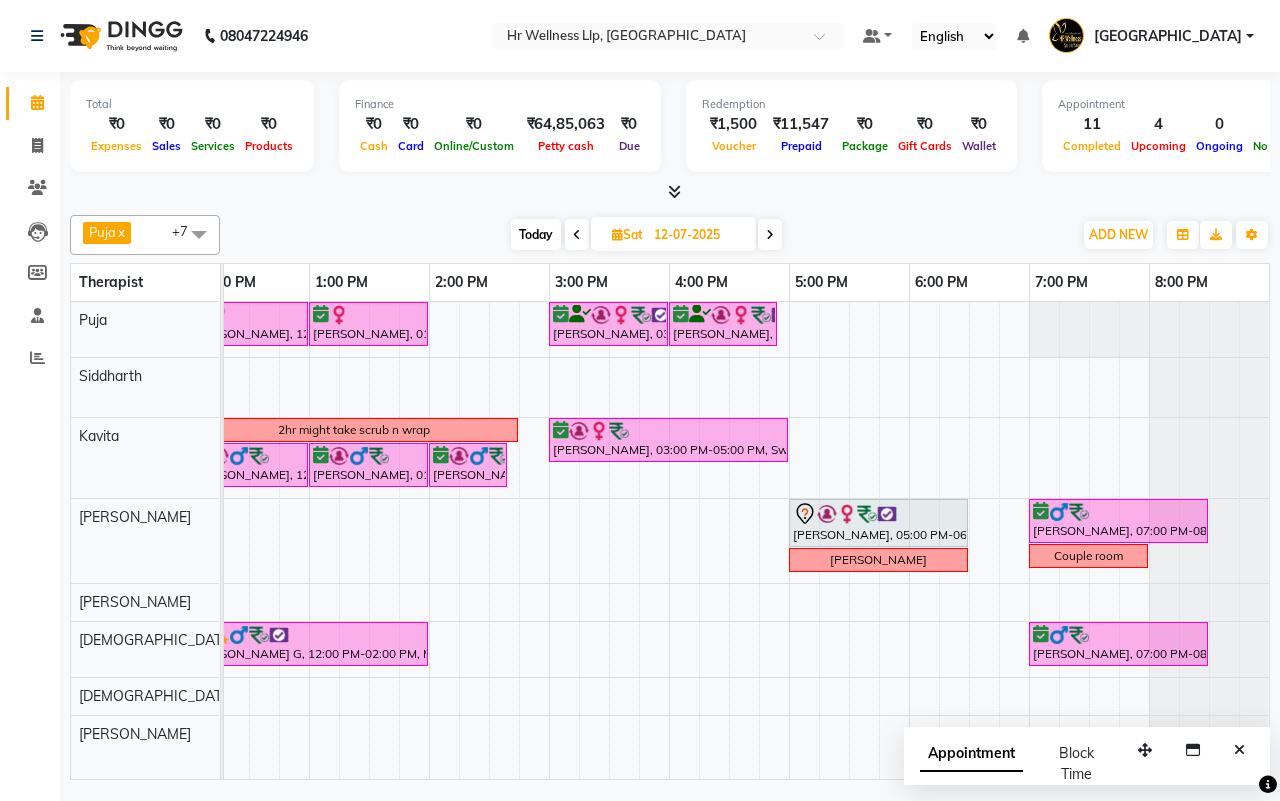 click on "[DATE]  [DATE]" at bounding box center (646, 235) 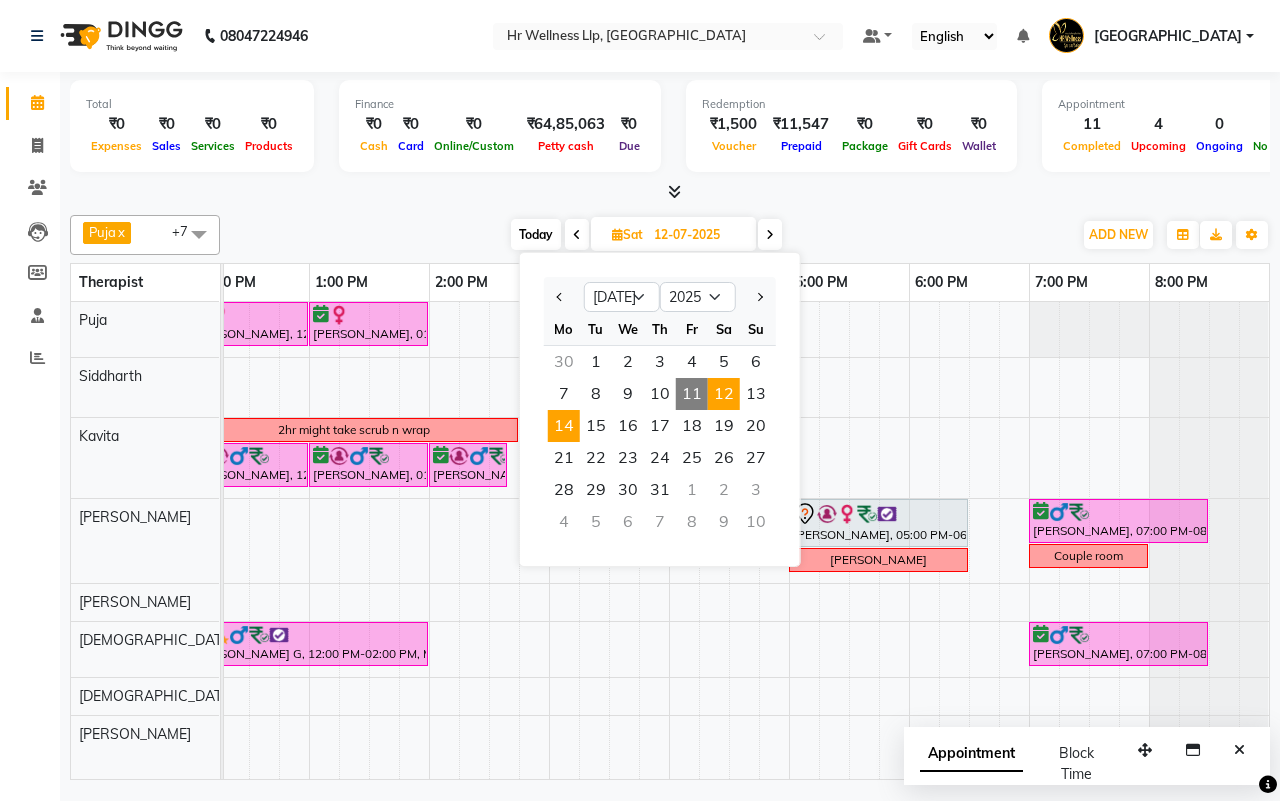 click on "14" at bounding box center (564, 426) 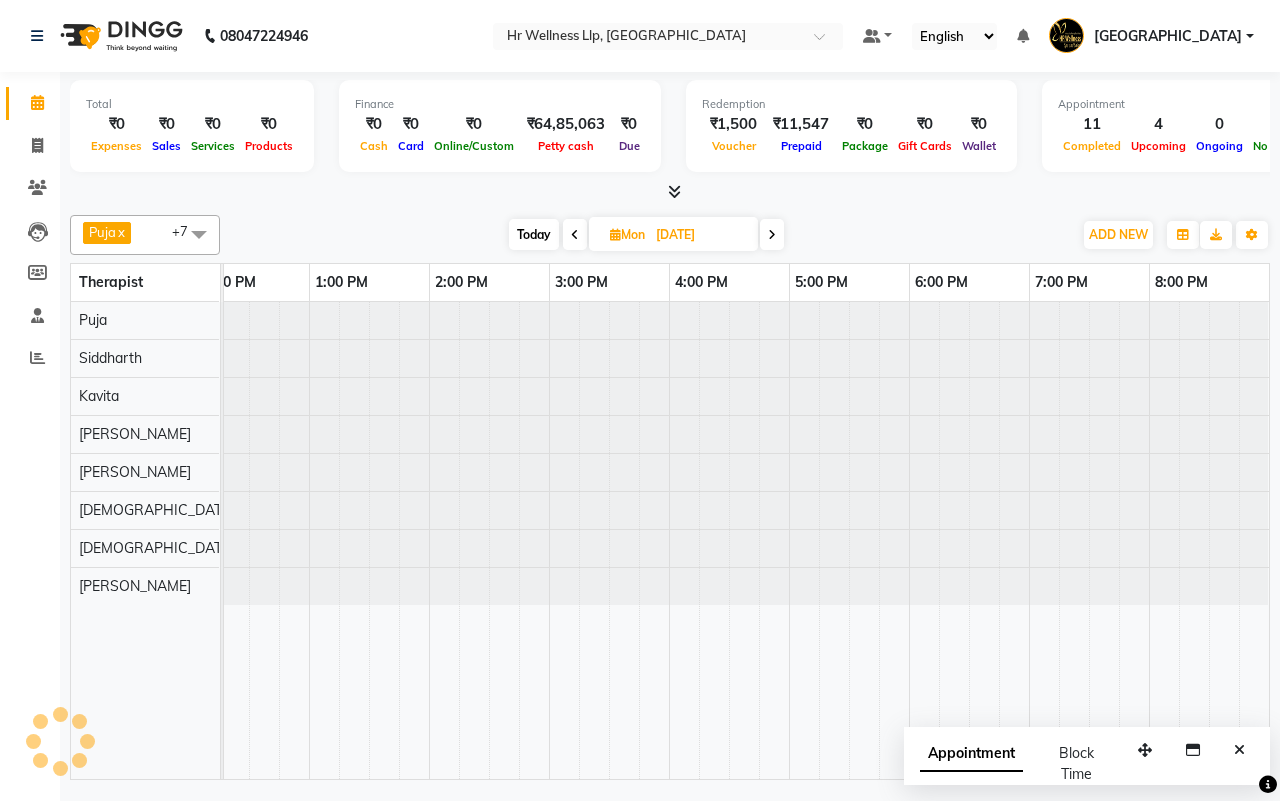 scroll, scrollTop: 0, scrollLeft: 515, axis: horizontal 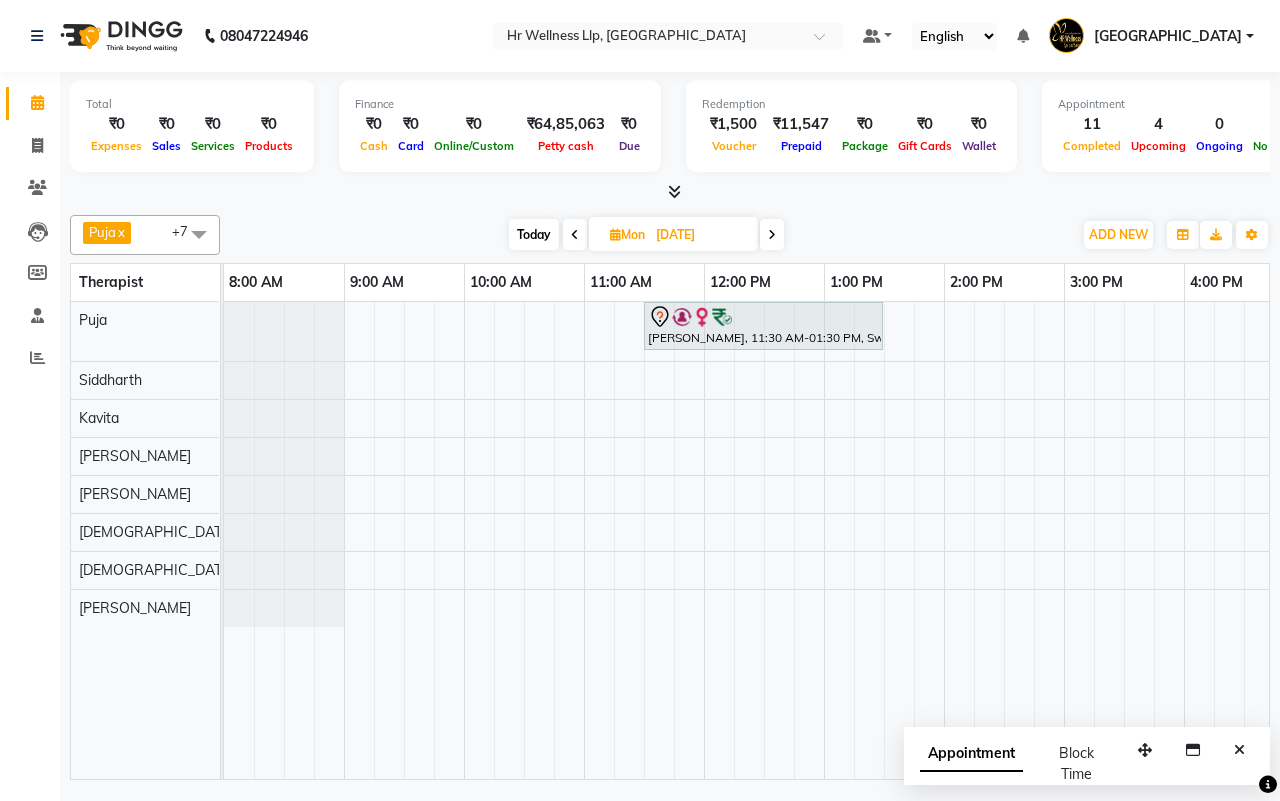 click at bounding box center (772, 234) 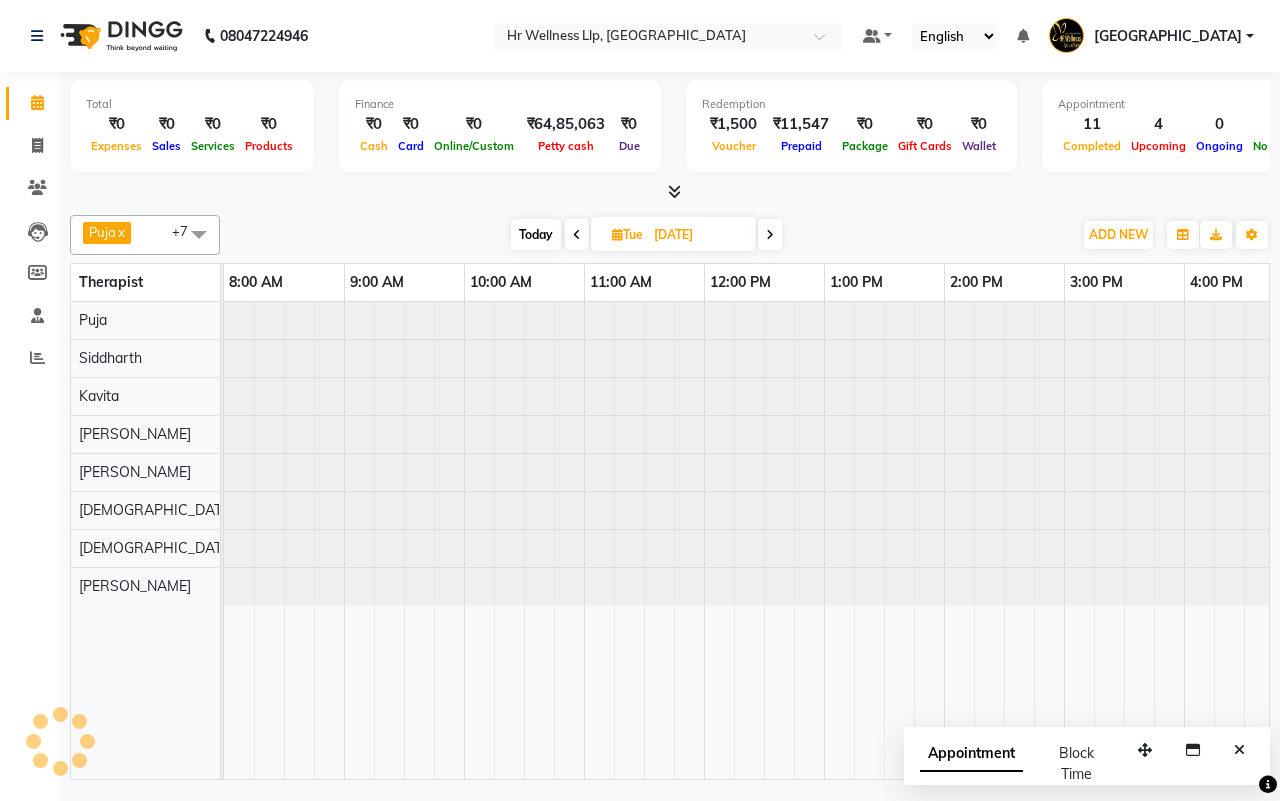 scroll, scrollTop: 0, scrollLeft: 515, axis: horizontal 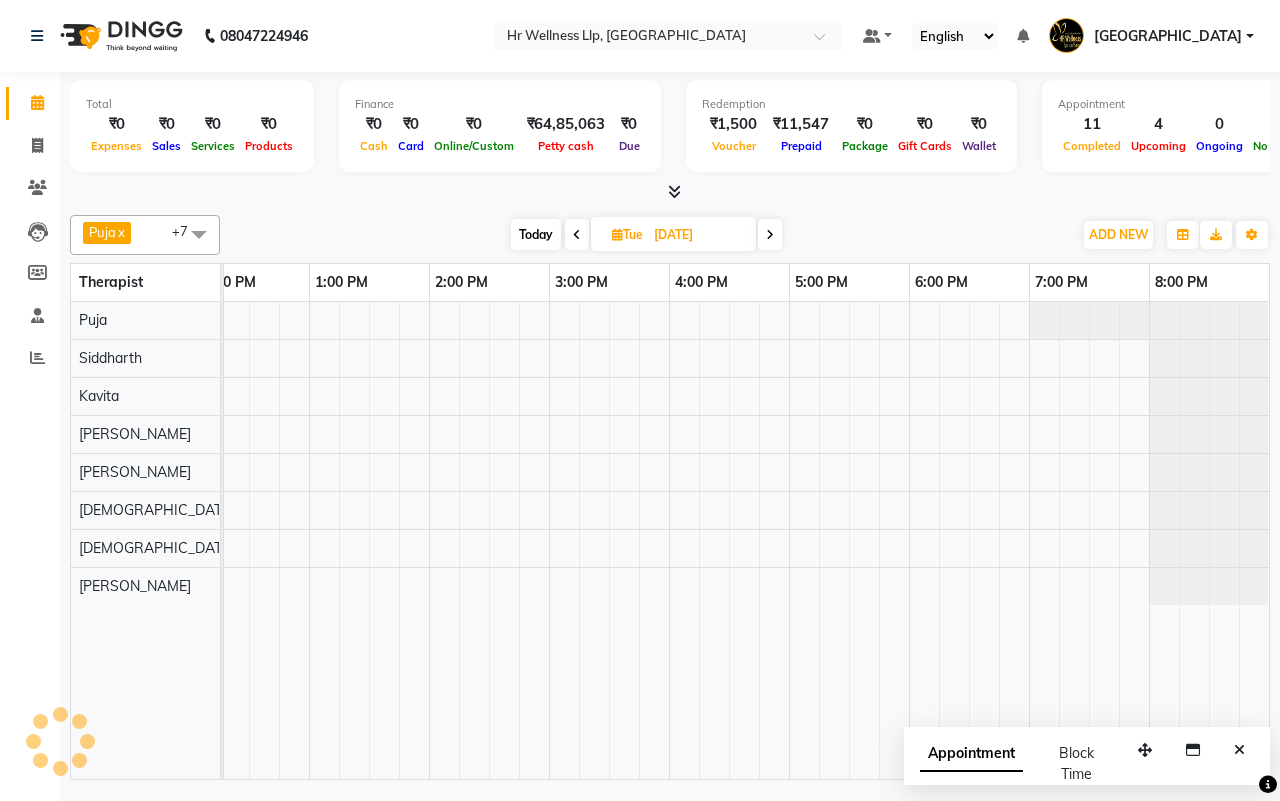 click at bounding box center (770, 234) 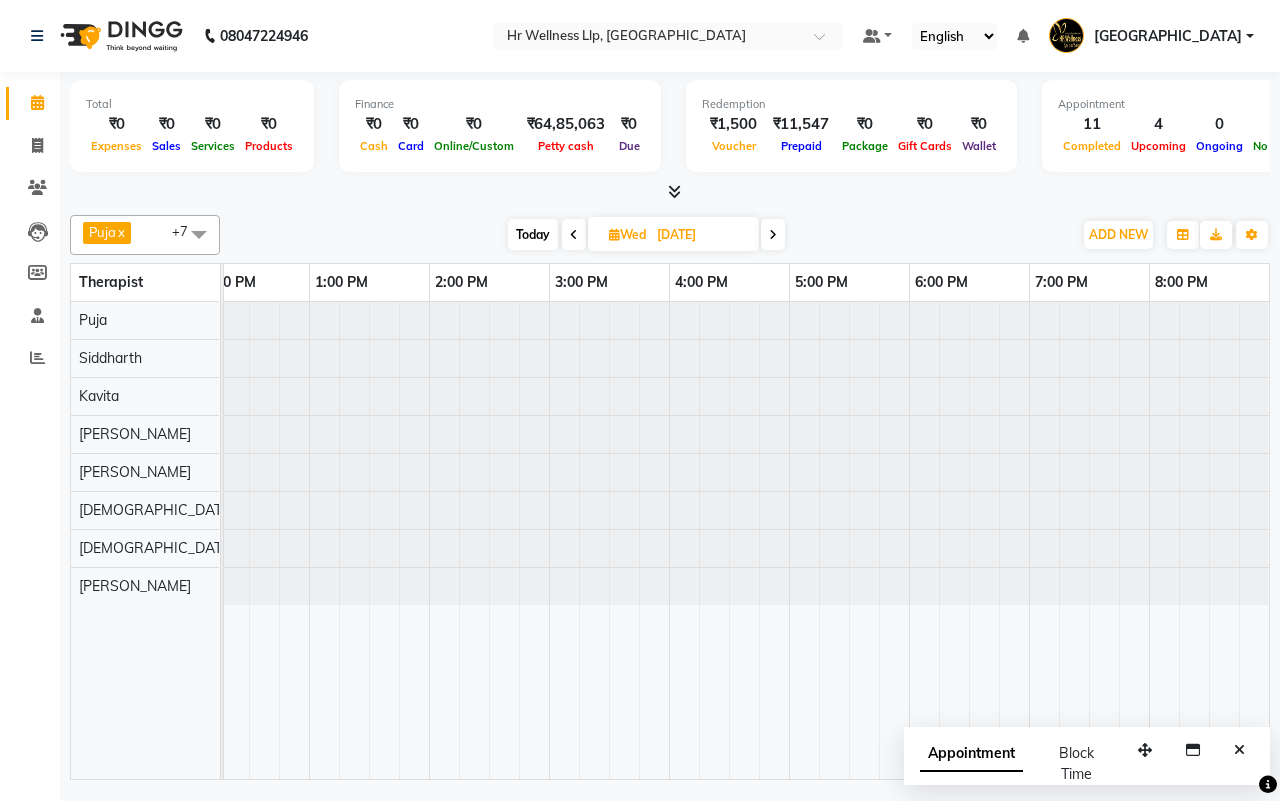 scroll, scrollTop: 0, scrollLeft: 515, axis: horizontal 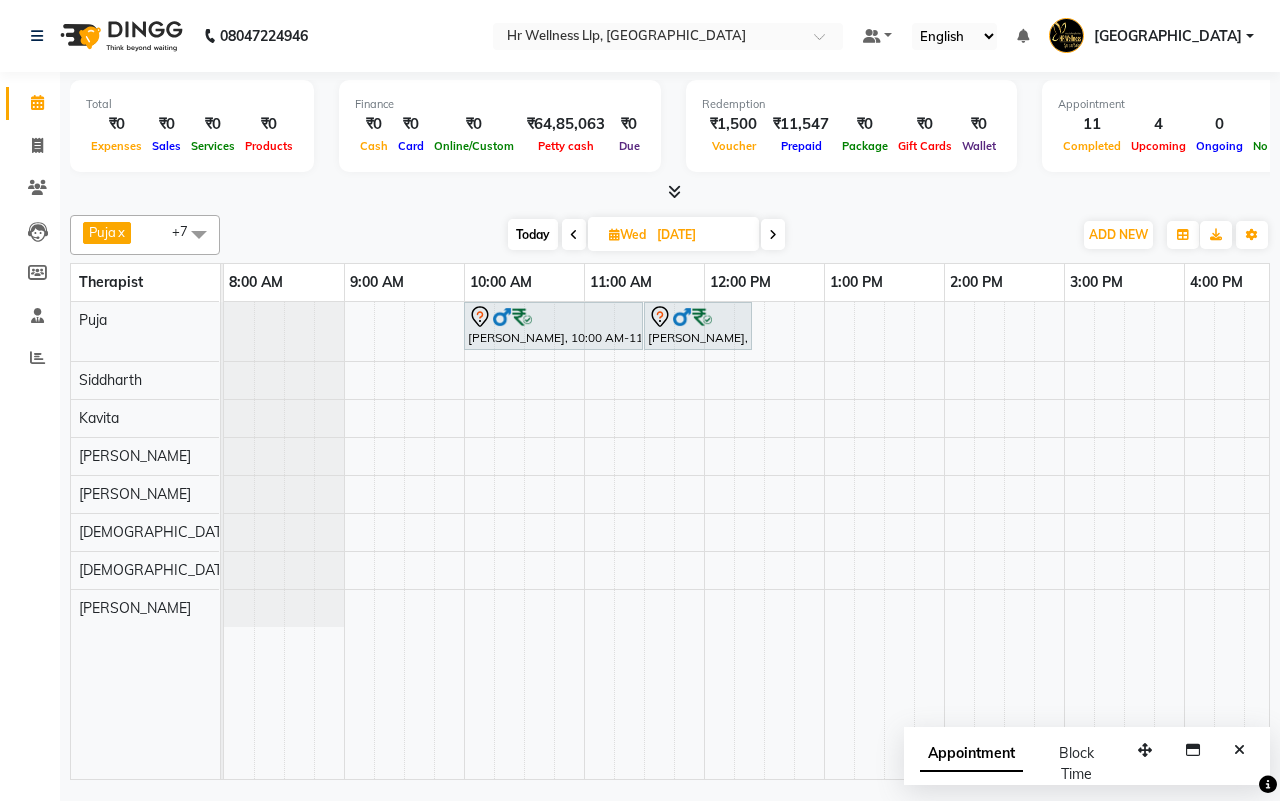 click at bounding box center [574, 235] 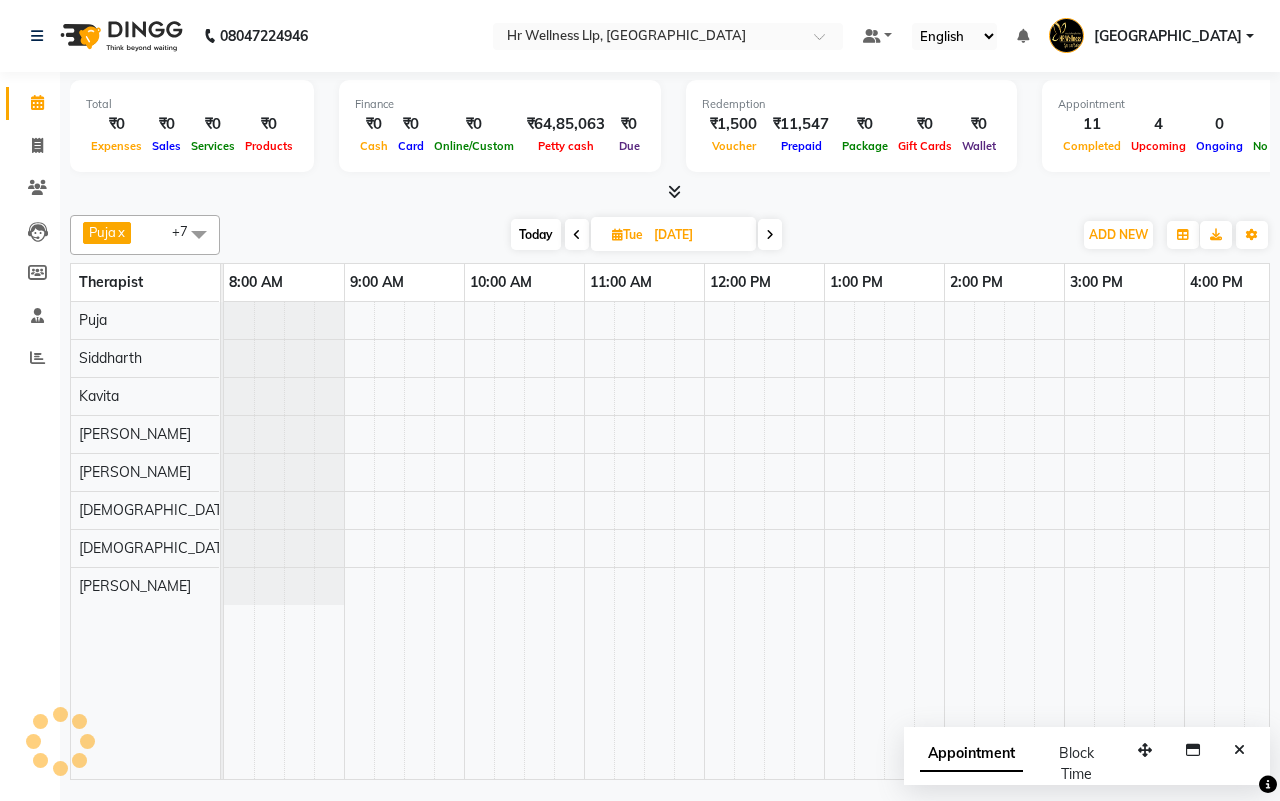 scroll, scrollTop: 0, scrollLeft: 515, axis: horizontal 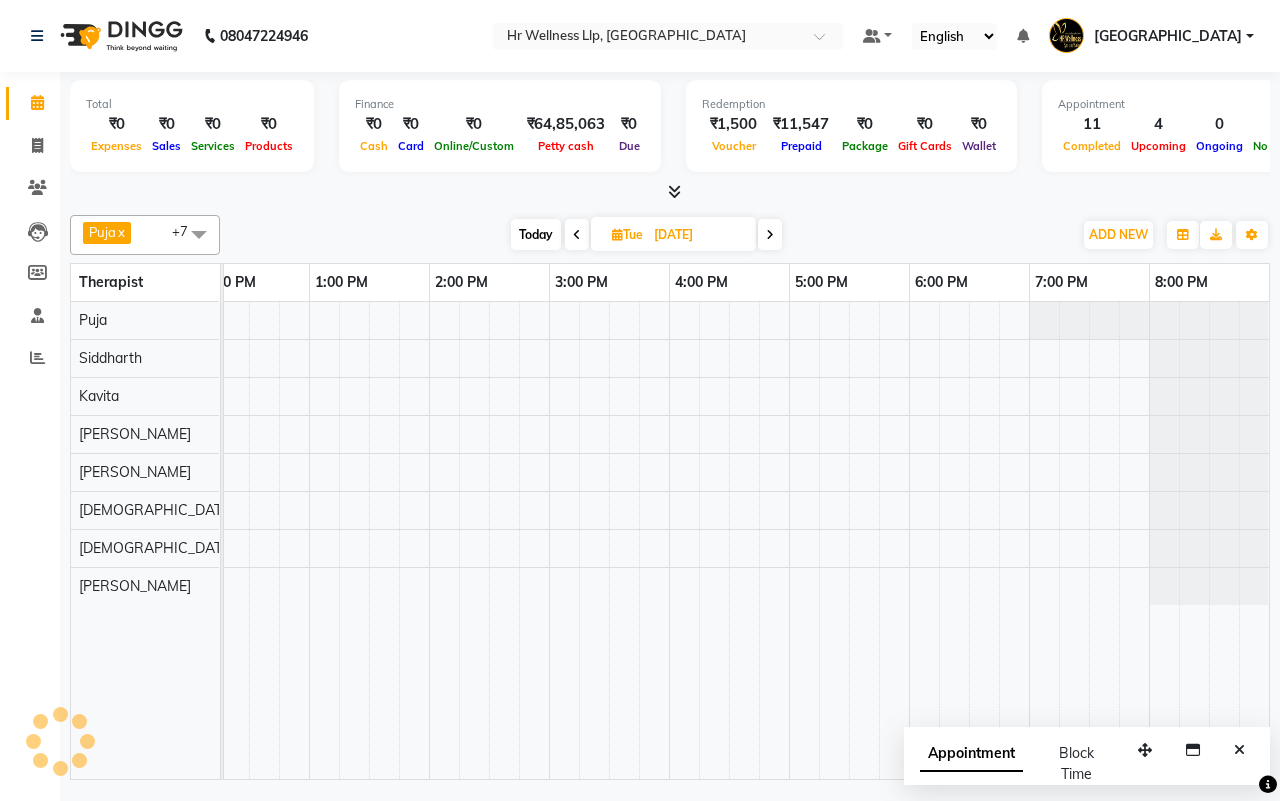 click at bounding box center (577, 235) 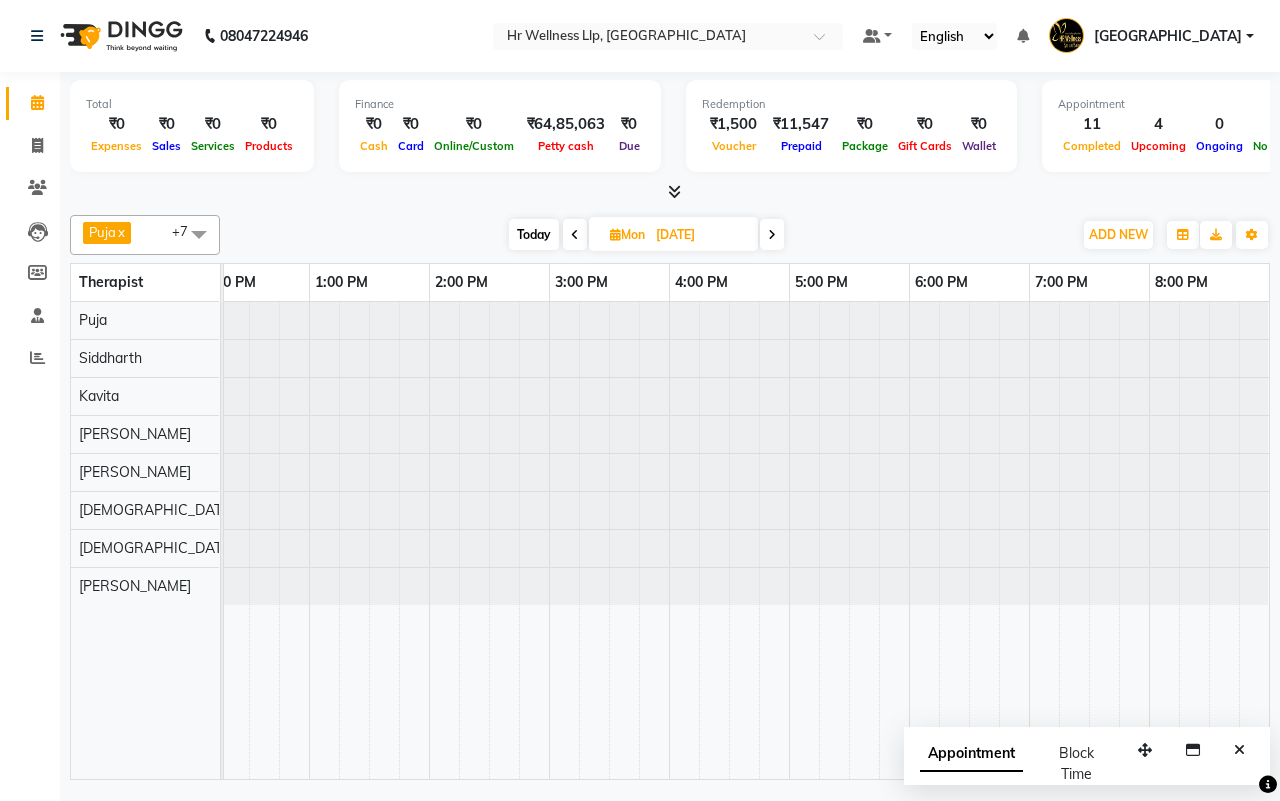 scroll, scrollTop: 0, scrollLeft: 515, axis: horizontal 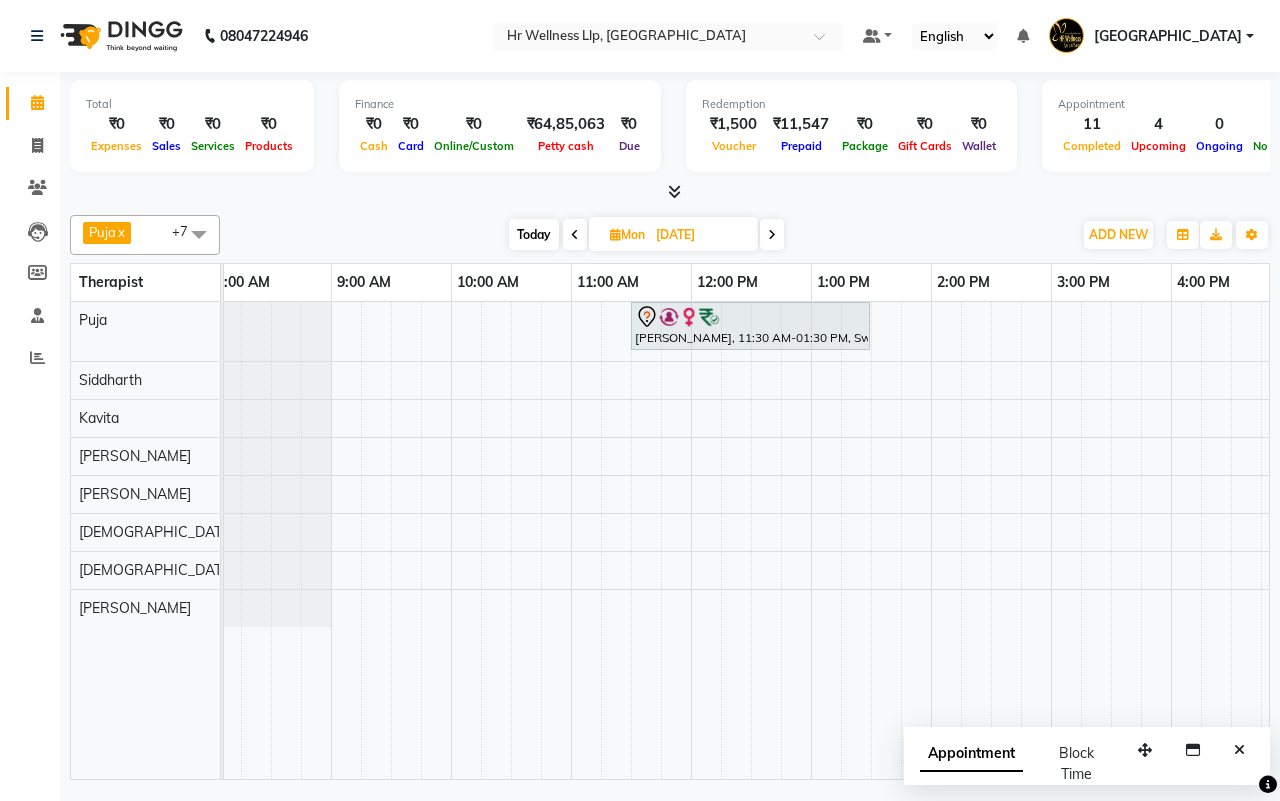 click on "Today" at bounding box center (534, 234) 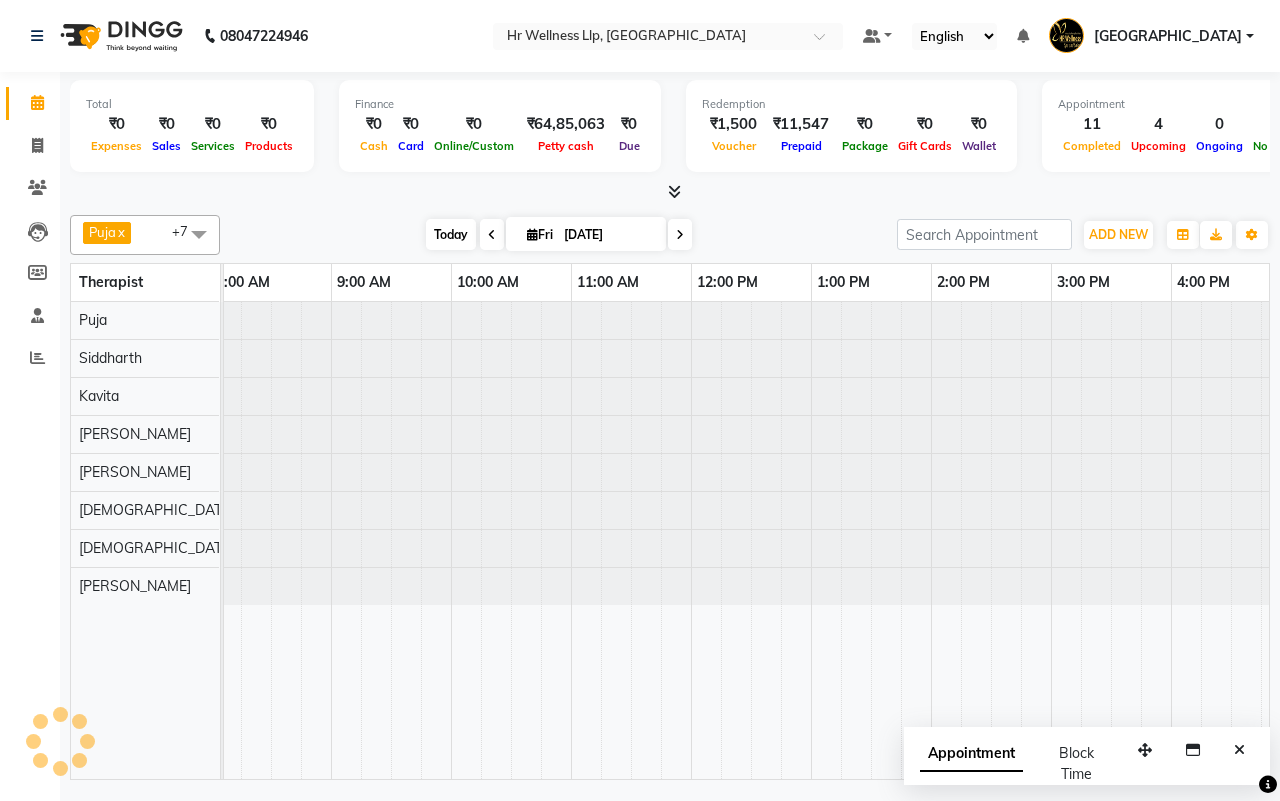 scroll, scrollTop: 0, scrollLeft: 0, axis: both 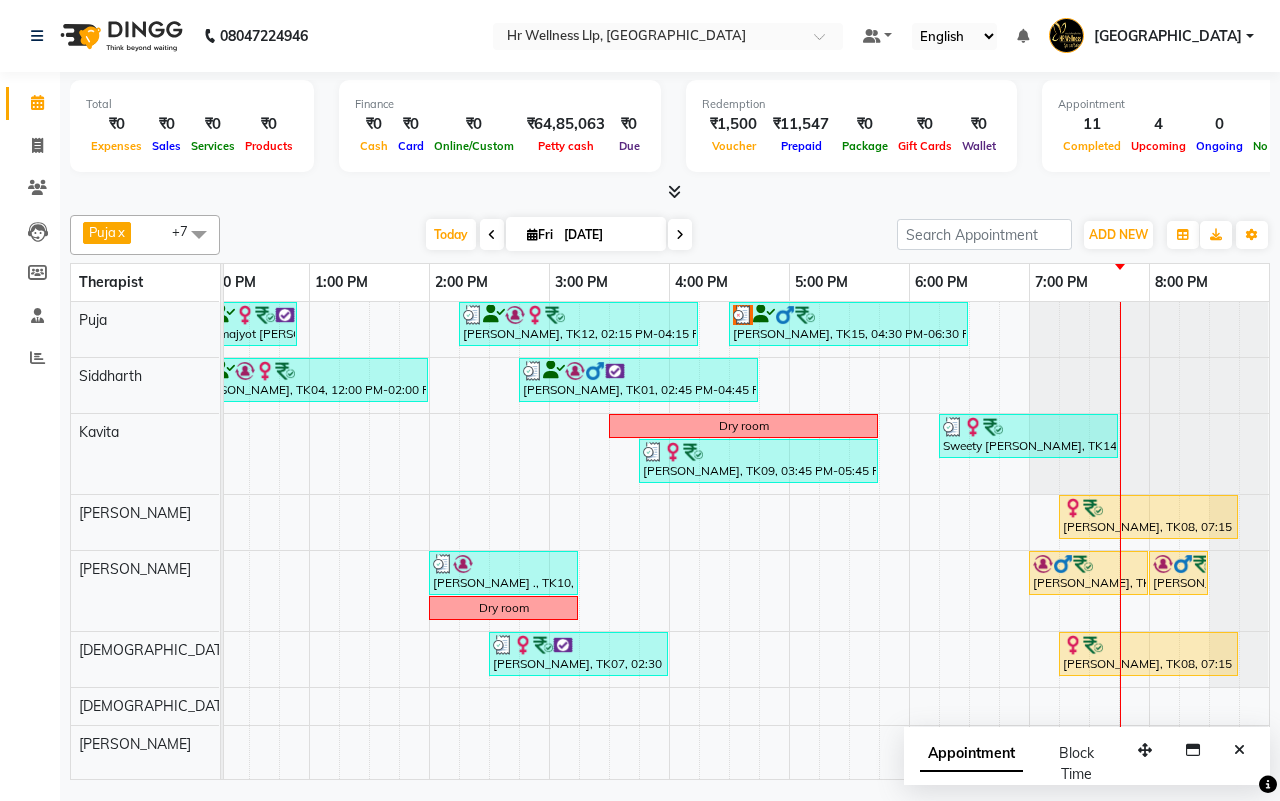 click on "[DATE]  [DATE]" at bounding box center (558, 235) 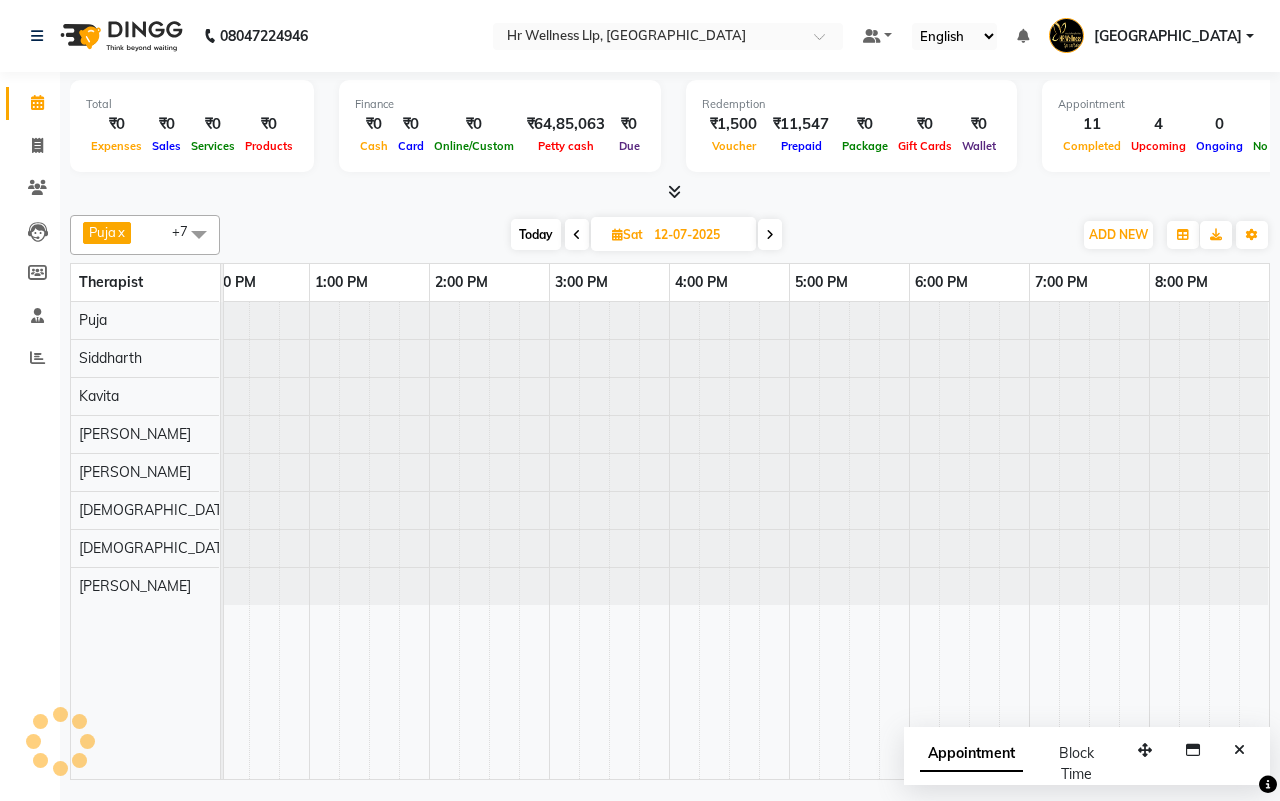 scroll, scrollTop: 0, scrollLeft: 515, axis: horizontal 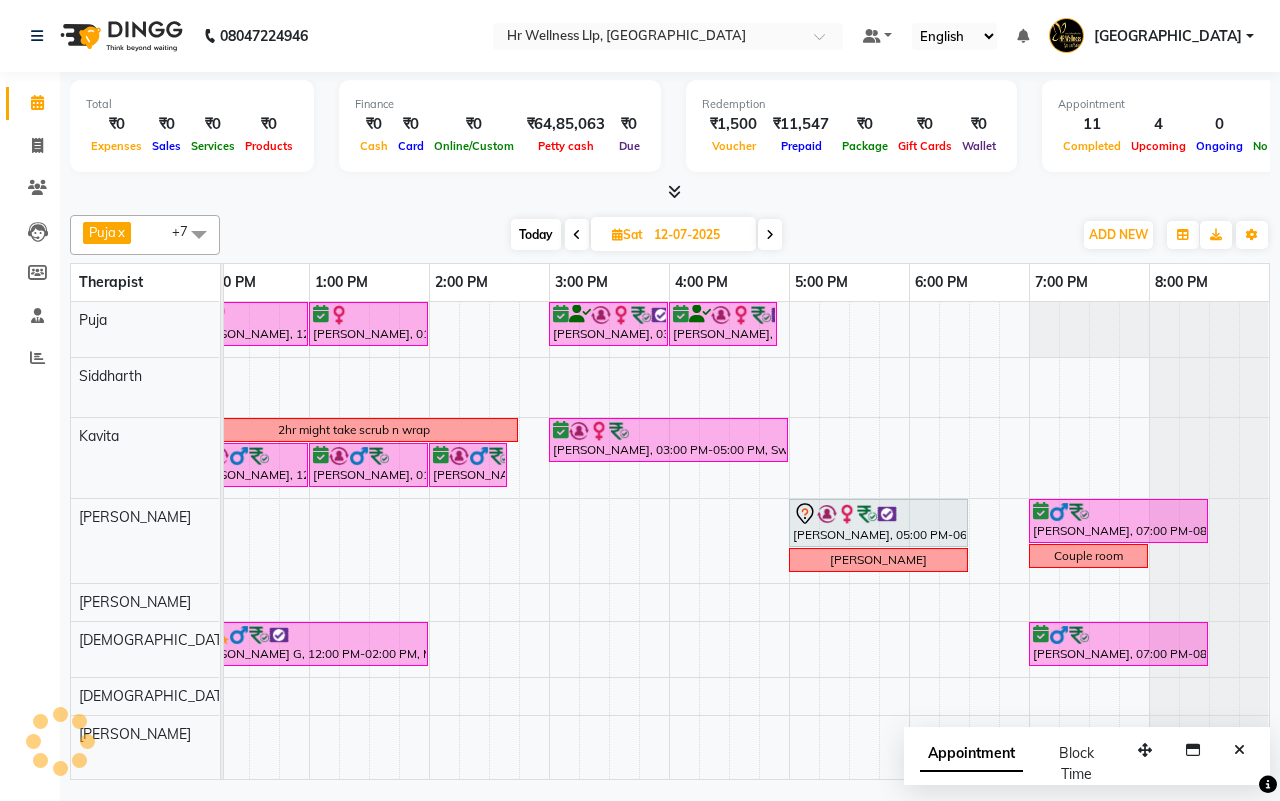 click on "[DATE]  [DATE]" at bounding box center (646, 235) 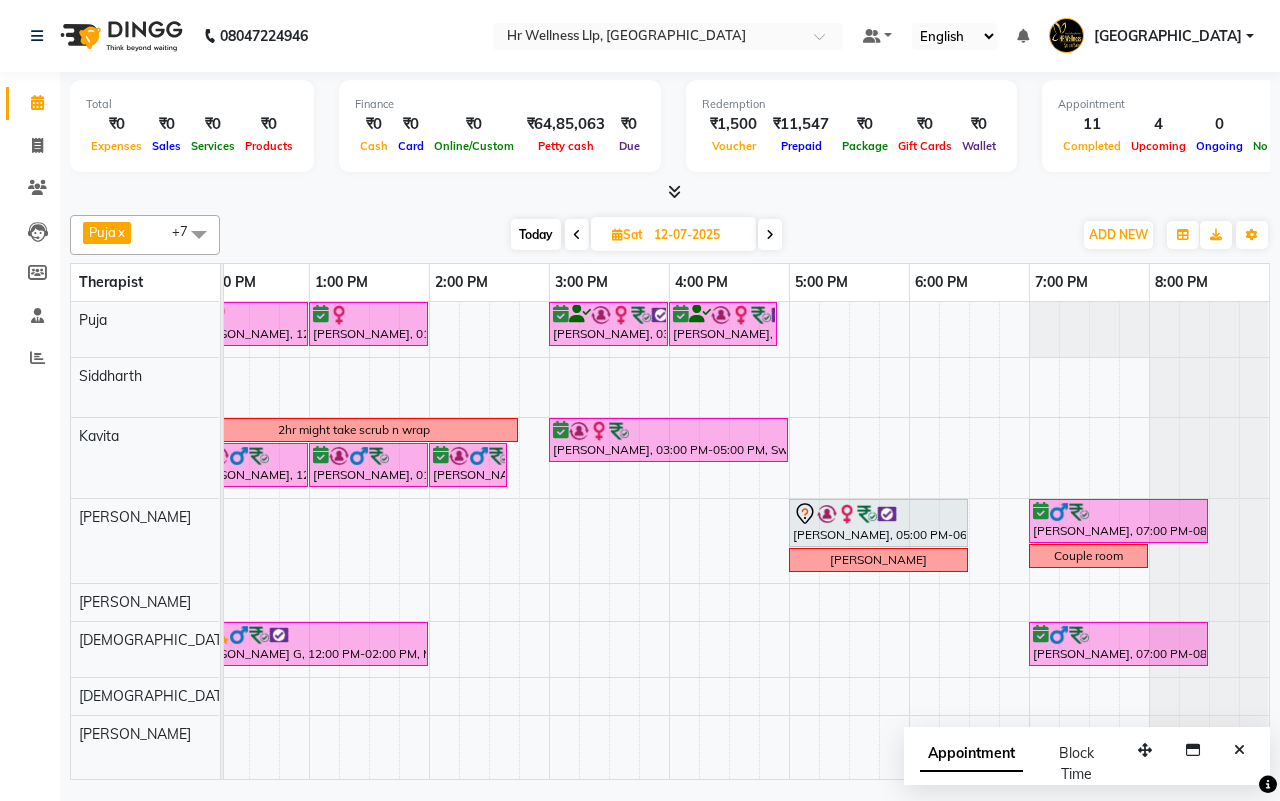 scroll, scrollTop: 0, scrollLeft: 0, axis: both 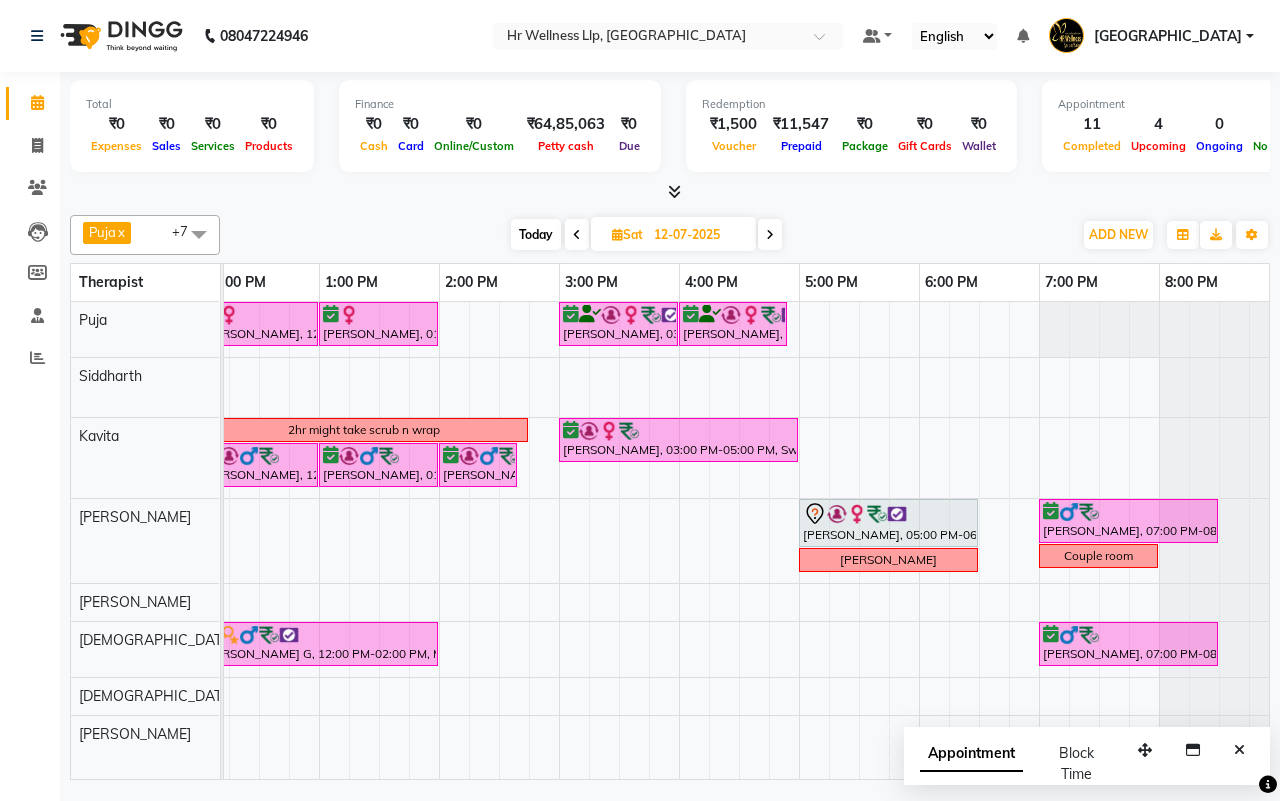 click at bounding box center [770, 235] 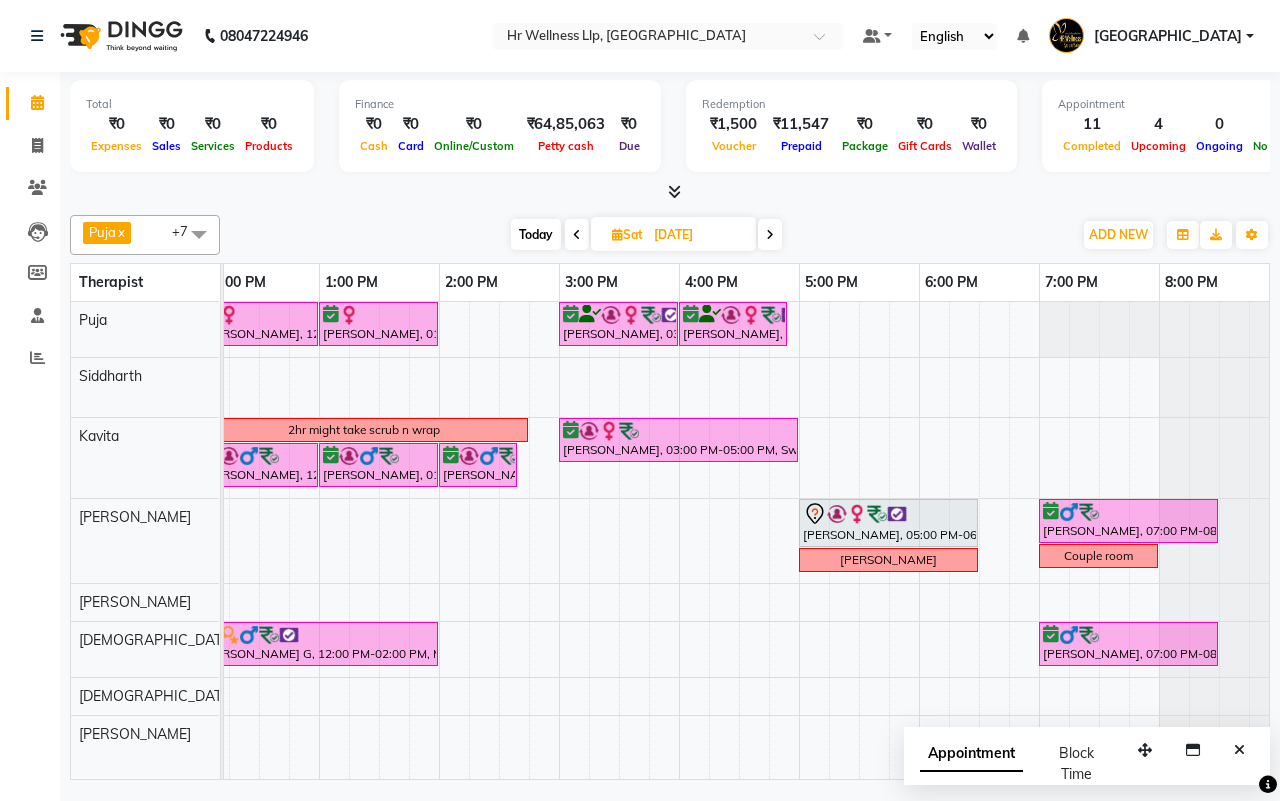scroll, scrollTop: 0, scrollLeft: 515, axis: horizontal 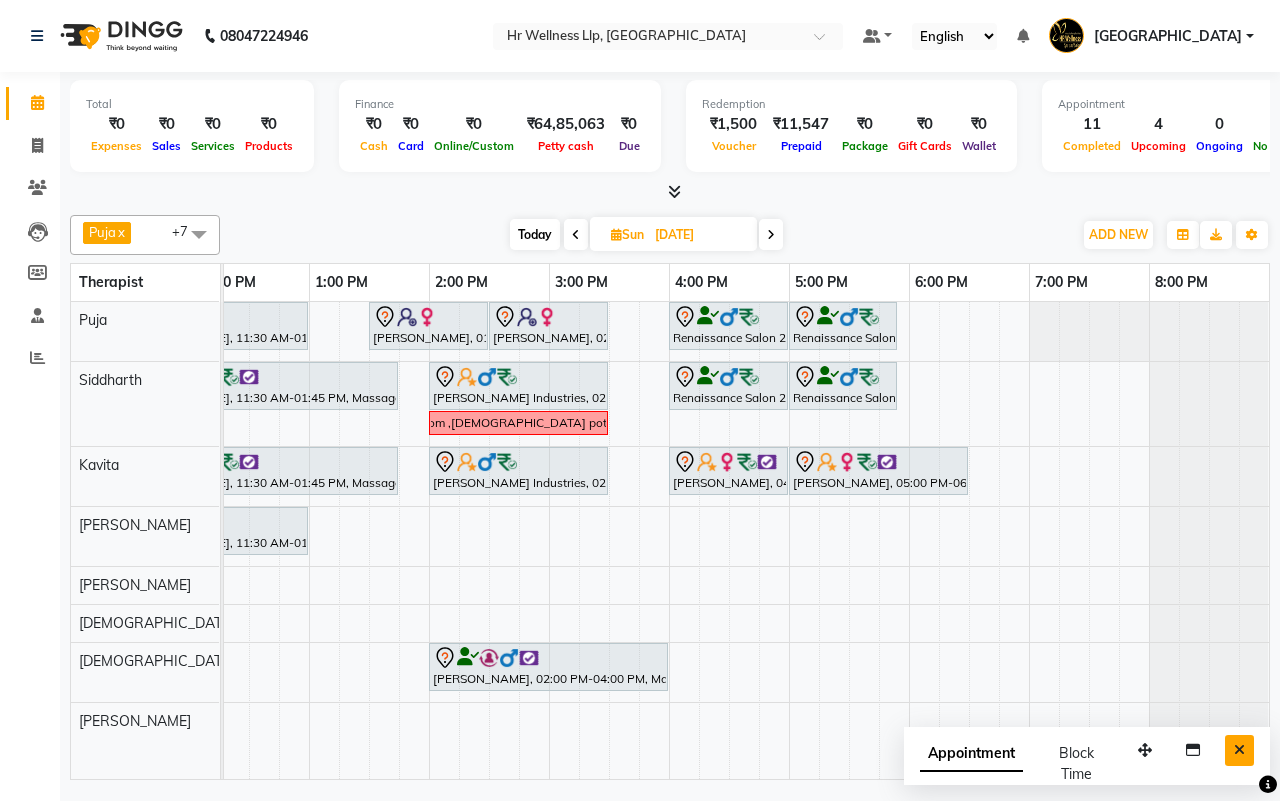 click at bounding box center [1239, 750] 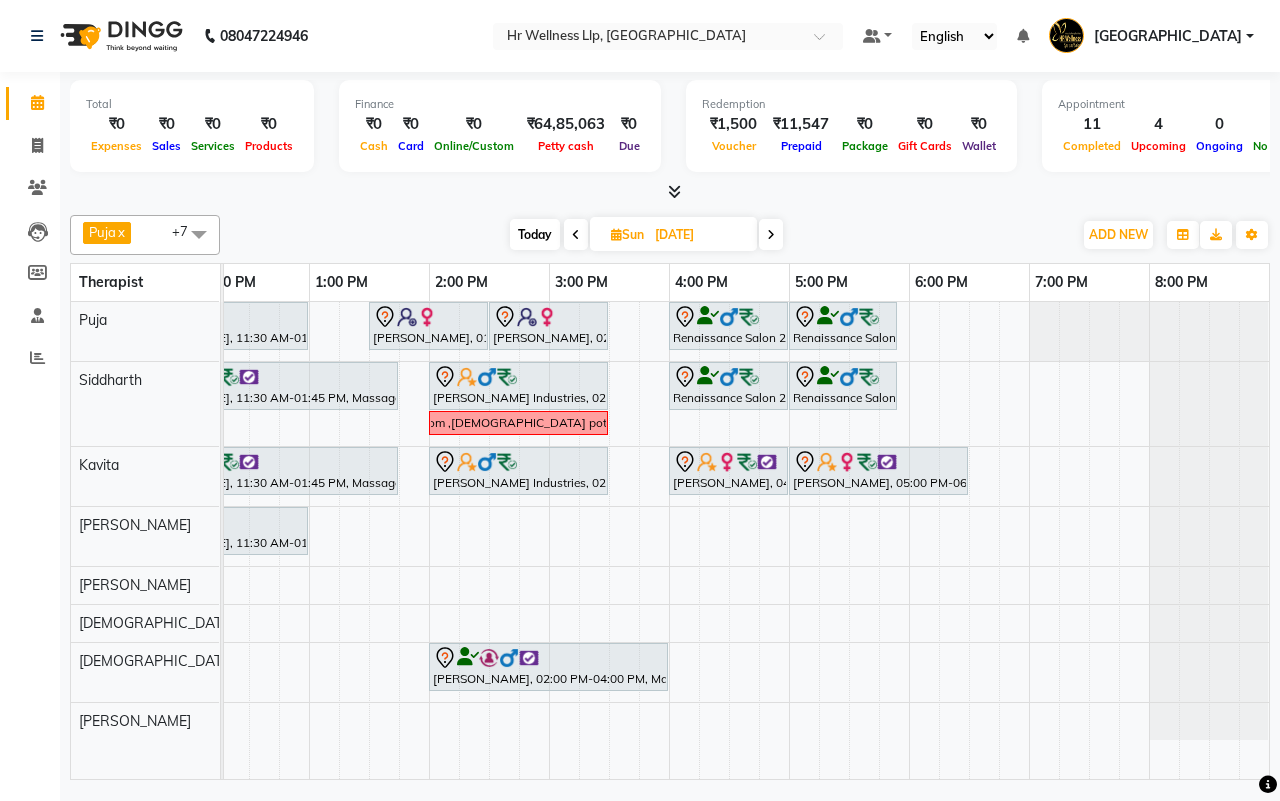 scroll, scrollTop: 0, scrollLeft: 0, axis: both 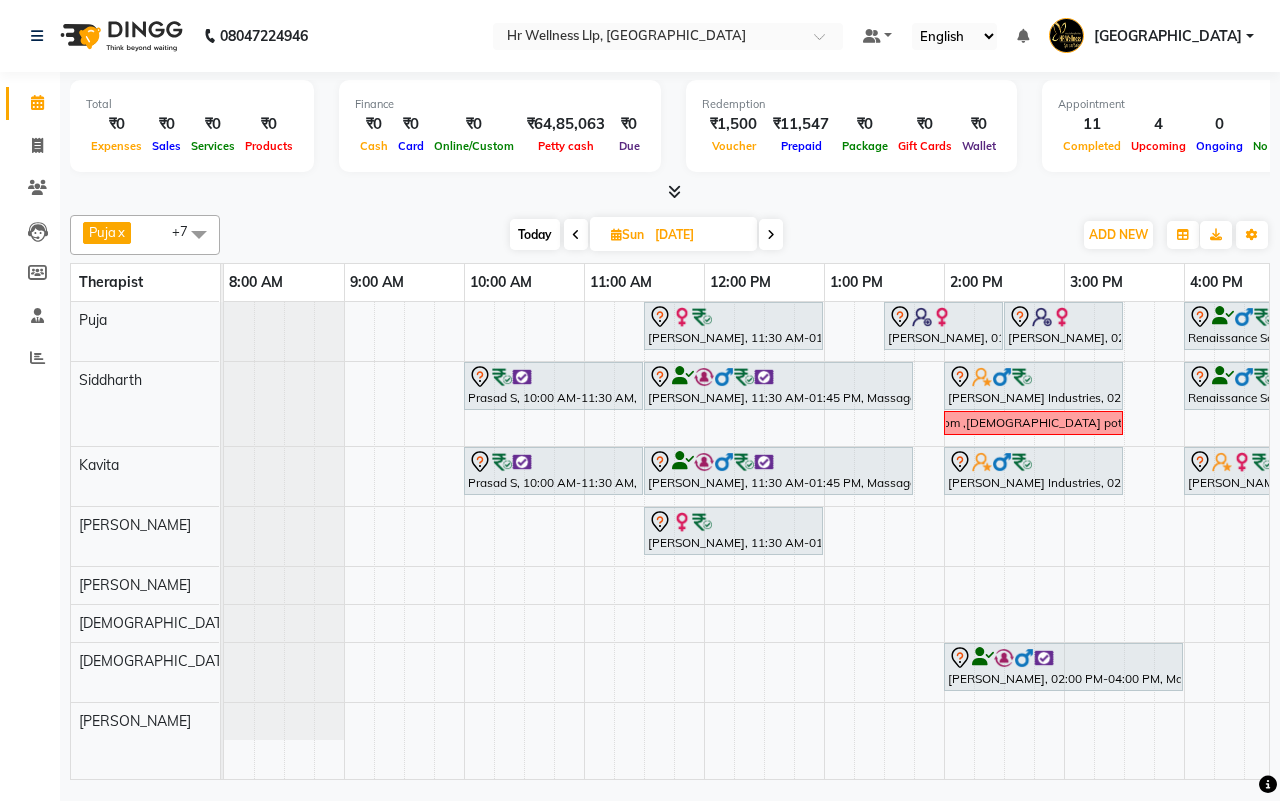 click at bounding box center (576, 235) 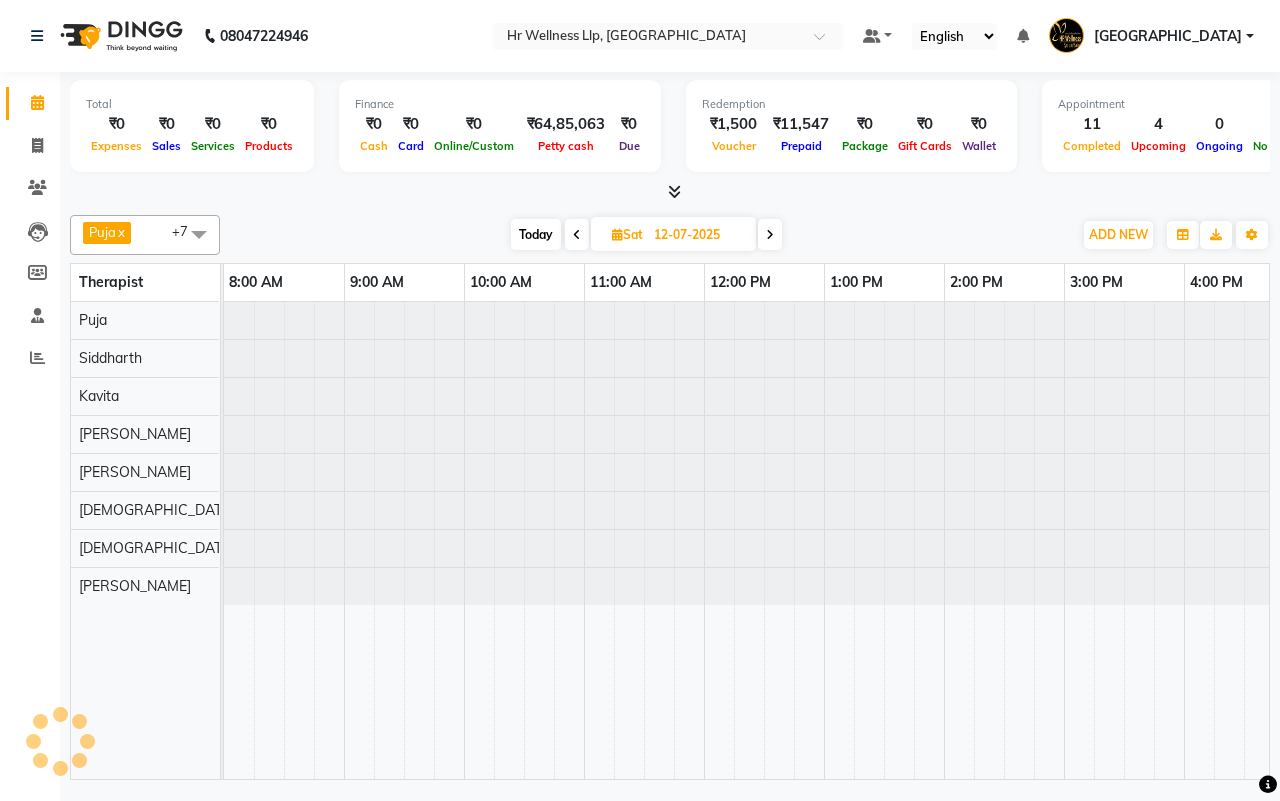 scroll, scrollTop: 0, scrollLeft: 515, axis: horizontal 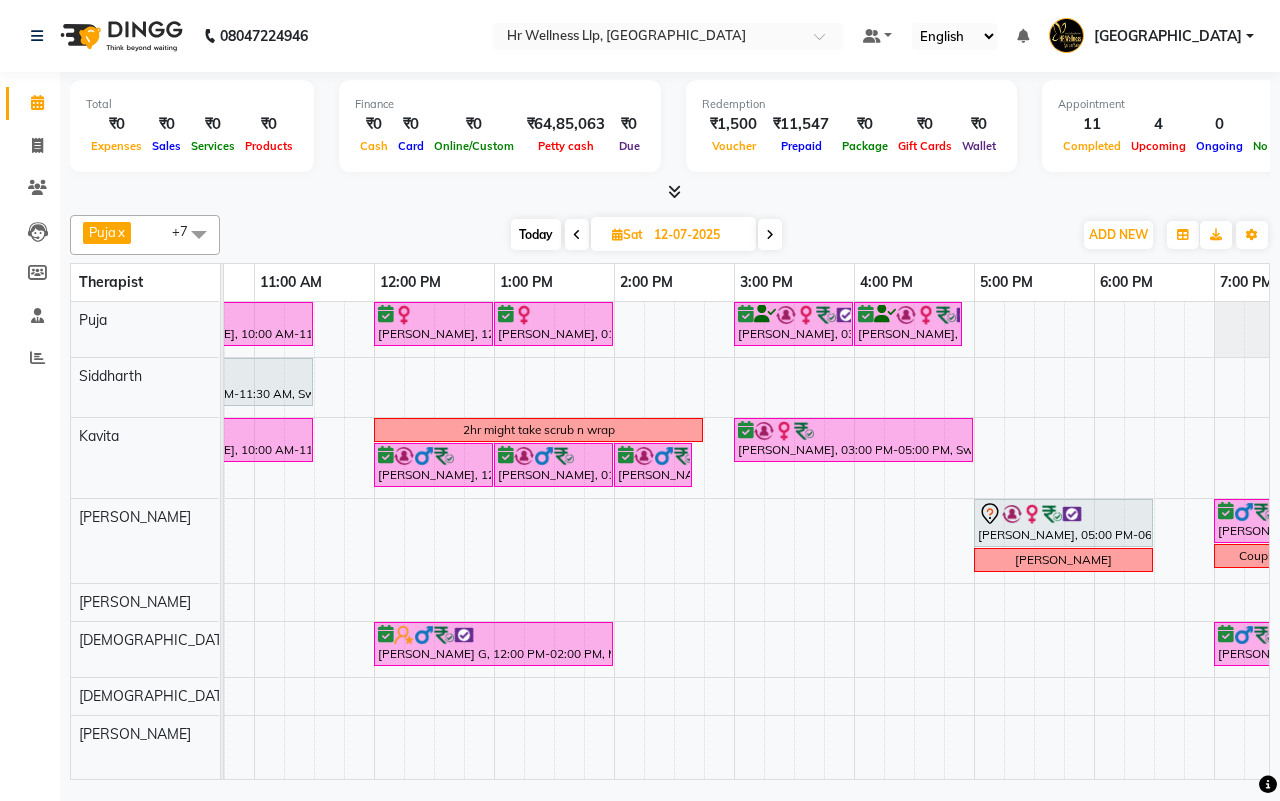 click on "[DATE]  [DATE]" at bounding box center [646, 235] 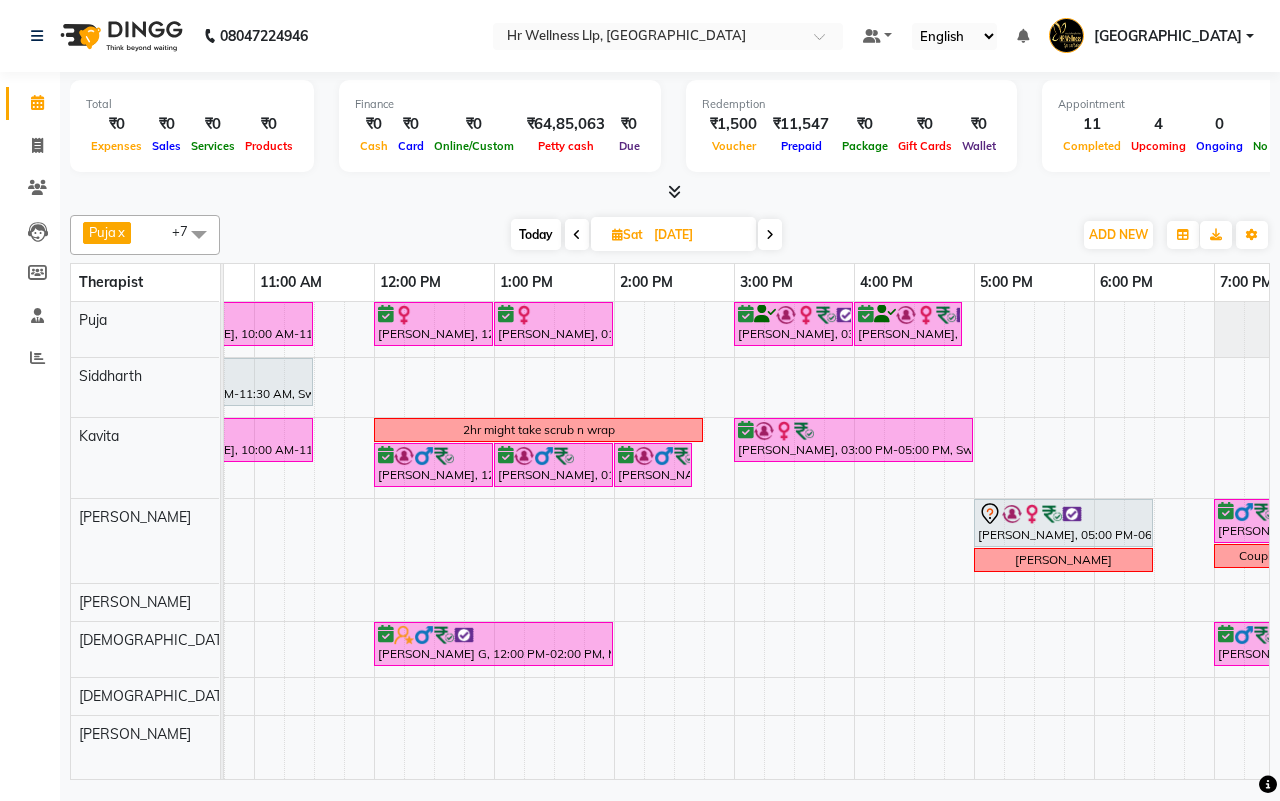 scroll, scrollTop: 0, scrollLeft: 515, axis: horizontal 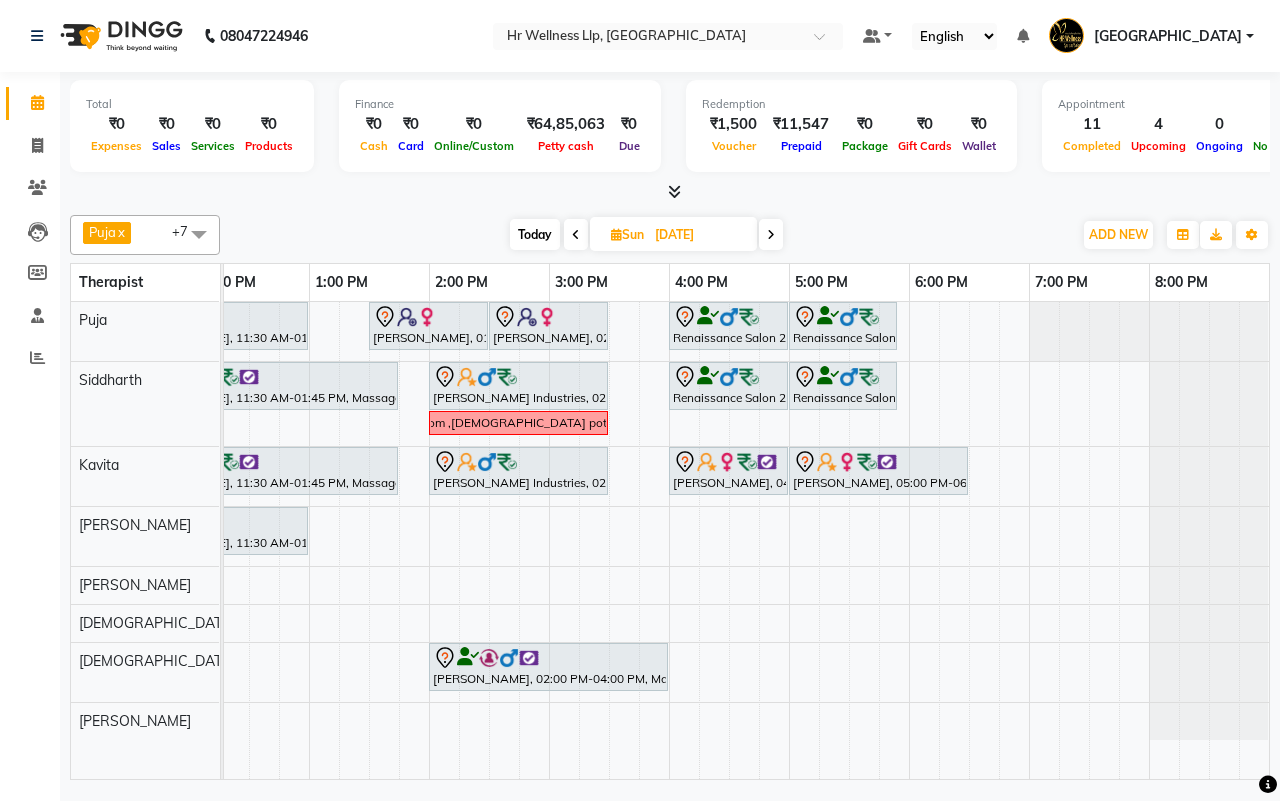 click at bounding box center [576, 234] 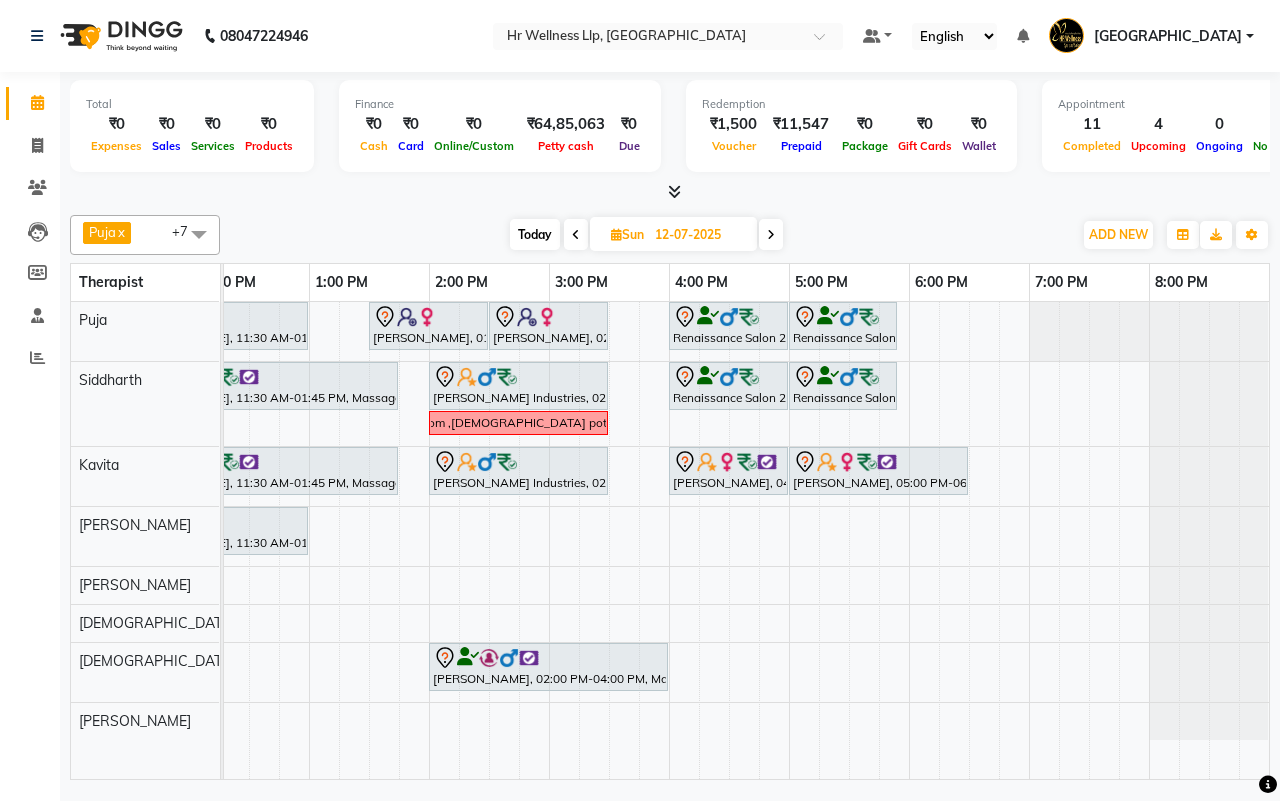 scroll, scrollTop: 0, scrollLeft: 515, axis: horizontal 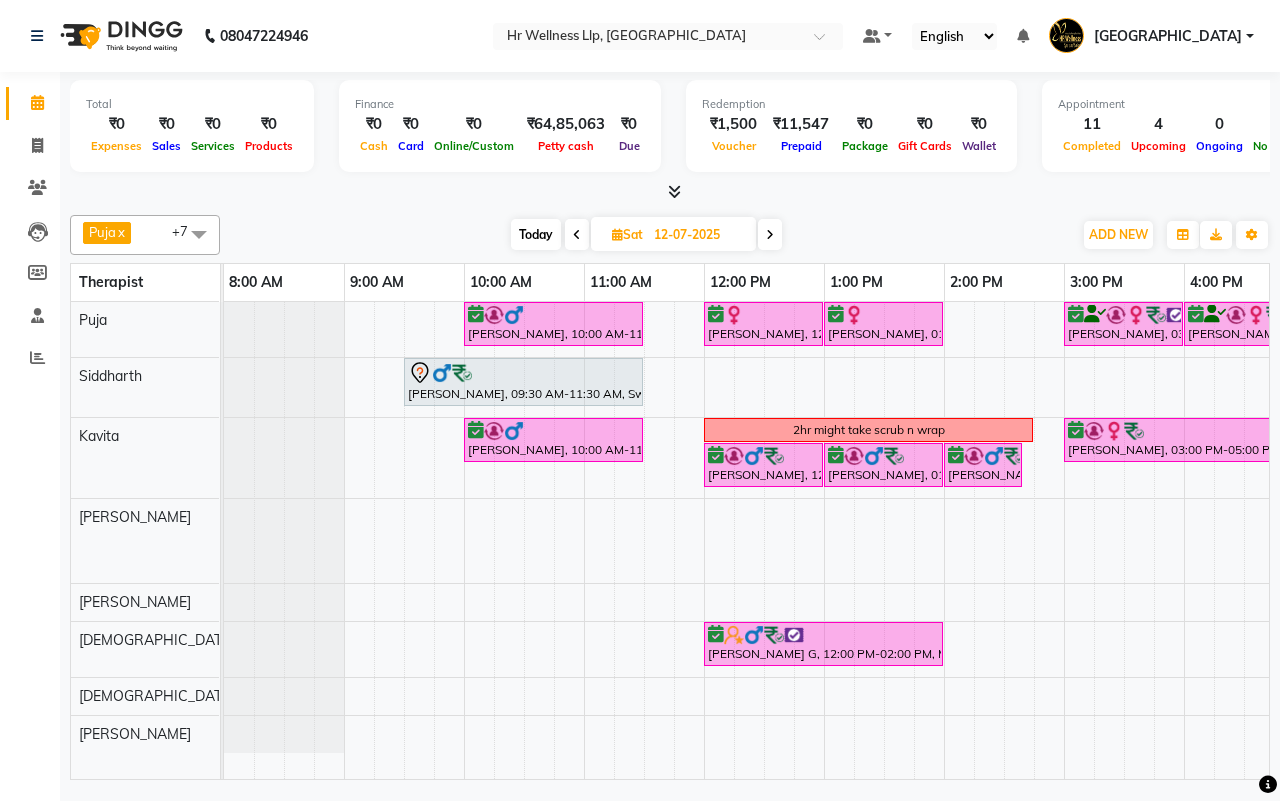 click at bounding box center [770, 234] 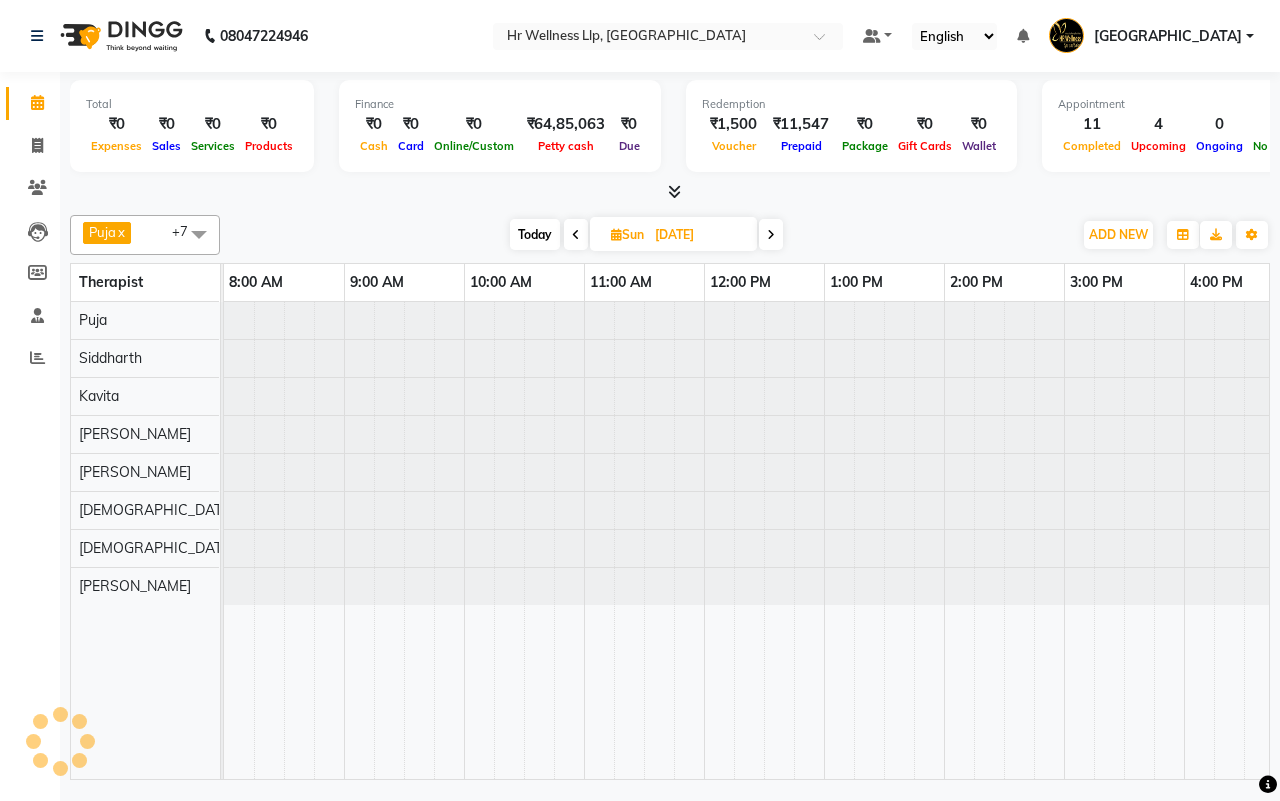 scroll, scrollTop: 0, scrollLeft: 515, axis: horizontal 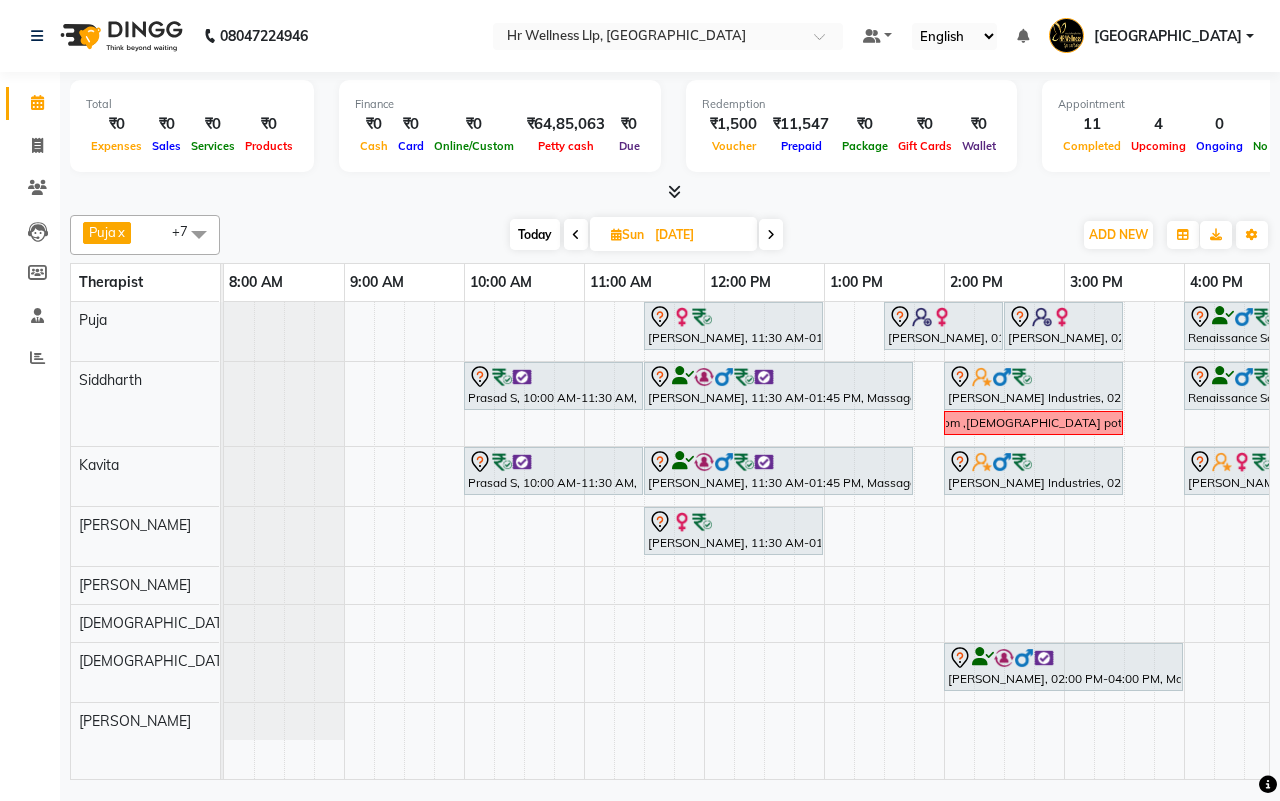 click at bounding box center [576, 235] 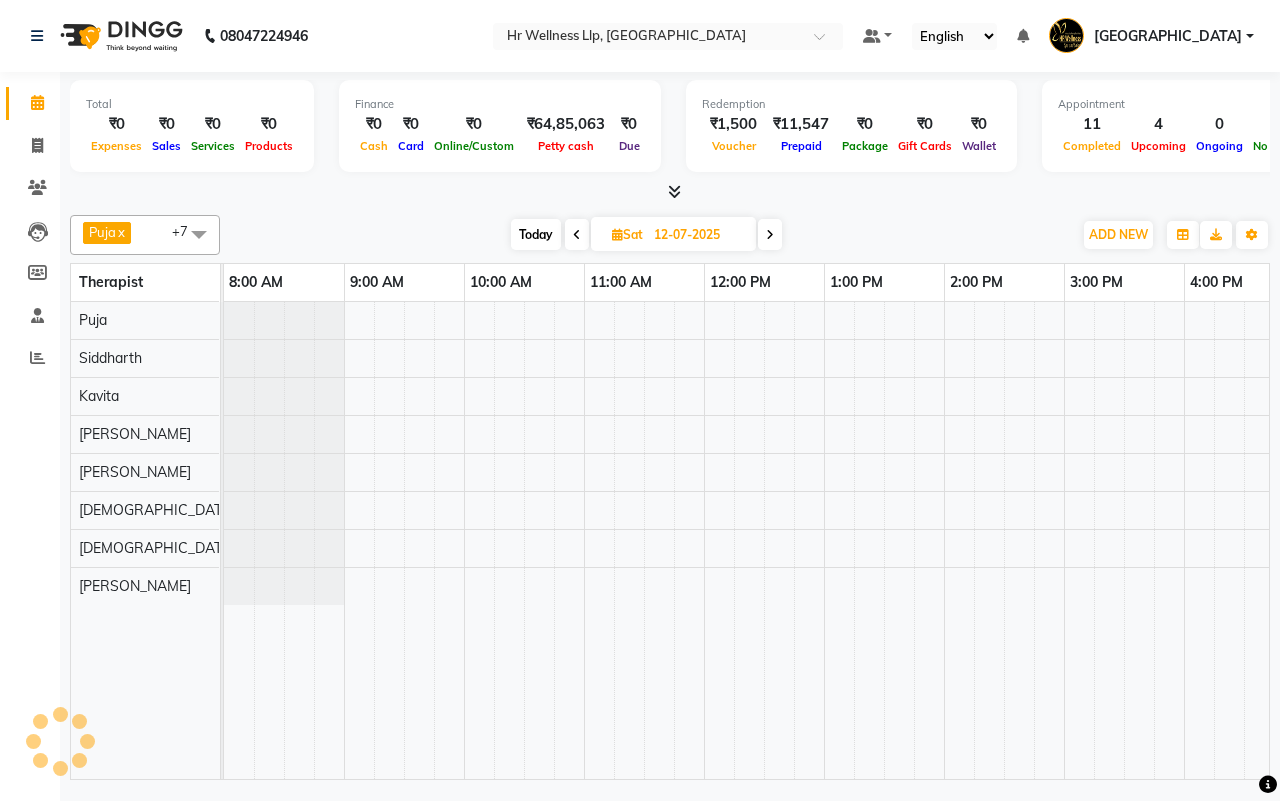 scroll, scrollTop: 0, scrollLeft: 515, axis: horizontal 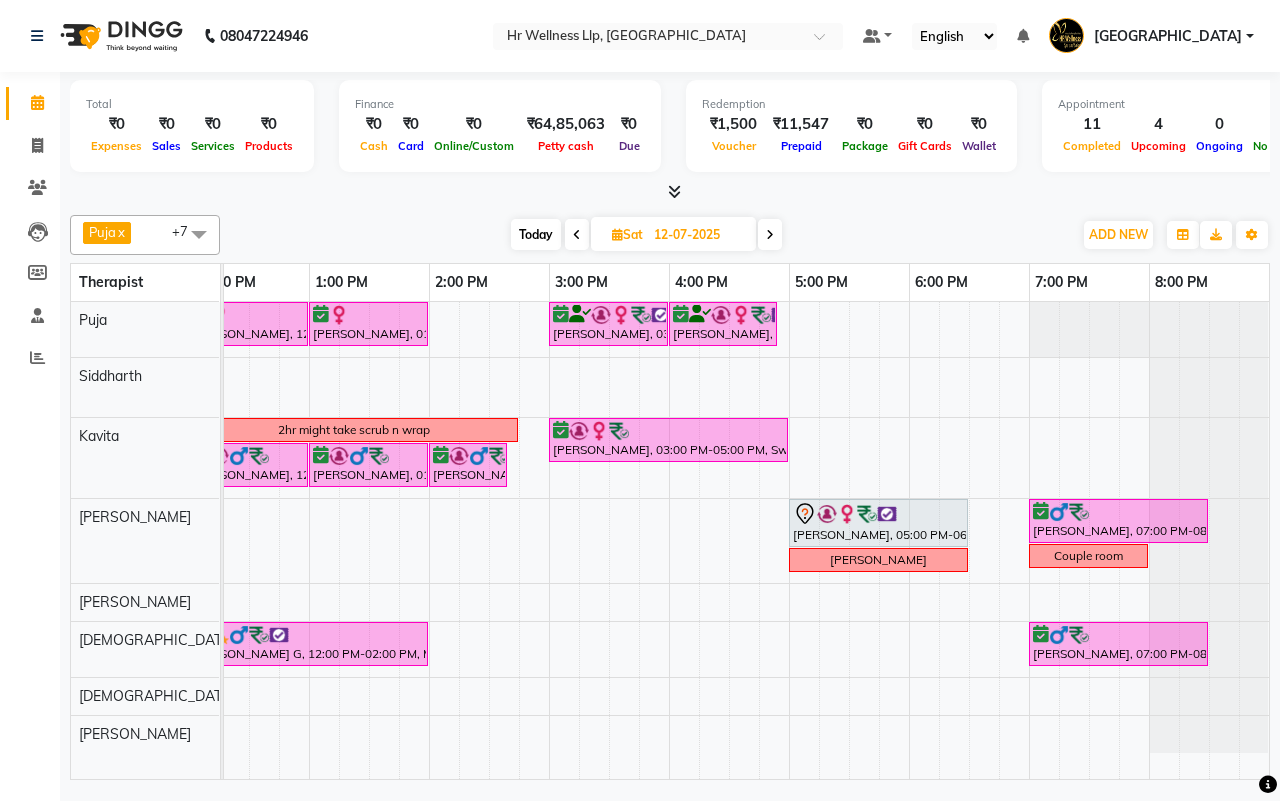 click on "[DATE]  [DATE]" at bounding box center [646, 235] 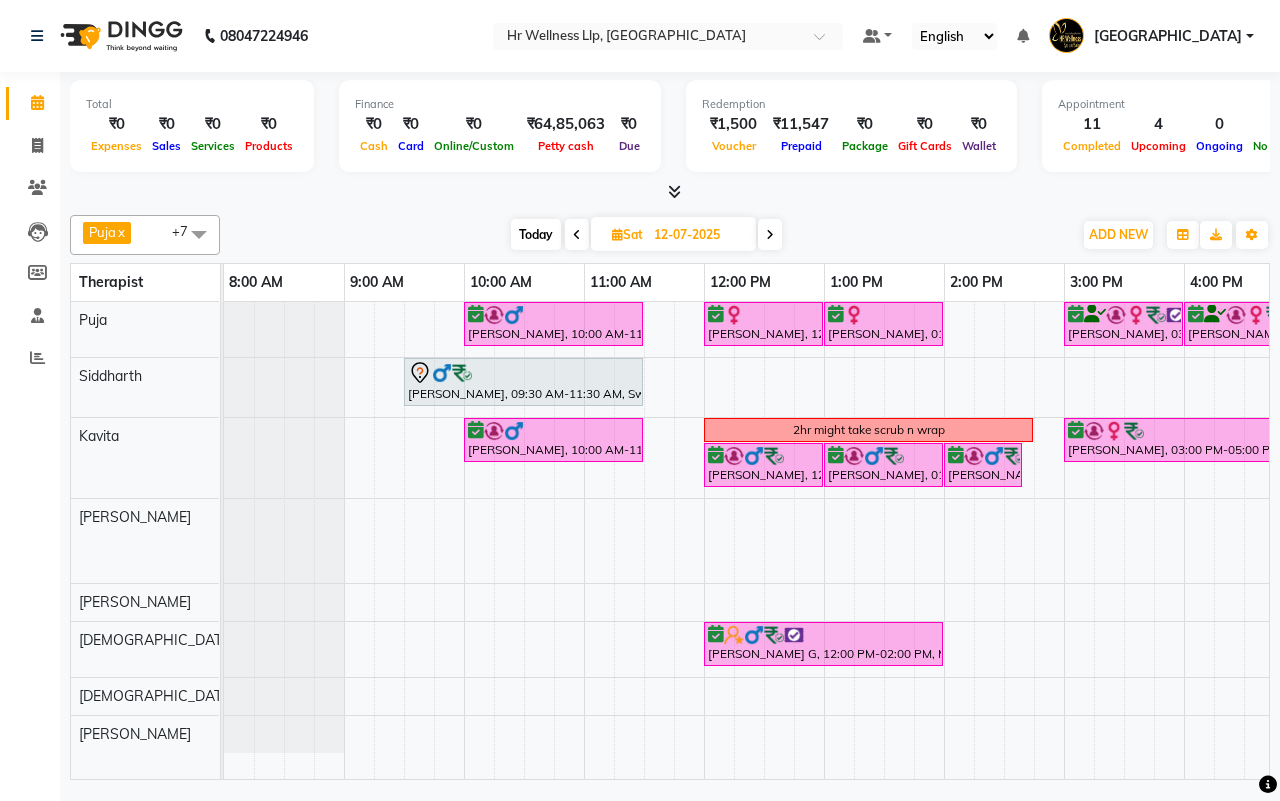 click on "[DATE]  [DATE]" at bounding box center (646, 235) 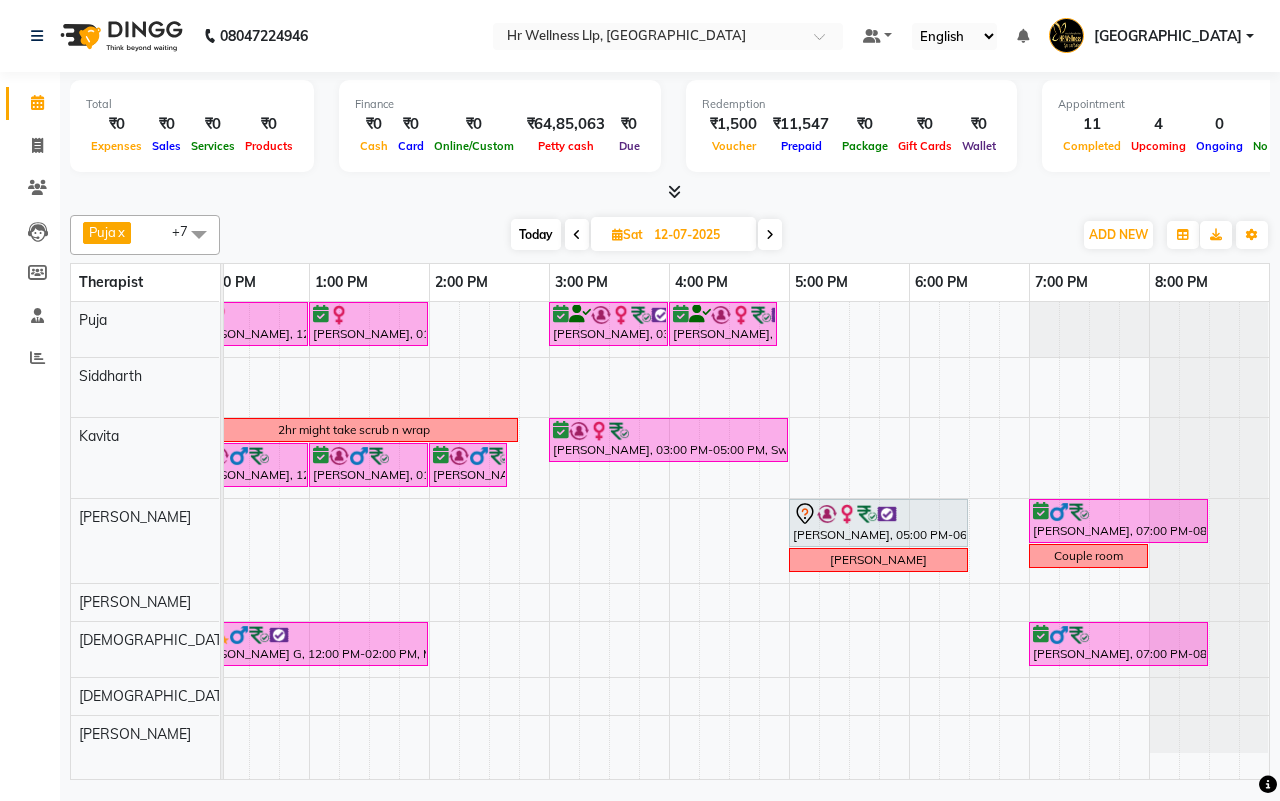 scroll, scrollTop: 0, scrollLeft: 463, axis: horizontal 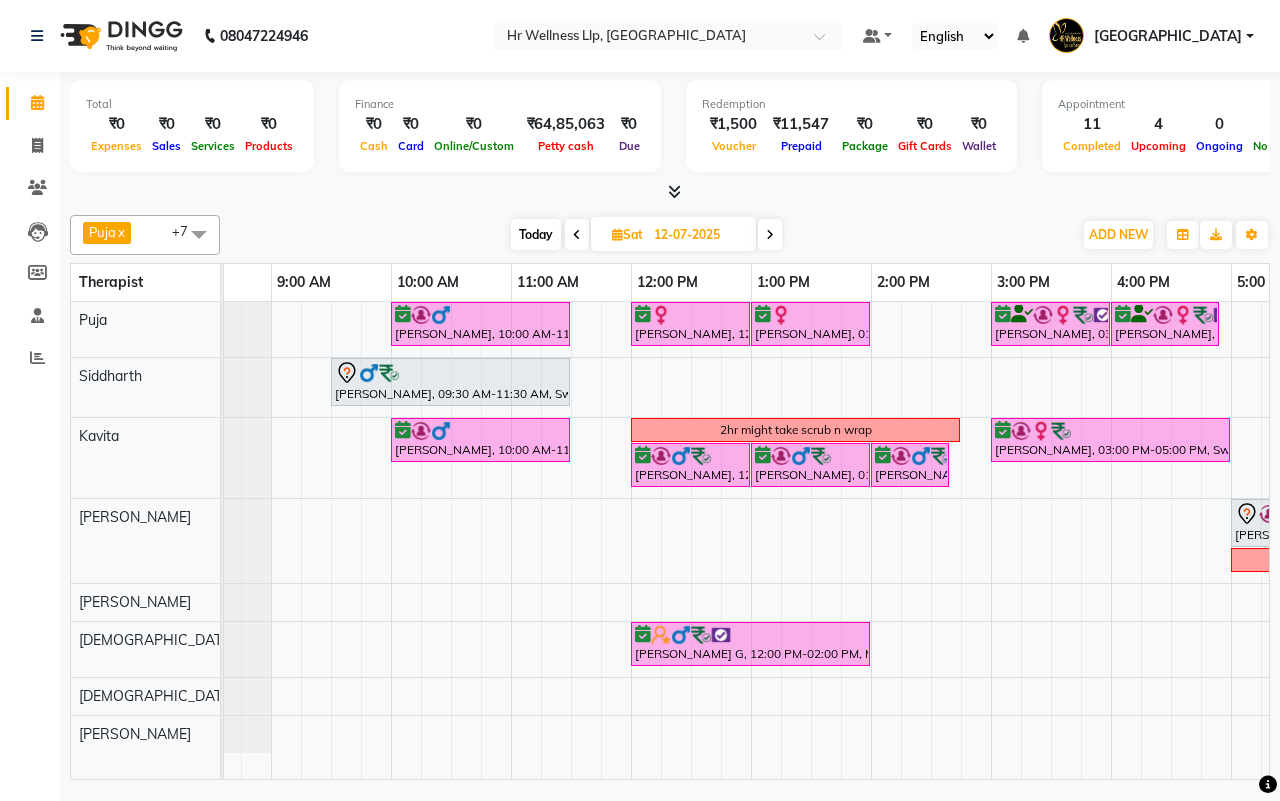 click on "[DATE]  [DATE]" at bounding box center (646, 235) 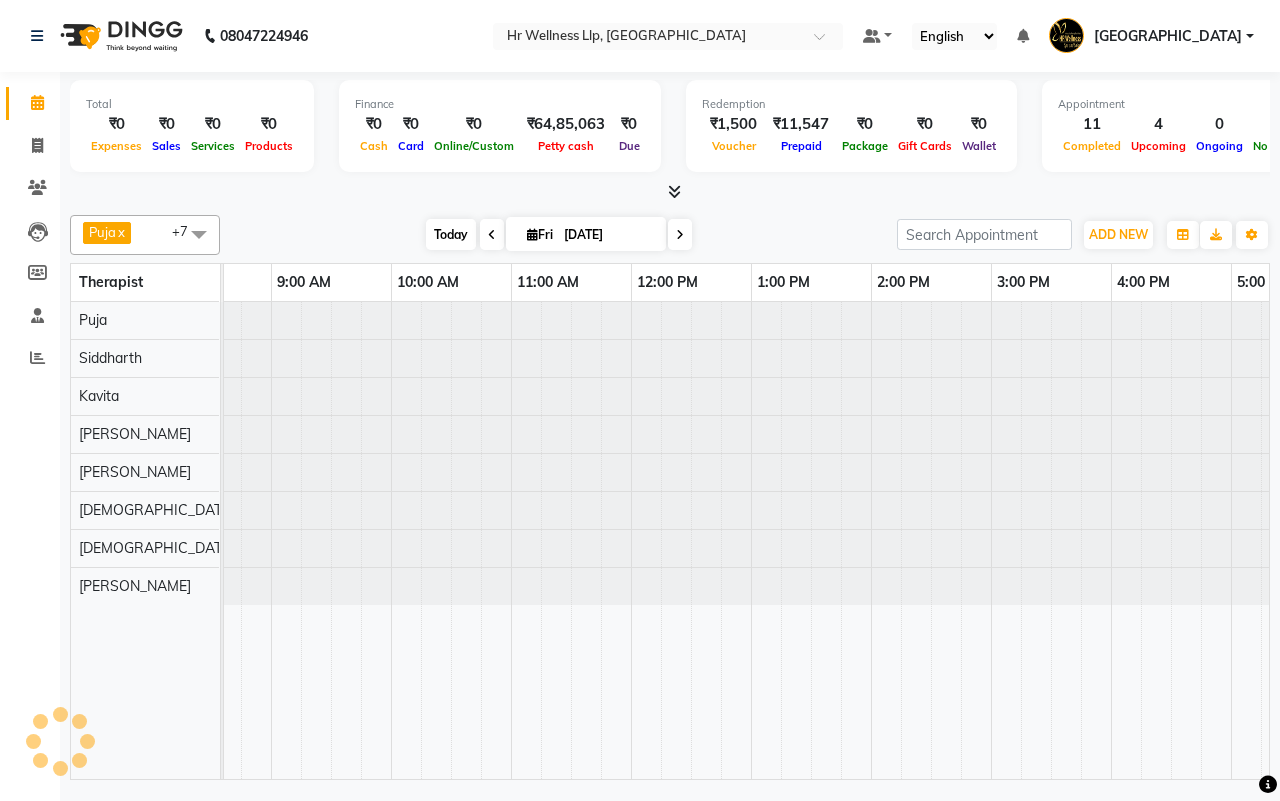 scroll, scrollTop: 0, scrollLeft: 515, axis: horizontal 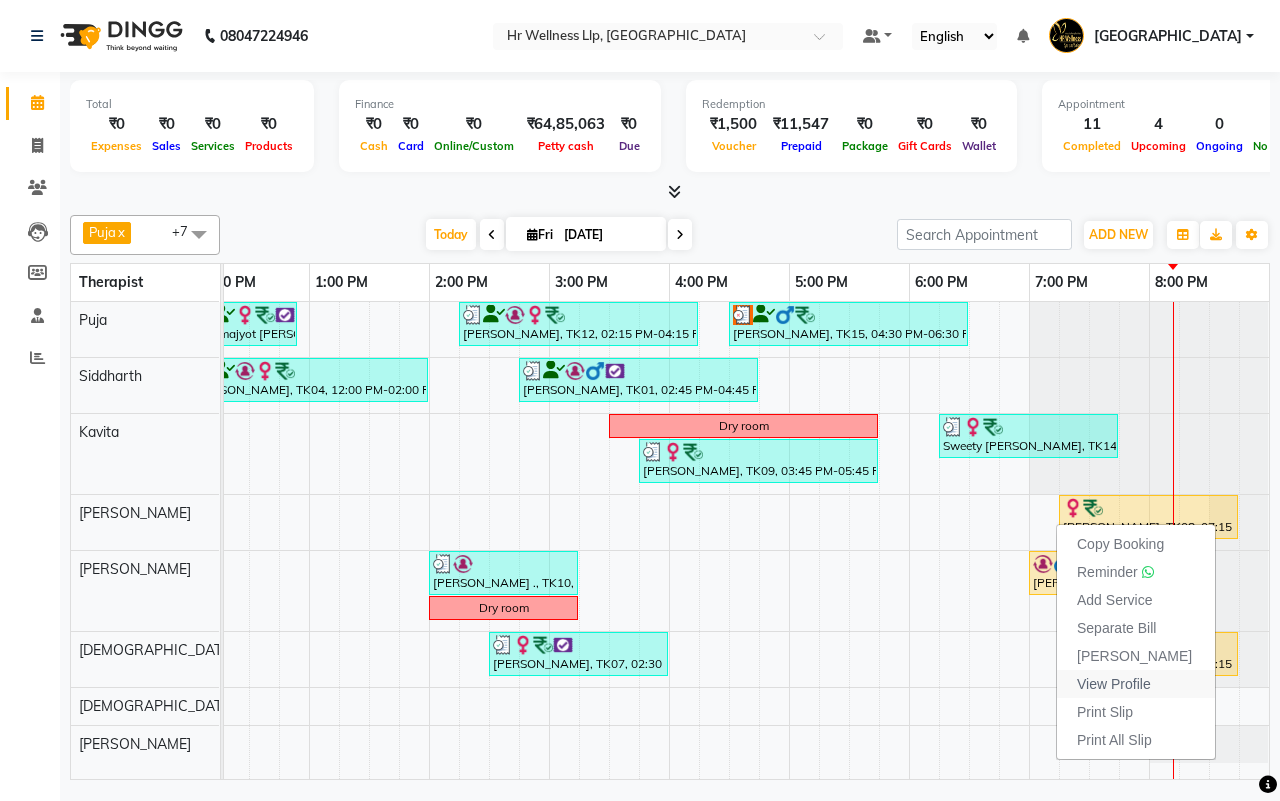 click on "View Profile" at bounding box center (1114, 684) 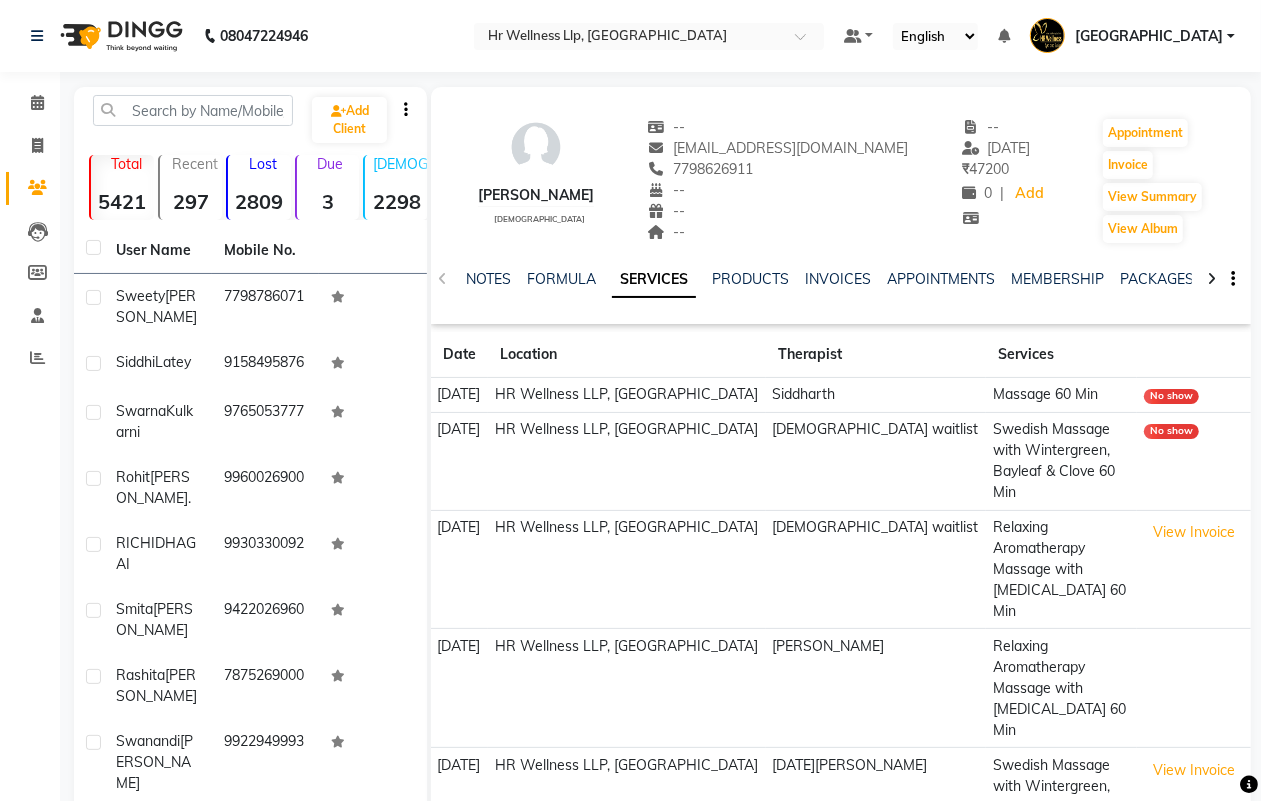 click 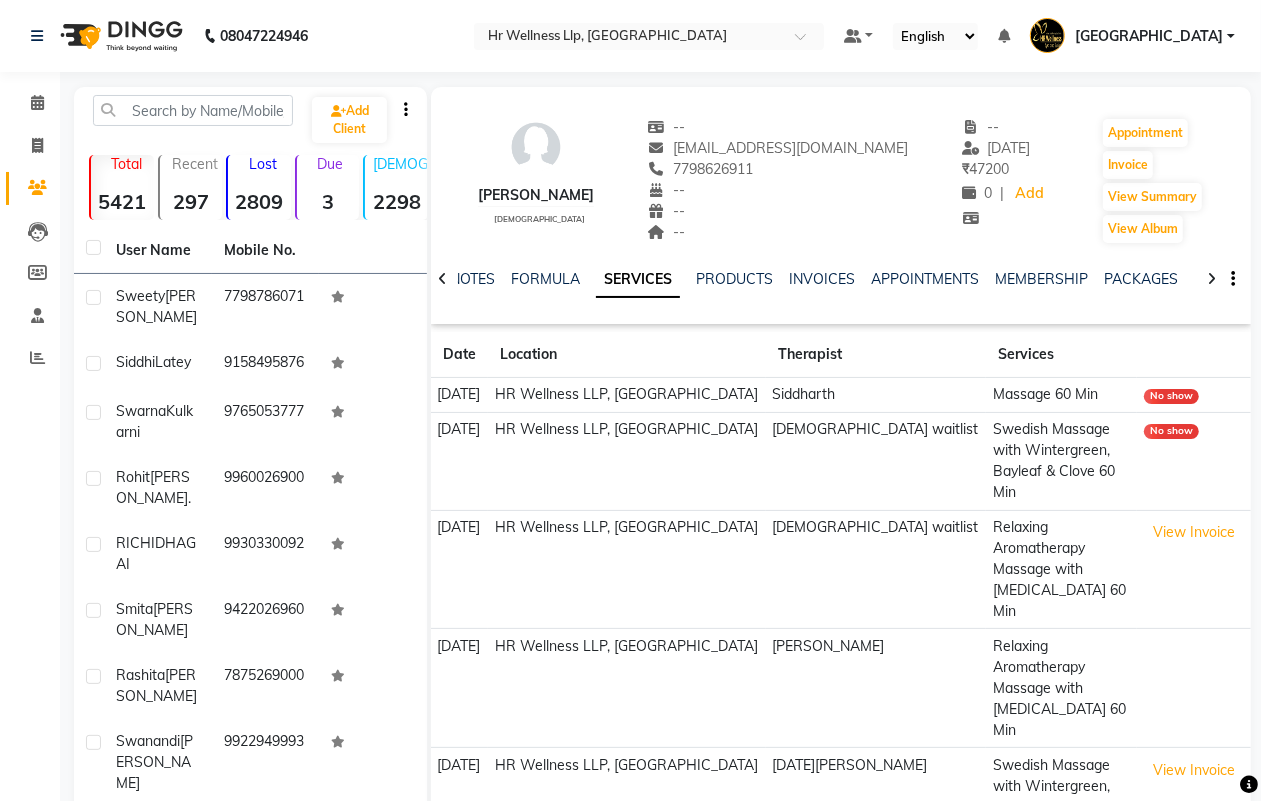 click 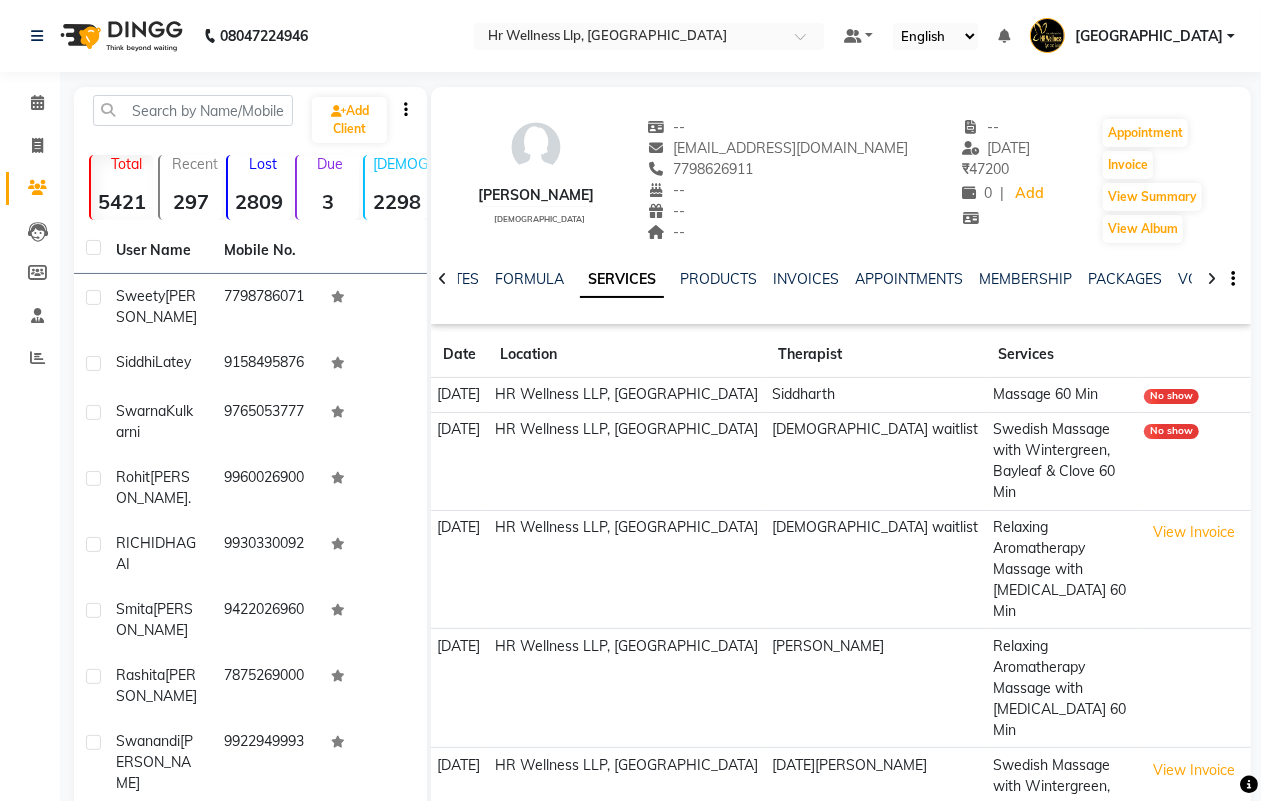 click 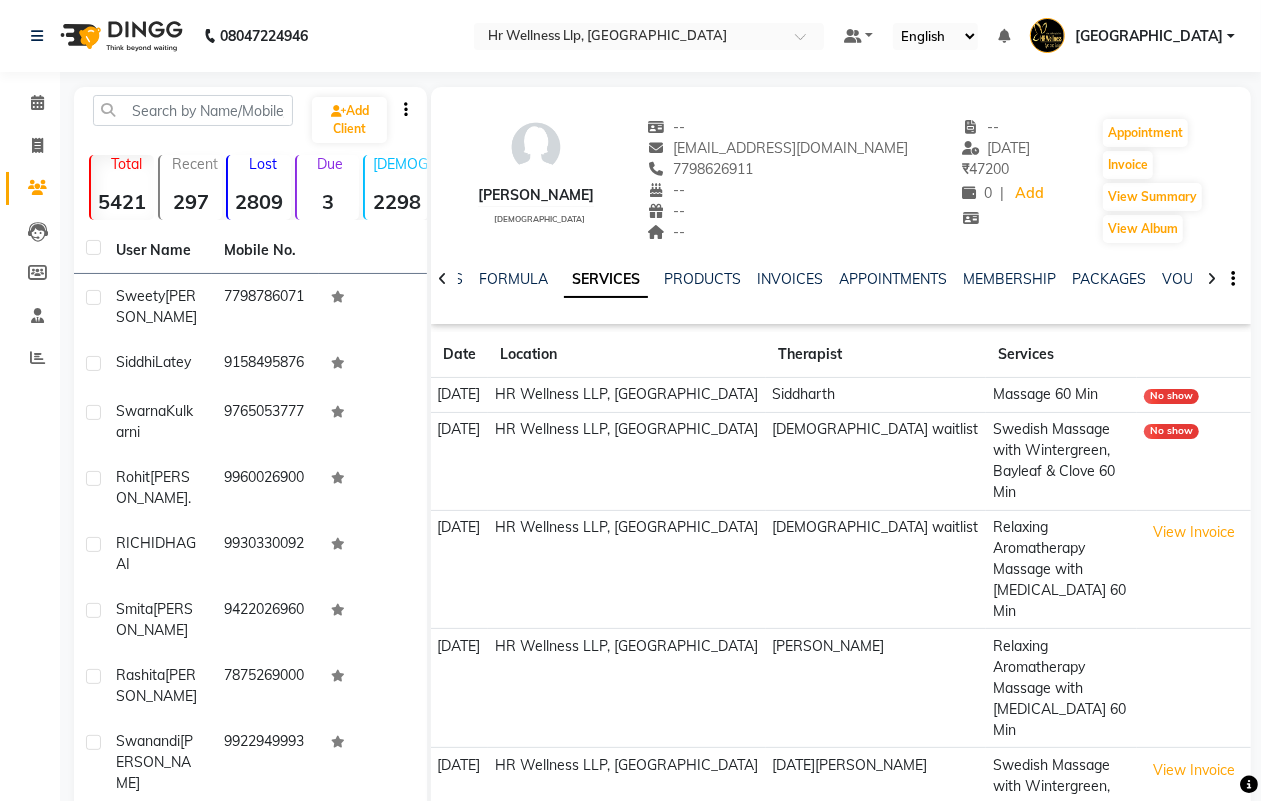 click 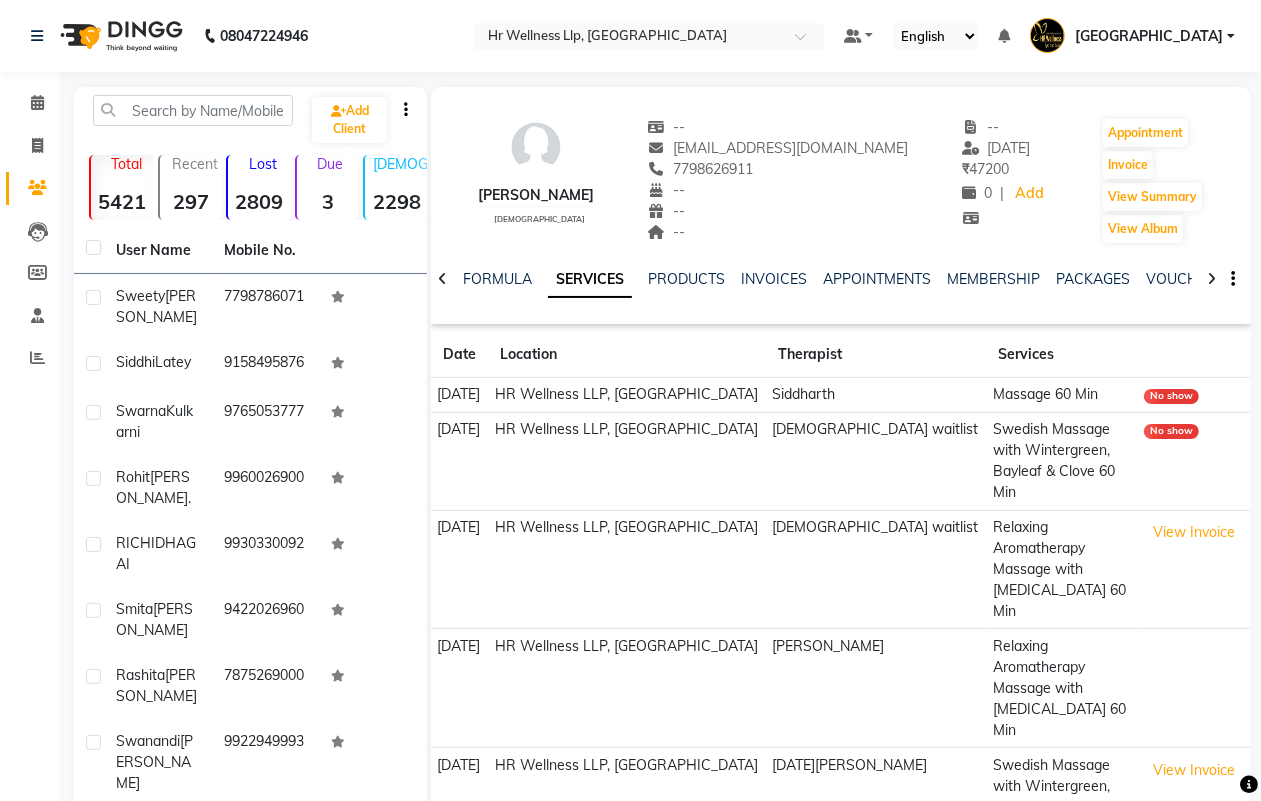 click 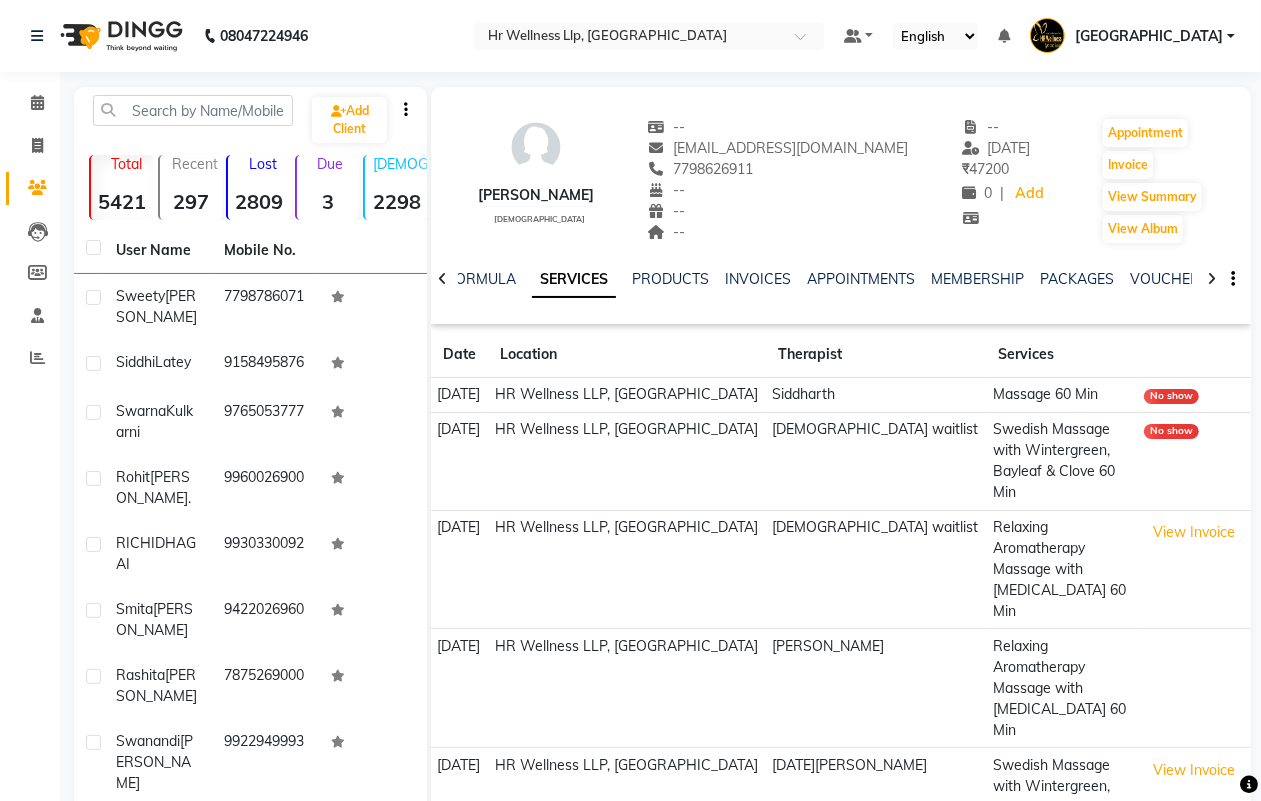 click 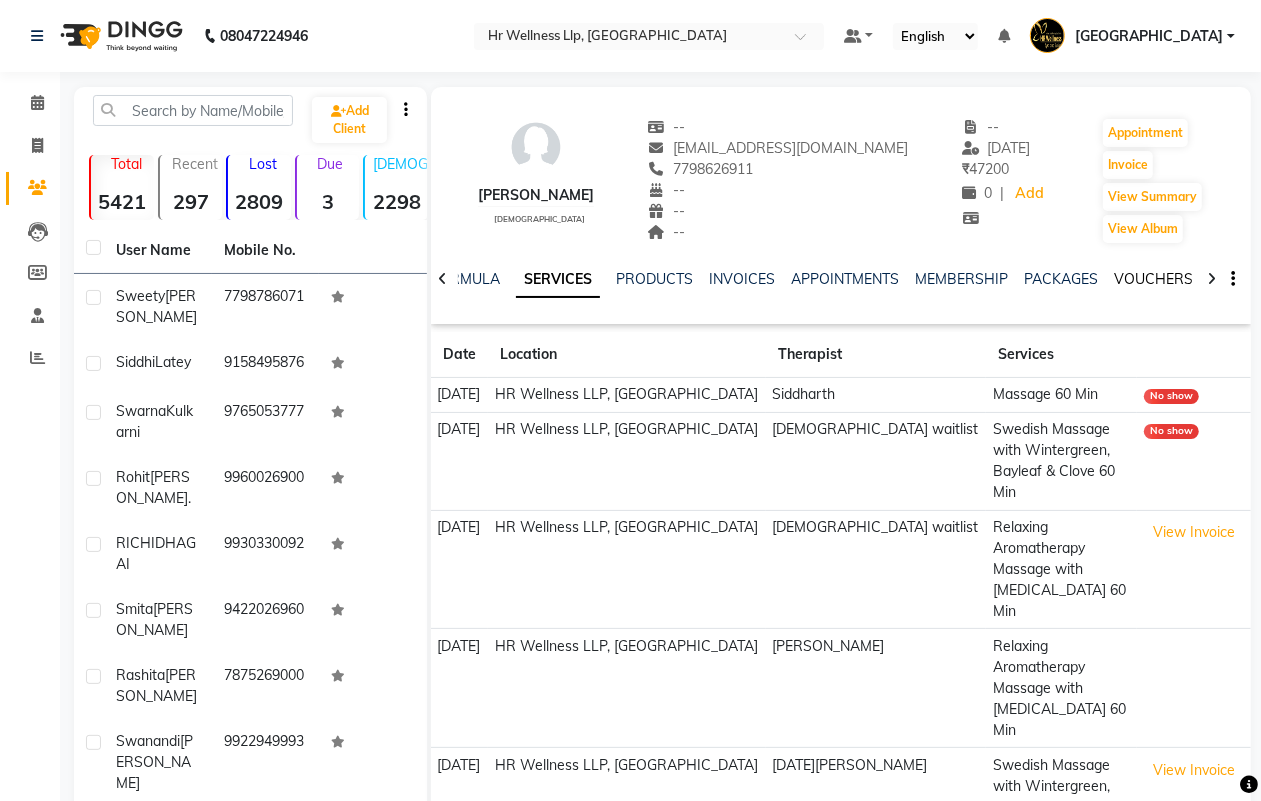 click on "VOUCHERS" 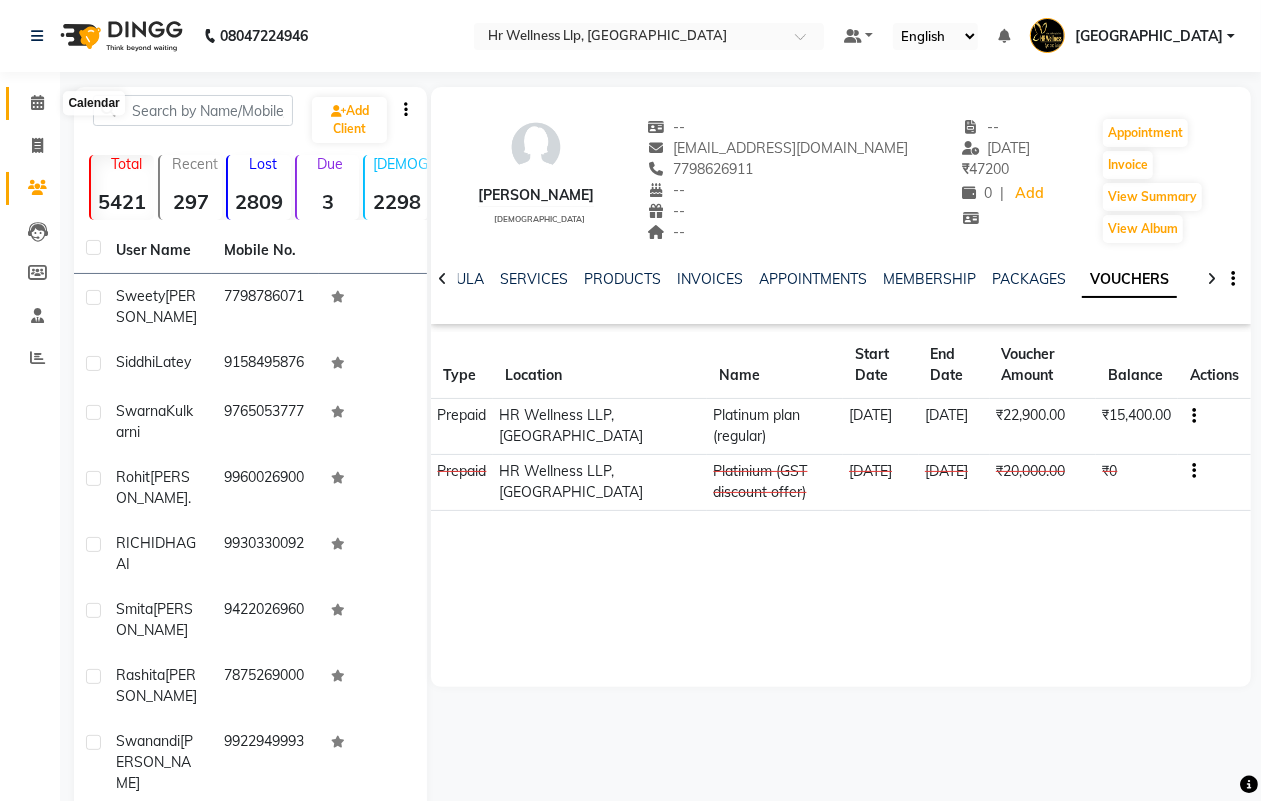 click 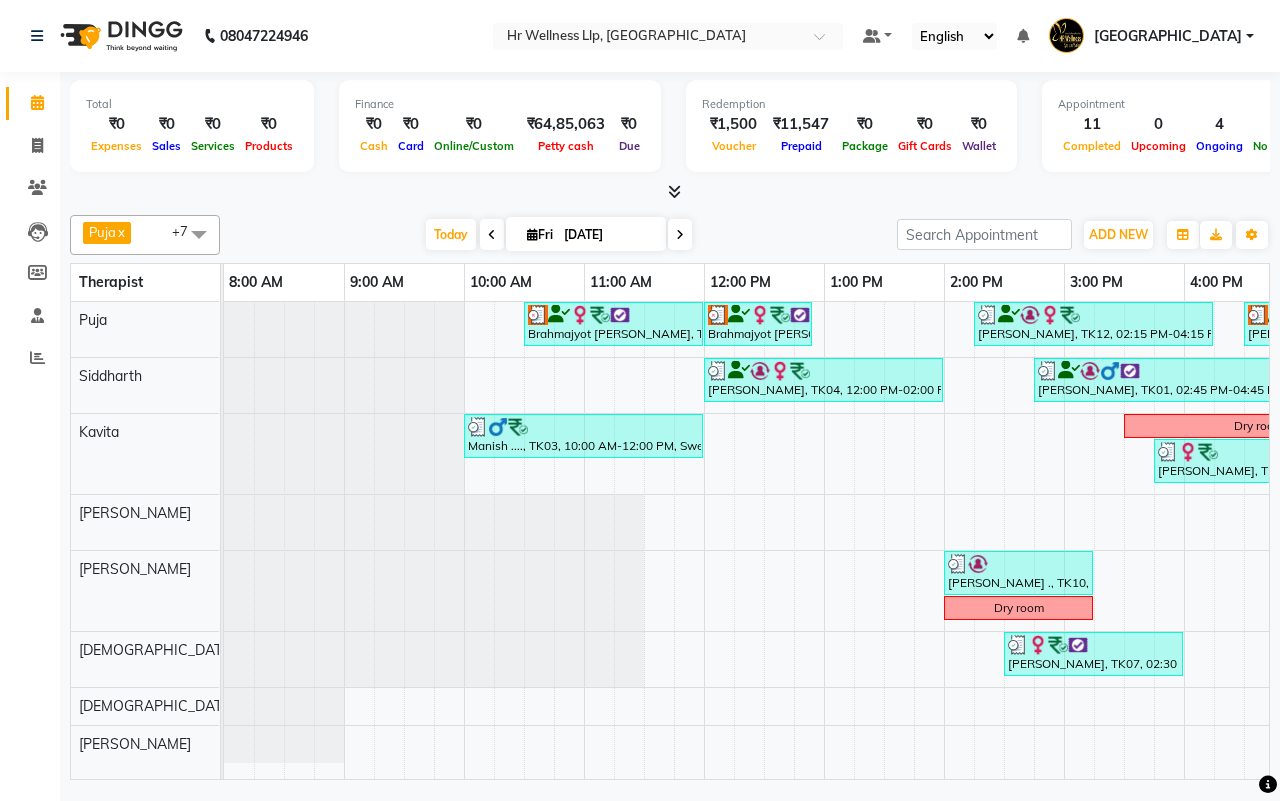 click on "[DATE]  [DATE]" at bounding box center (558, 235) 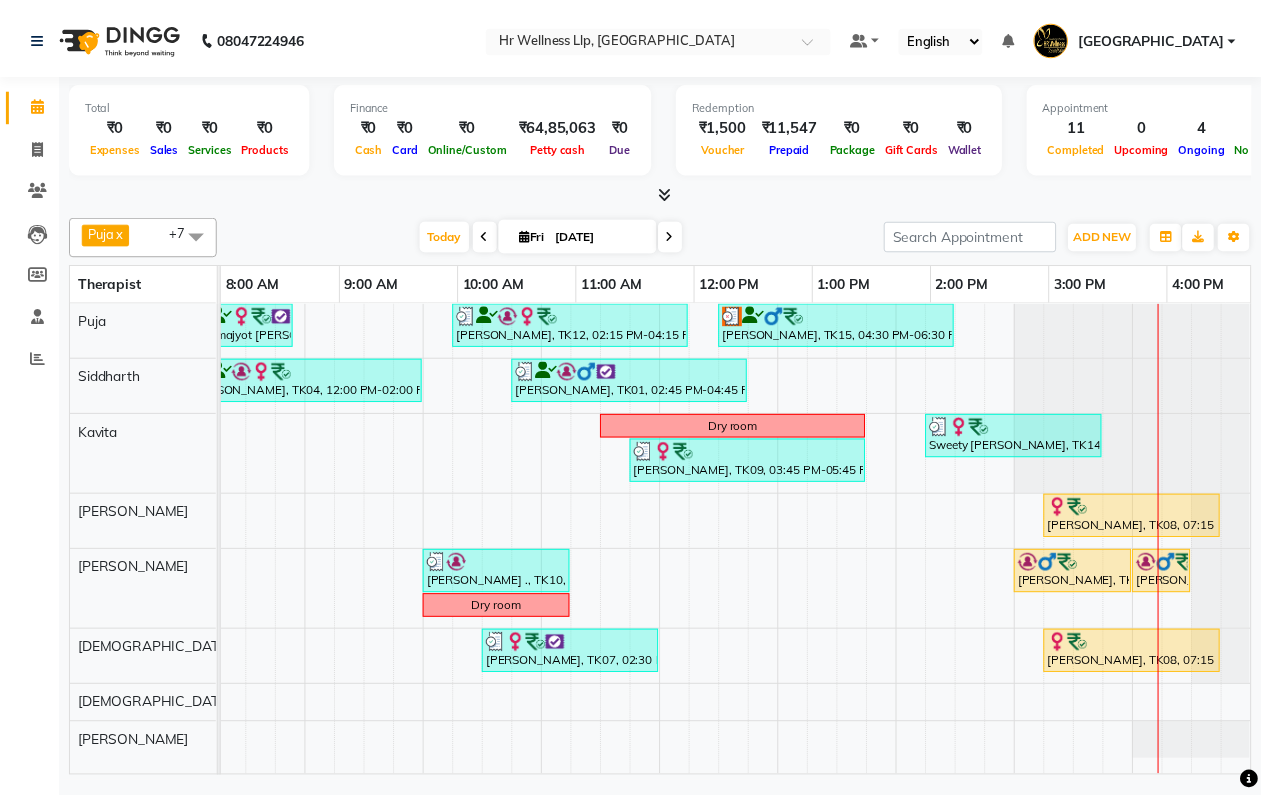 scroll, scrollTop: 0, scrollLeft: 515, axis: horizontal 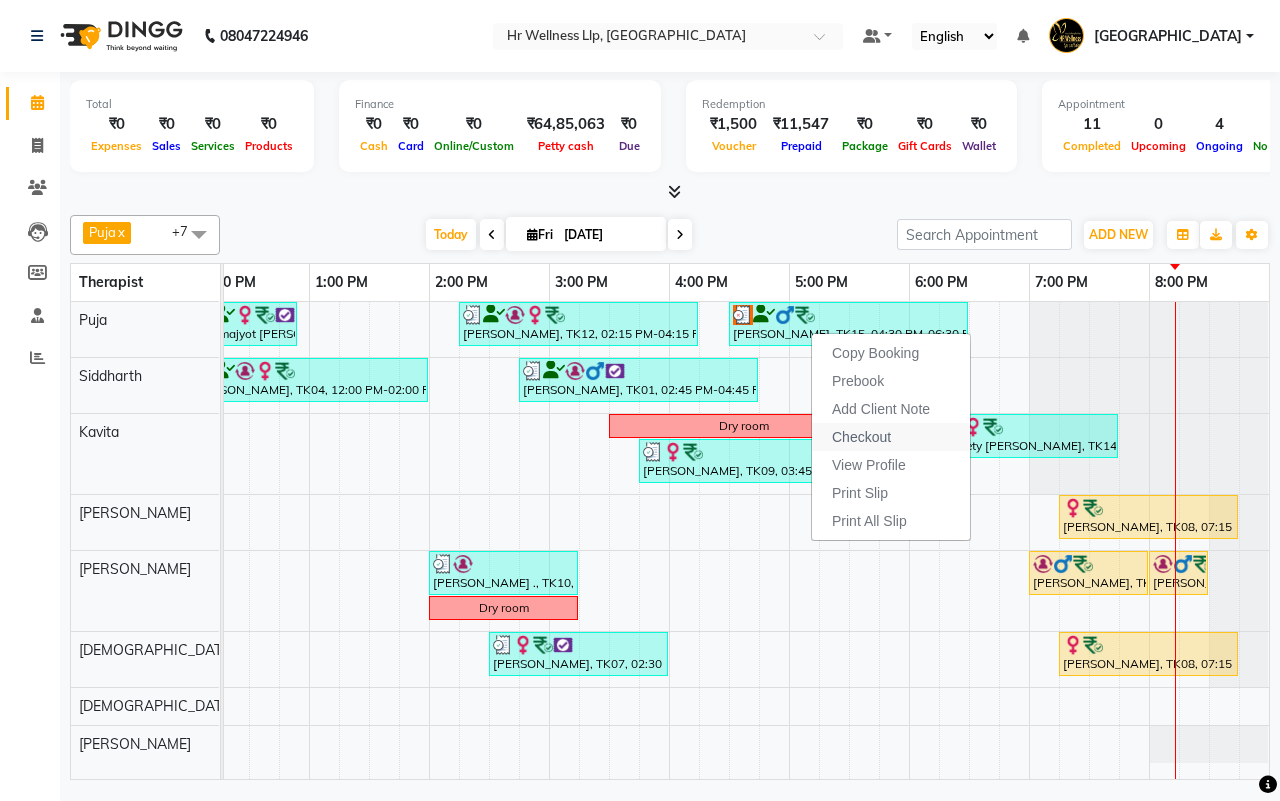 click on "Checkout" at bounding box center [861, 437] 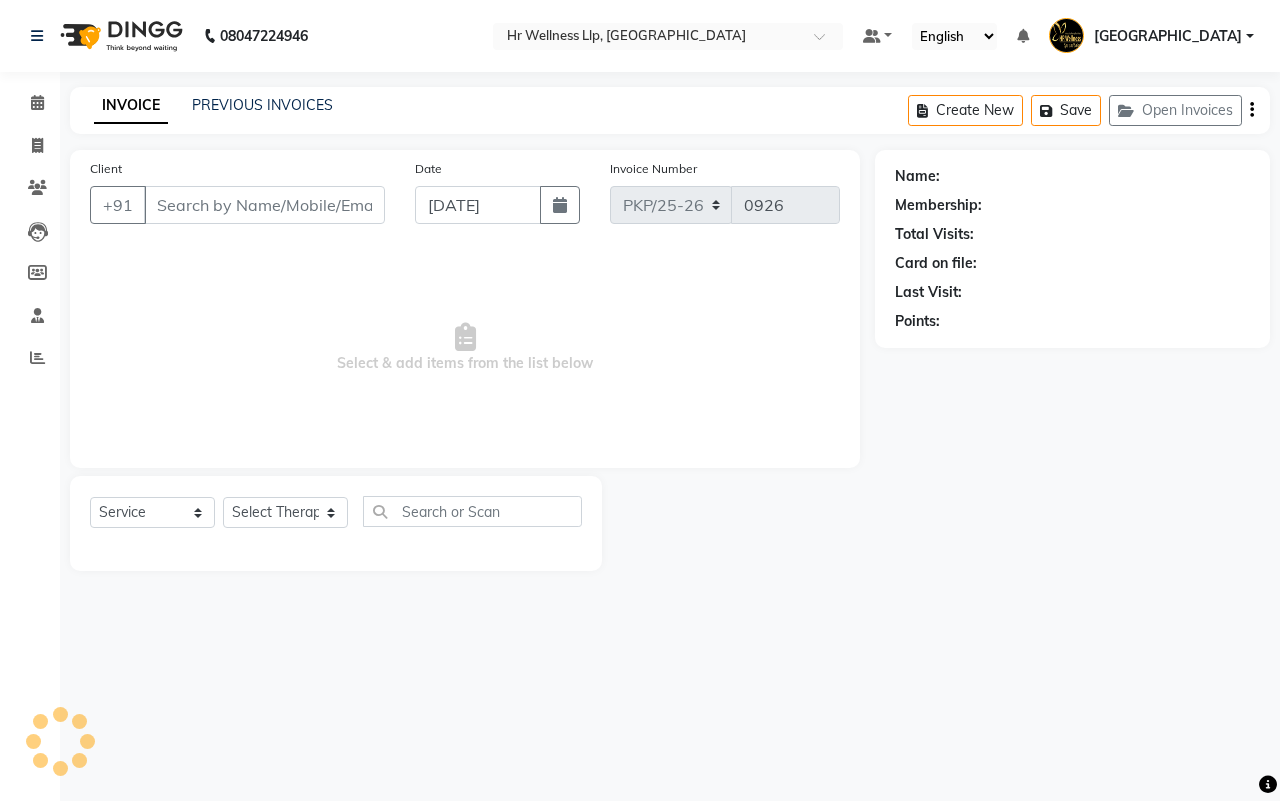 type on "7888008408" 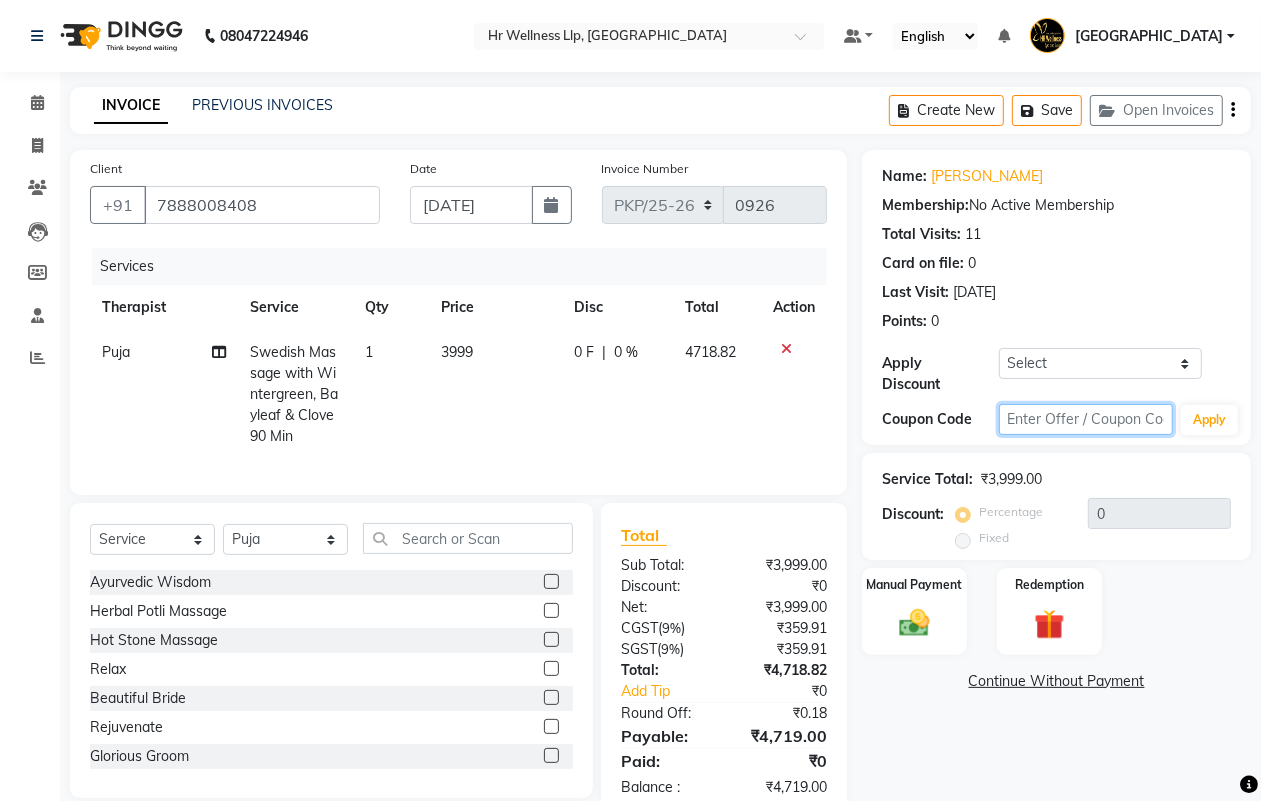 click 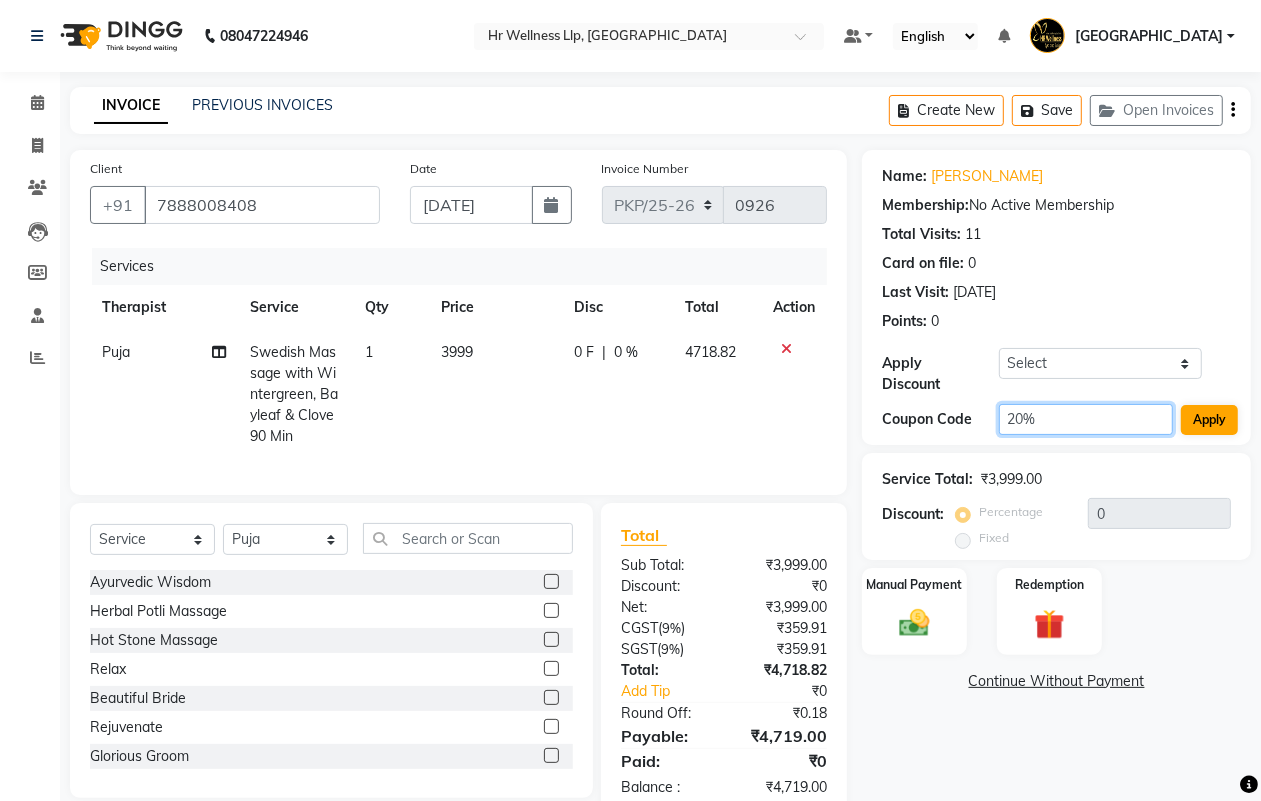 type on "20%" 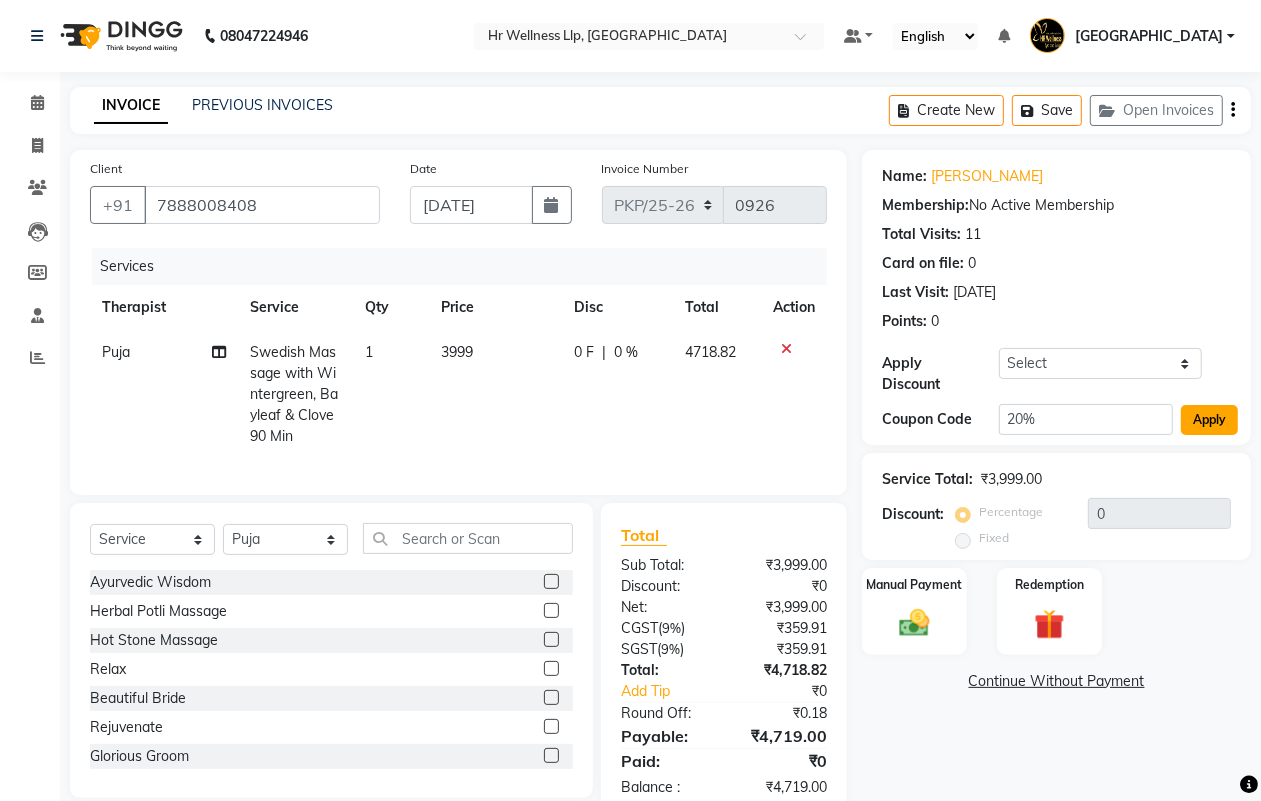 click on "Apply" 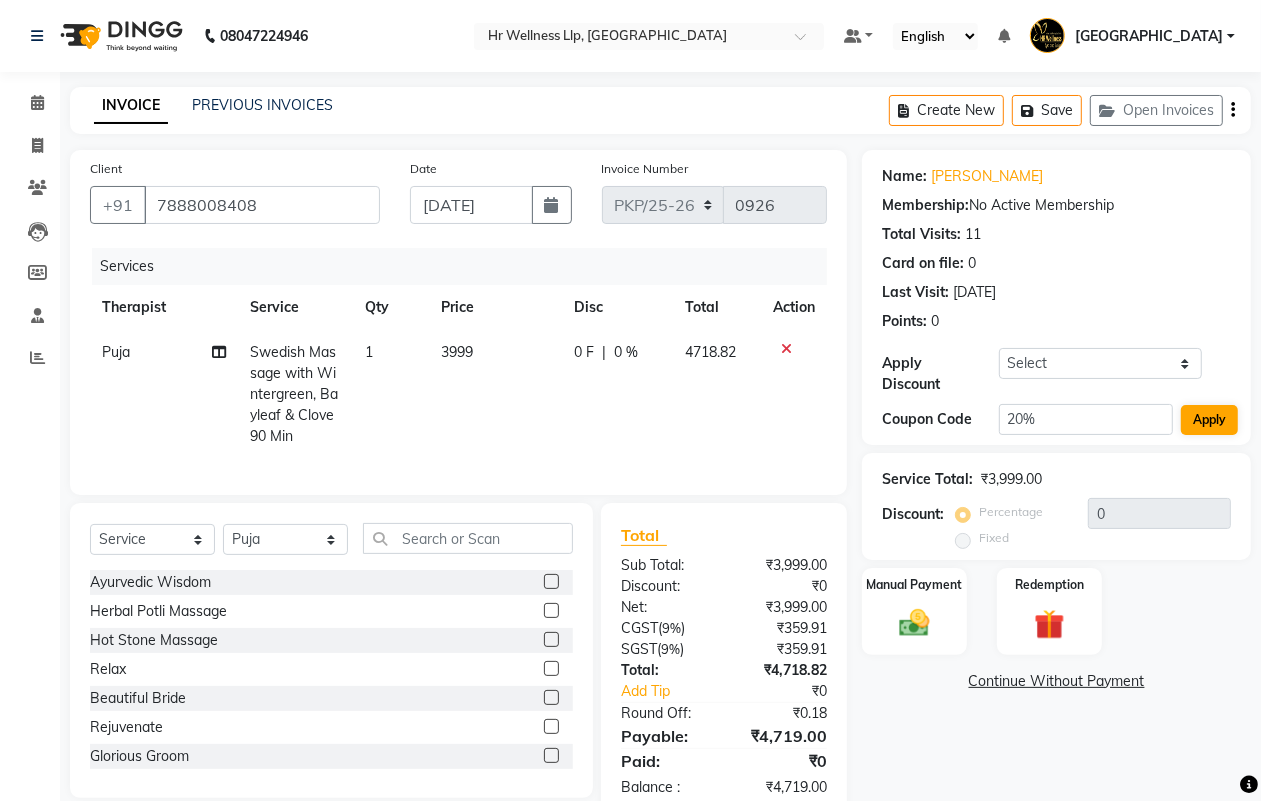 type on "20" 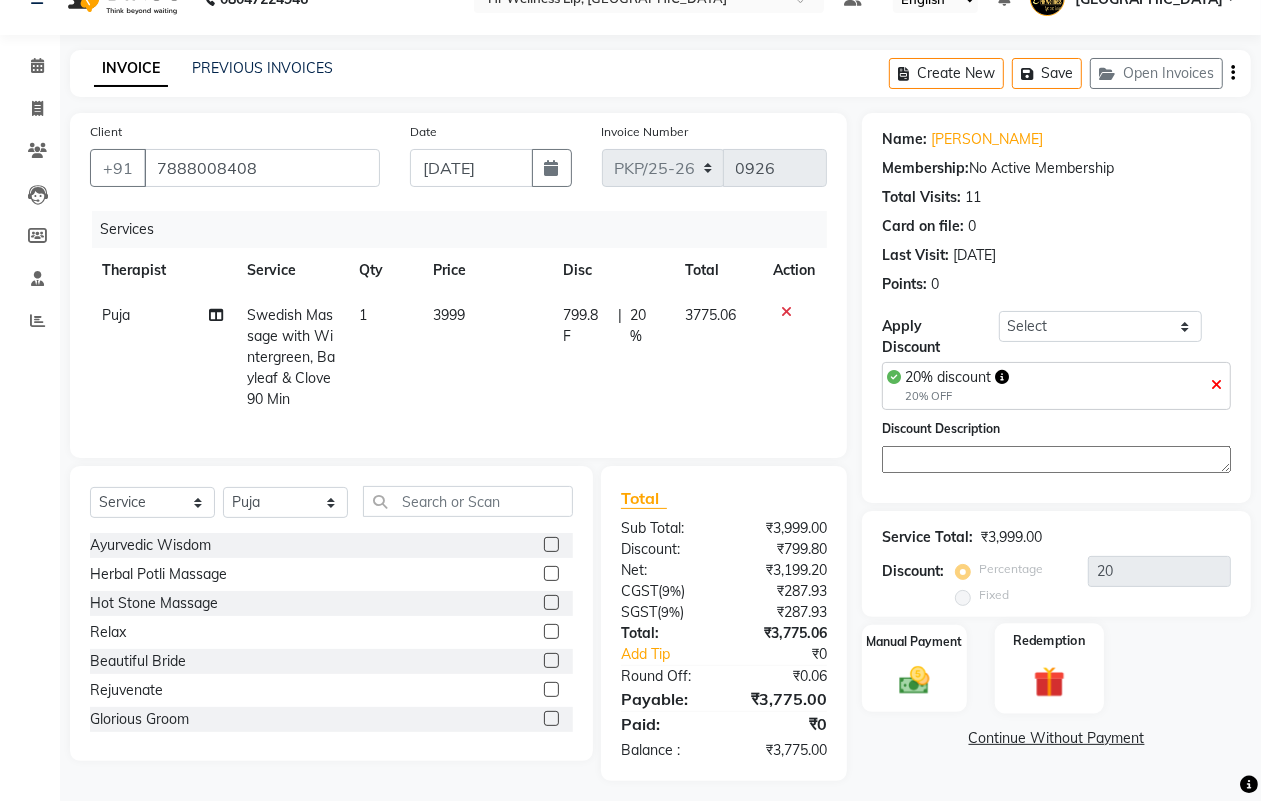 scroll, scrollTop: 65, scrollLeft: 0, axis: vertical 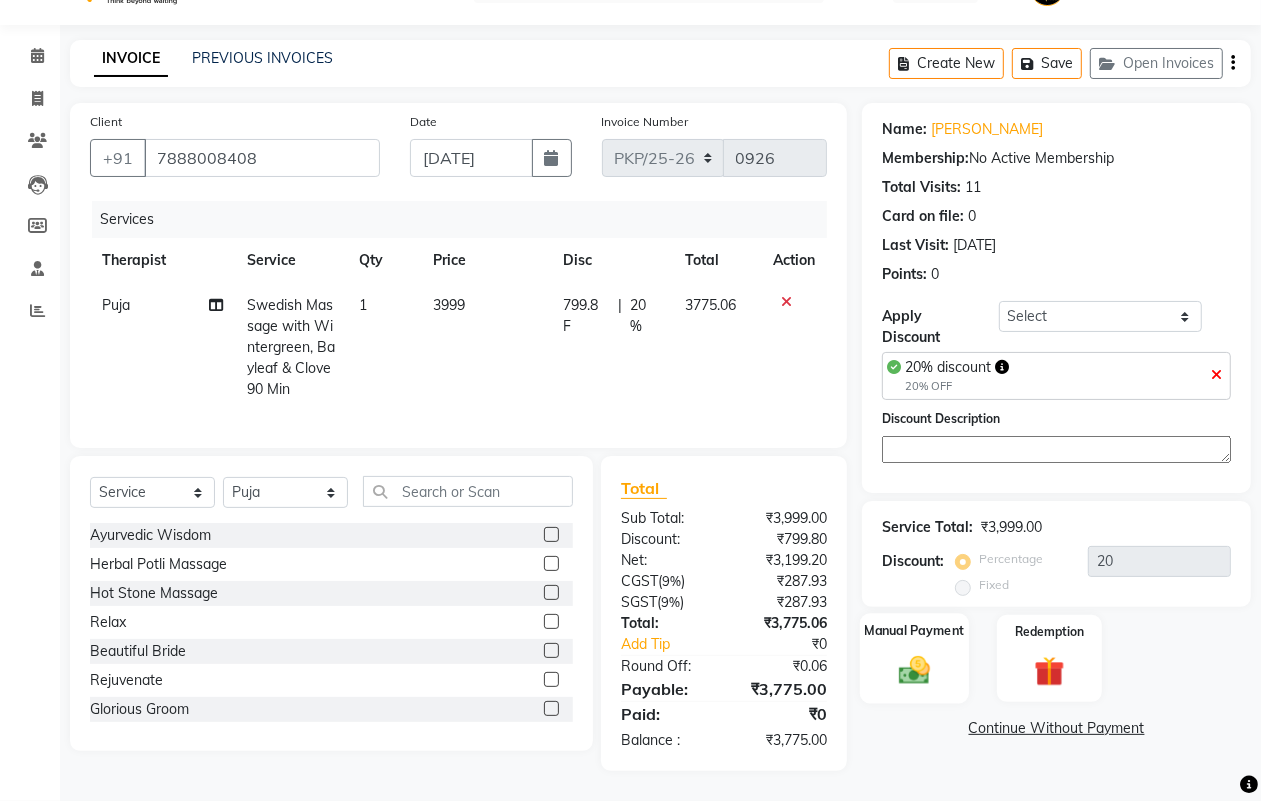 click 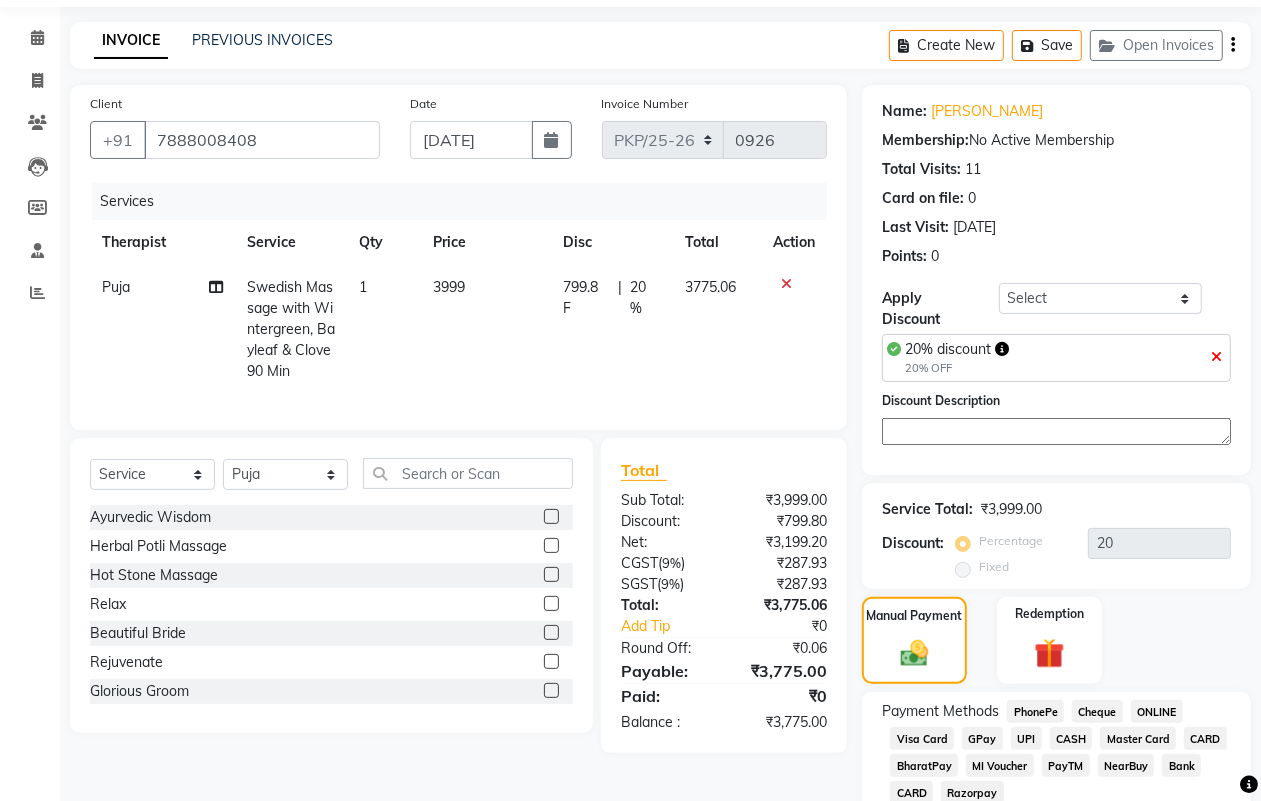 click on "CASH" 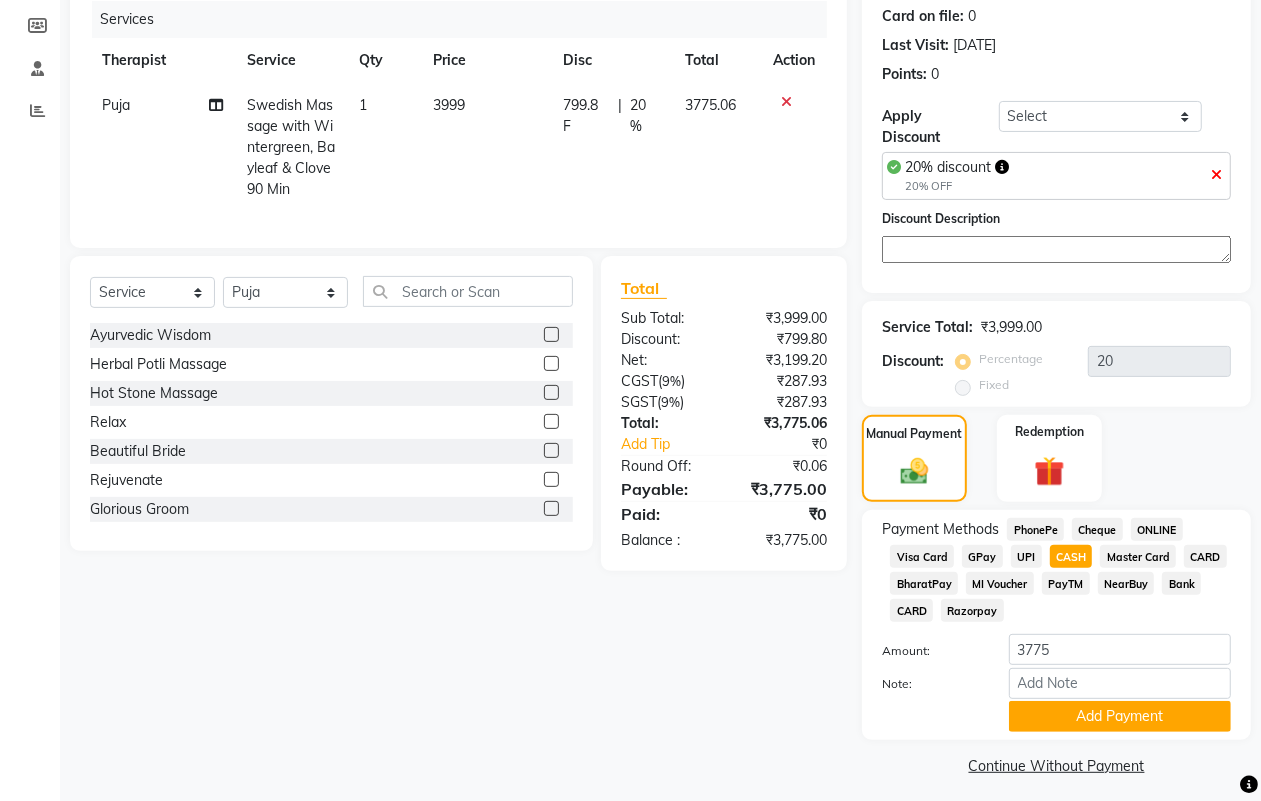 scroll, scrollTop: 256, scrollLeft: 0, axis: vertical 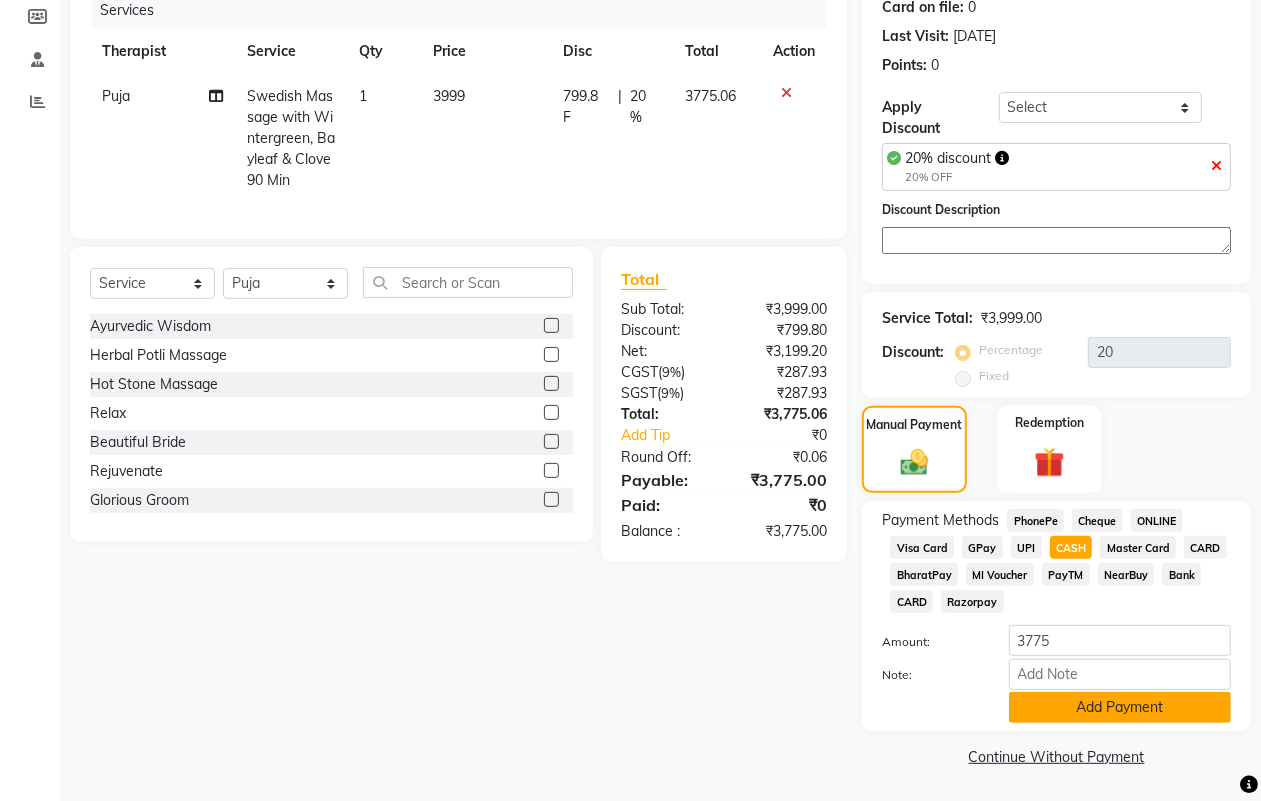 click on "Add Payment" 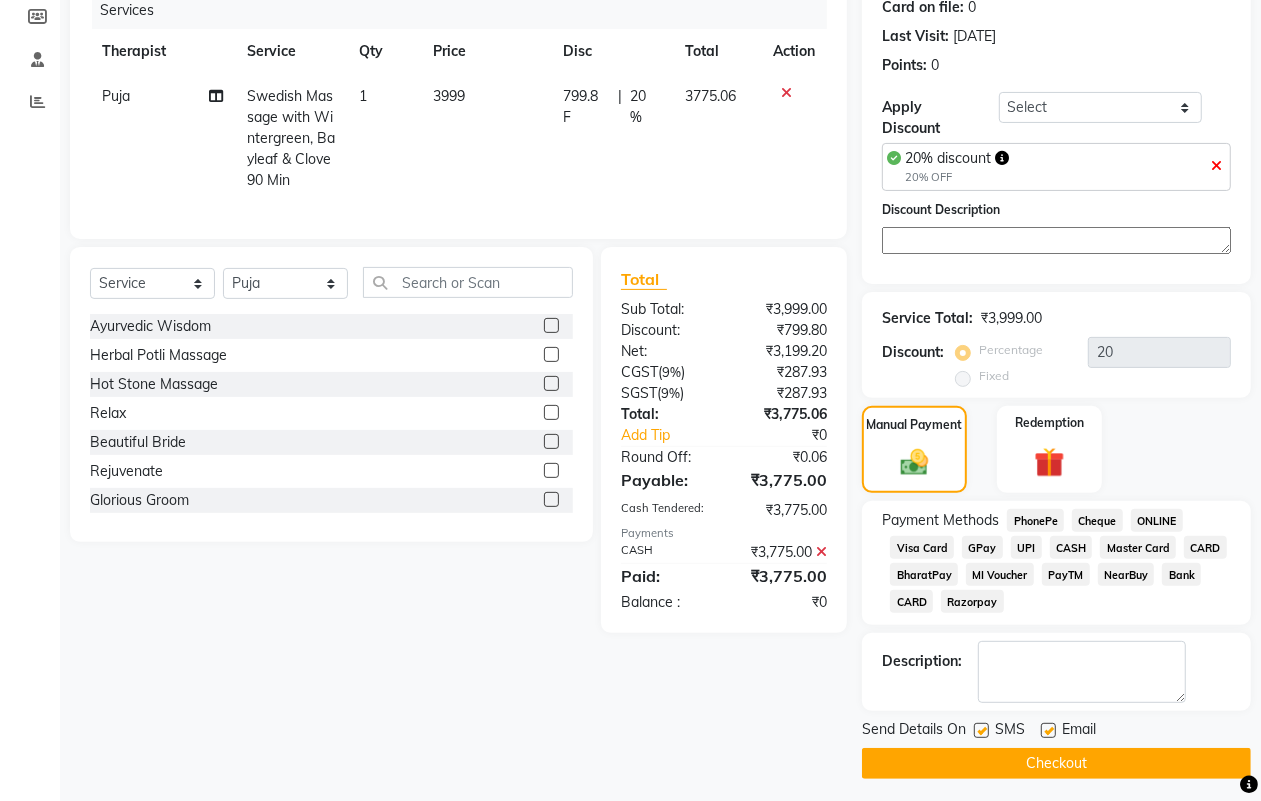 click 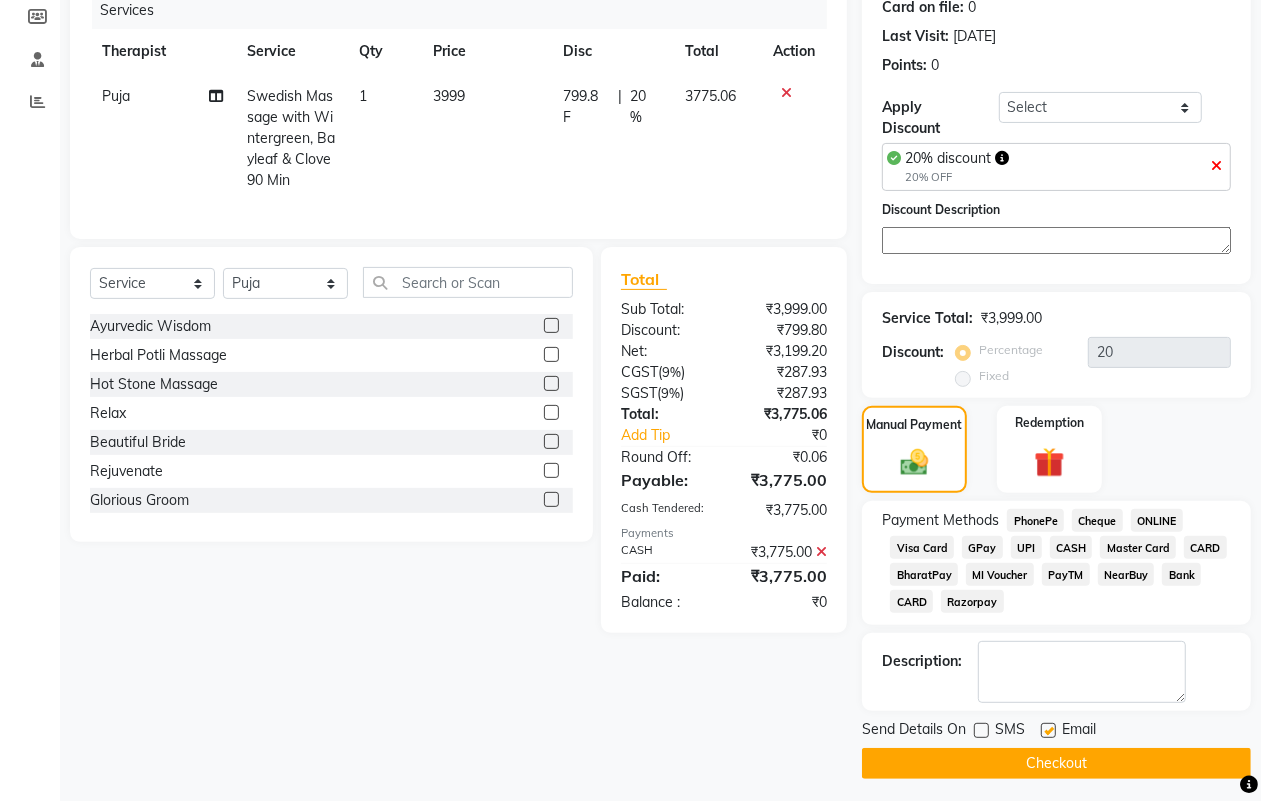click 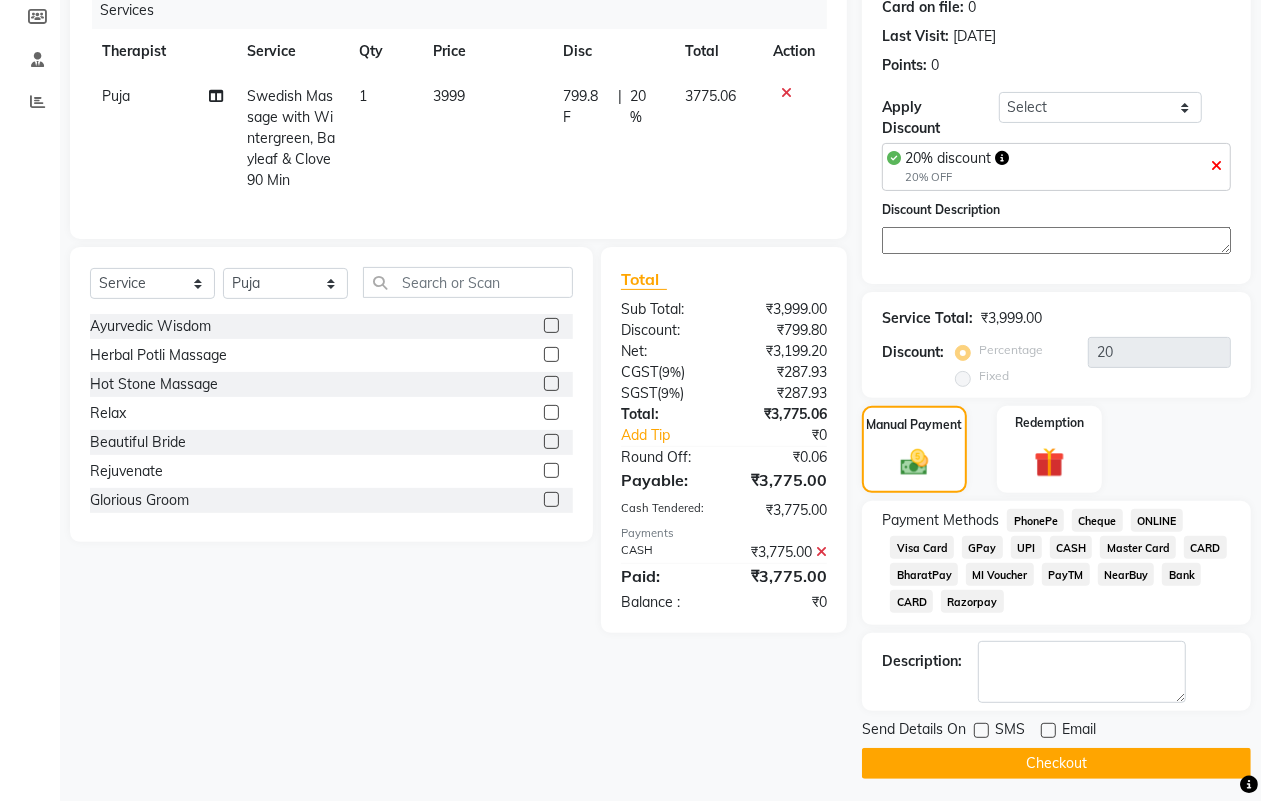 click on "Checkout" 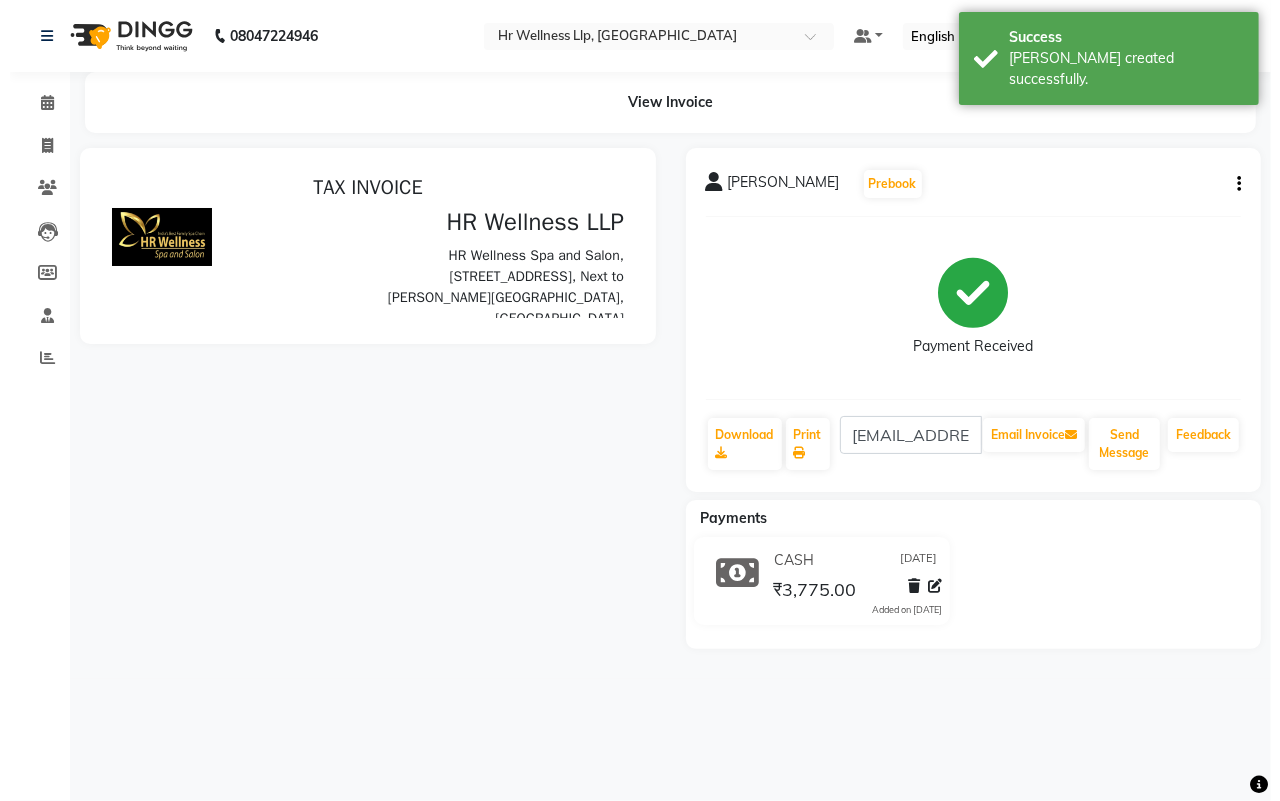 scroll, scrollTop: 0, scrollLeft: 0, axis: both 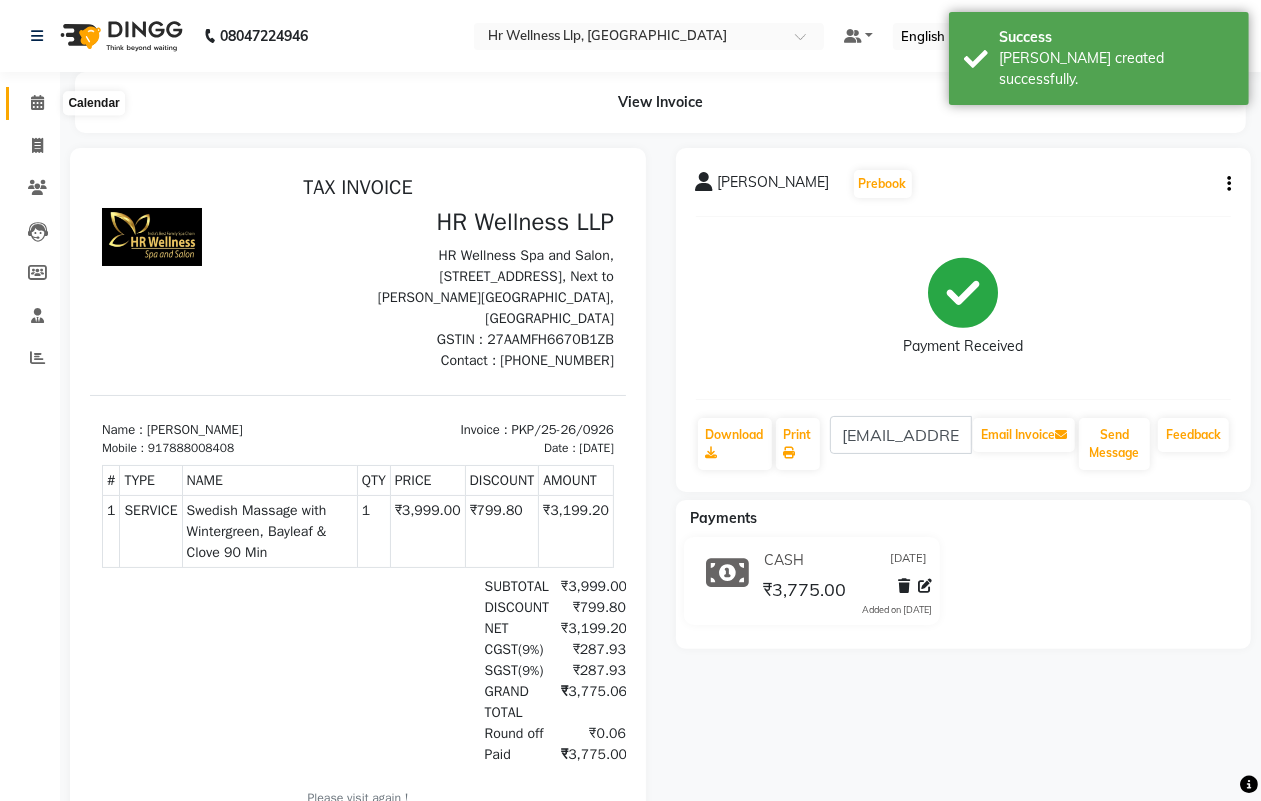 click 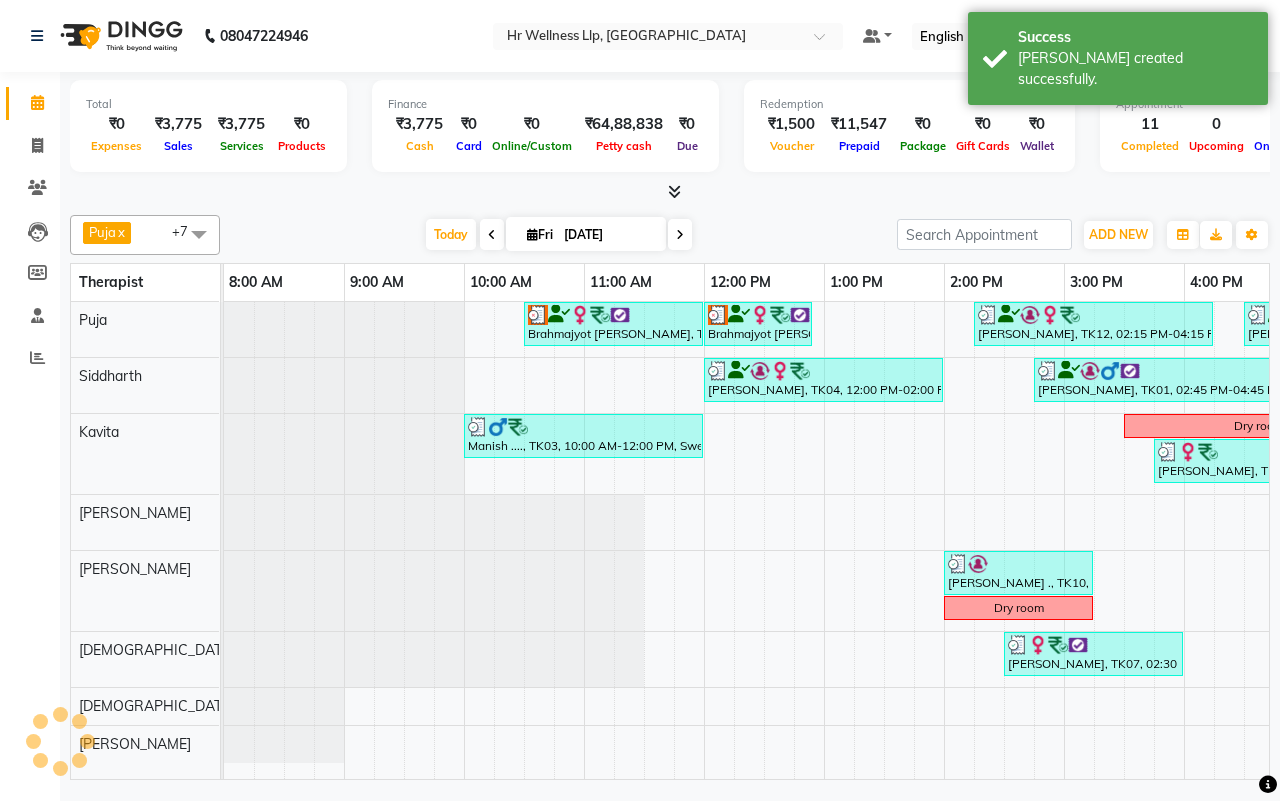click on "[DATE]  [DATE]" at bounding box center [558, 235] 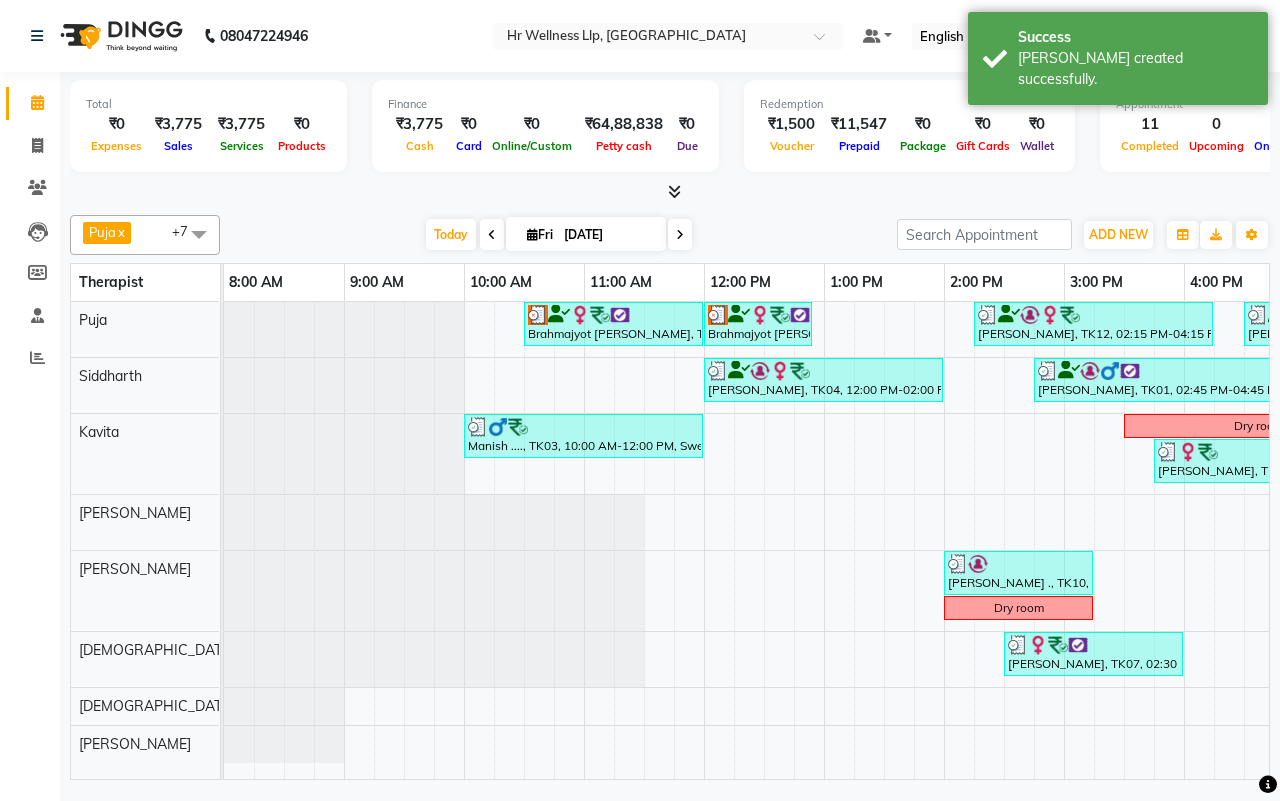 scroll, scrollTop: 0, scrollLeft: 243, axis: horizontal 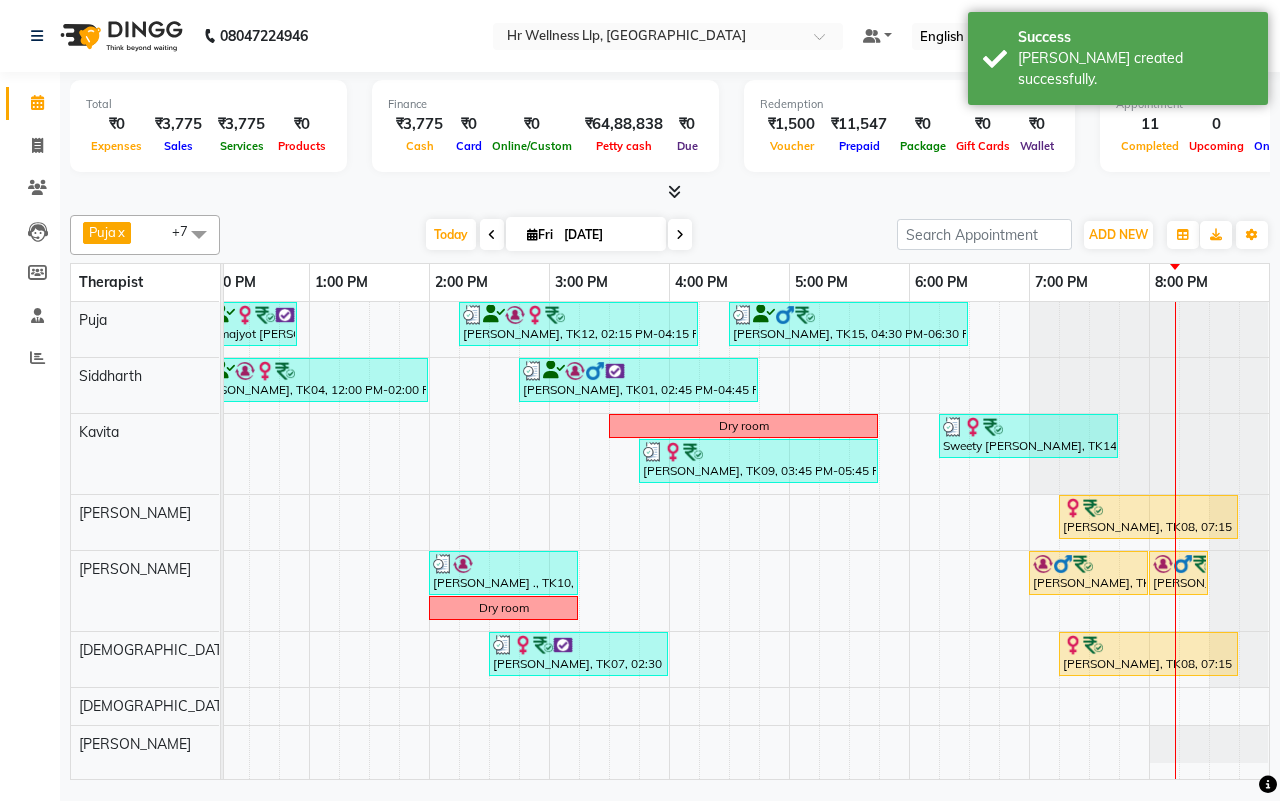 click on "Puja  x [PERSON_NAME]  x Kavita  x [PERSON_NAME]  x [DEMOGRAPHIC_DATA] waitlist  x [DEMOGRAPHIC_DATA] waitlist  x [PERSON_NAME] [PERSON_NAME]  x +7 Select All [DEMOGRAPHIC_DATA] waitlist [DEMOGRAPHIC_DATA] waitlist 1 [PERSON_NAME] [PERSON_NAME] [PERSON_NAME] [DEMOGRAPHIC_DATA] waitlist Preeti Puja [PERSON_NAME] [DATE]  [DATE] Toggle Dropdown Add Appointment Add Invoice Add Expense Add Attendance Add Client Toggle Dropdown Add Appointment Add Invoice Add Expense Add Attendance Add Client ADD NEW Toggle Dropdown Add Appointment Add Invoice Add Expense Add Attendance Add Client Puja  x [PERSON_NAME]  x Kavita  x [PERSON_NAME]  x [DEMOGRAPHIC_DATA] waitlist  x [DEMOGRAPHIC_DATA] waitlist  x [PERSON_NAME] [PERSON_NAME]  x +7 Select All [DEMOGRAPHIC_DATA] waitlist [DEMOGRAPHIC_DATA] waitlist 1 [PERSON_NAME] [PERSON_NAME] [PERSON_NAME] [DEMOGRAPHIC_DATA] waitlist Preeti [PERSON_NAME] Group By  Staff View   Room View  View as Vertical  Vertical - Week View  Horizontal  Horizontal - Week View  List  Toggle Dropdown Calendar Settings Manage Tags   Arrange Therapists   Reset Therapists  Full Screen Appointment Form Zoom 100%" at bounding box center [670, 235] 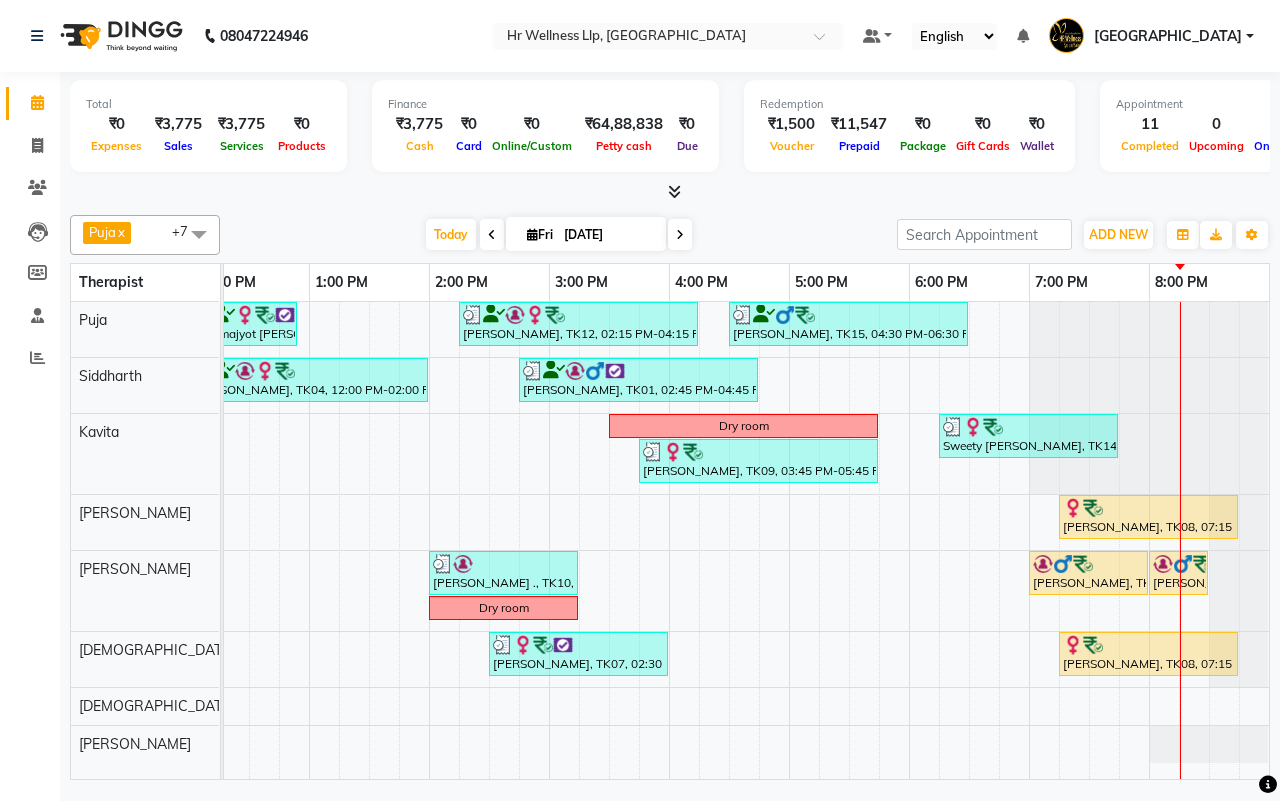click on "[DATE]  [DATE]" at bounding box center (558, 235) 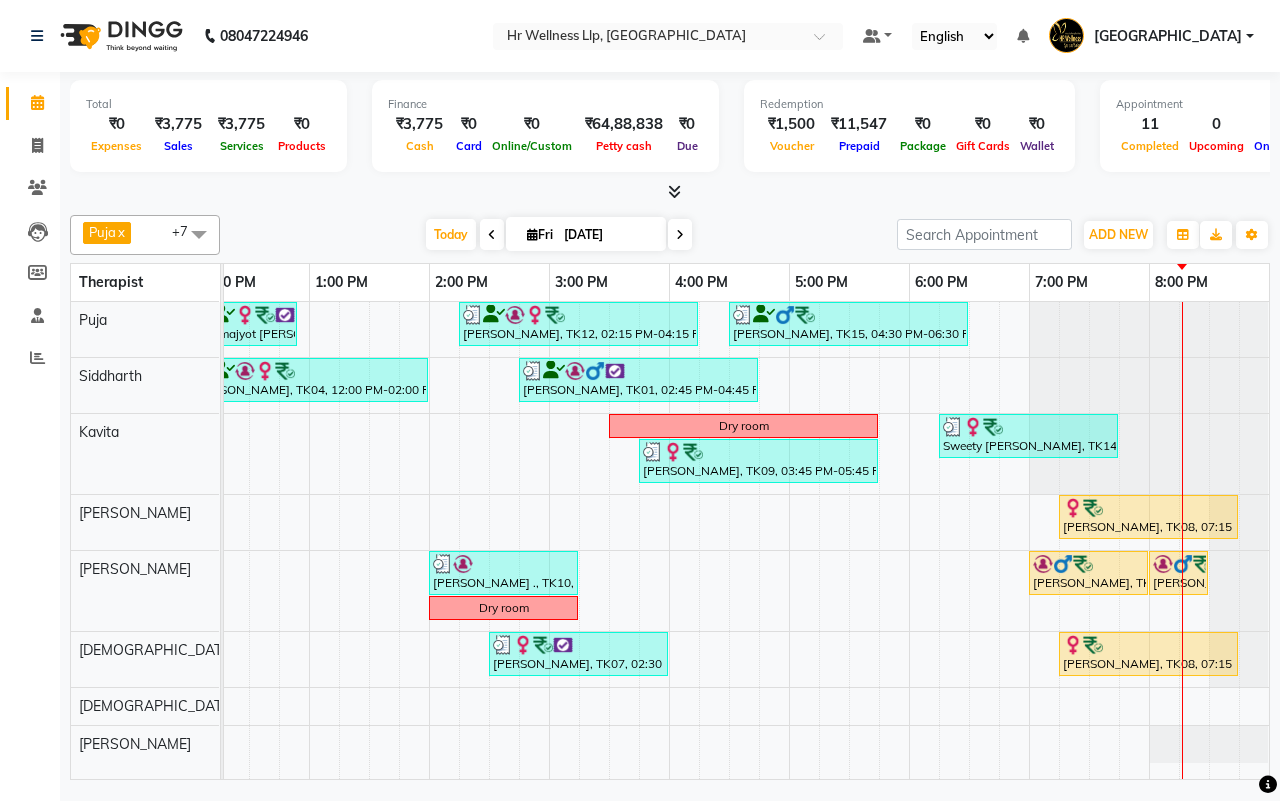 click on "[DATE]  [DATE]" at bounding box center (558, 235) 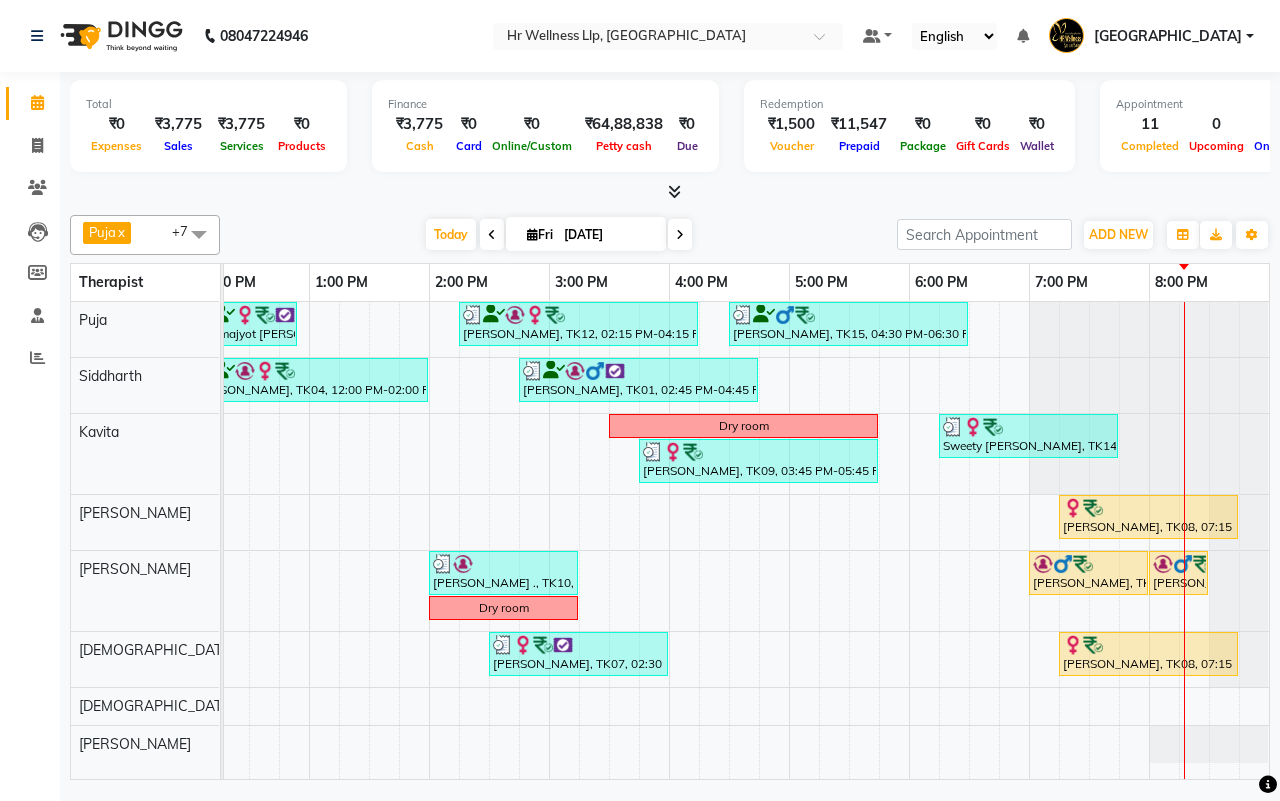click on "[DATE]  [DATE]" at bounding box center (558, 235) 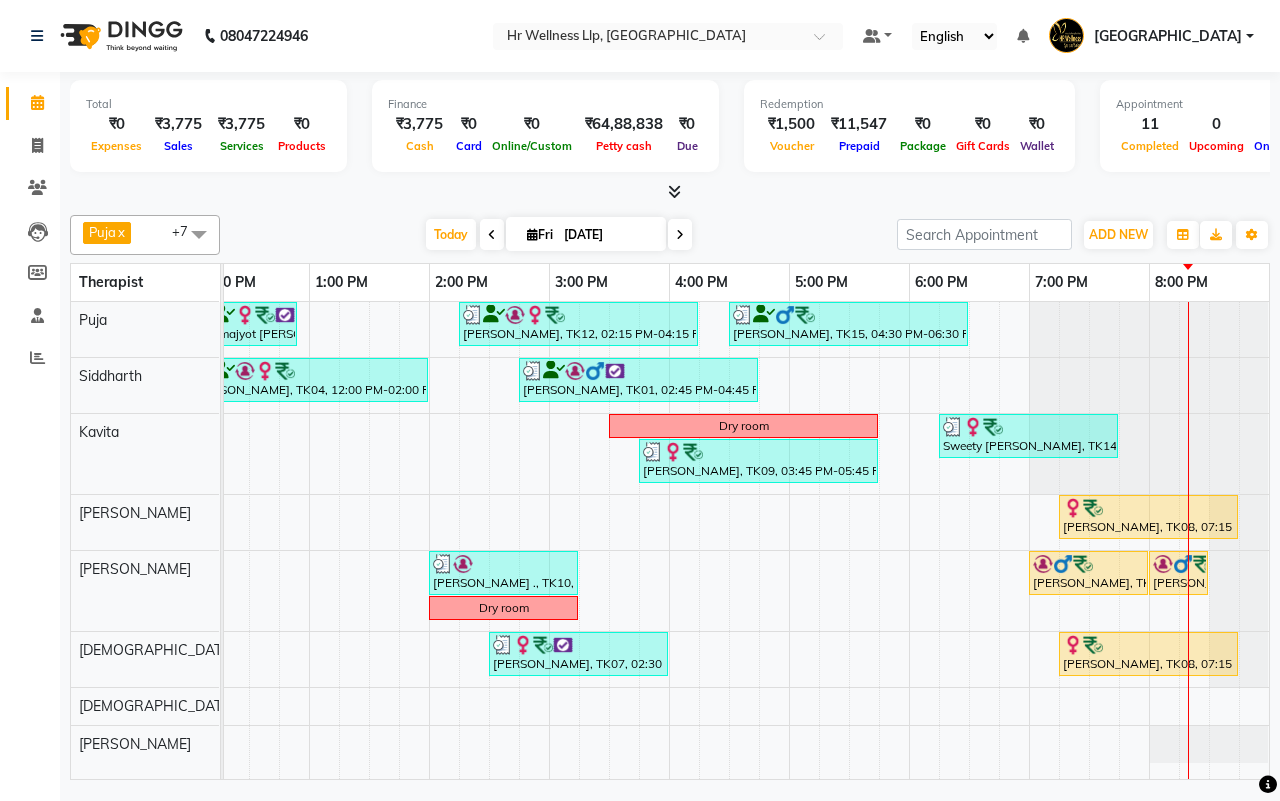 click on "[DATE]  [DATE]" at bounding box center (558, 235) 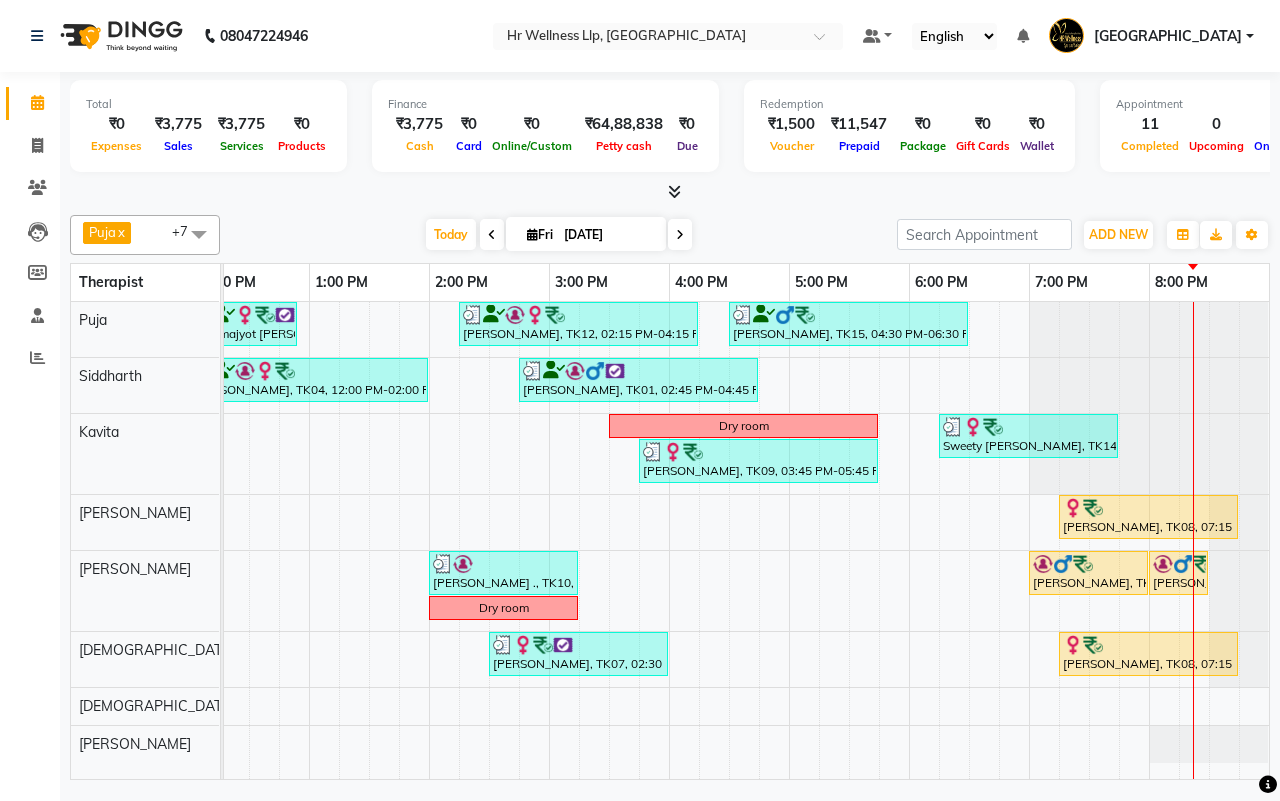 click on "[DATE]  [DATE]" at bounding box center [558, 235] 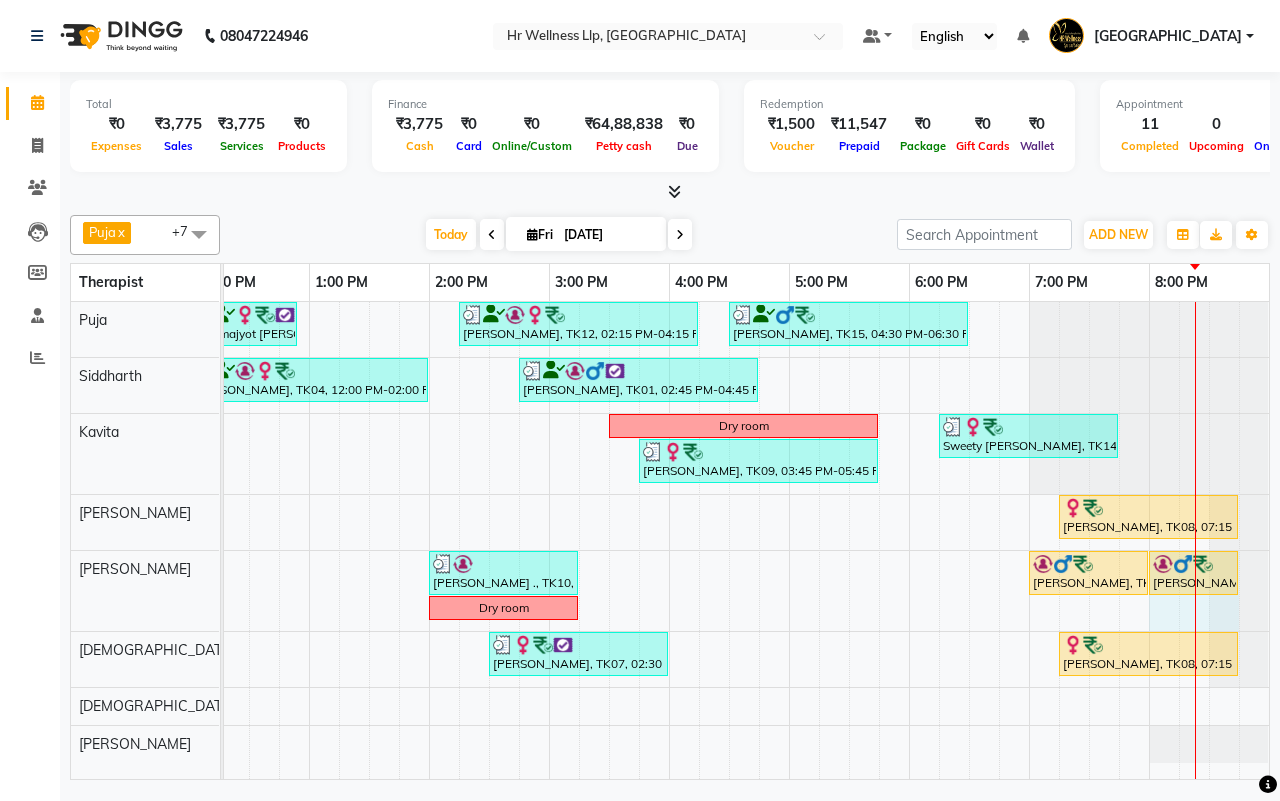 drag, startPoint x: 1188, startPoint y: 568, endPoint x: 1210, endPoint y: 567, distance: 22.022715 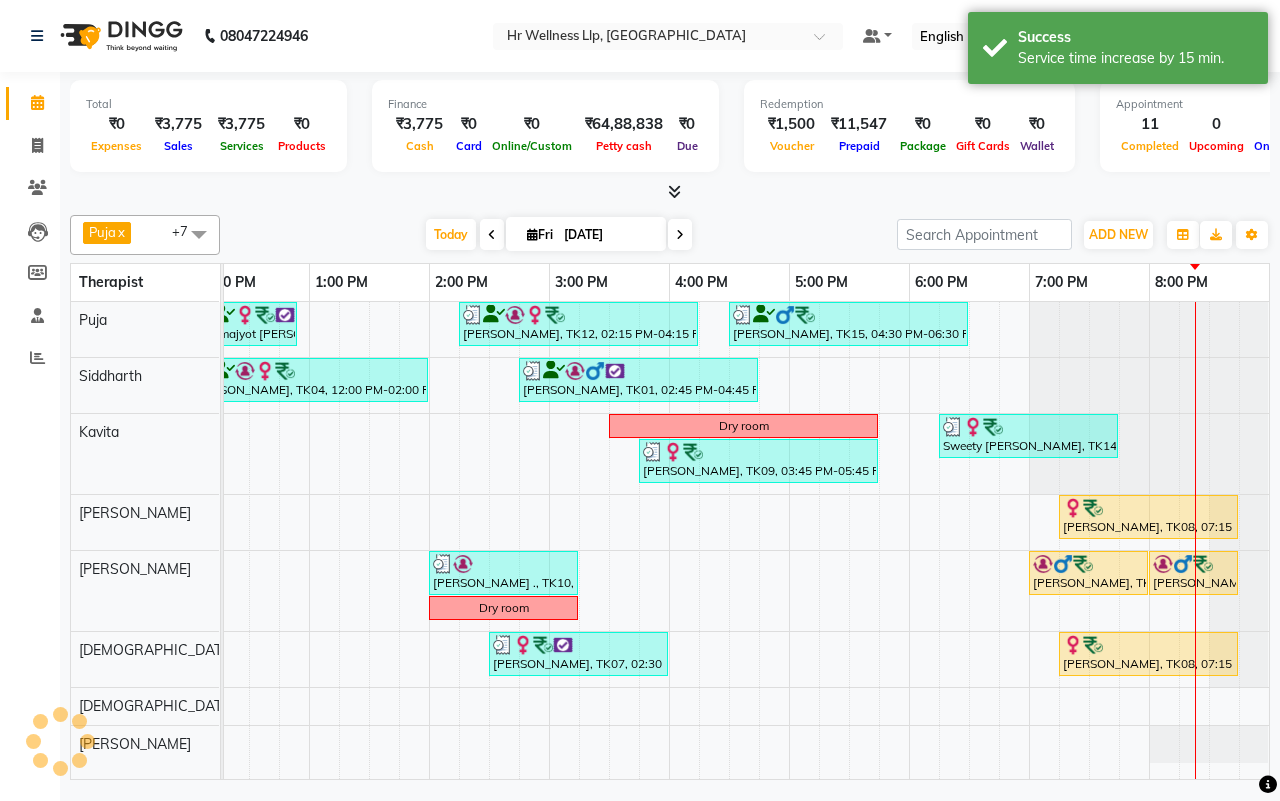 scroll, scrollTop: 0, scrollLeft: 515, axis: horizontal 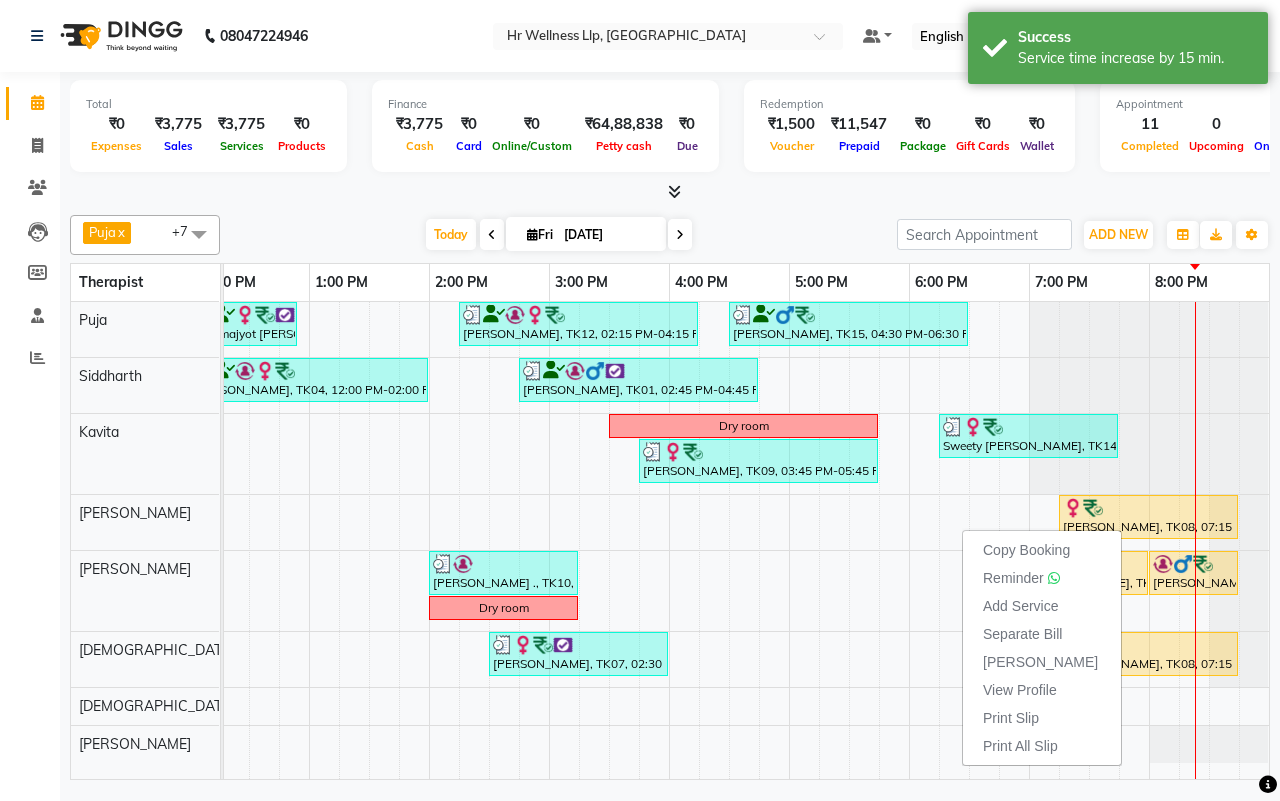 click on "[DATE]  [DATE]" at bounding box center (558, 235) 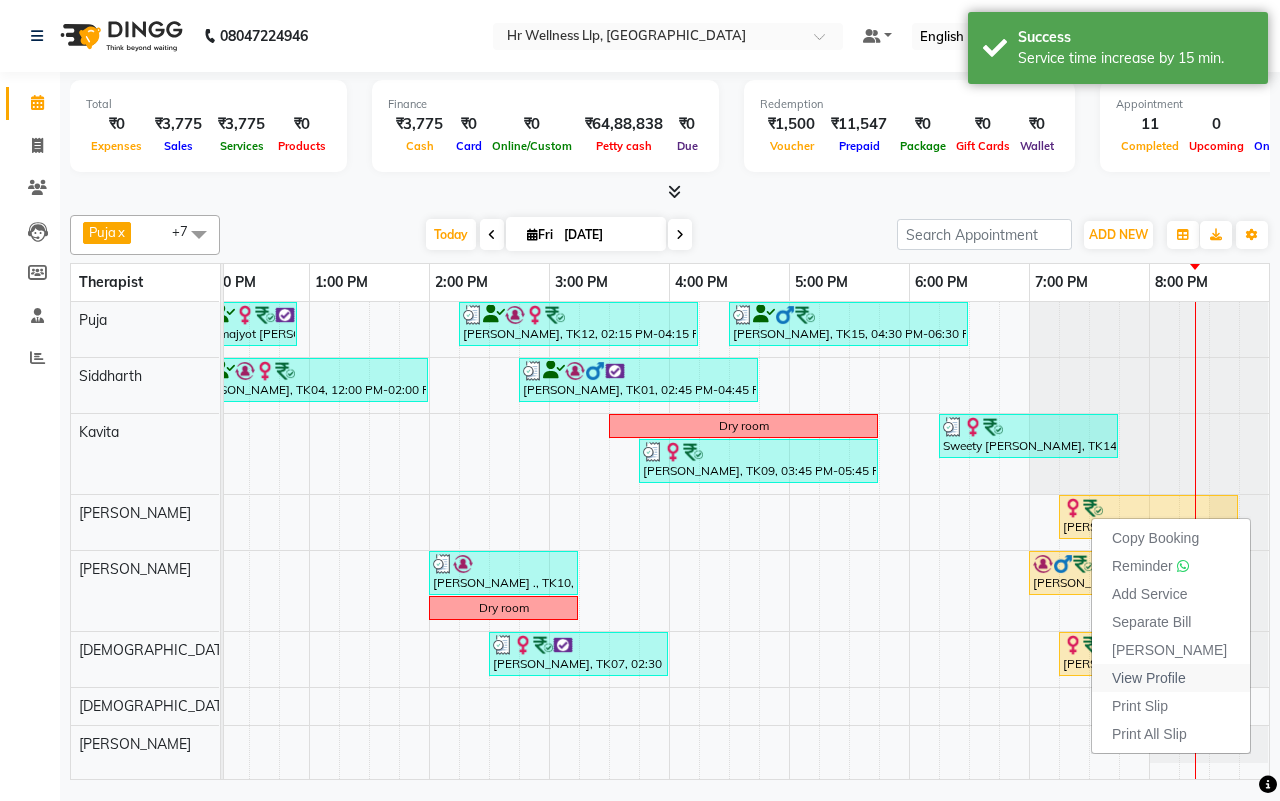 click on "View Profile" at bounding box center [1149, 678] 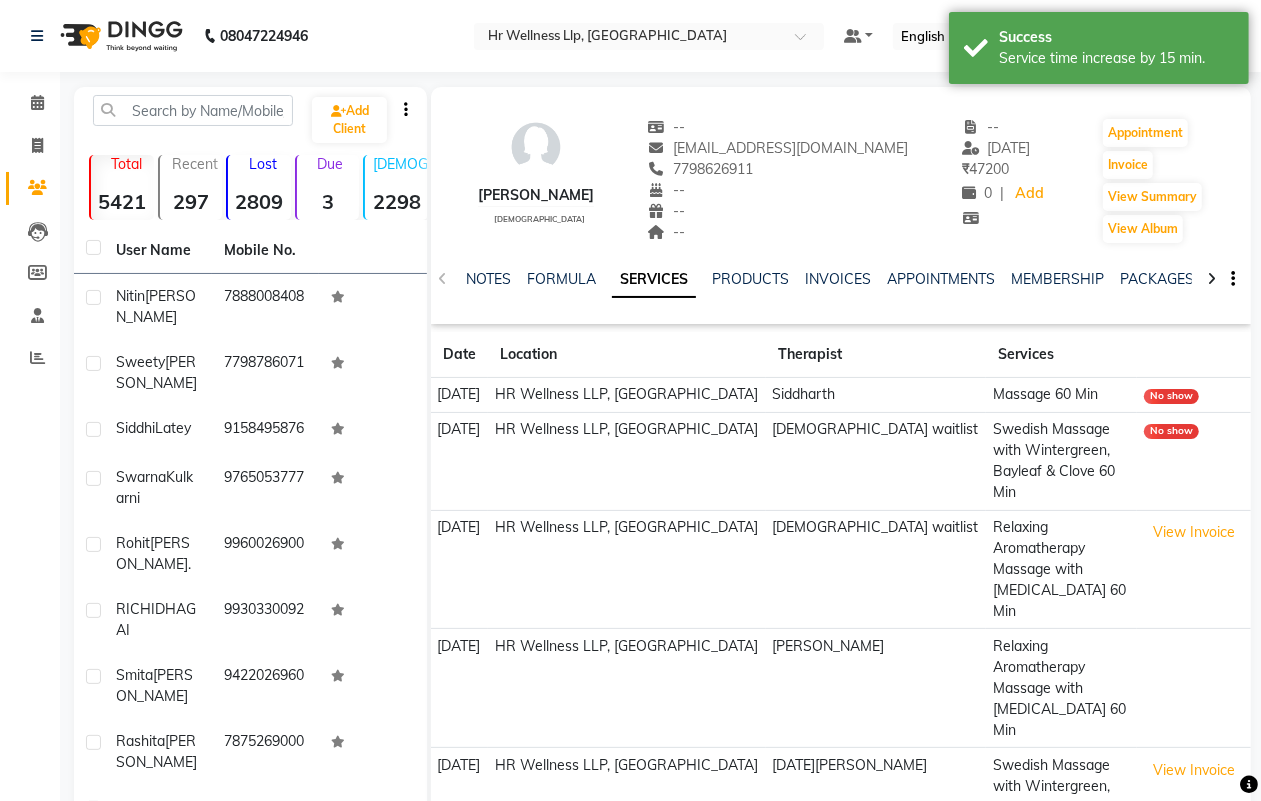 click 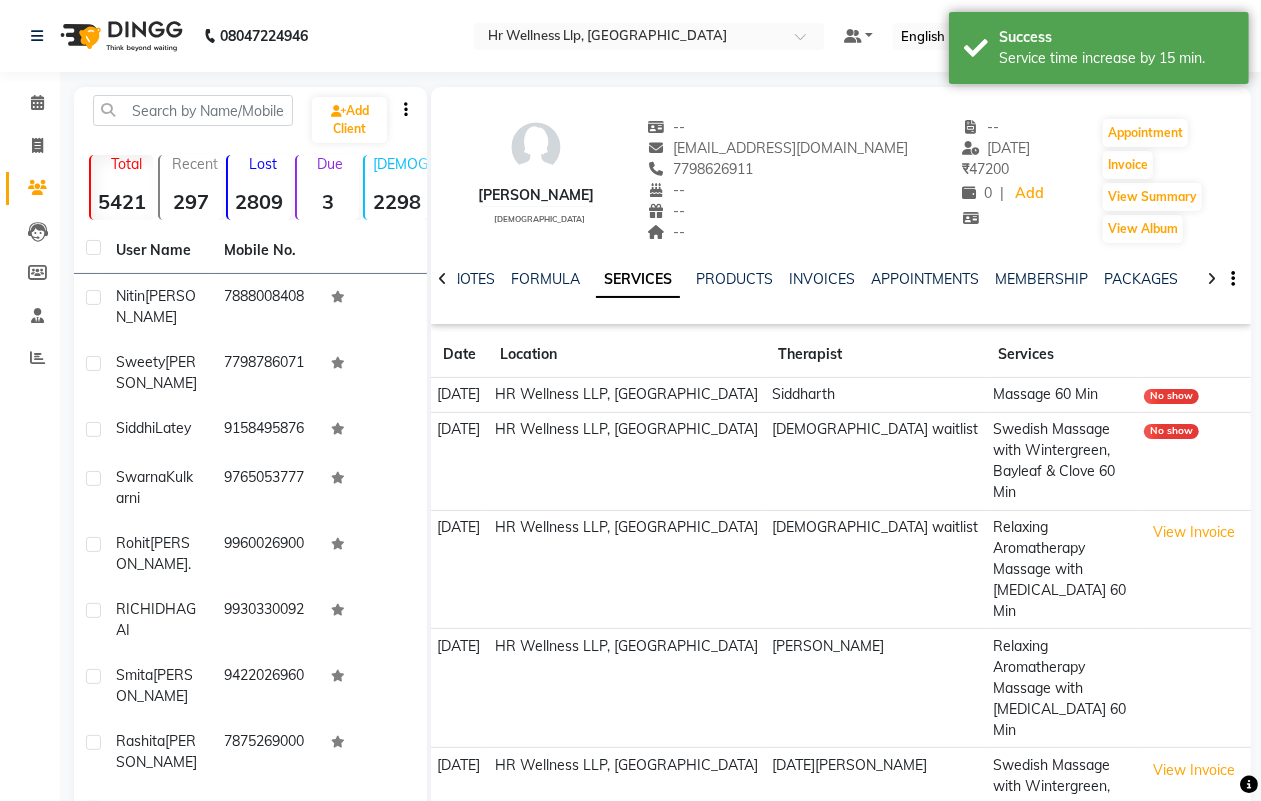click 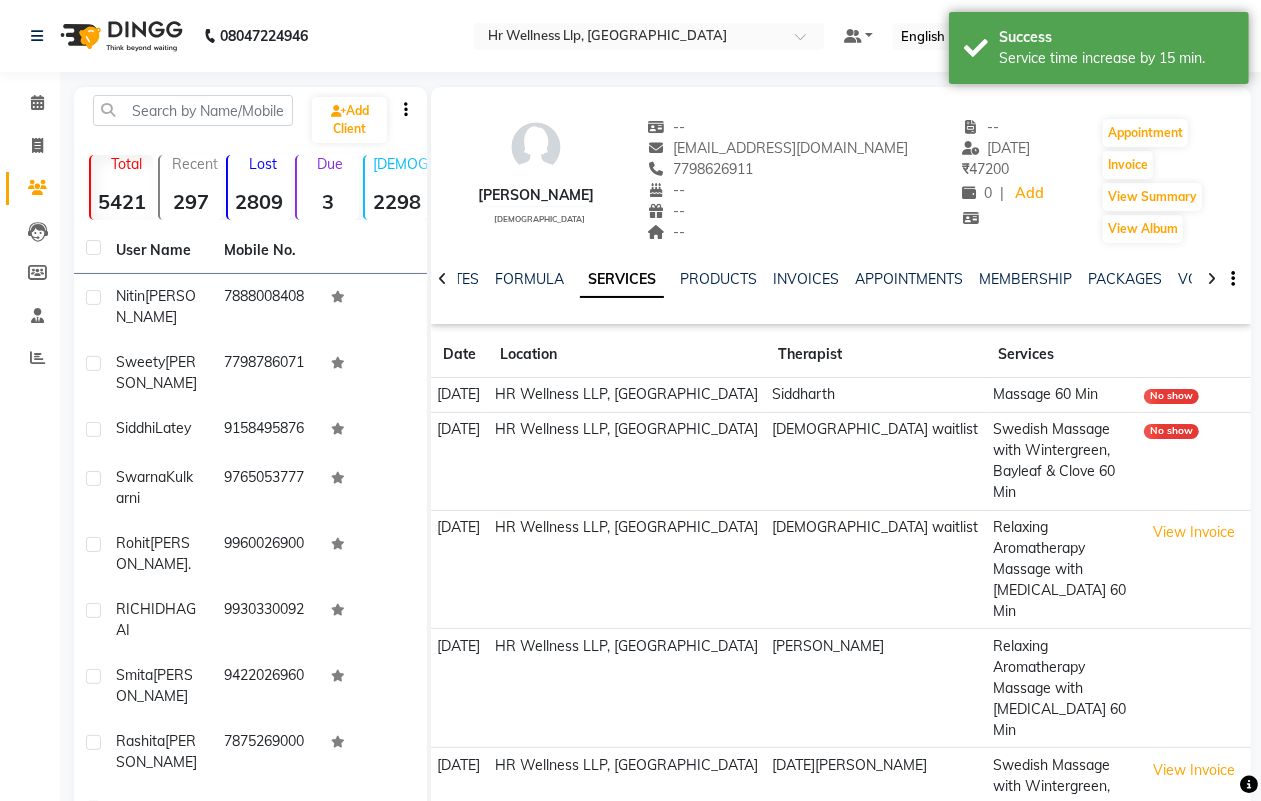 click 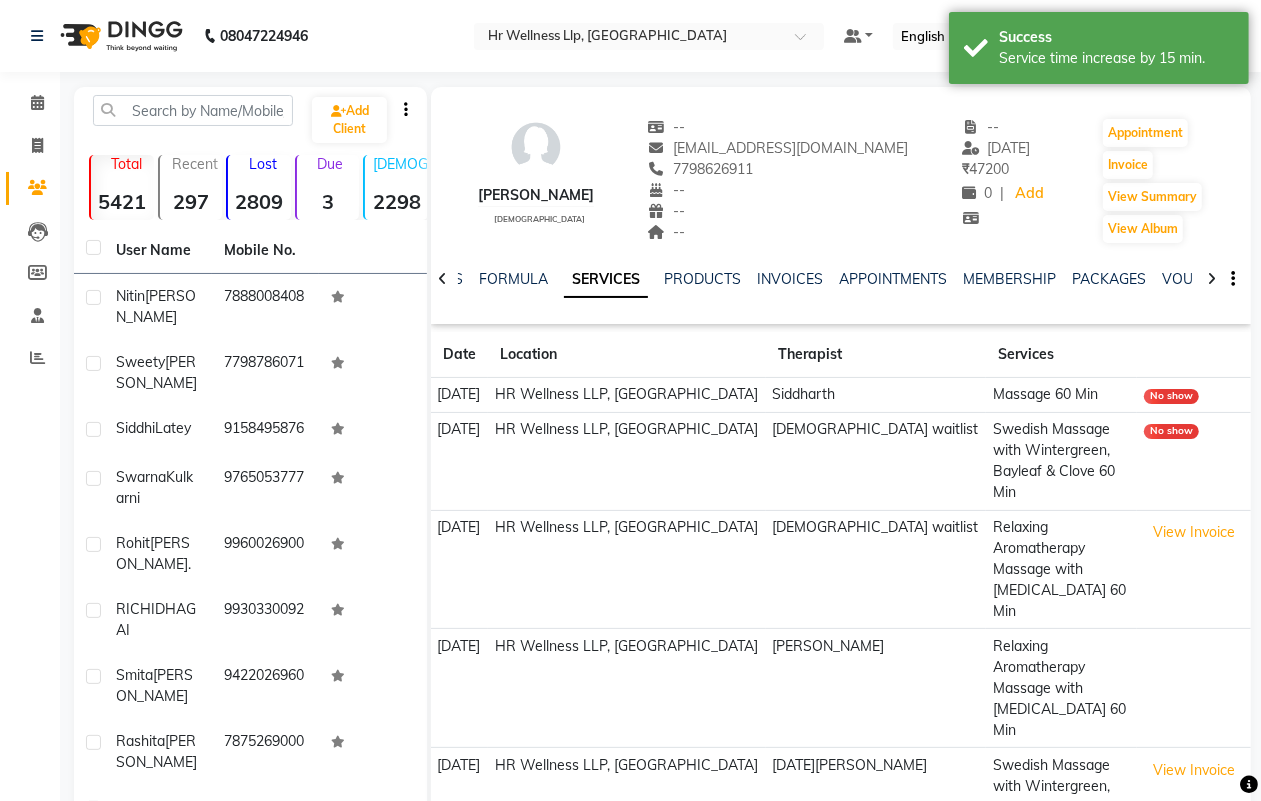 click 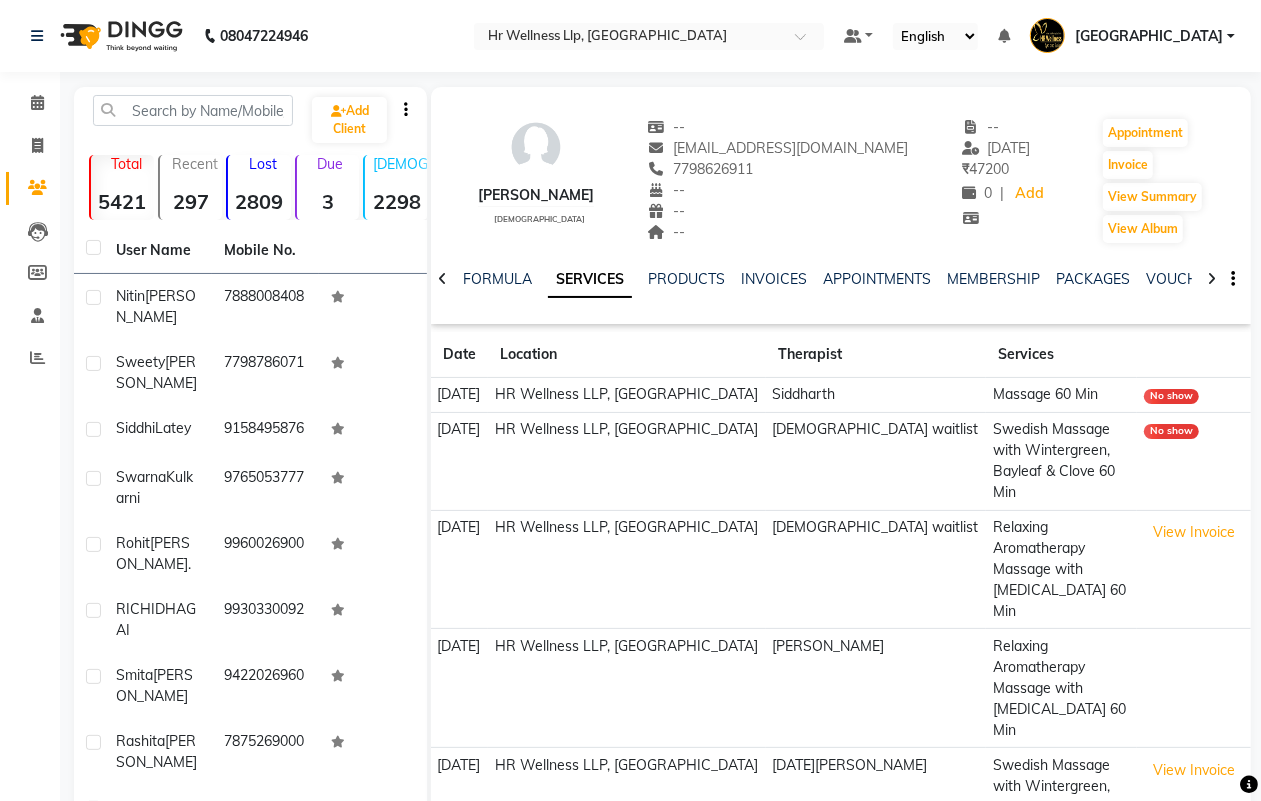 click 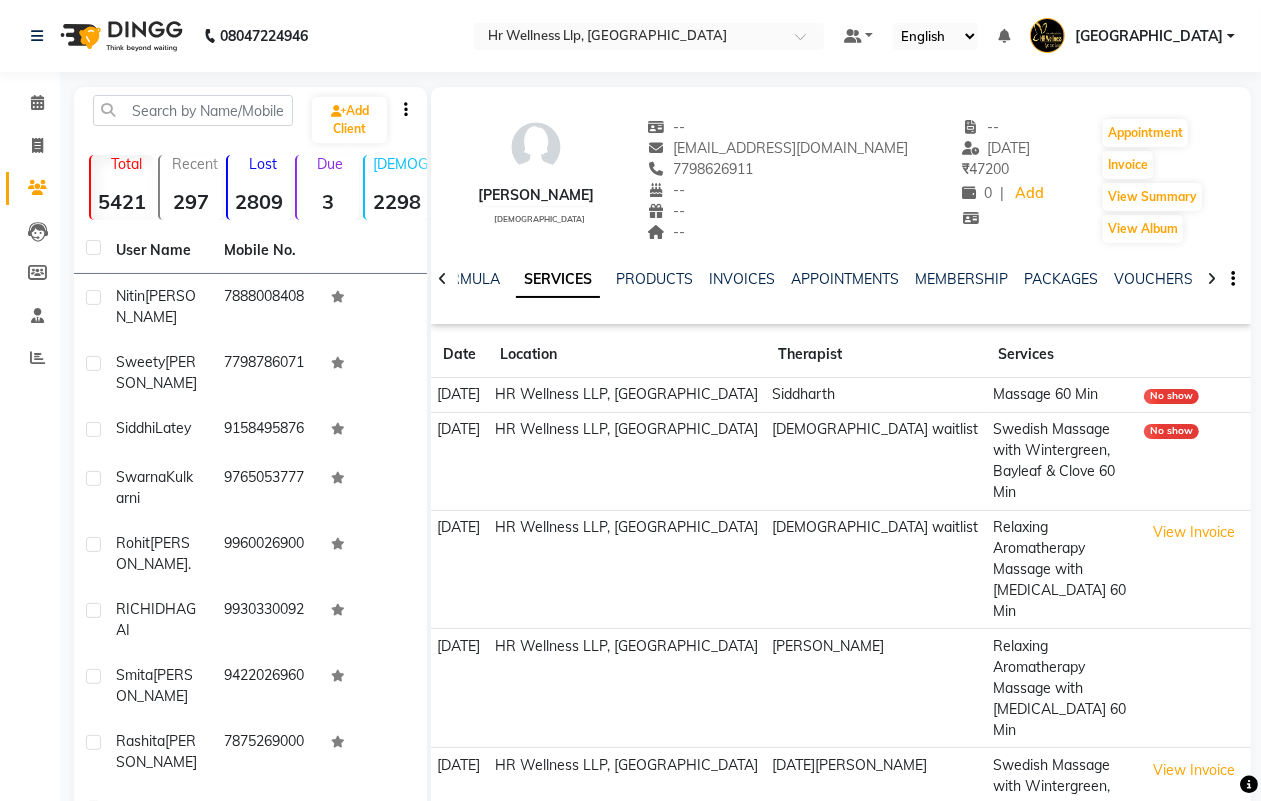 click 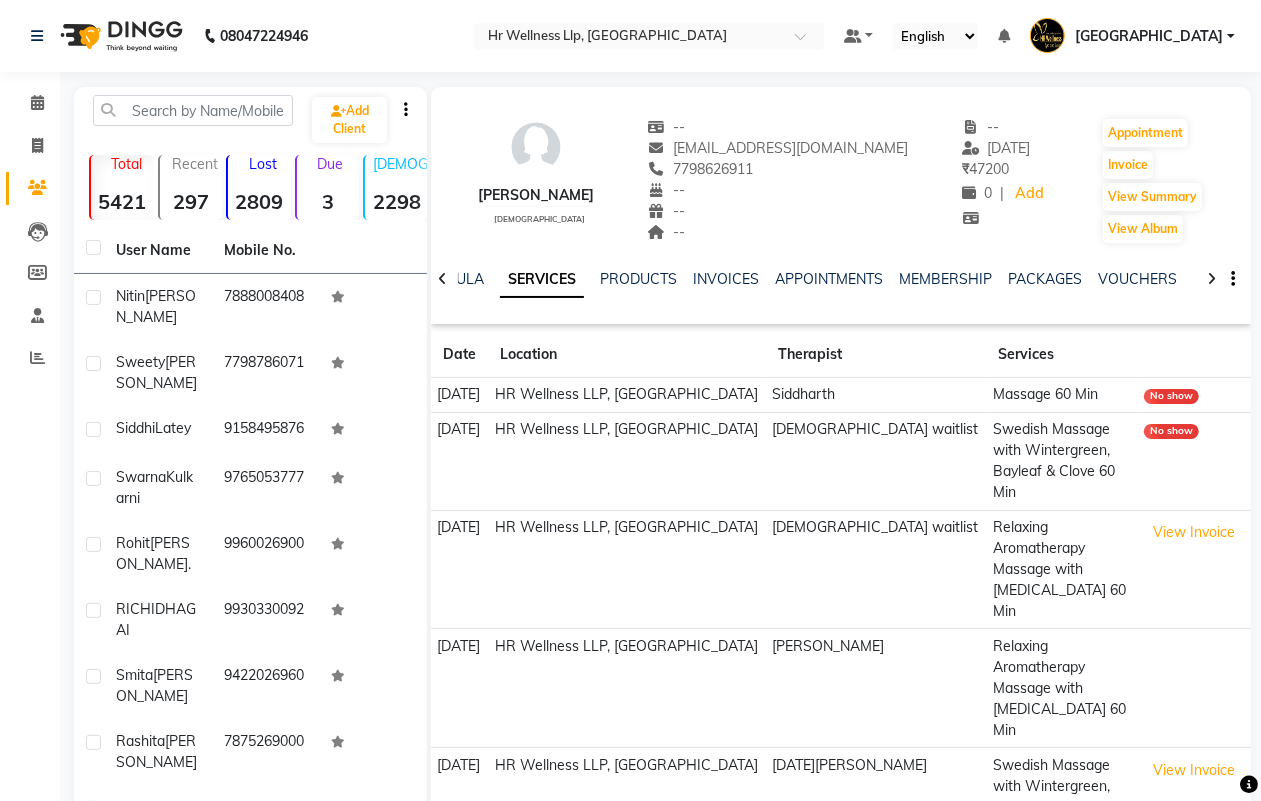 click 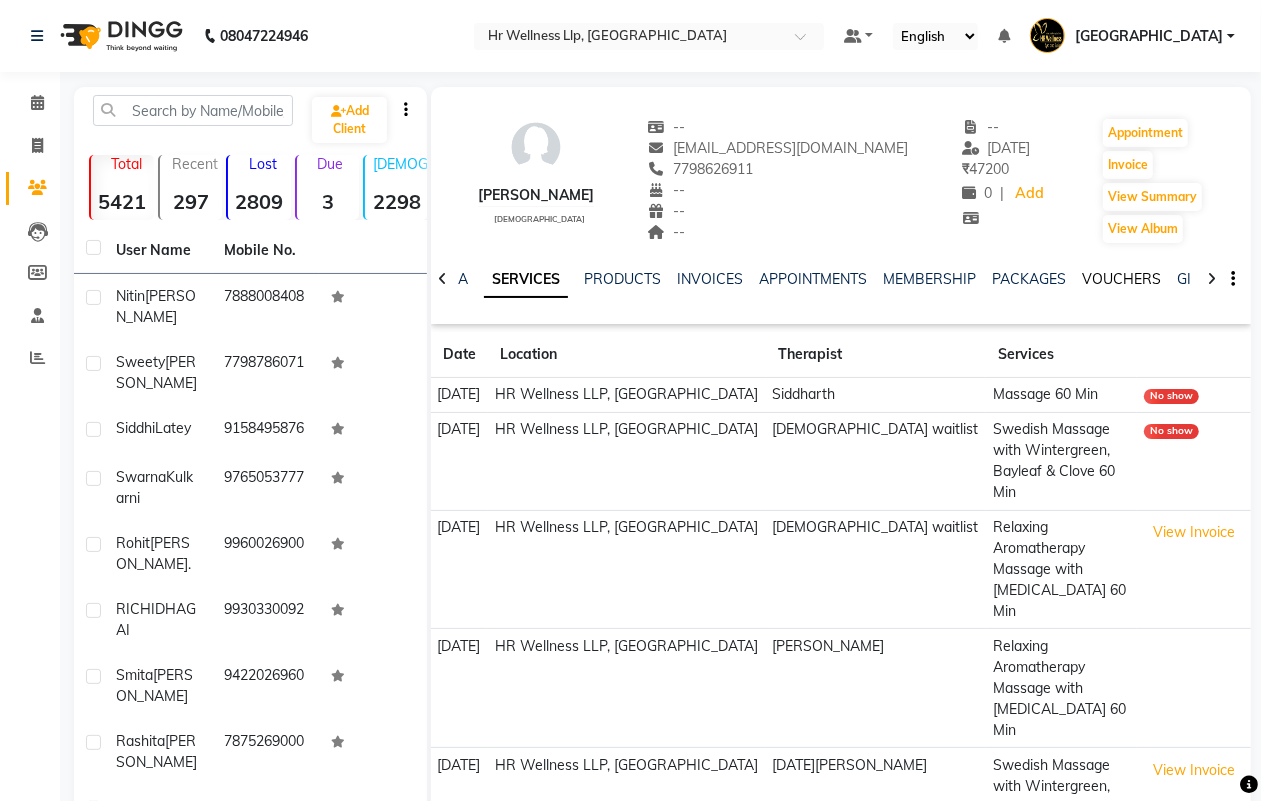 click on "VOUCHERS" 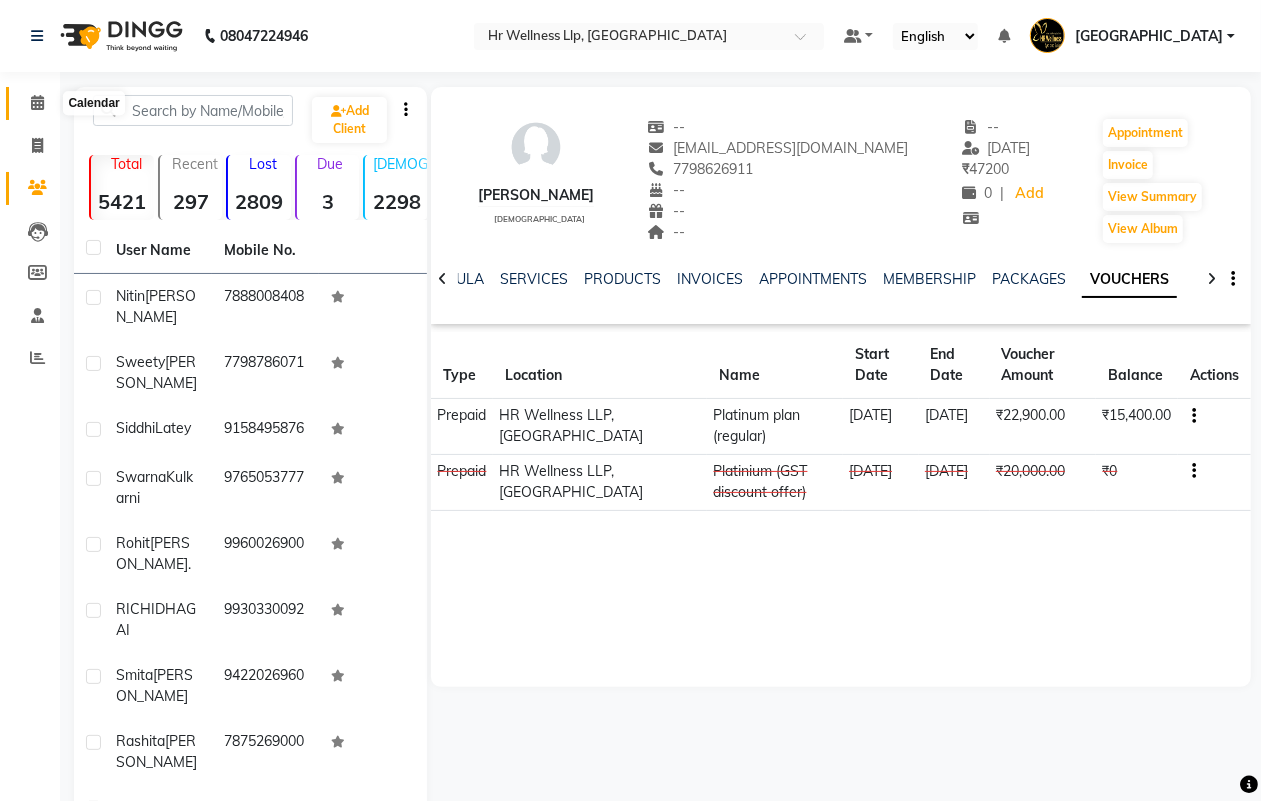click 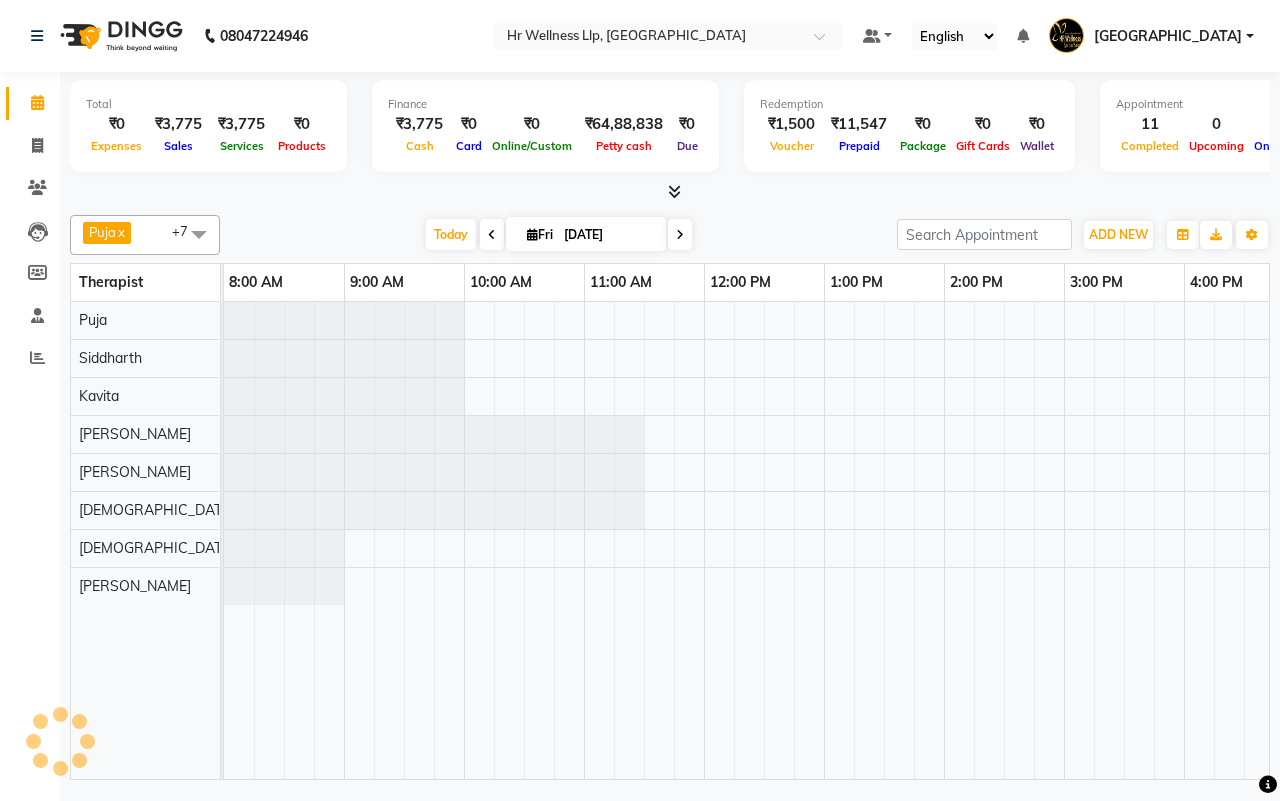 scroll, scrollTop: 0, scrollLeft: 0, axis: both 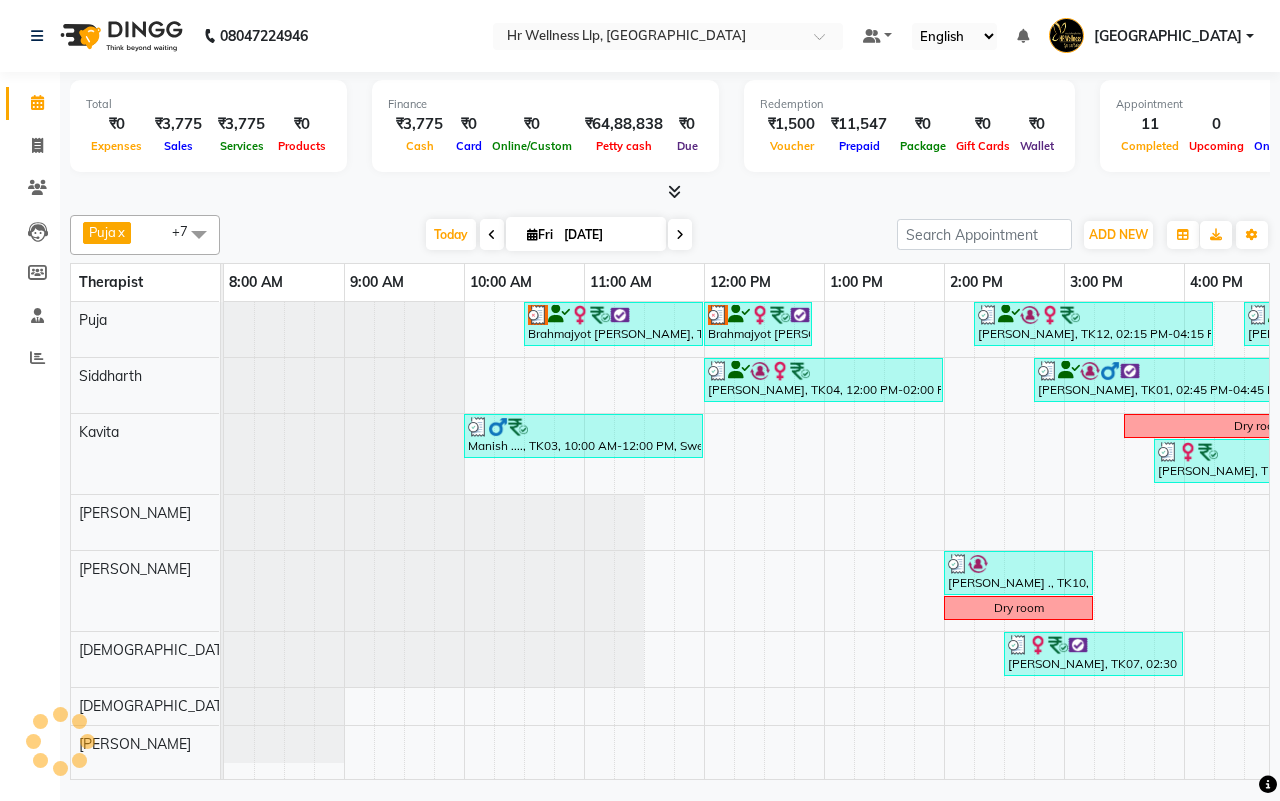 click on "[DATE]  [DATE]" at bounding box center [558, 235] 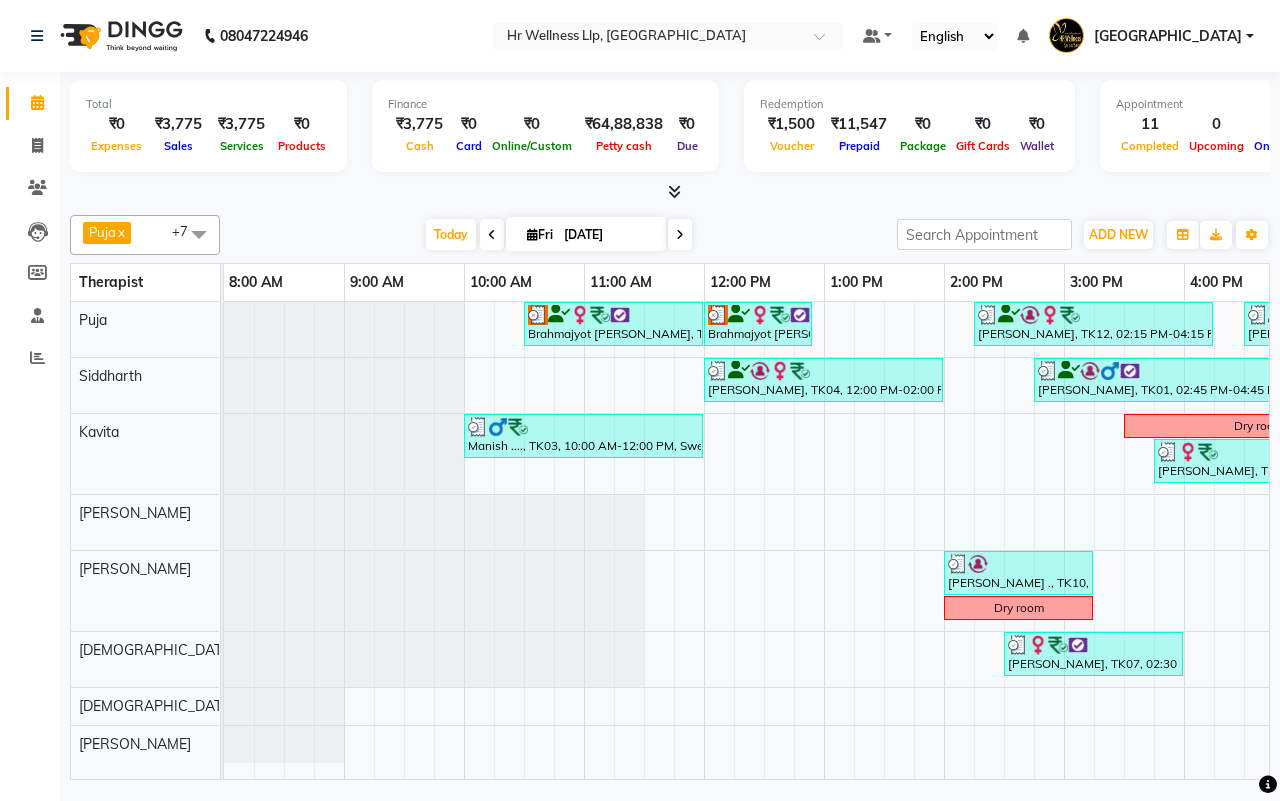 click on "[DATE]  [DATE]" at bounding box center [558, 235] 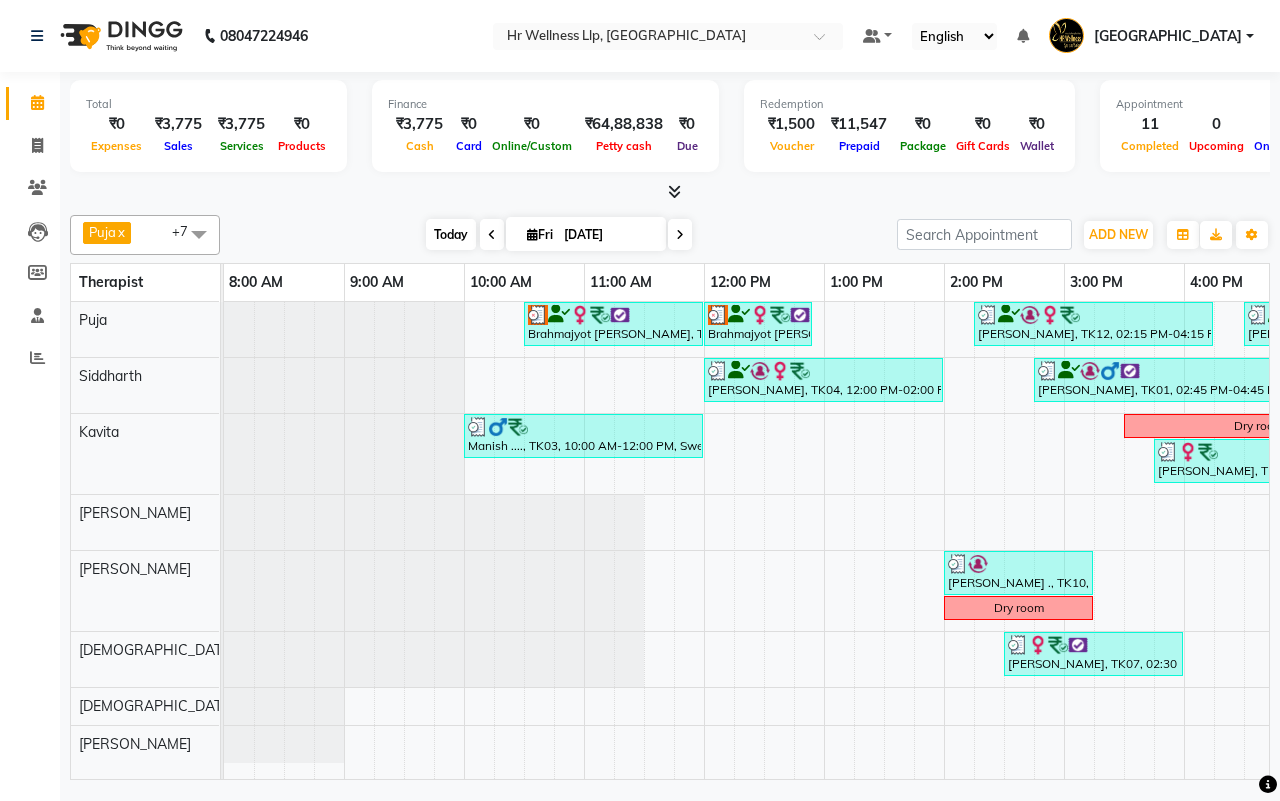 click on "Today" at bounding box center [451, 234] 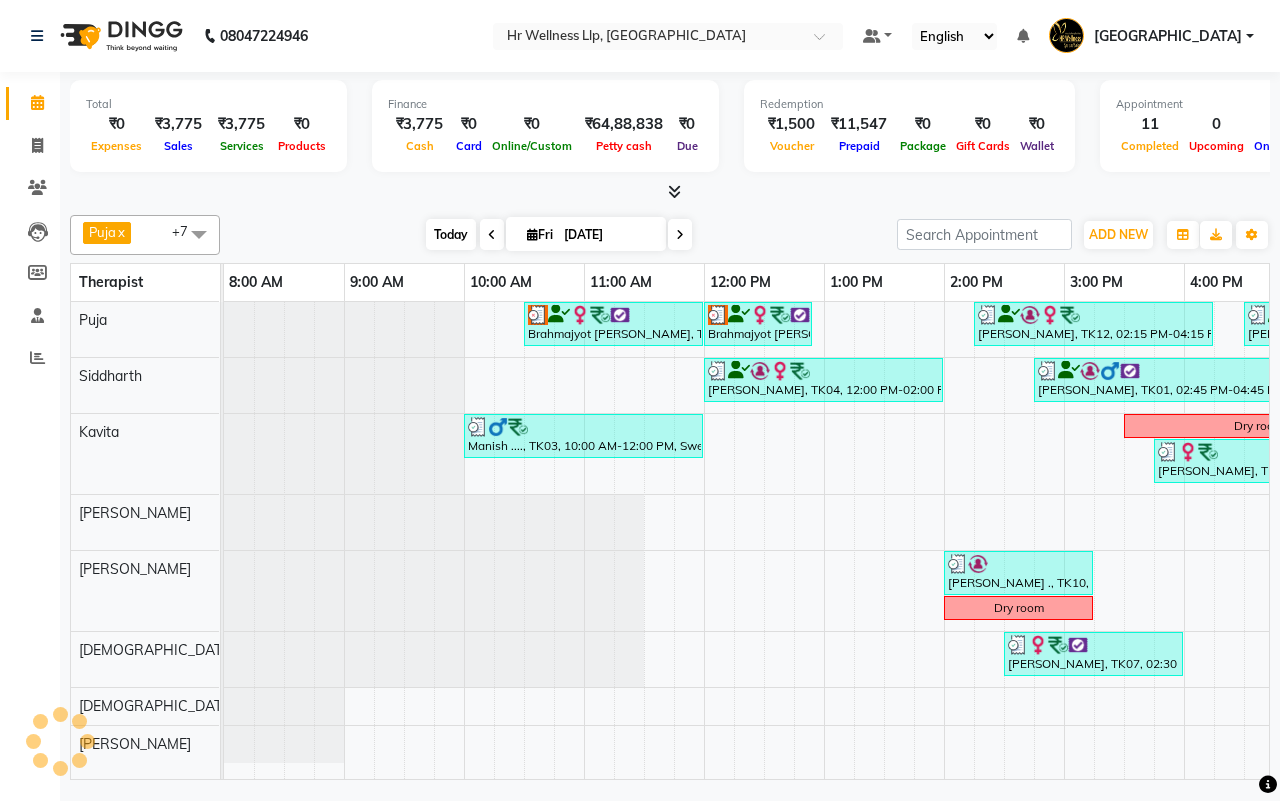 scroll, scrollTop: 0, scrollLeft: 515, axis: horizontal 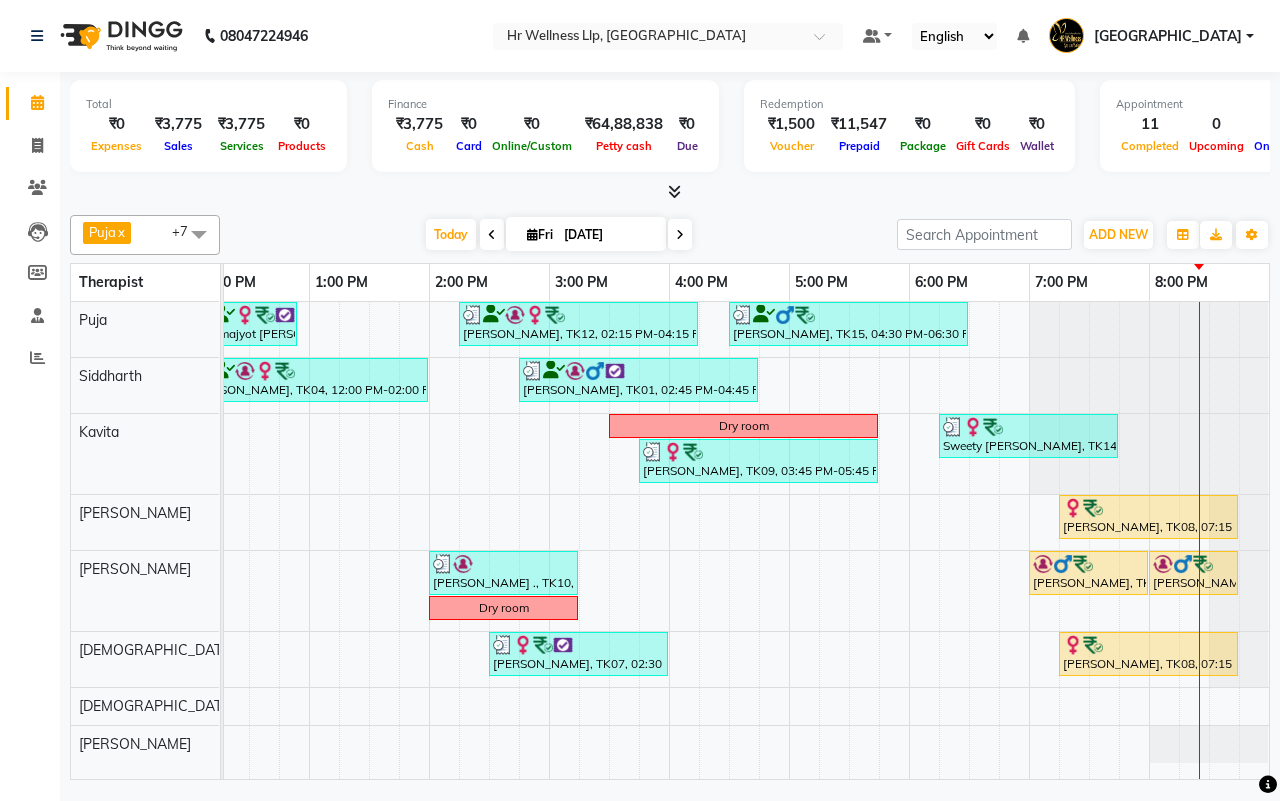 click on "[DATE]  [DATE]" at bounding box center (558, 235) 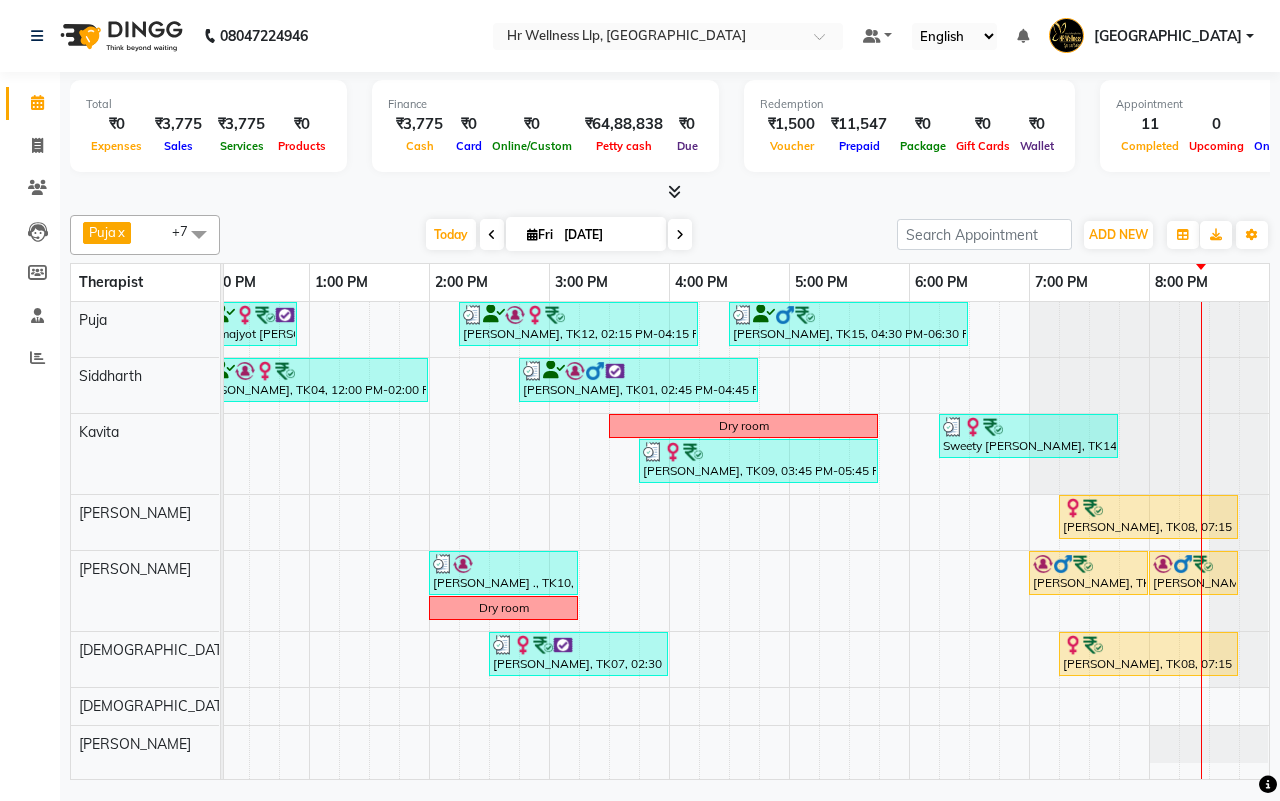 click on "[DATE]  [DATE]" at bounding box center (558, 235) 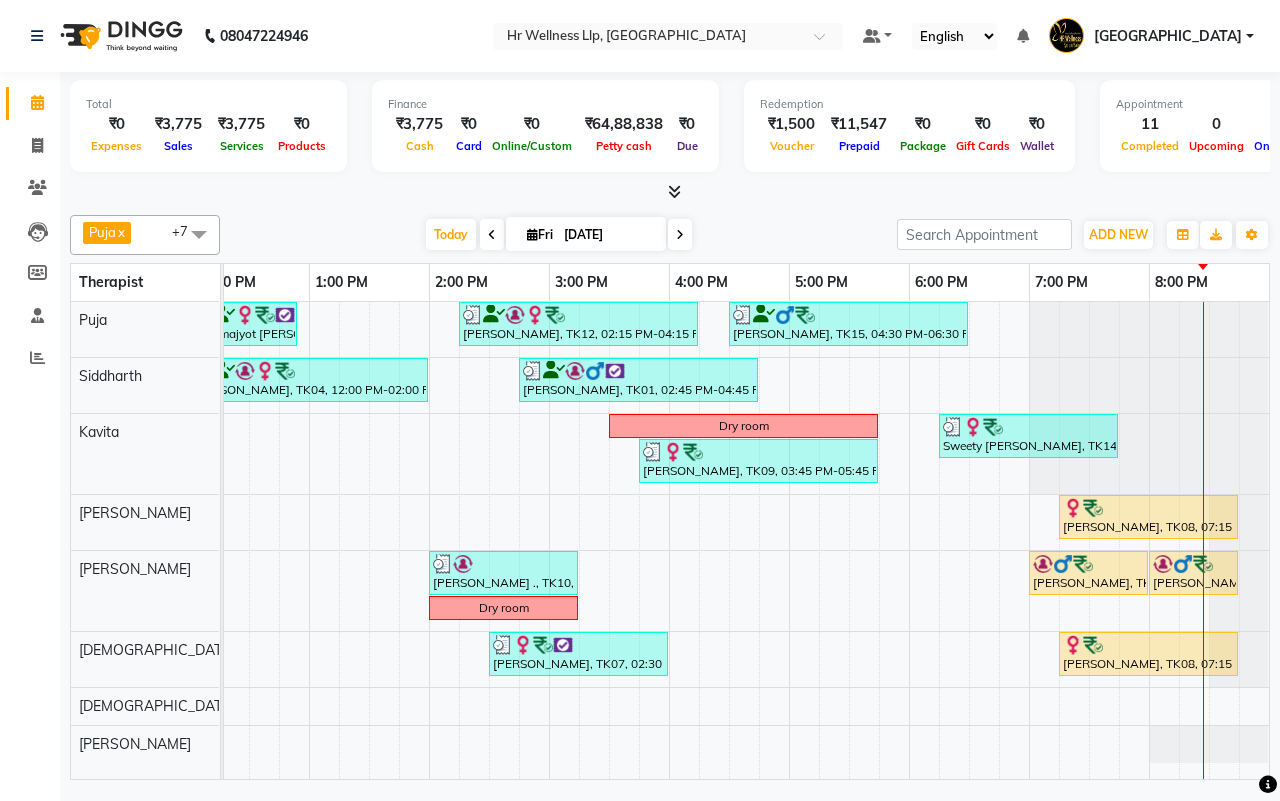 click at bounding box center (680, 235) 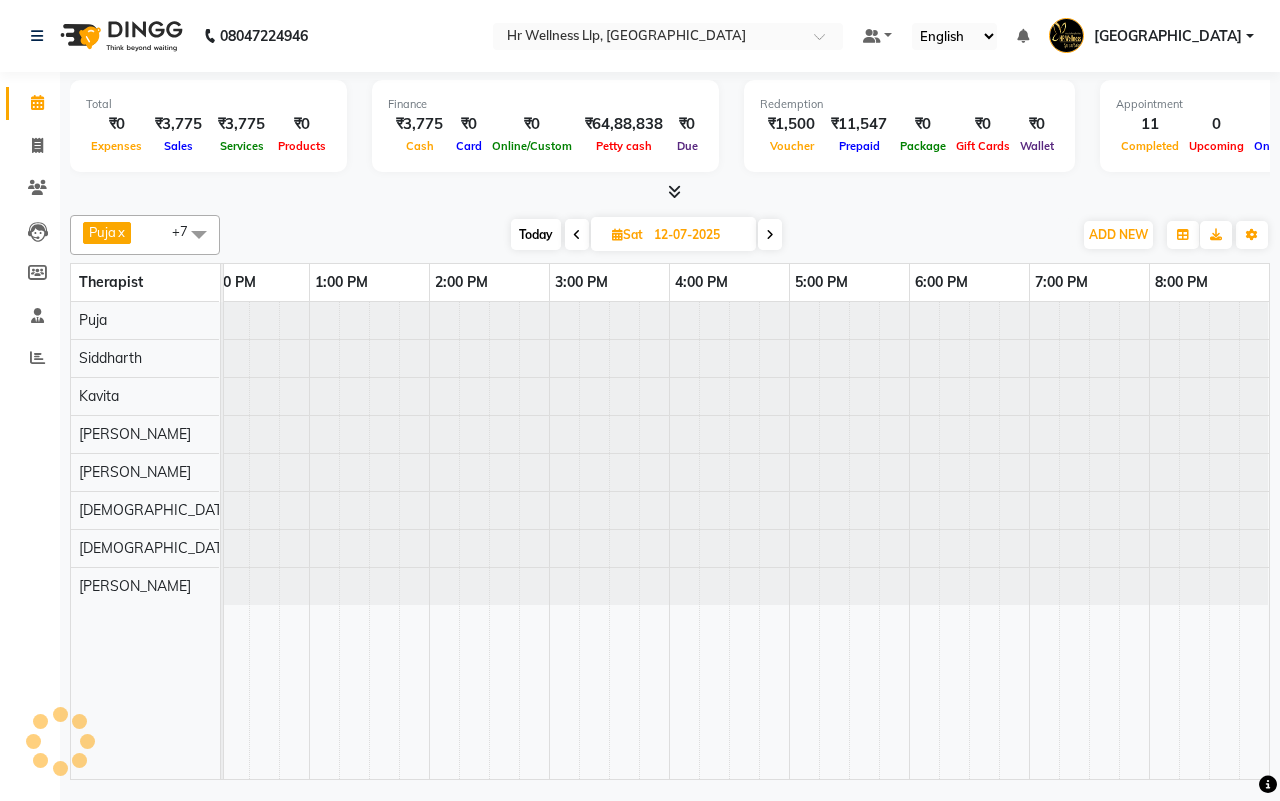 scroll, scrollTop: 0, scrollLeft: 515, axis: horizontal 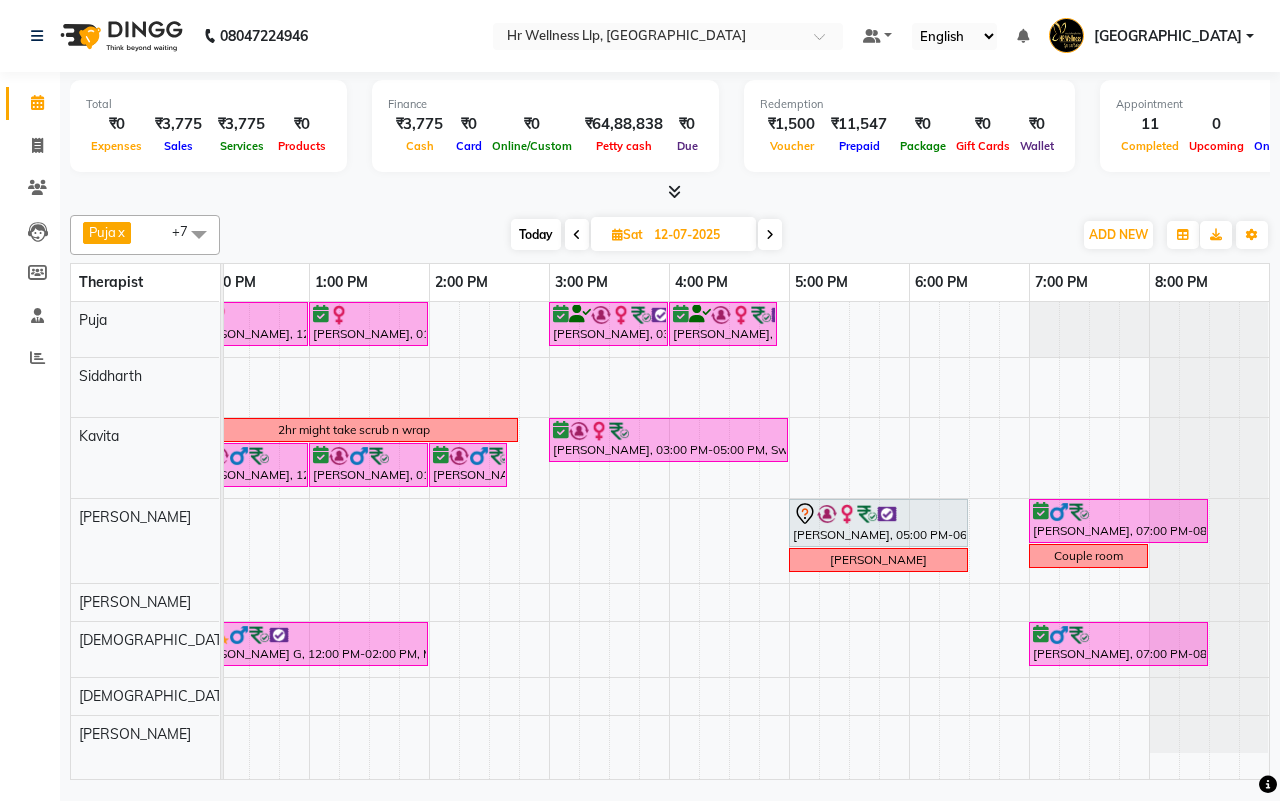 click on "12-07-2025" at bounding box center (698, 235) 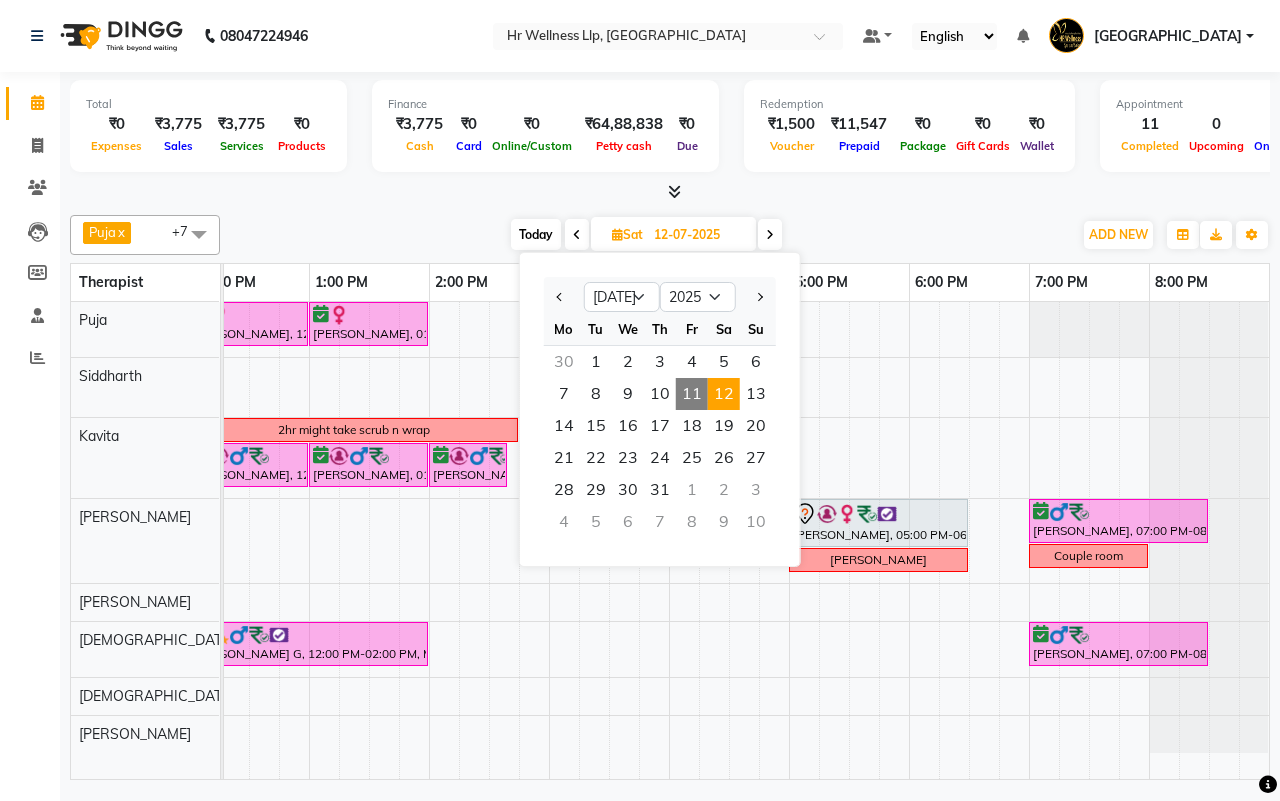 click on "[DATE]  [DATE] Jan Feb Mar Apr May Jun [DATE] Aug Sep Oct Nov [DATE] 2016 2017 2018 2019 2020 2021 2022 2023 2024 2025 2026 2027 2028 2029 2030 2031 2032 2033 2034 2035 Mo Tu We Th Fr Sa Su  30   1   2   3   4   5   6   7   8   9   10   11   12   13   14   15   16   17   18   19   20   21   22   23   24   25   26   27   28   29   30   31   1   2   3   4   5   6   7   8   9   10" at bounding box center (646, 235) 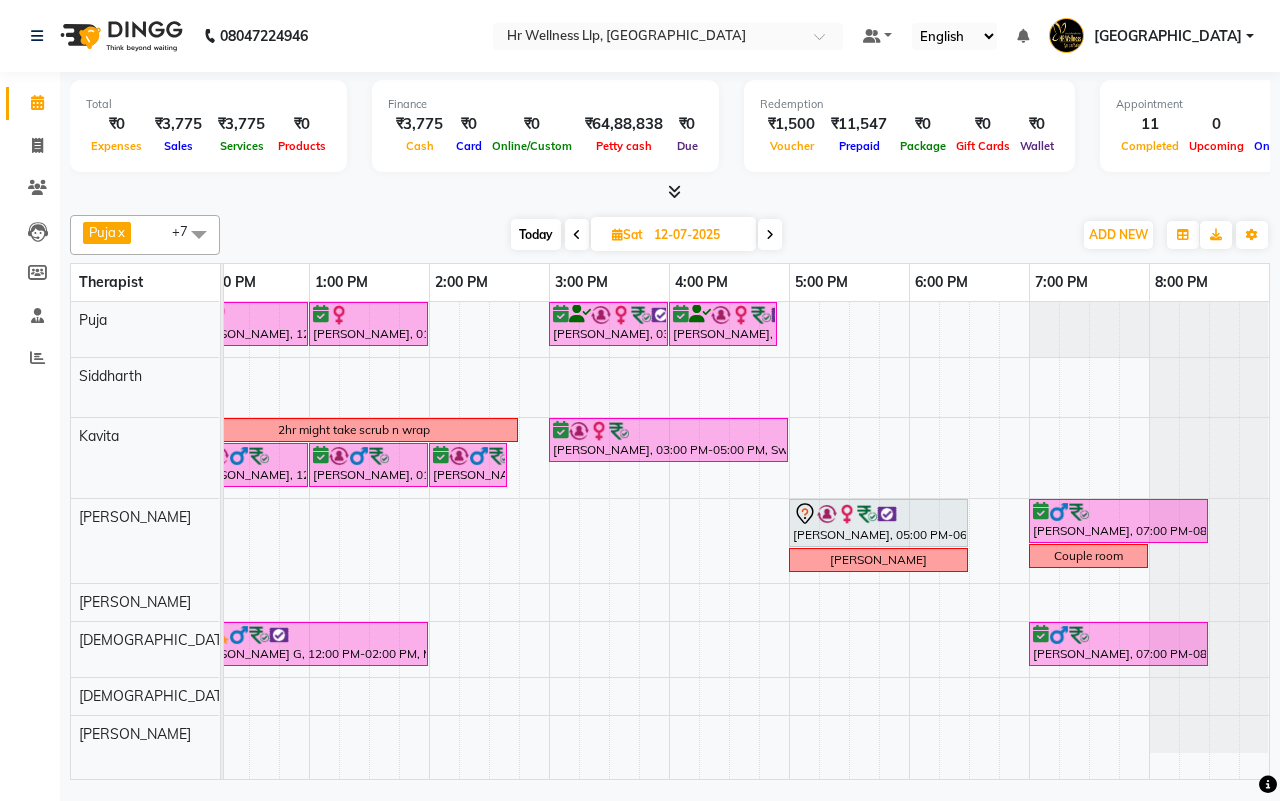 click at bounding box center (770, 234) 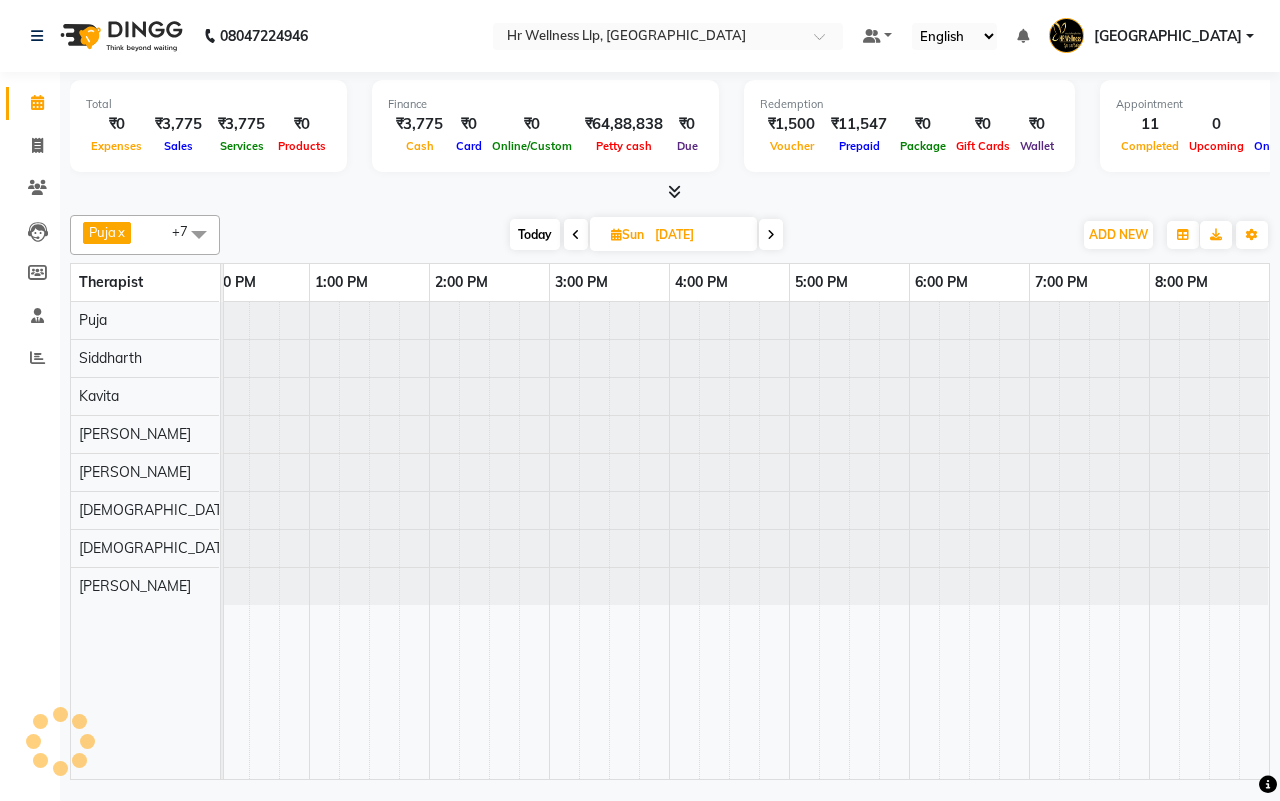 scroll, scrollTop: 0, scrollLeft: 0, axis: both 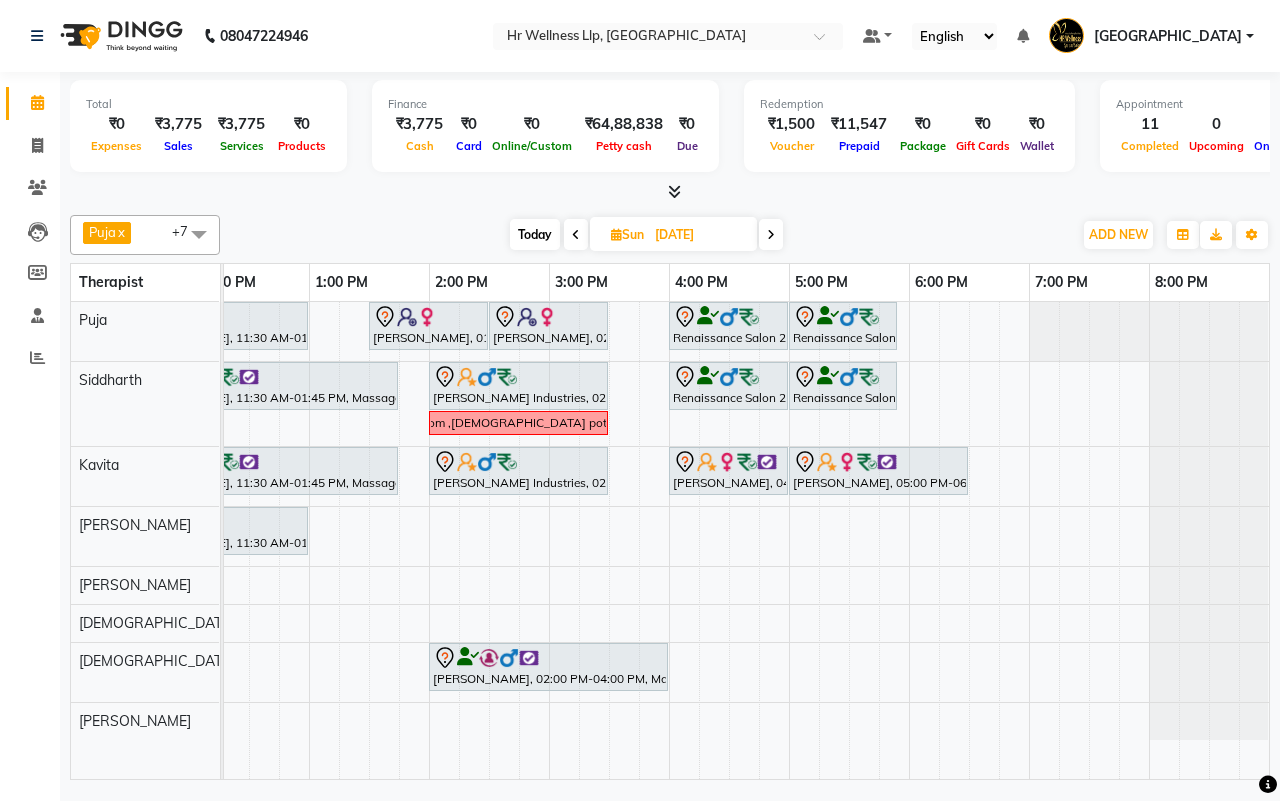 click on "Today" at bounding box center [535, 234] 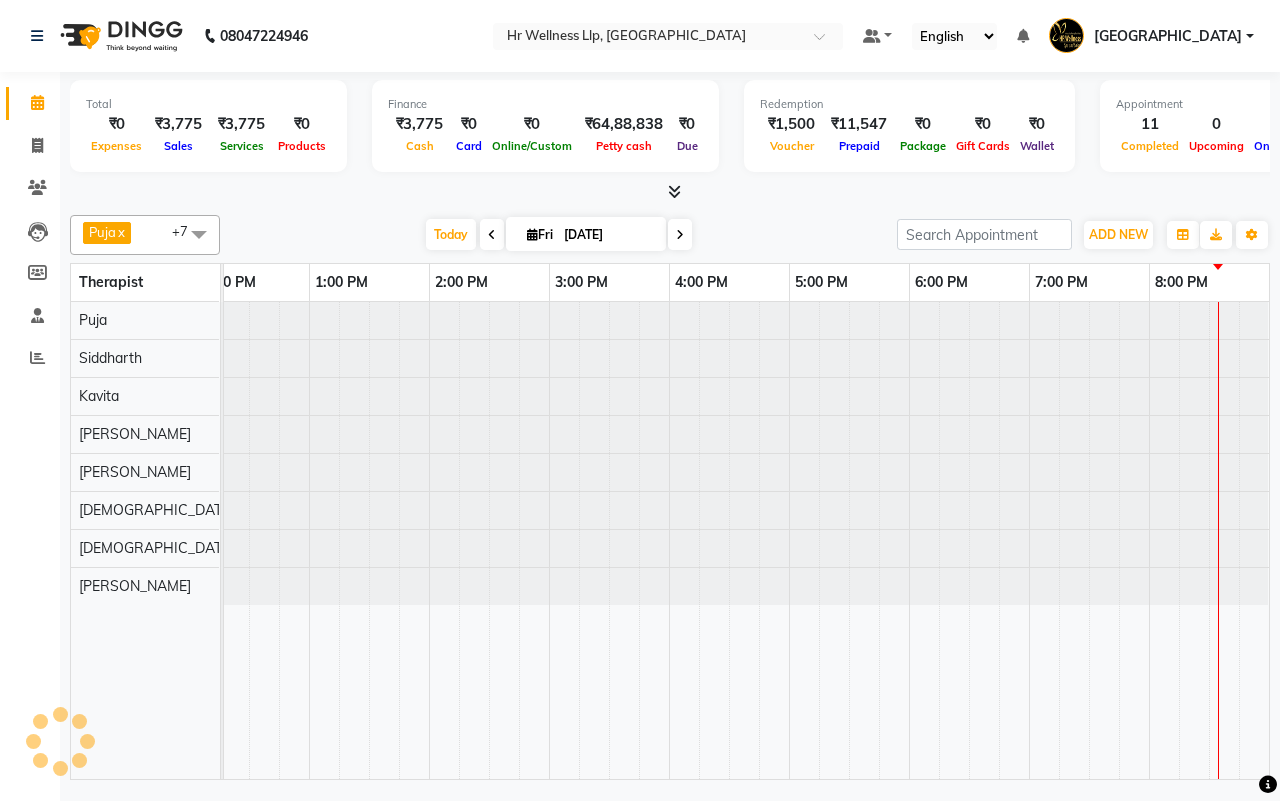 scroll, scrollTop: 0, scrollLeft: 0, axis: both 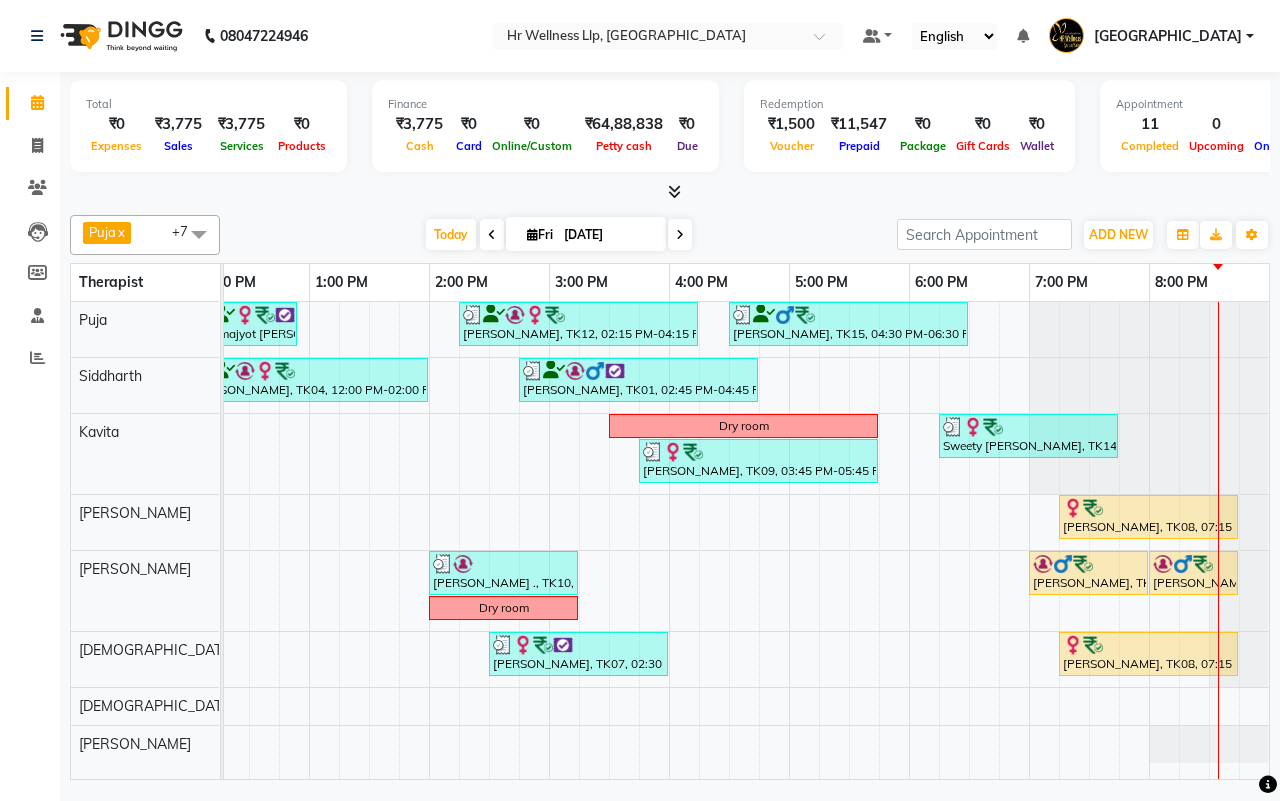 click on "[DATE]  [DATE]" at bounding box center (558, 235) 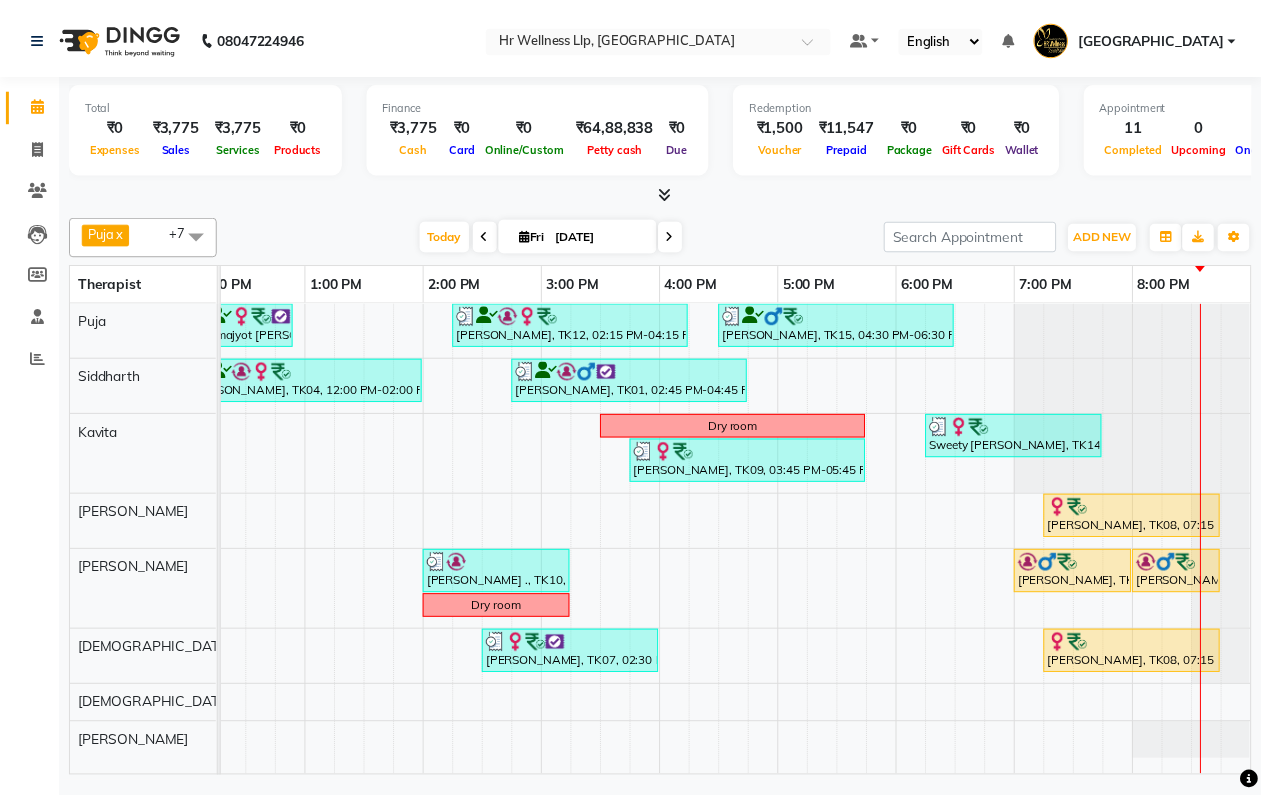 scroll, scrollTop: 0, scrollLeft: 533, axis: horizontal 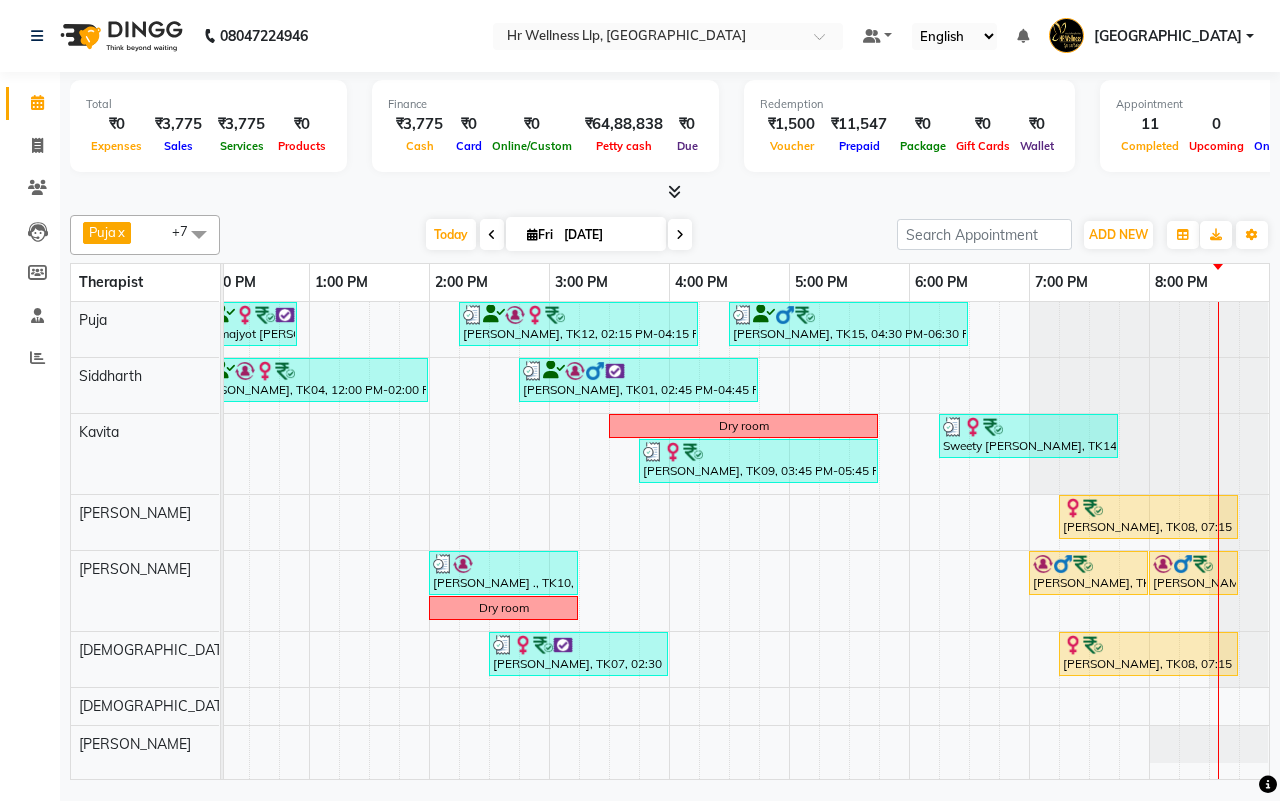 click on "[DATE]  [DATE]" at bounding box center [558, 235] 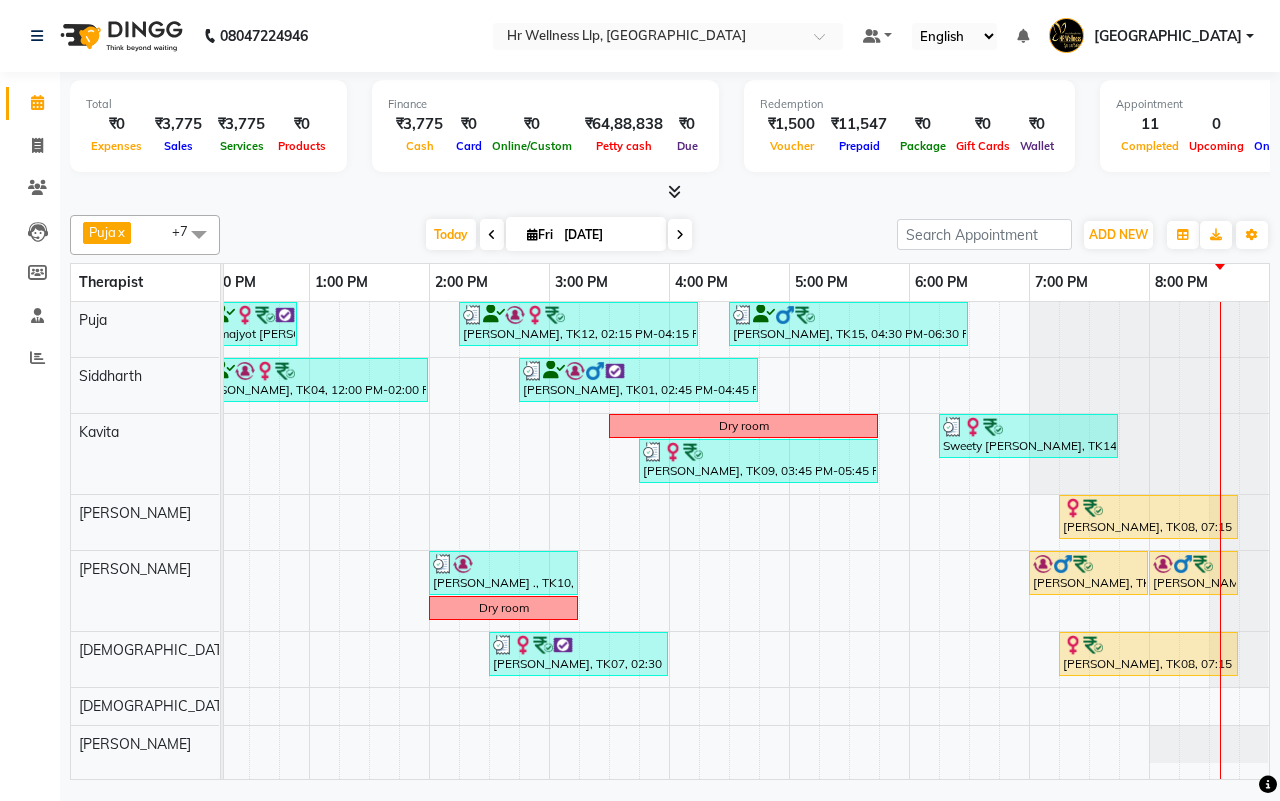 click on "[DATE]  [DATE]" at bounding box center (558, 235) 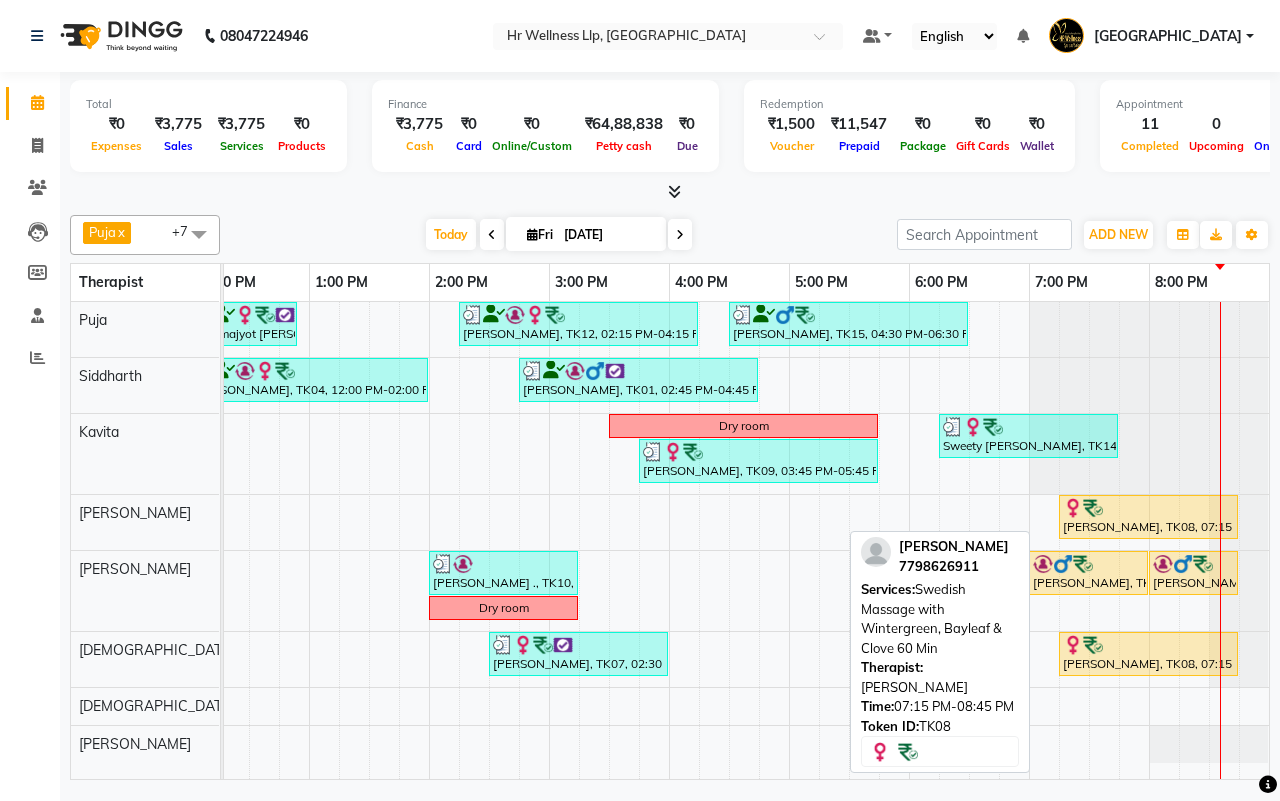 click at bounding box center (1148, 508) 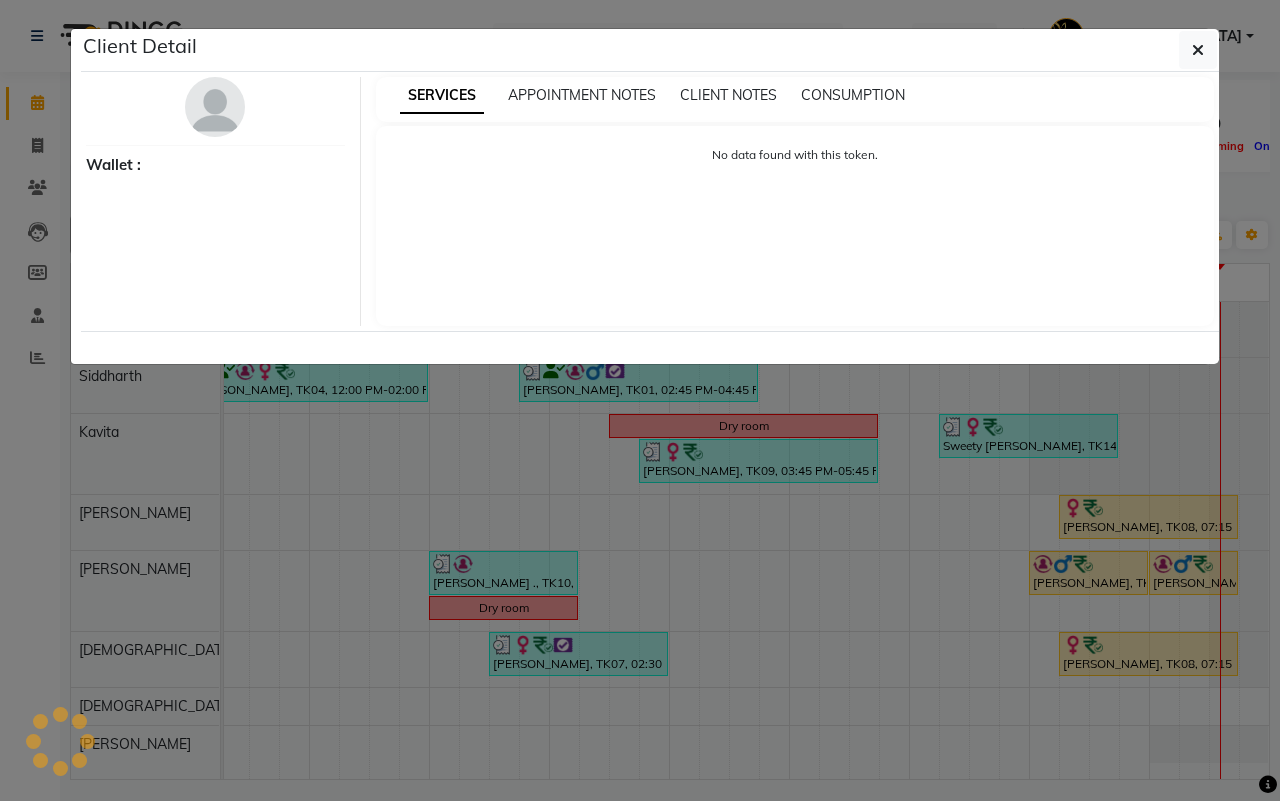 select on "1" 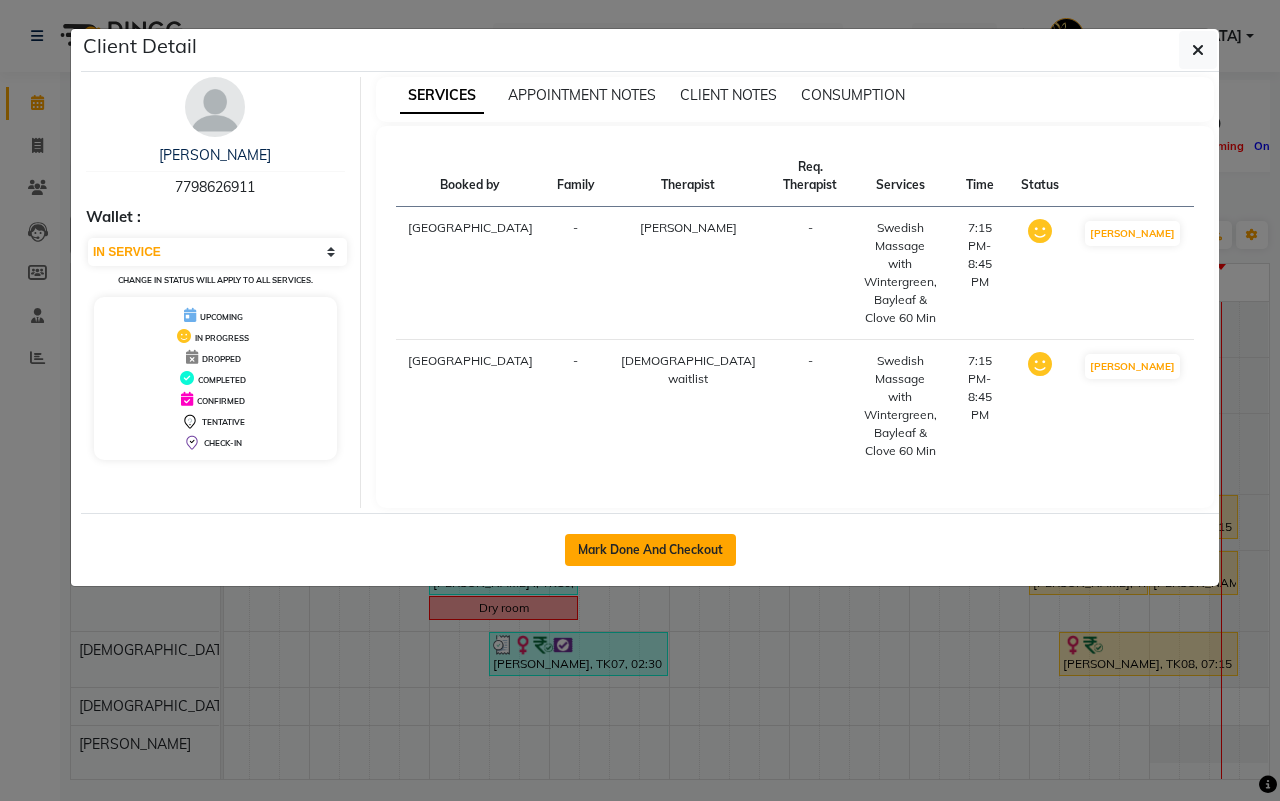 click on "Mark Done And Checkout" 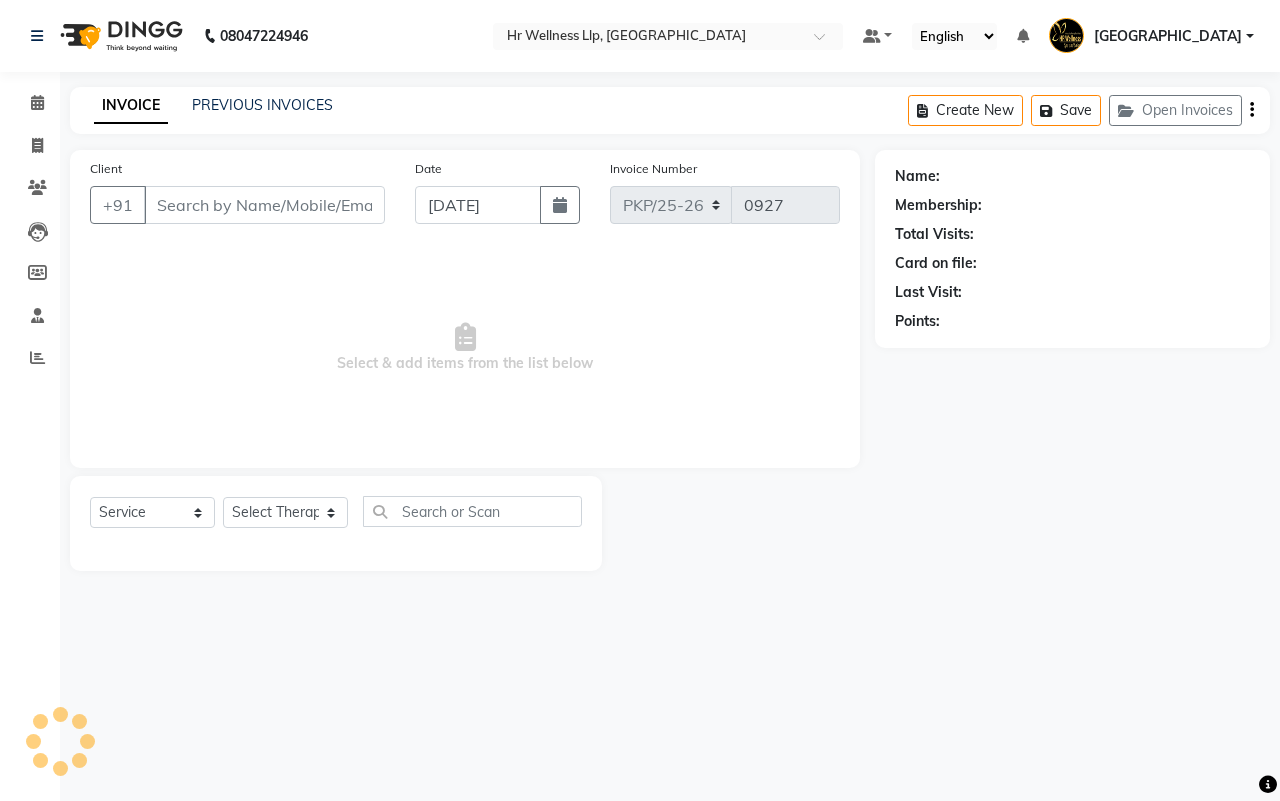 type on "7798626911" 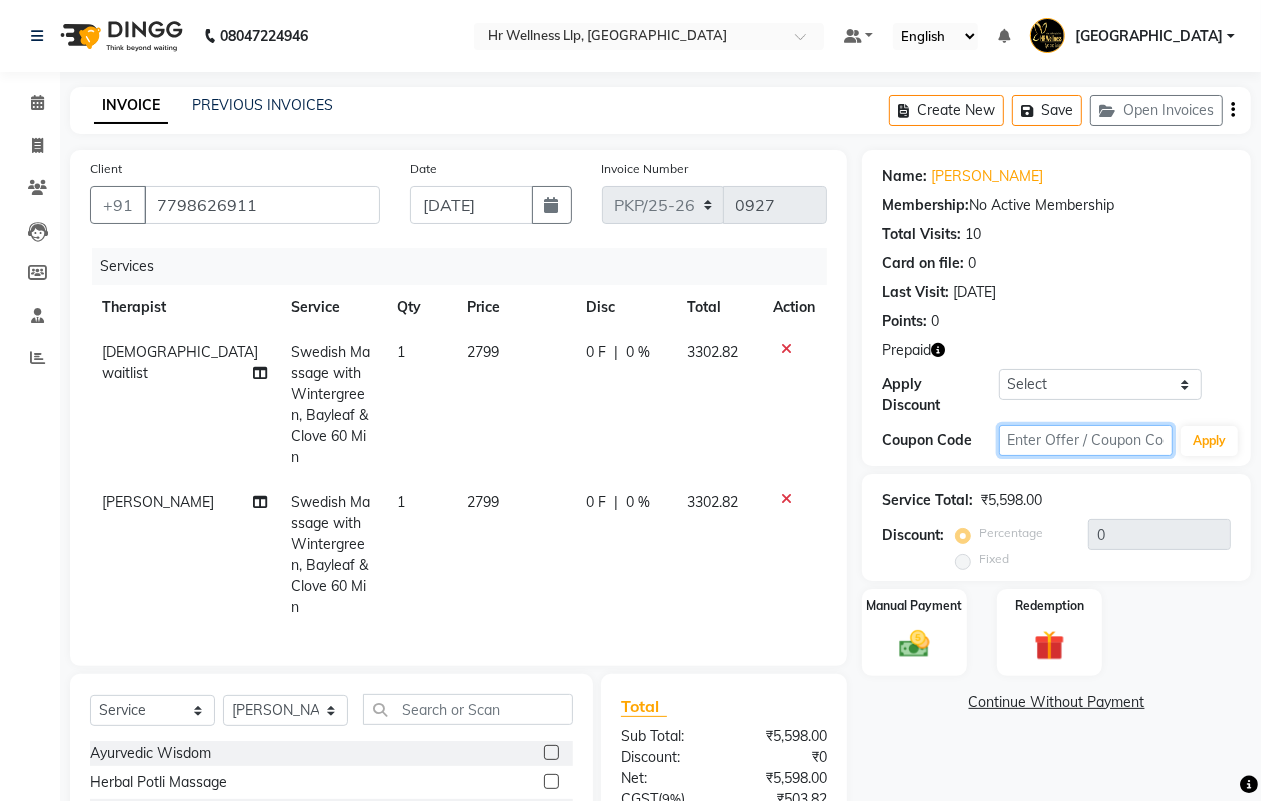 click 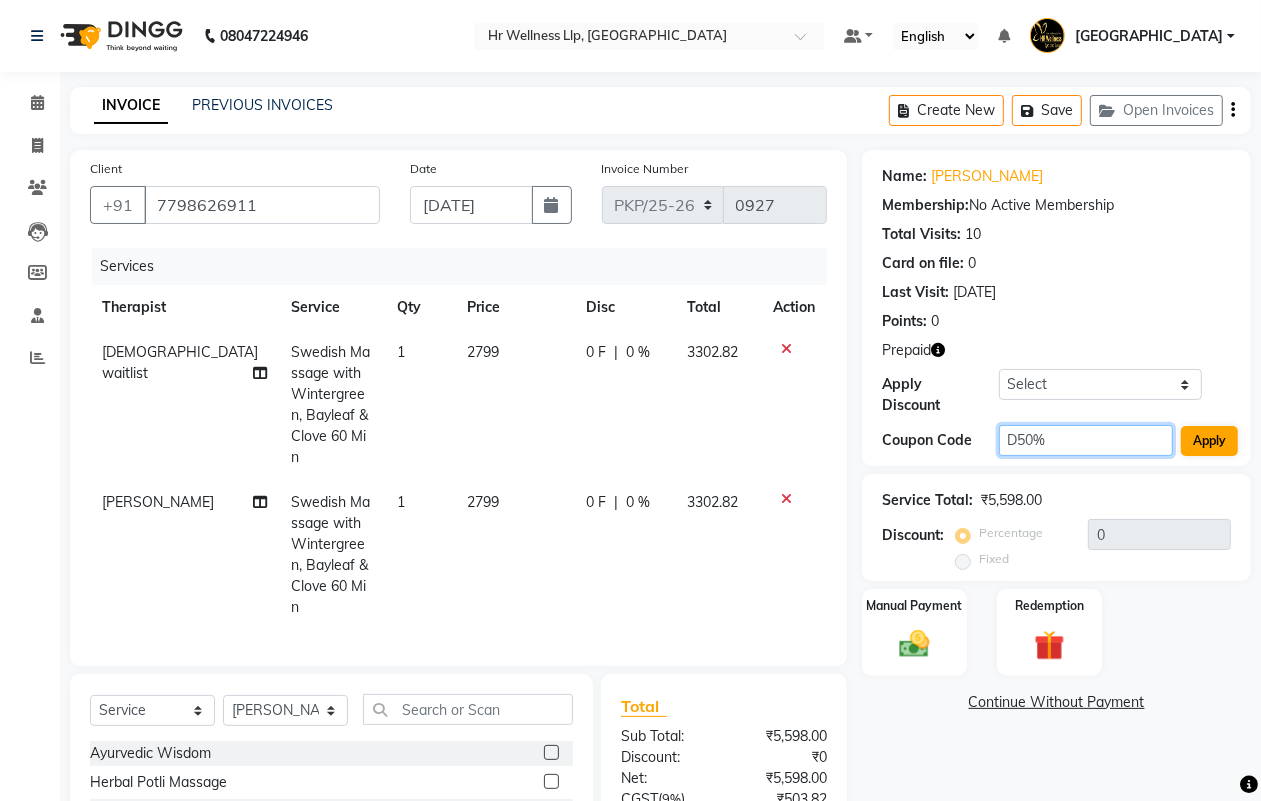 type on "D50%" 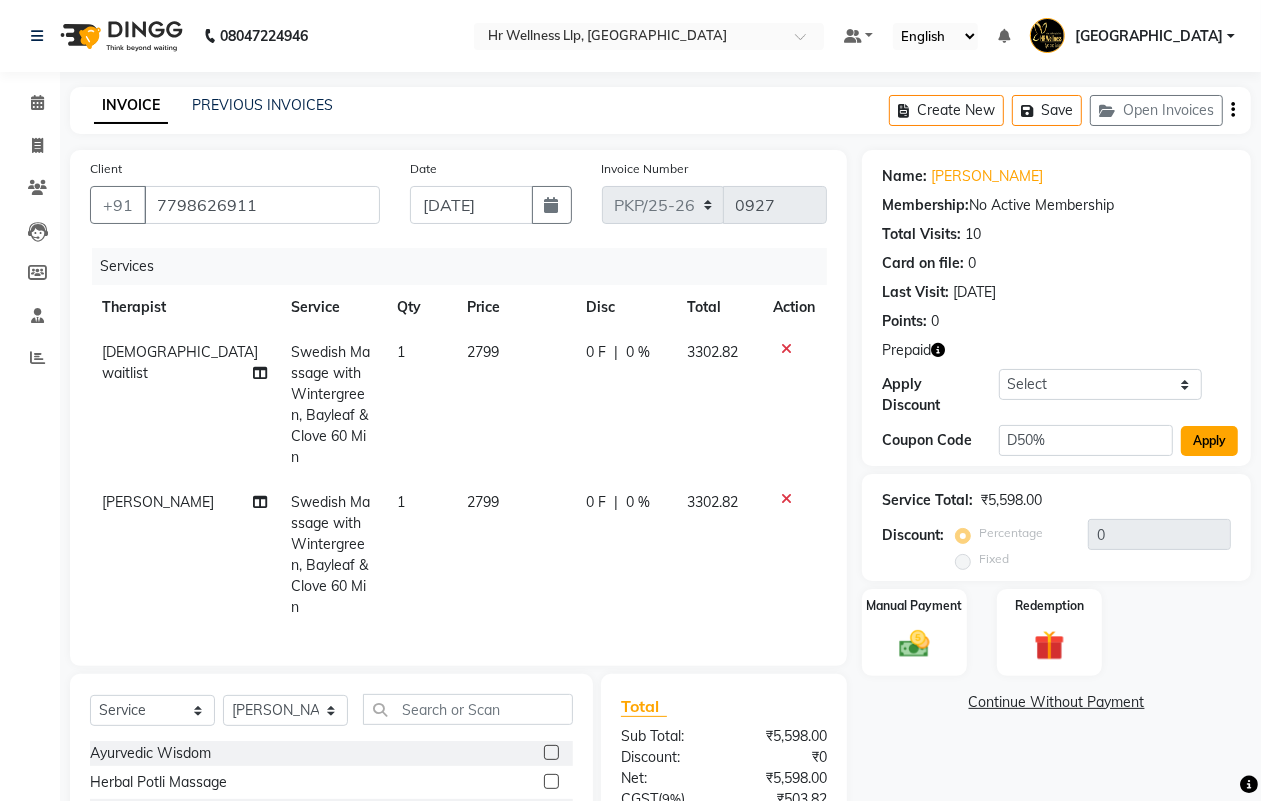 click on "Apply" 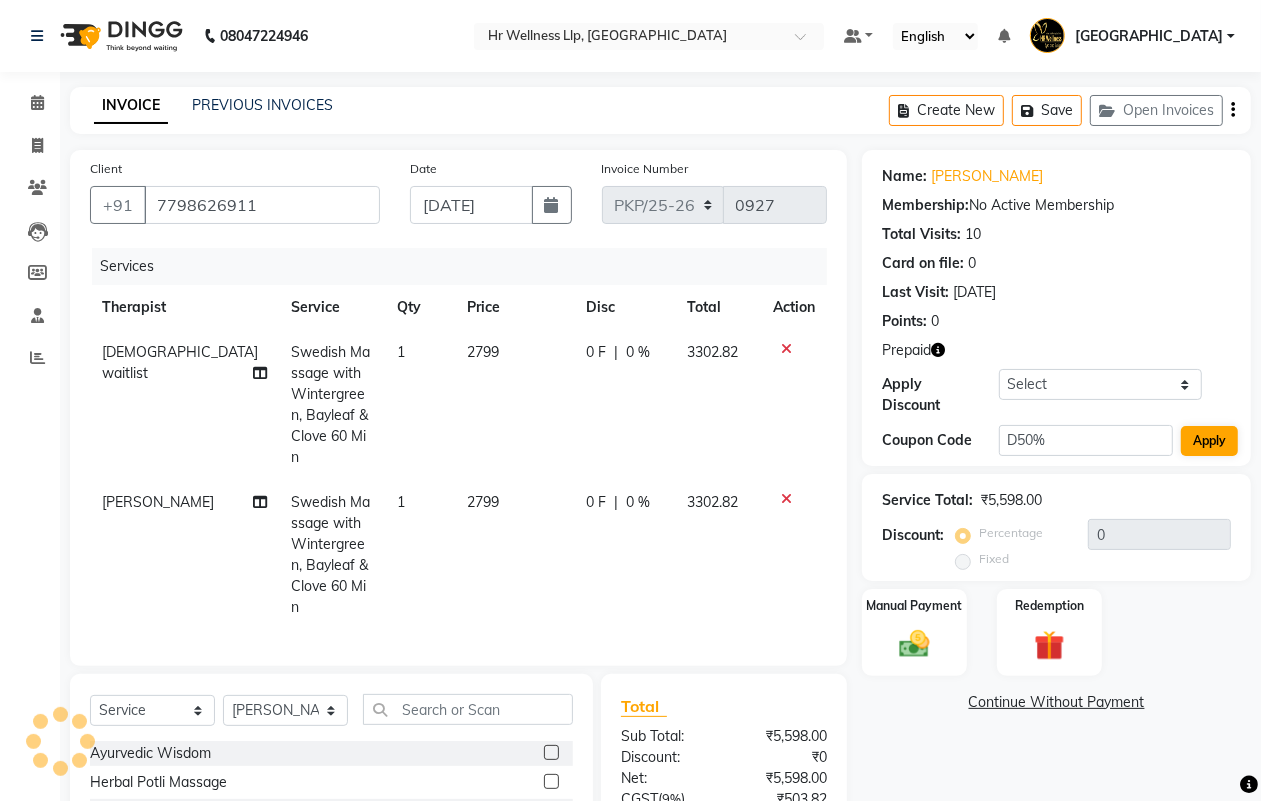 type on "50" 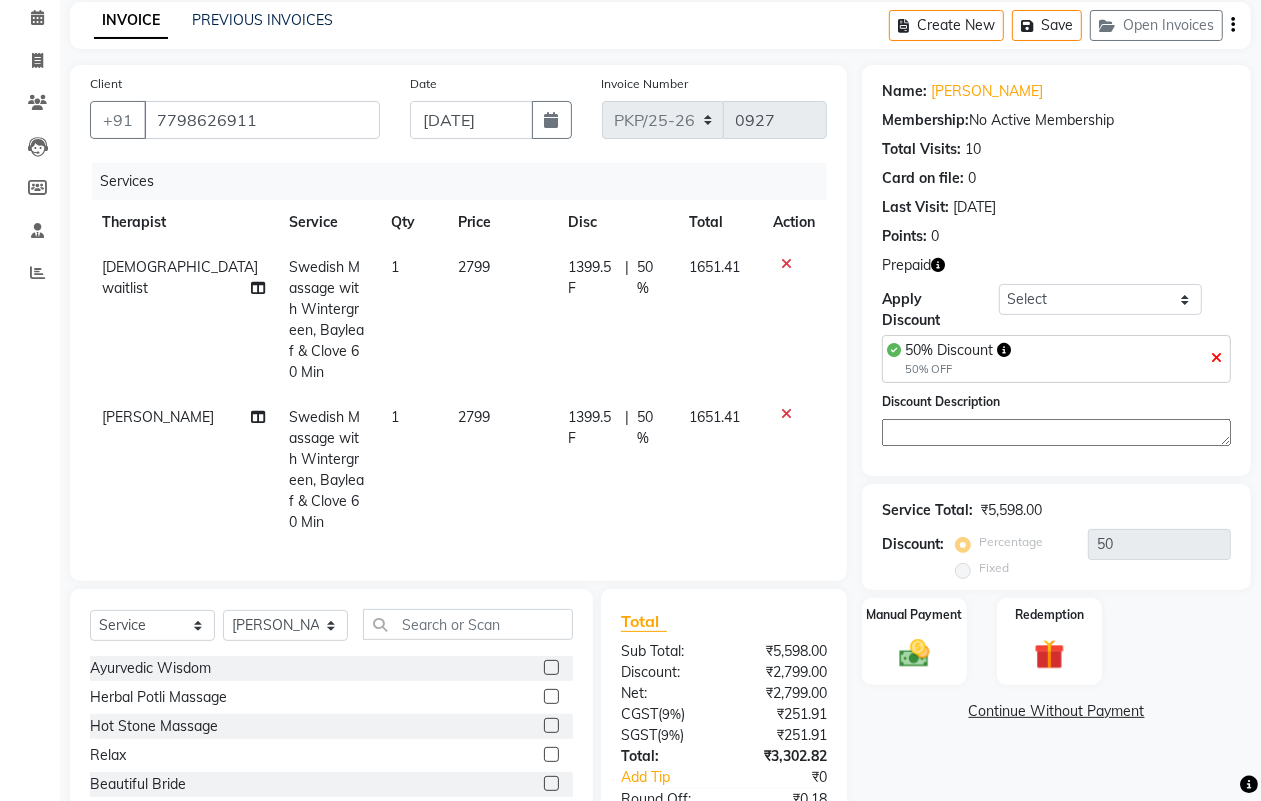scroll, scrollTop: 193, scrollLeft: 0, axis: vertical 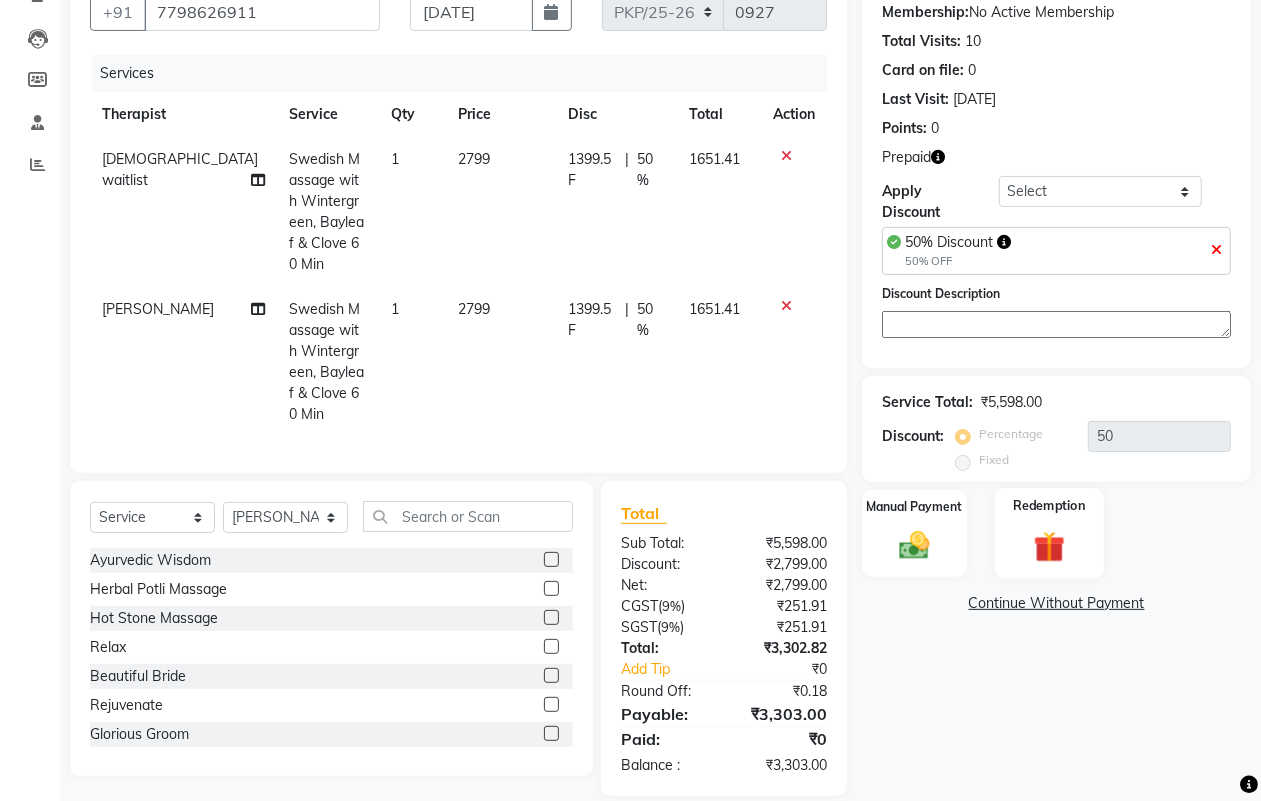 click 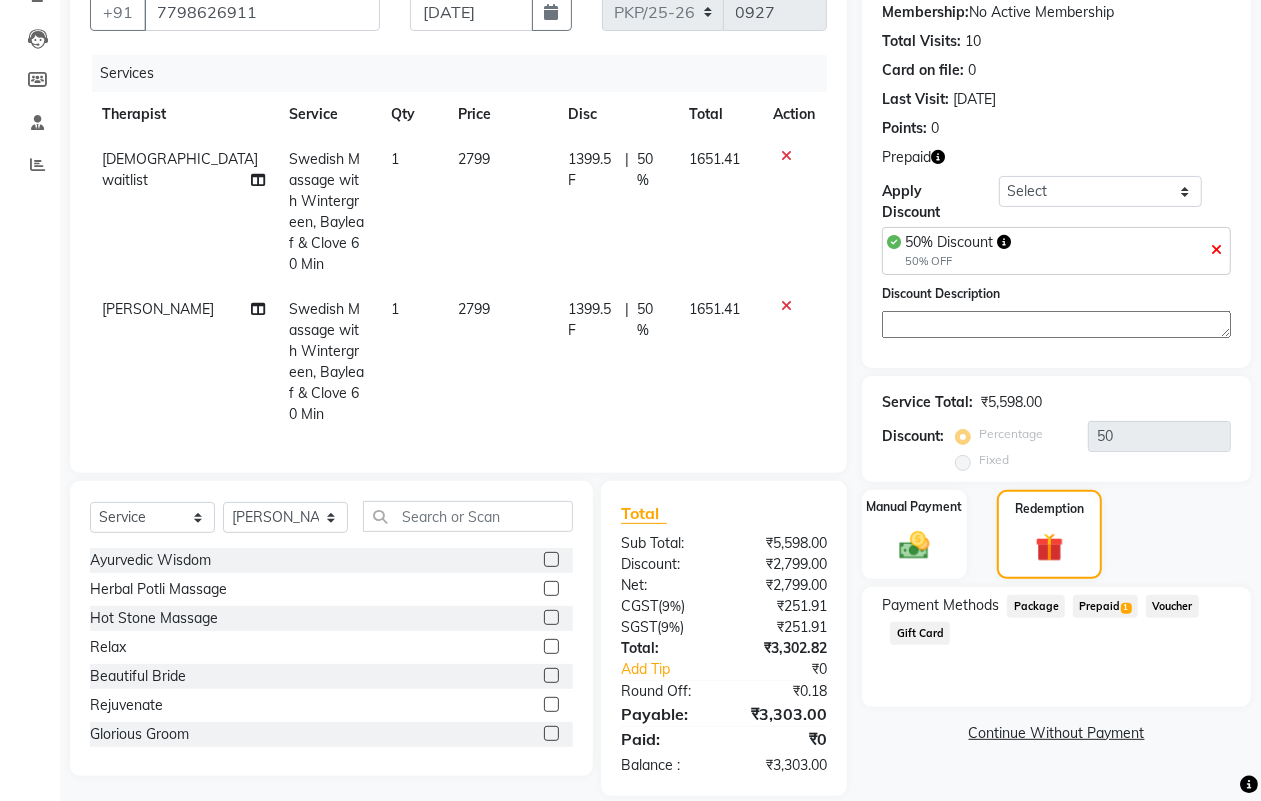 click on "Prepaid  1" 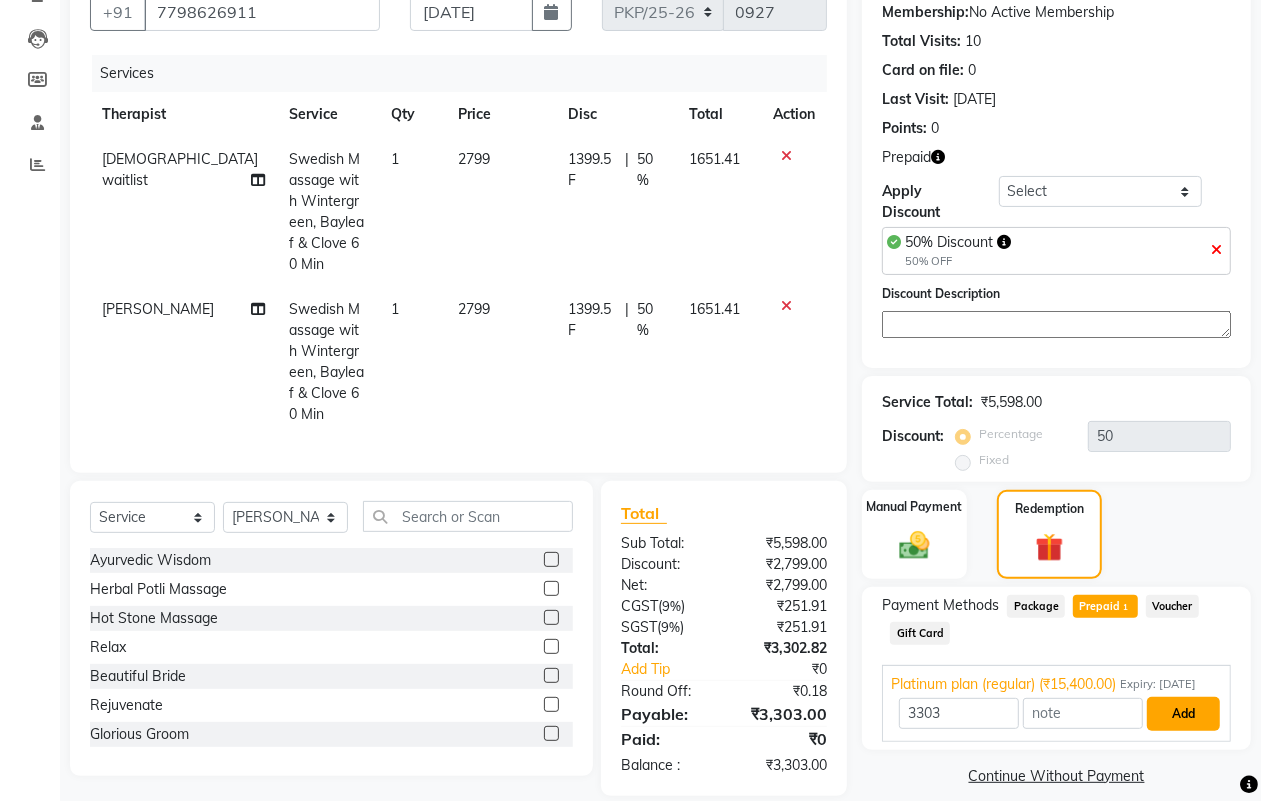 click on "Add" at bounding box center [1183, 714] 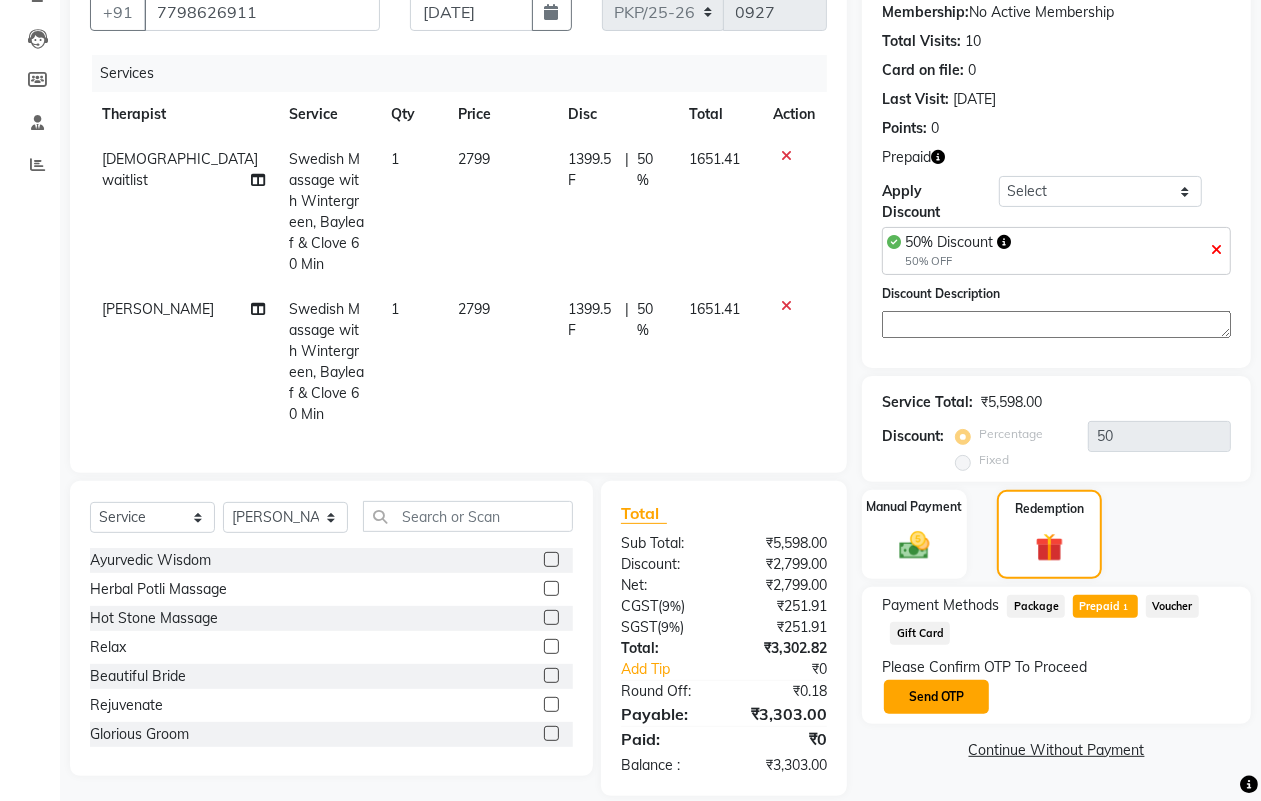 click on "Send OTP" 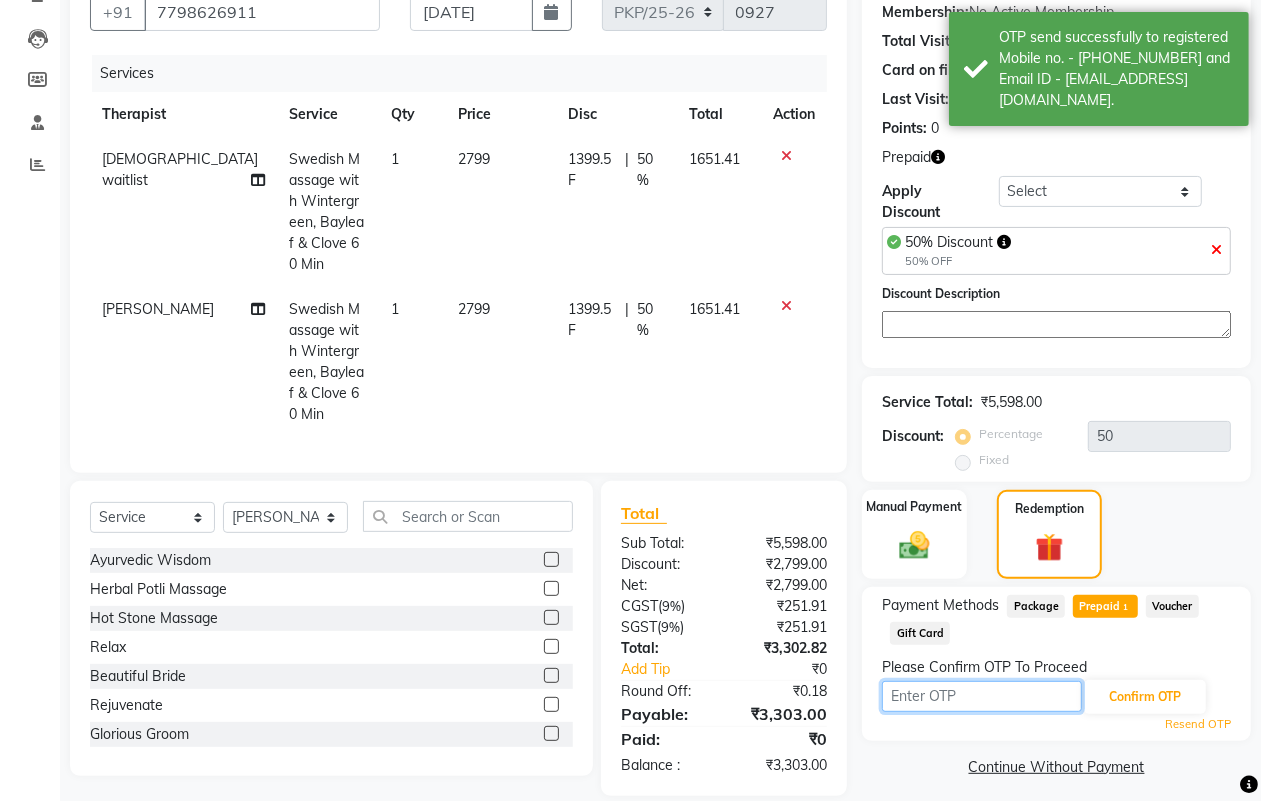 click at bounding box center (982, 696) 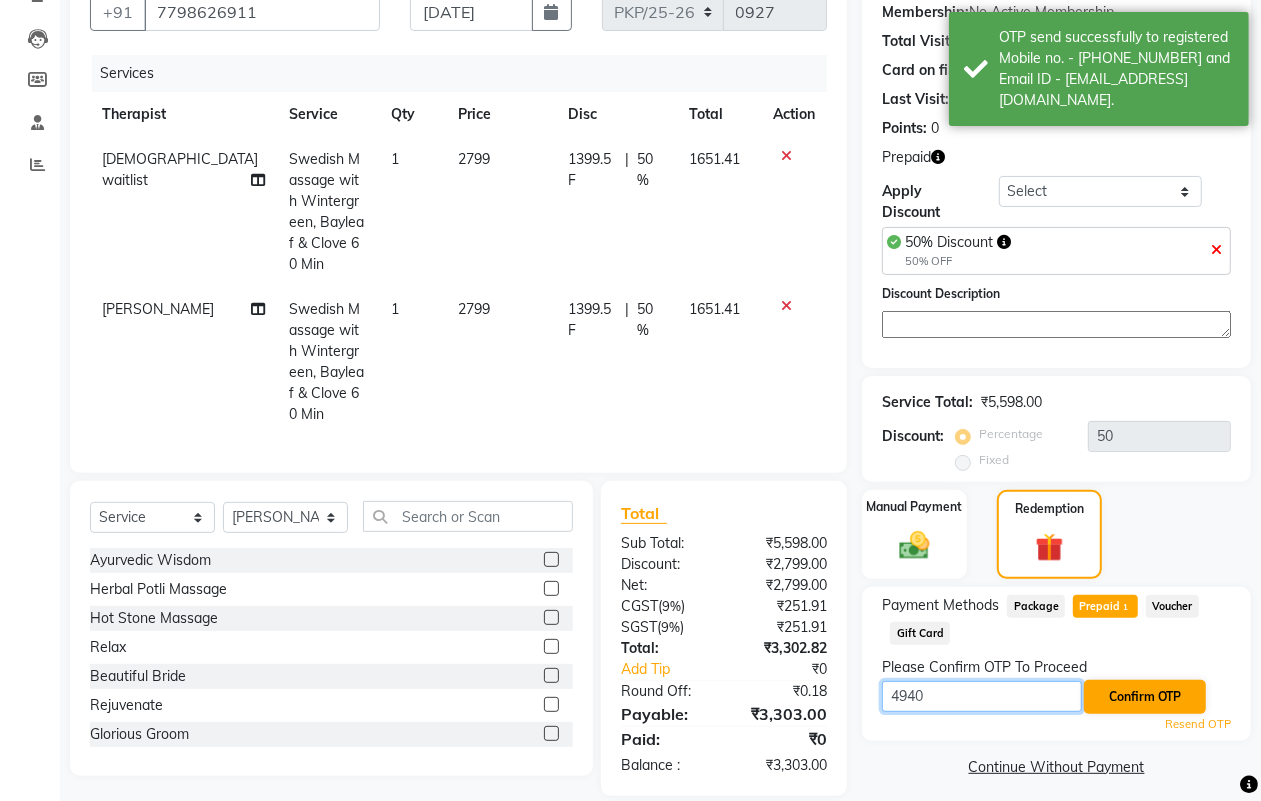 type on "4940" 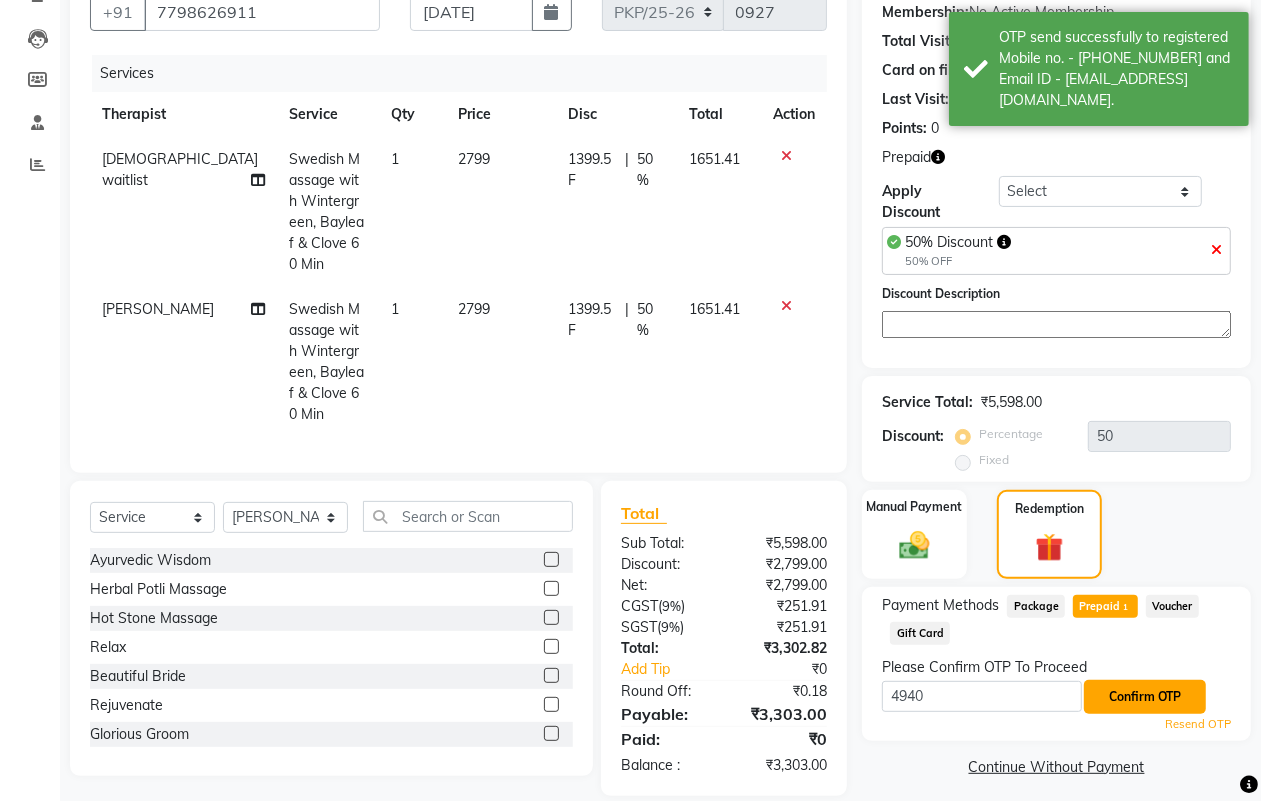 click on "Confirm OTP" 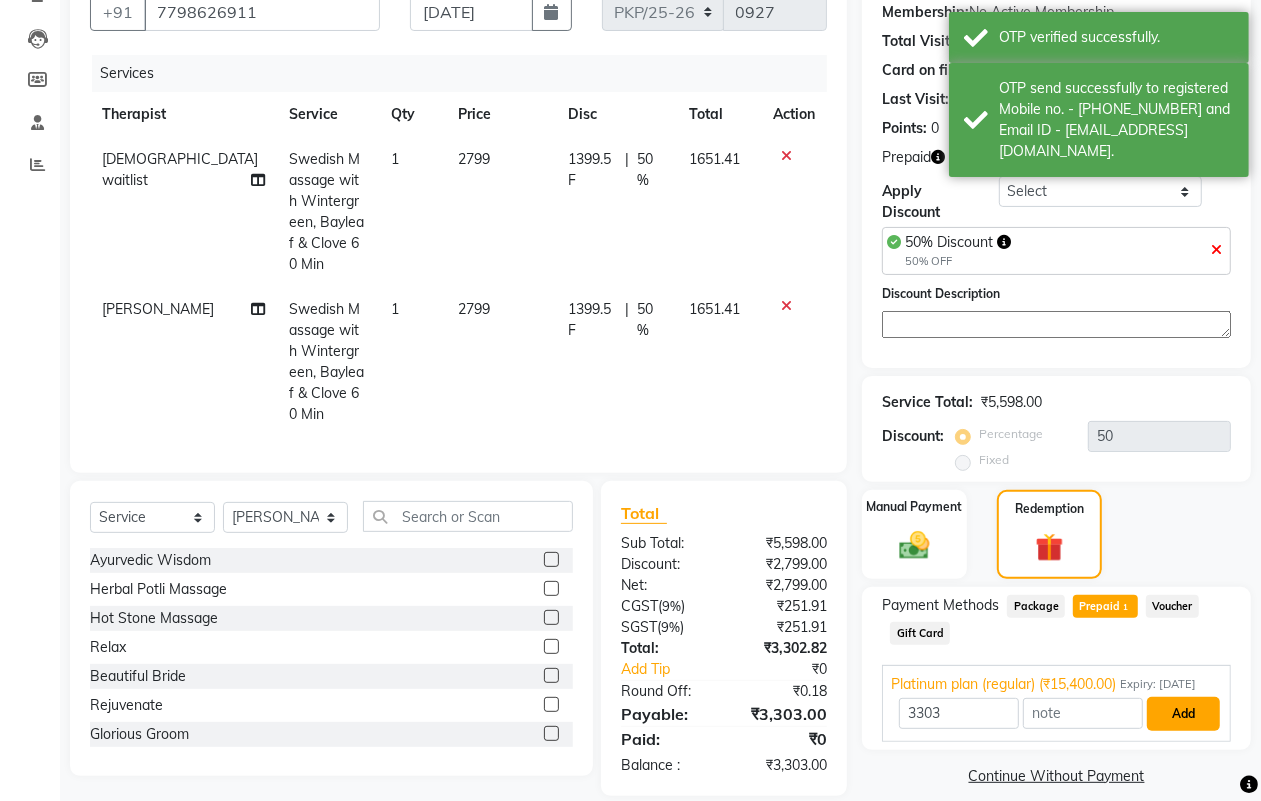 click on "Add" at bounding box center (1183, 714) 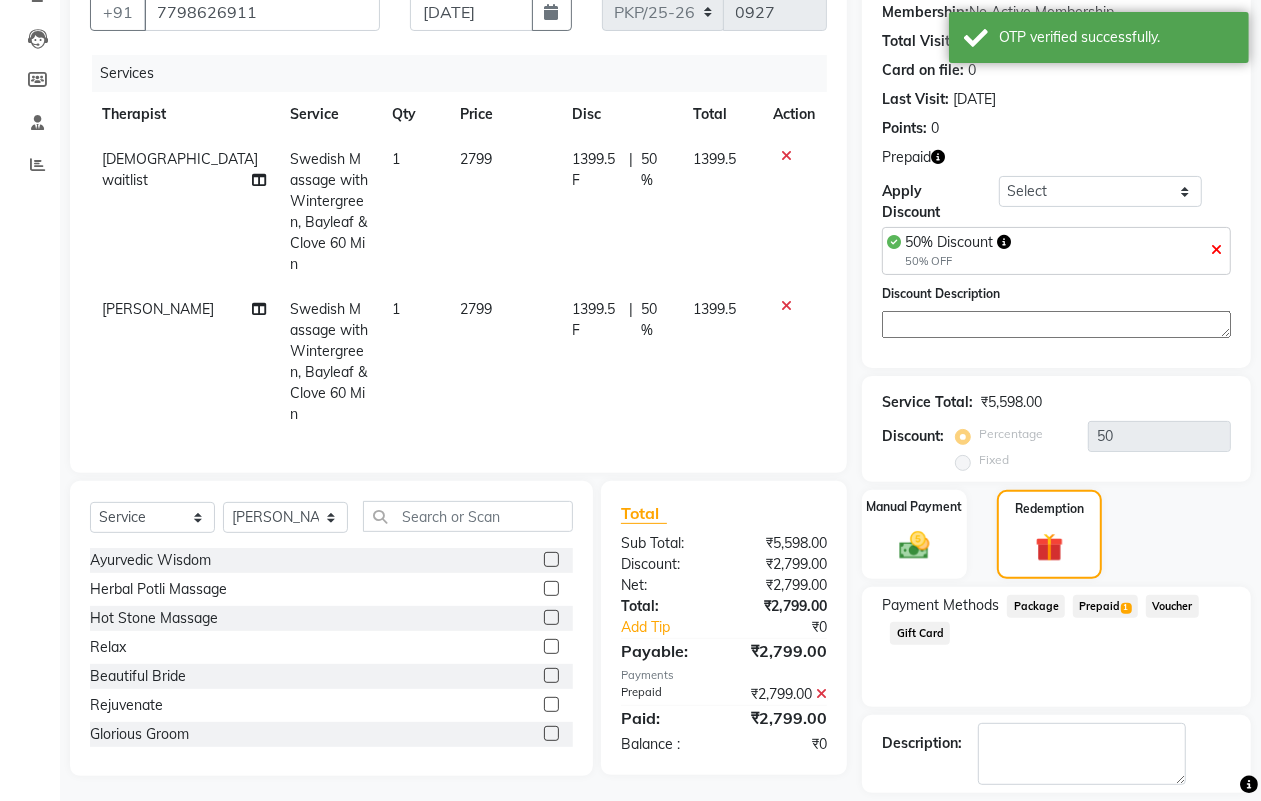 scroll, scrollTop: 283, scrollLeft: 0, axis: vertical 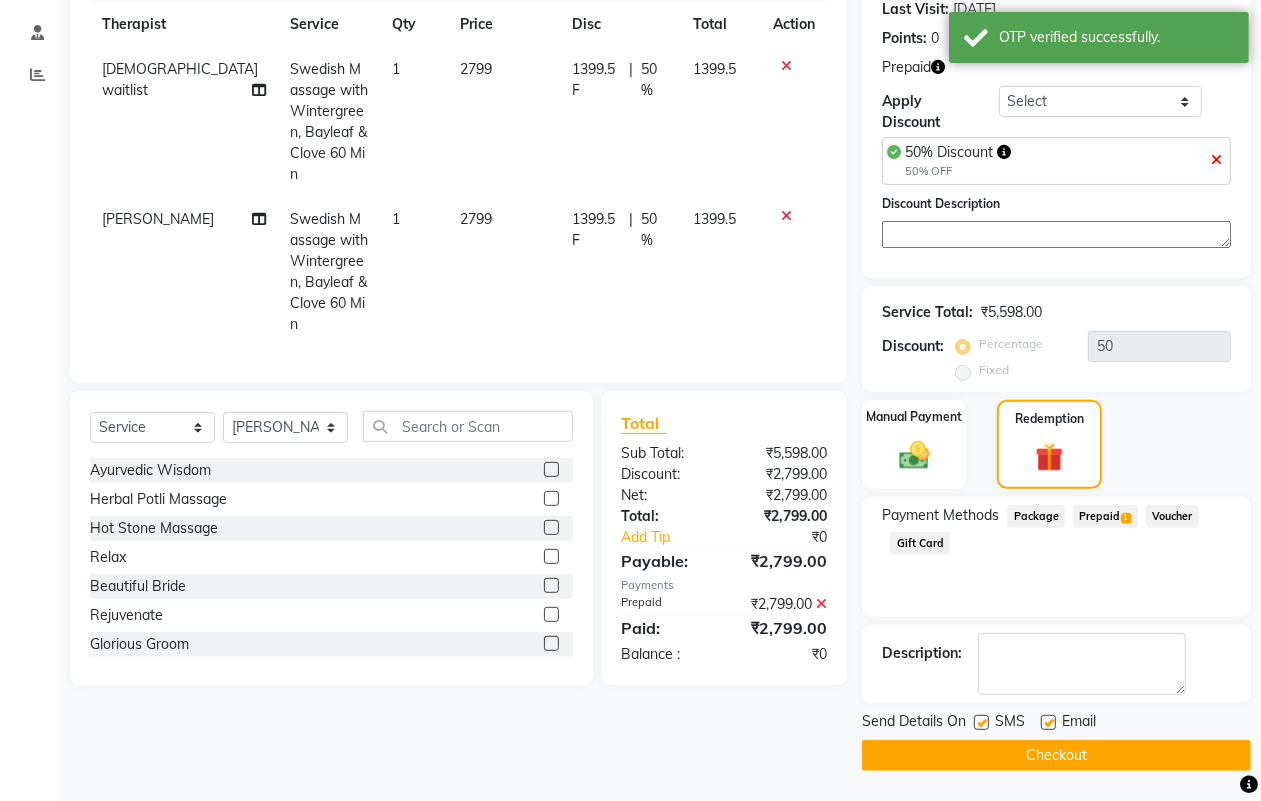 click on "Checkout" 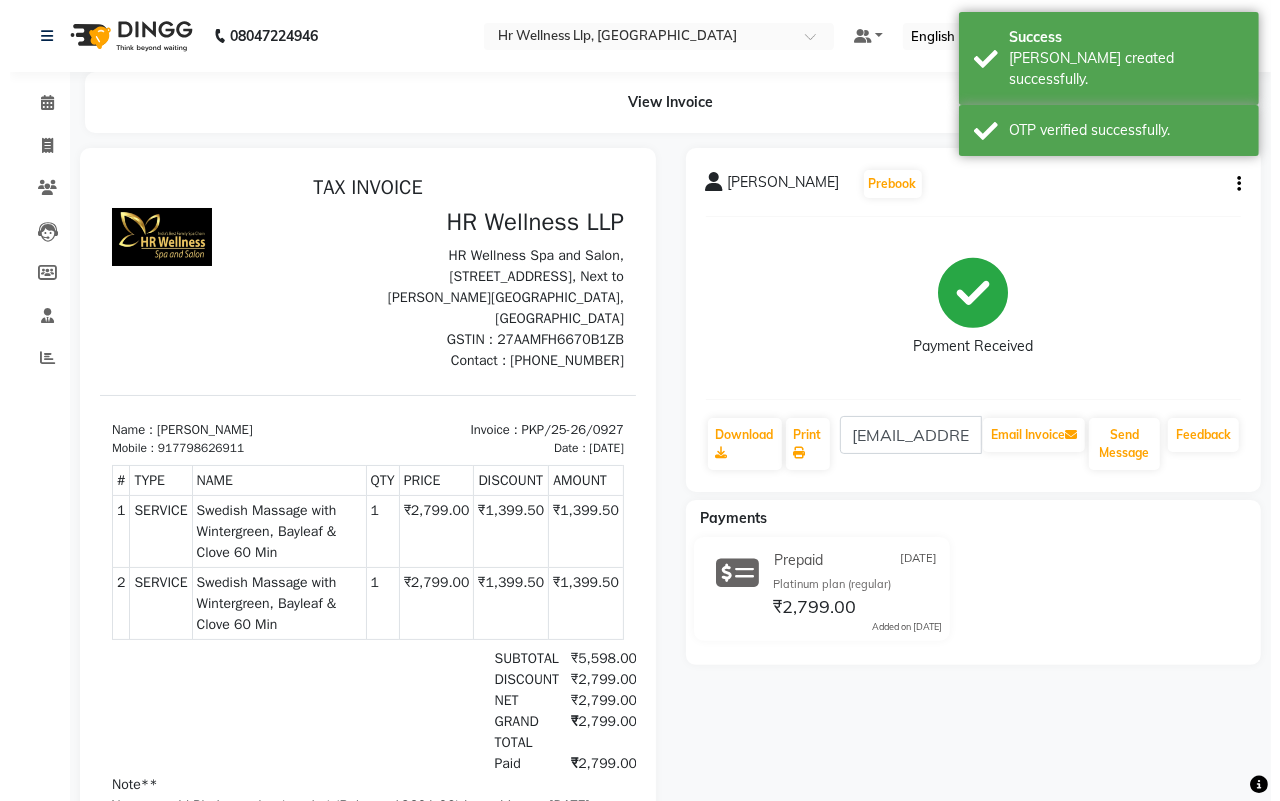 scroll, scrollTop: 0, scrollLeft: 0, axis: both 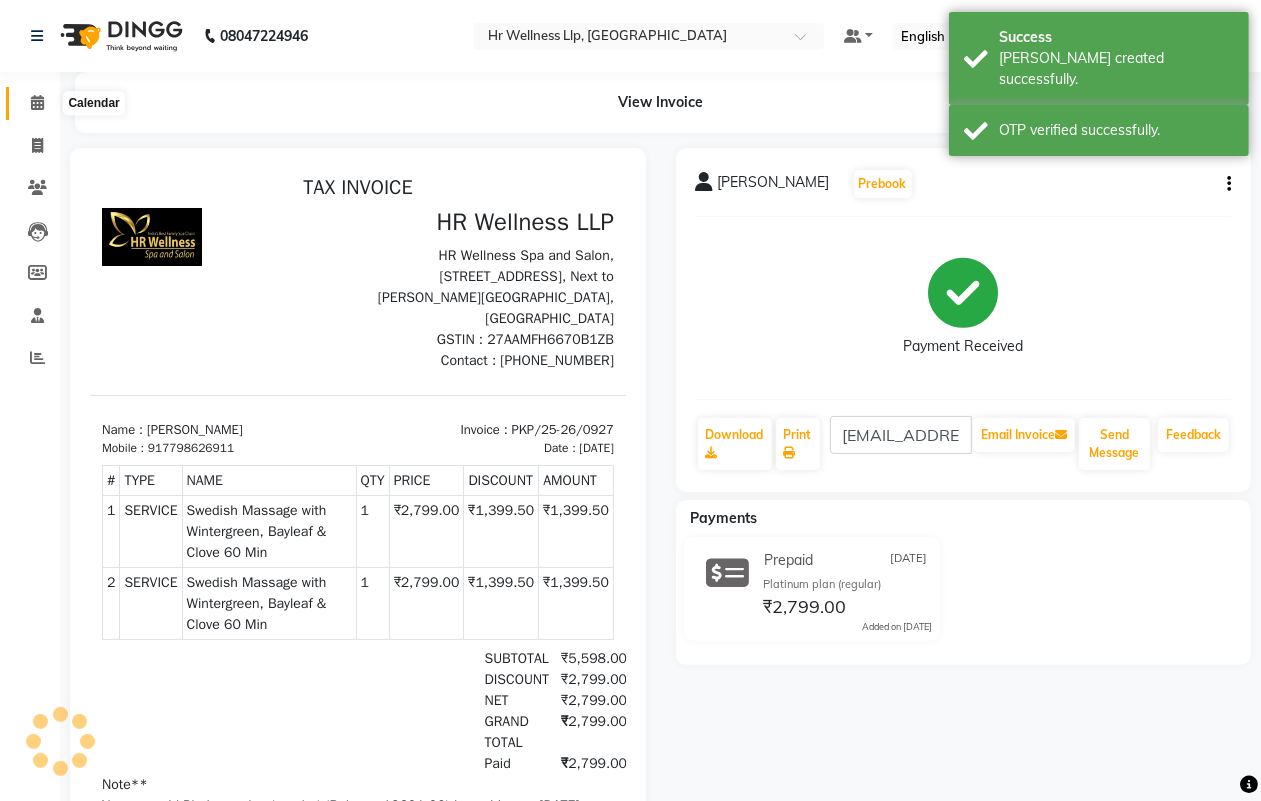 click 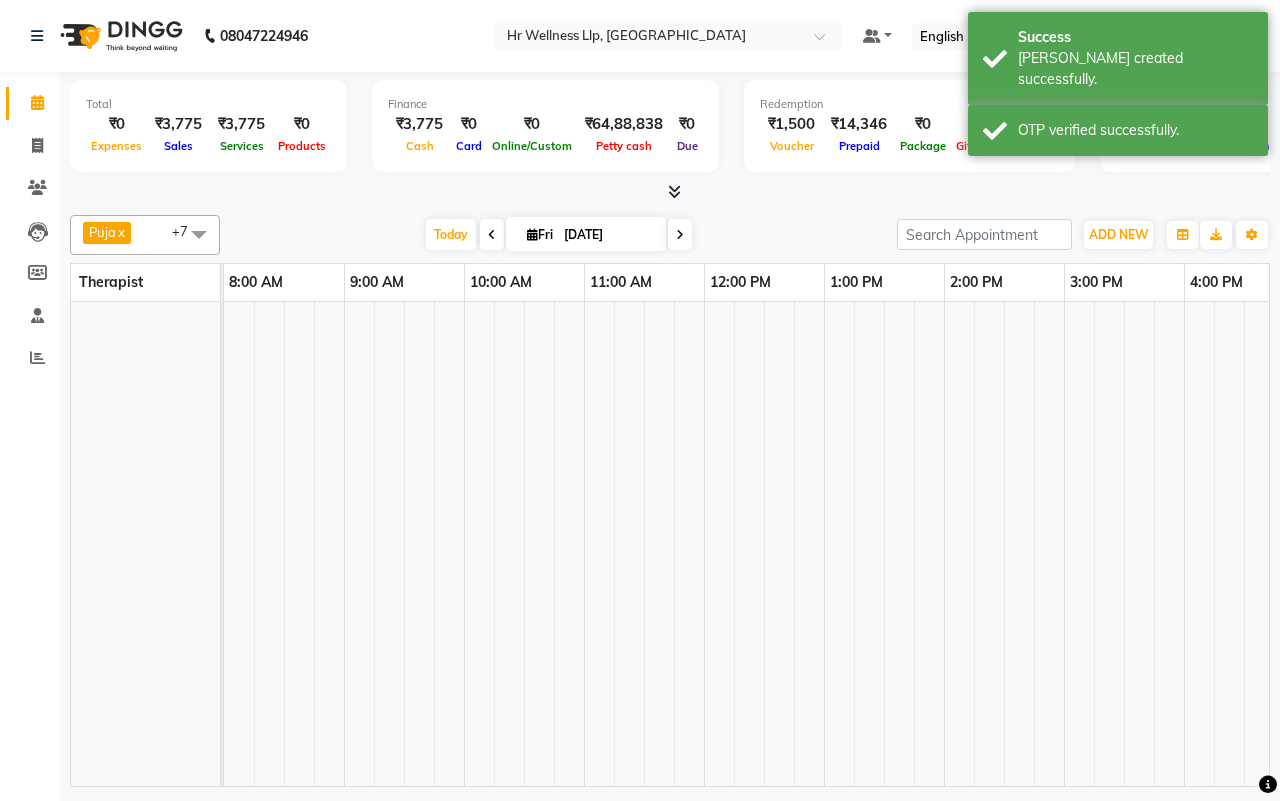 scroll, scrollTop: 0, scrollLeft: 0, axis: both 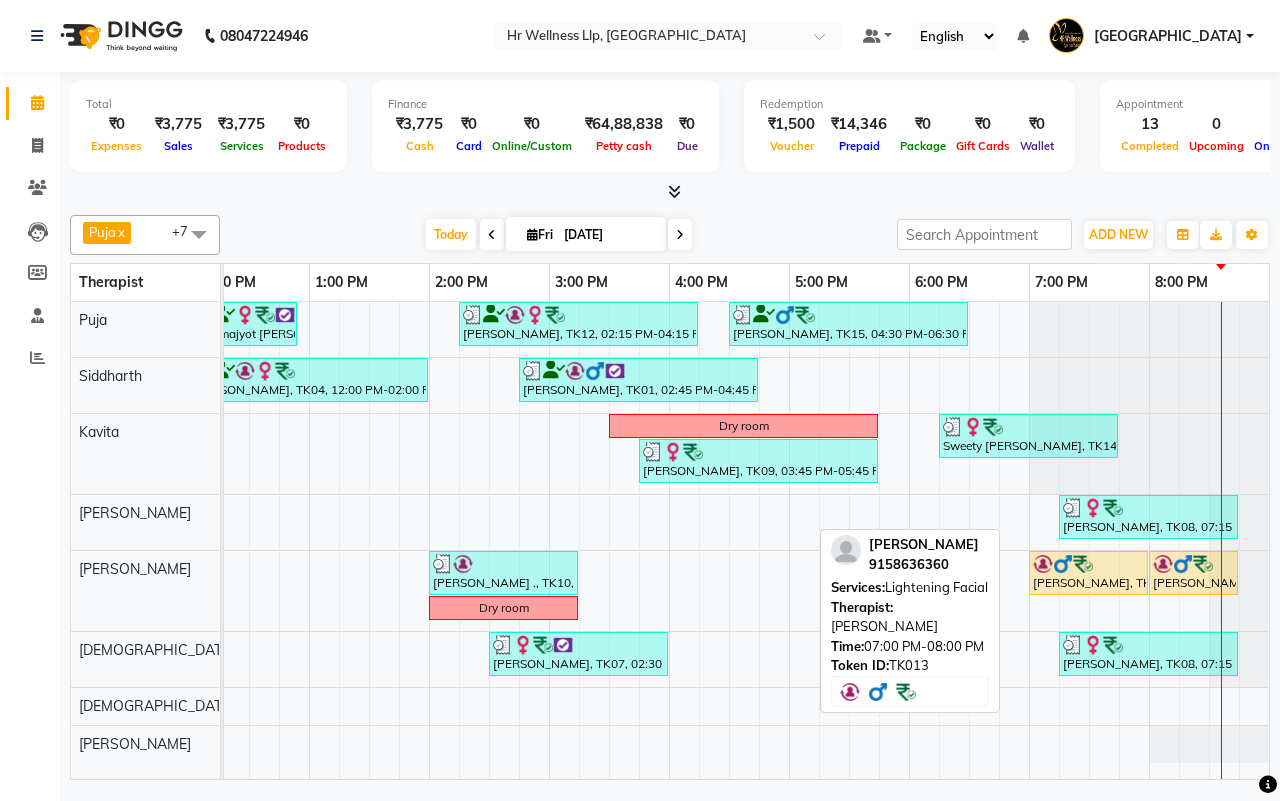 click at bounding box center (1088, 564) 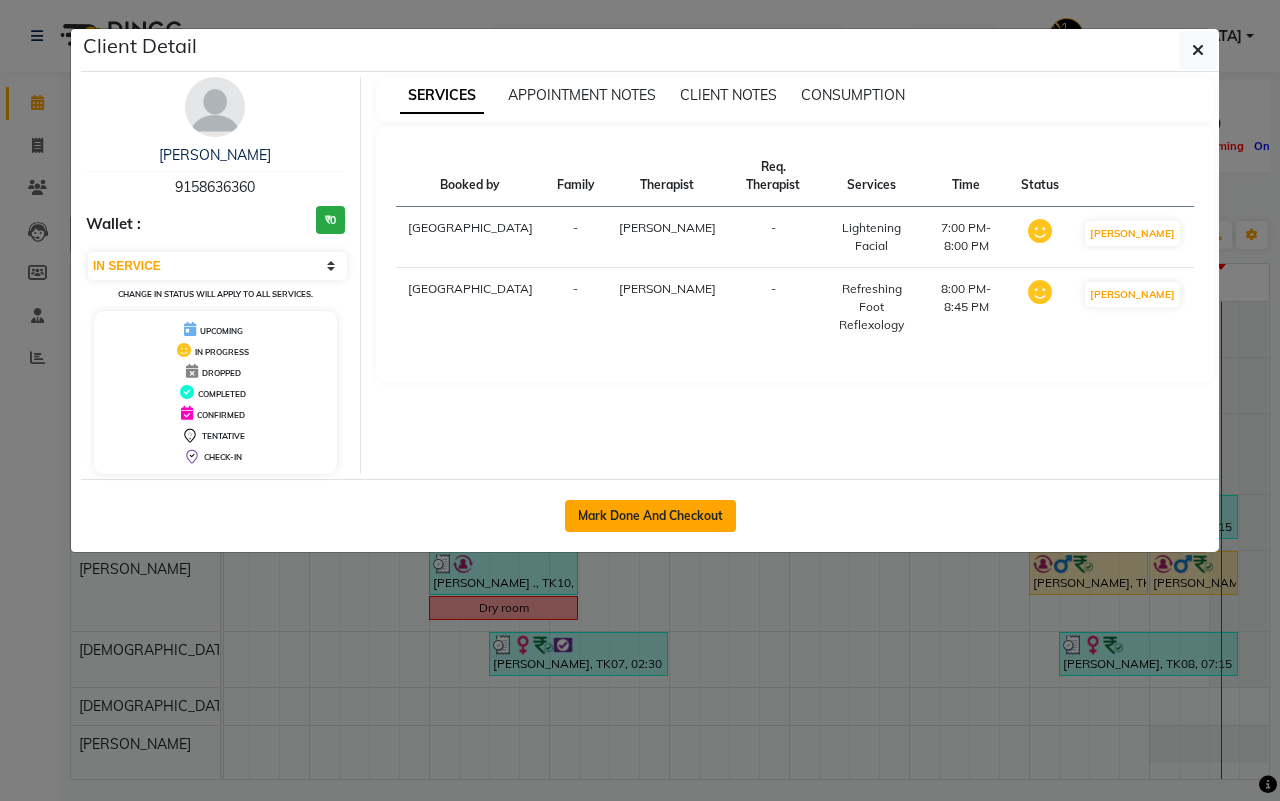 click on "Mark Done And Checkout" 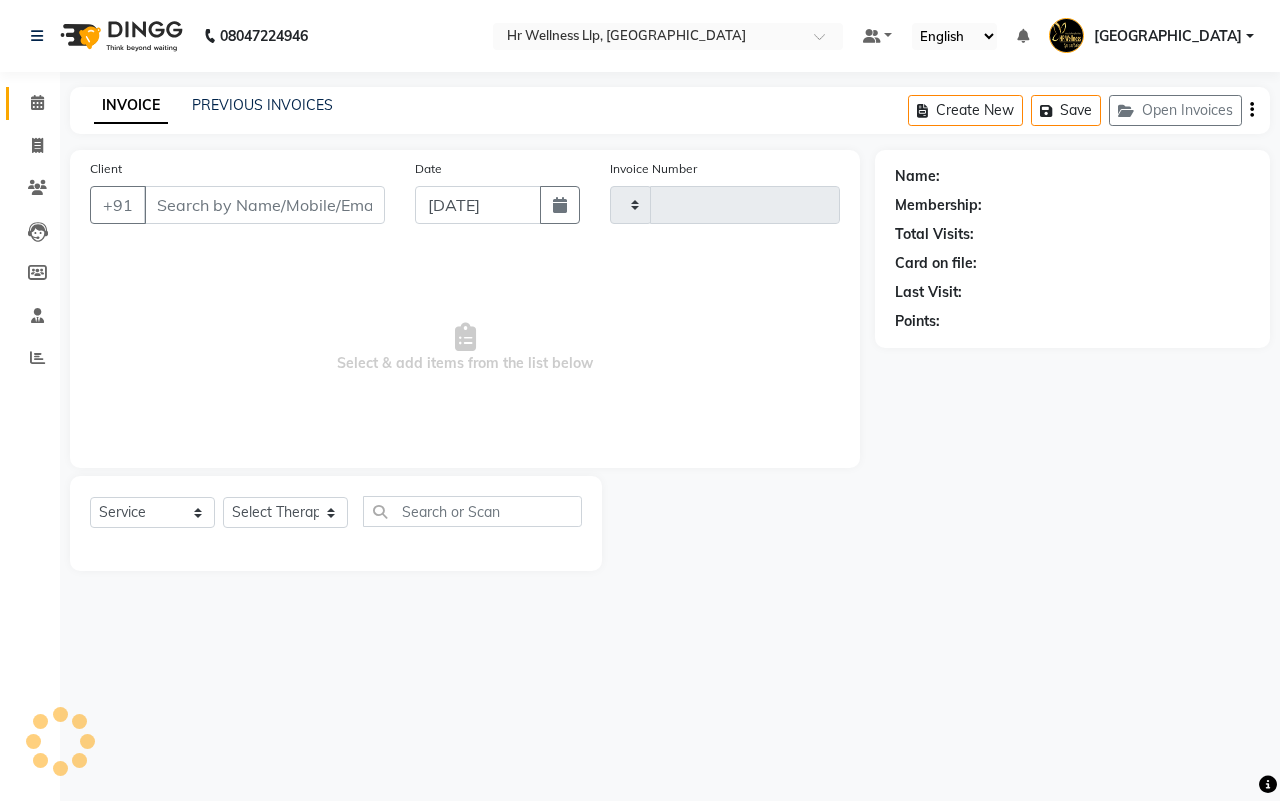 type on "0928" 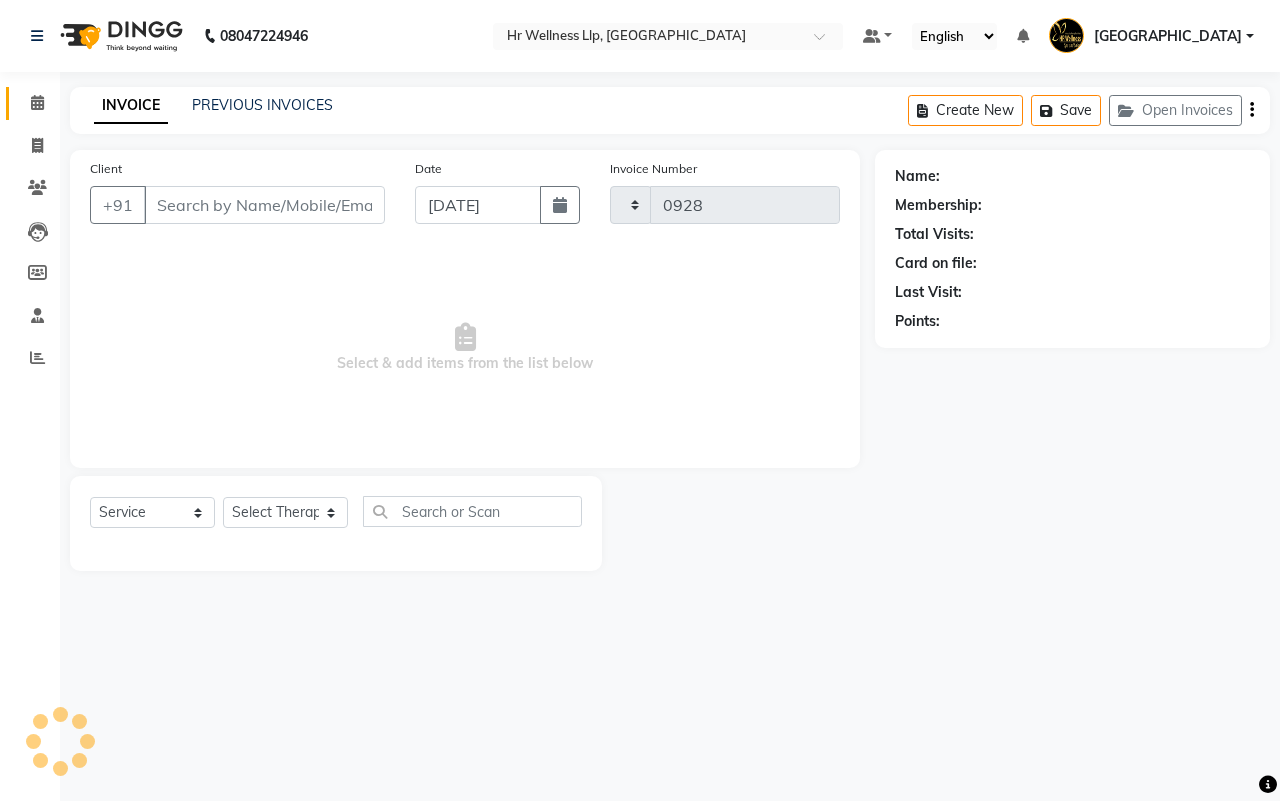 select on "4295" 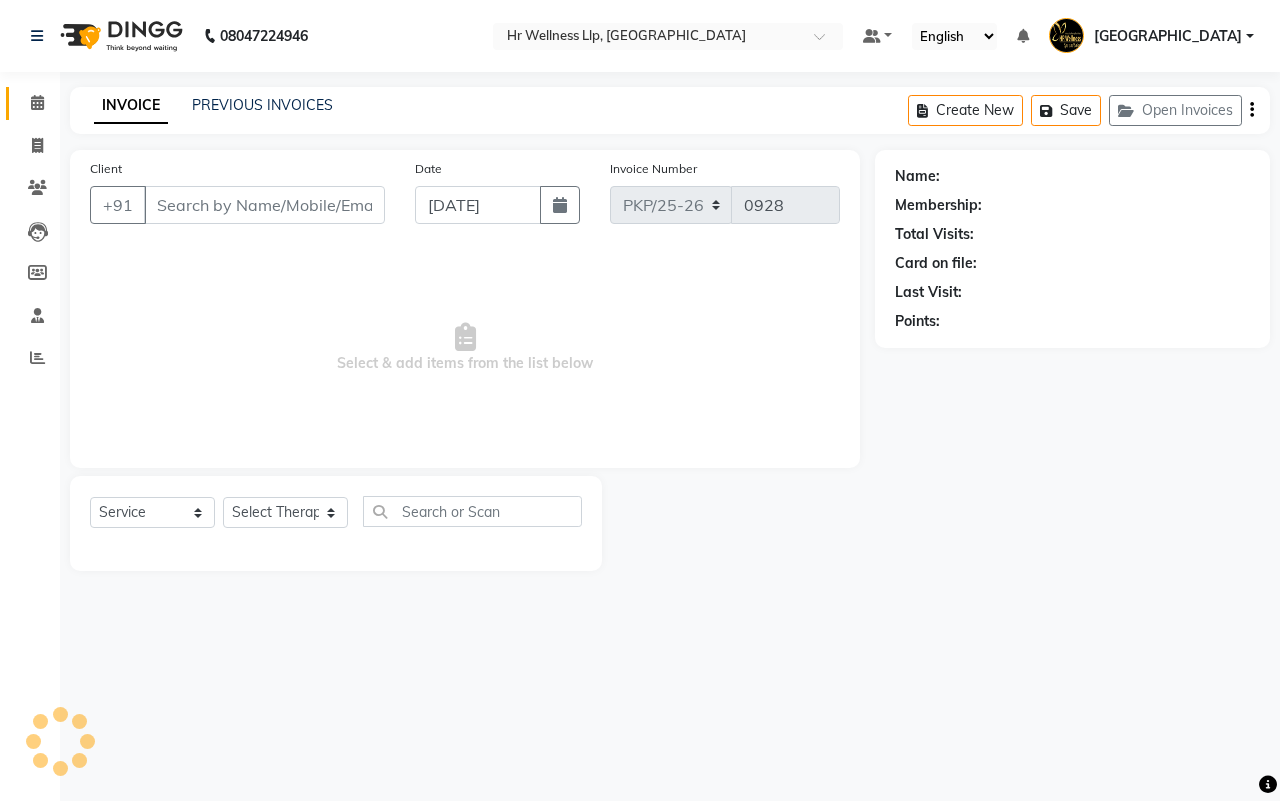 type on "9158636360" 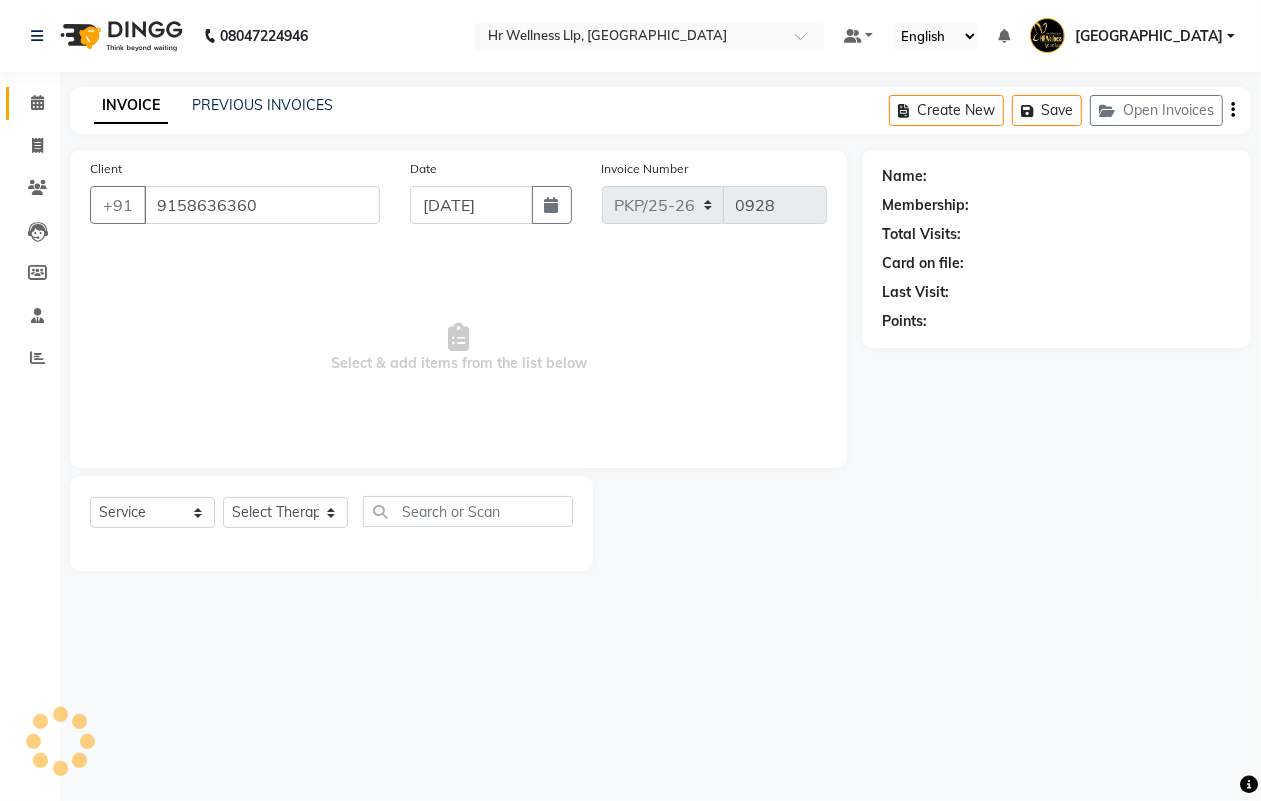 select on "85703" 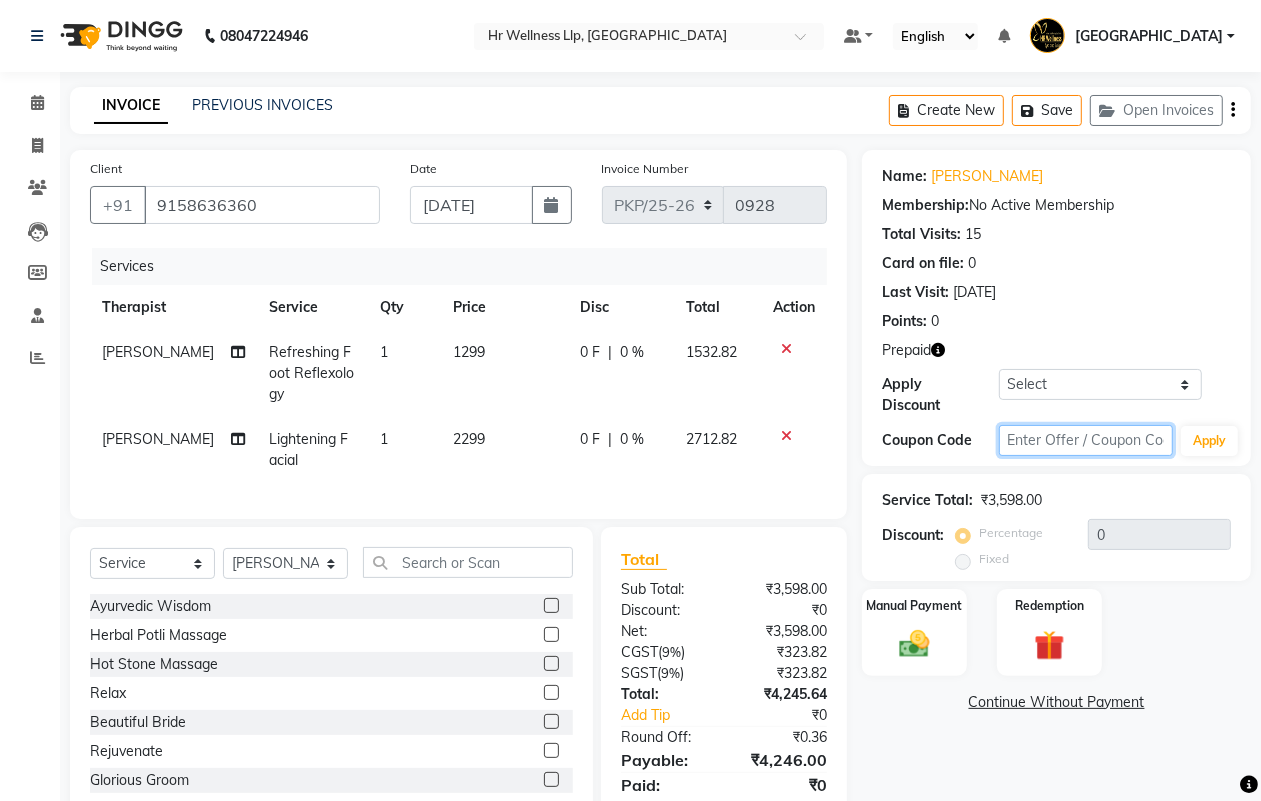 click 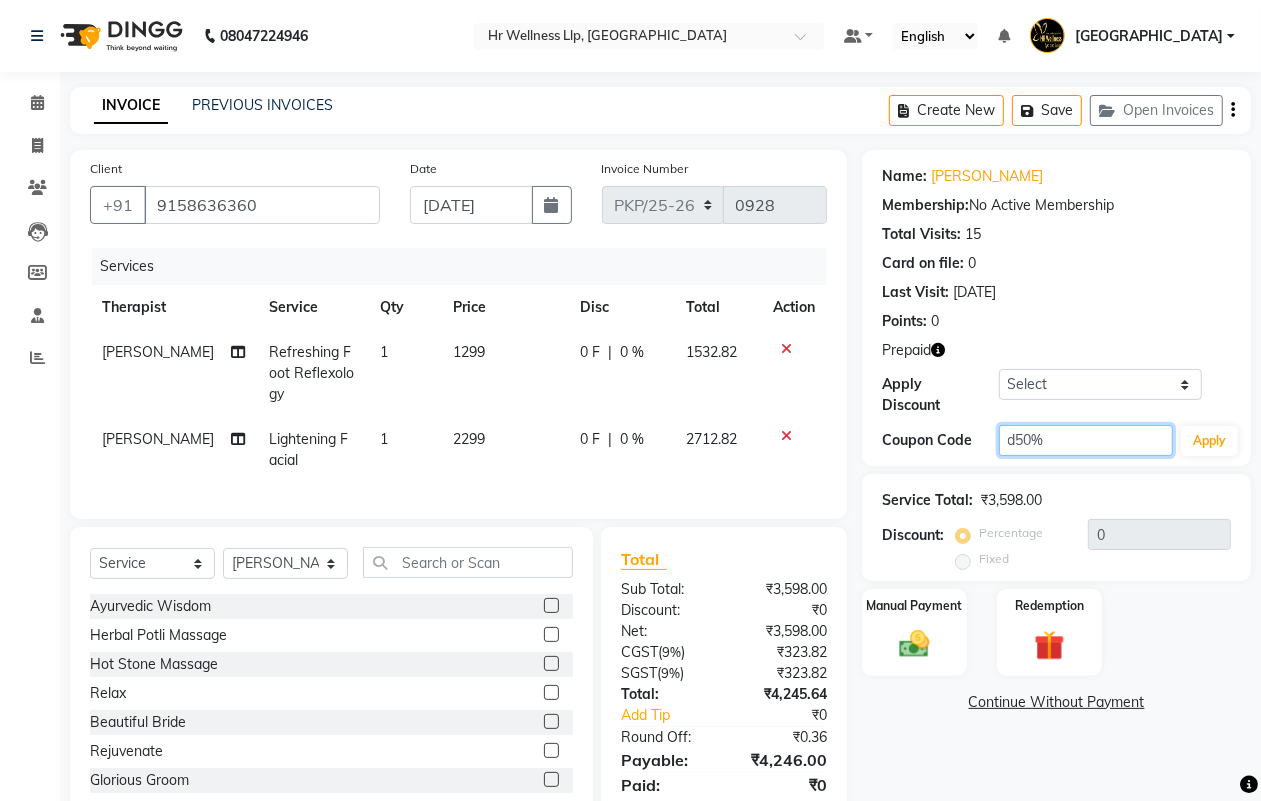 click on "d50%" 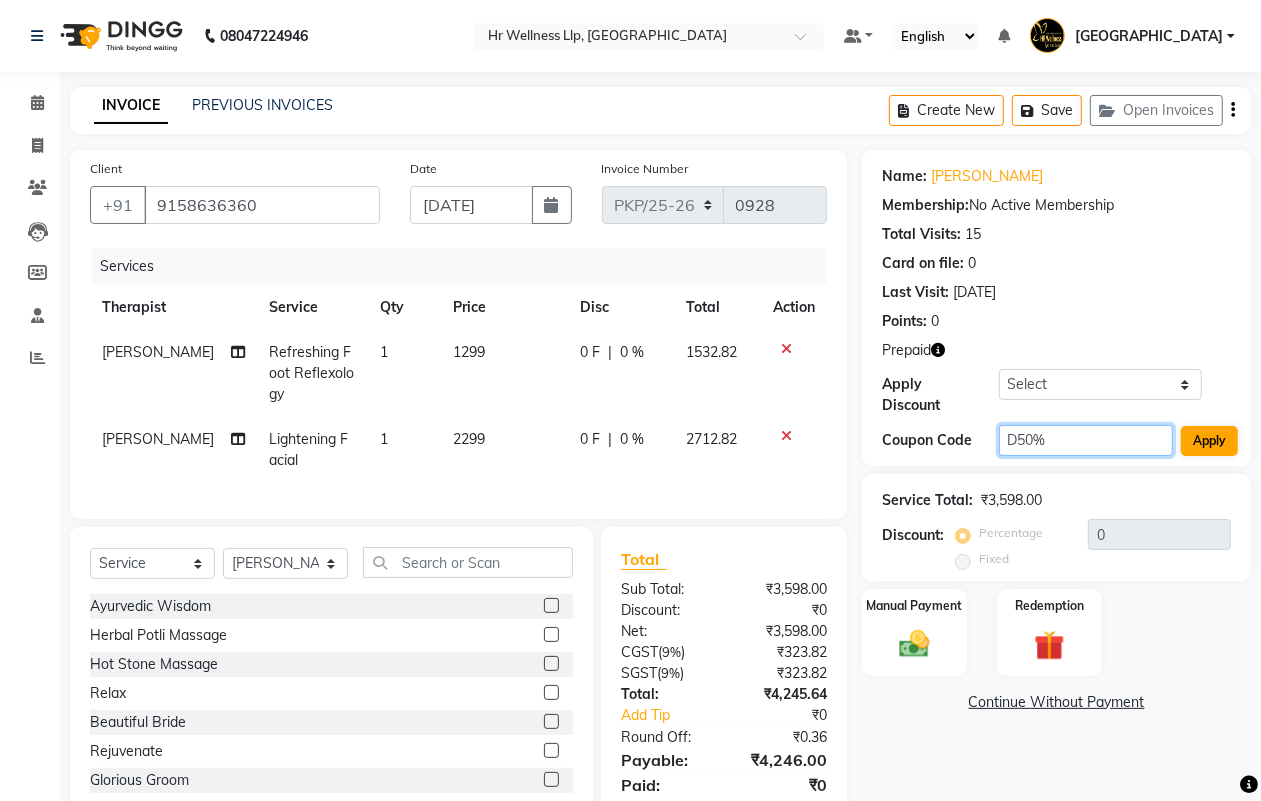 type on "D50%" 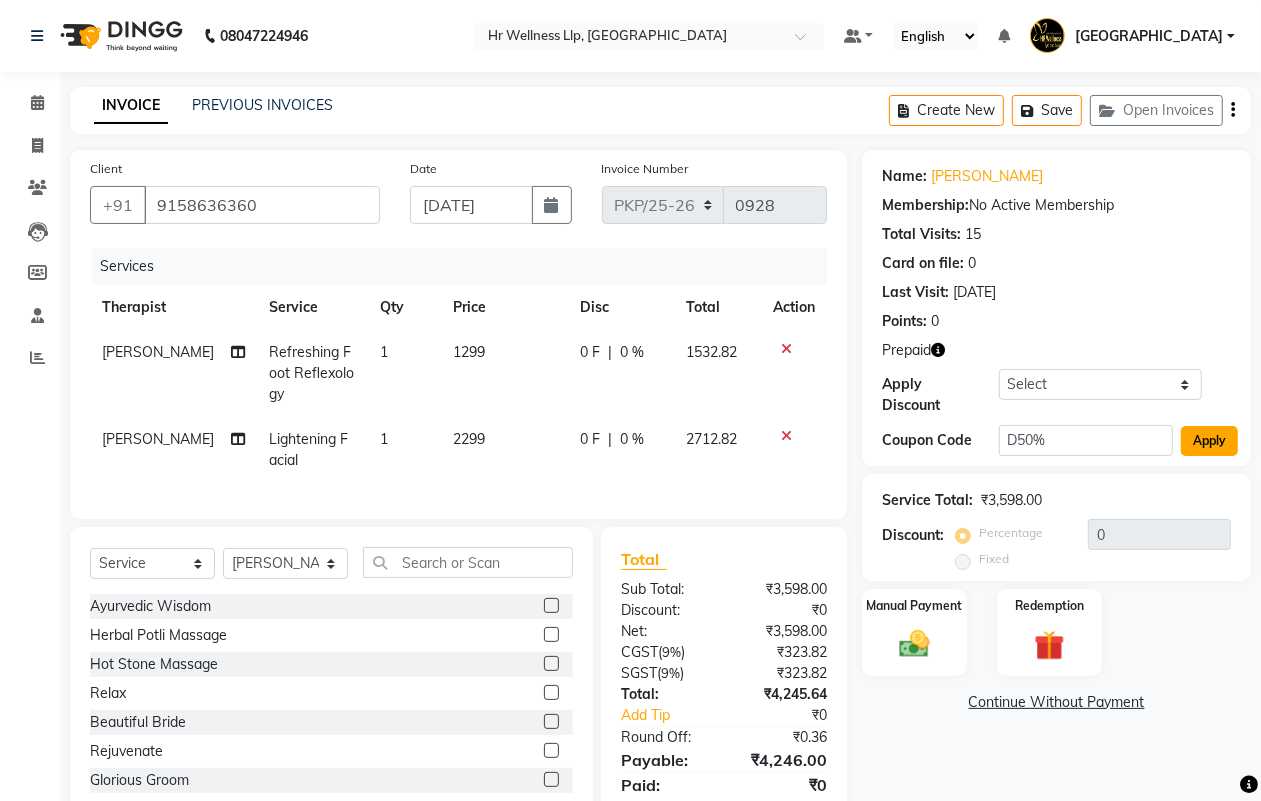 click on "Apply" 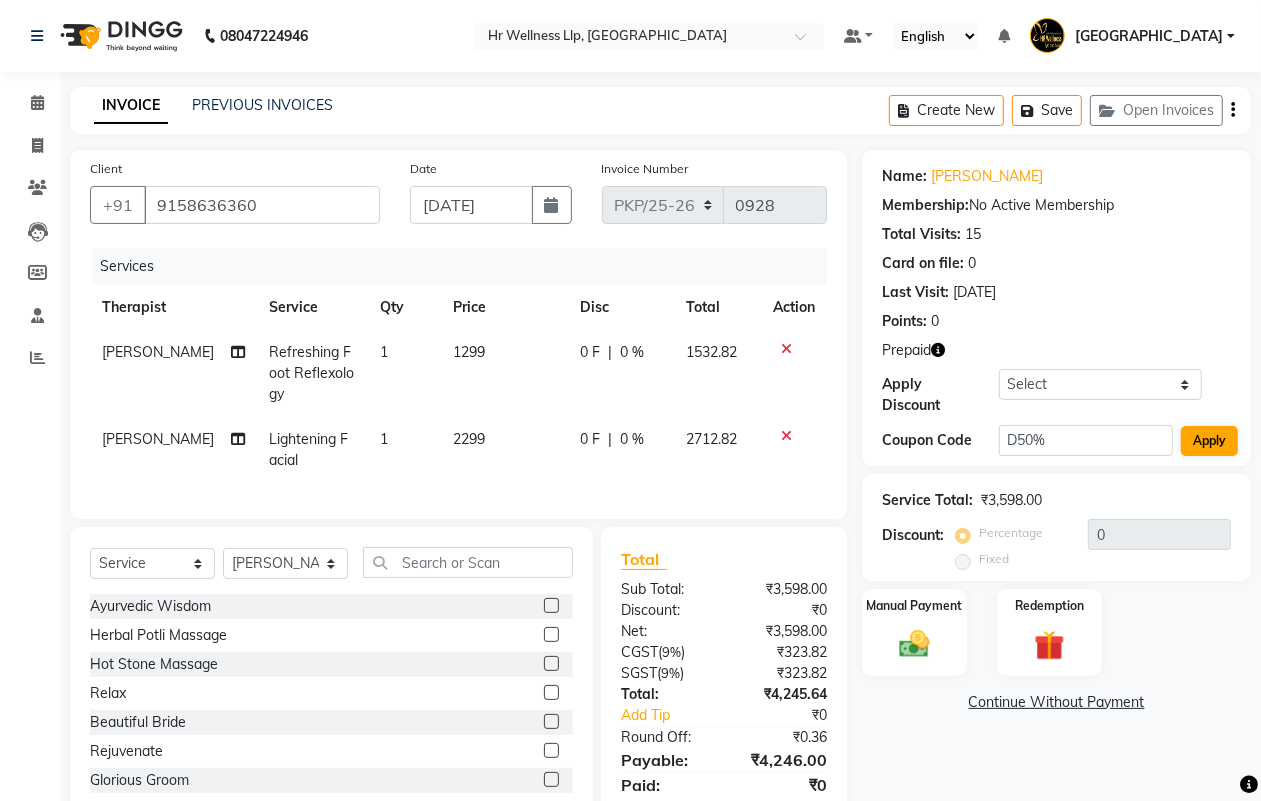 type on "50" 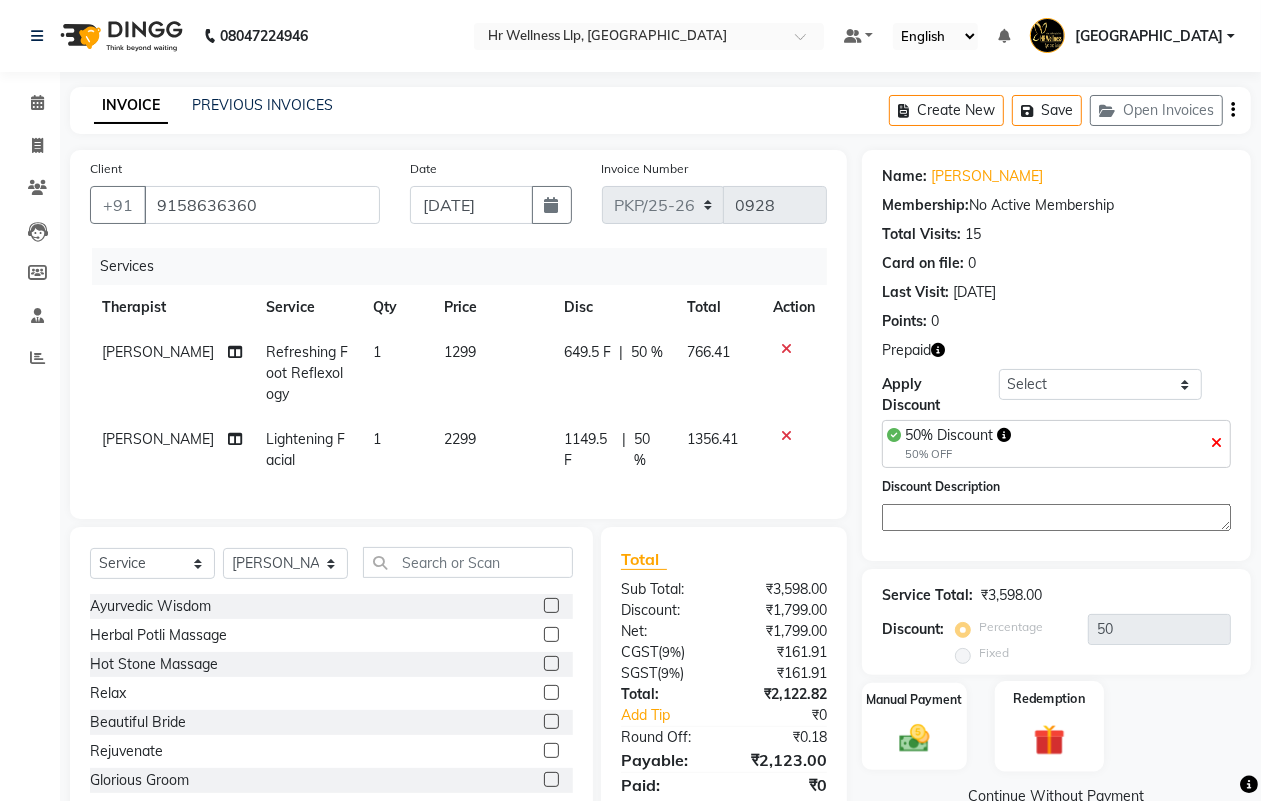 click 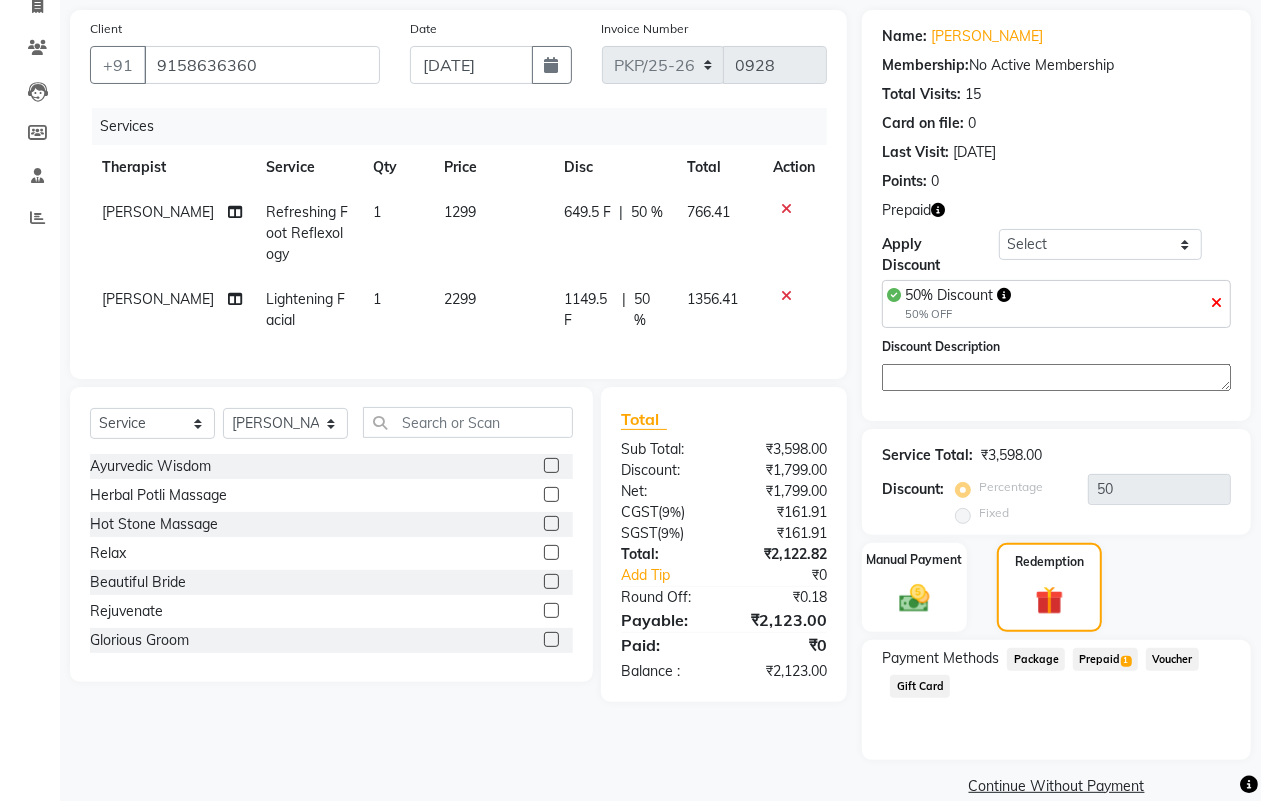 scroll, scrollTop: 170, scrollLeft: 0, axis: vertical 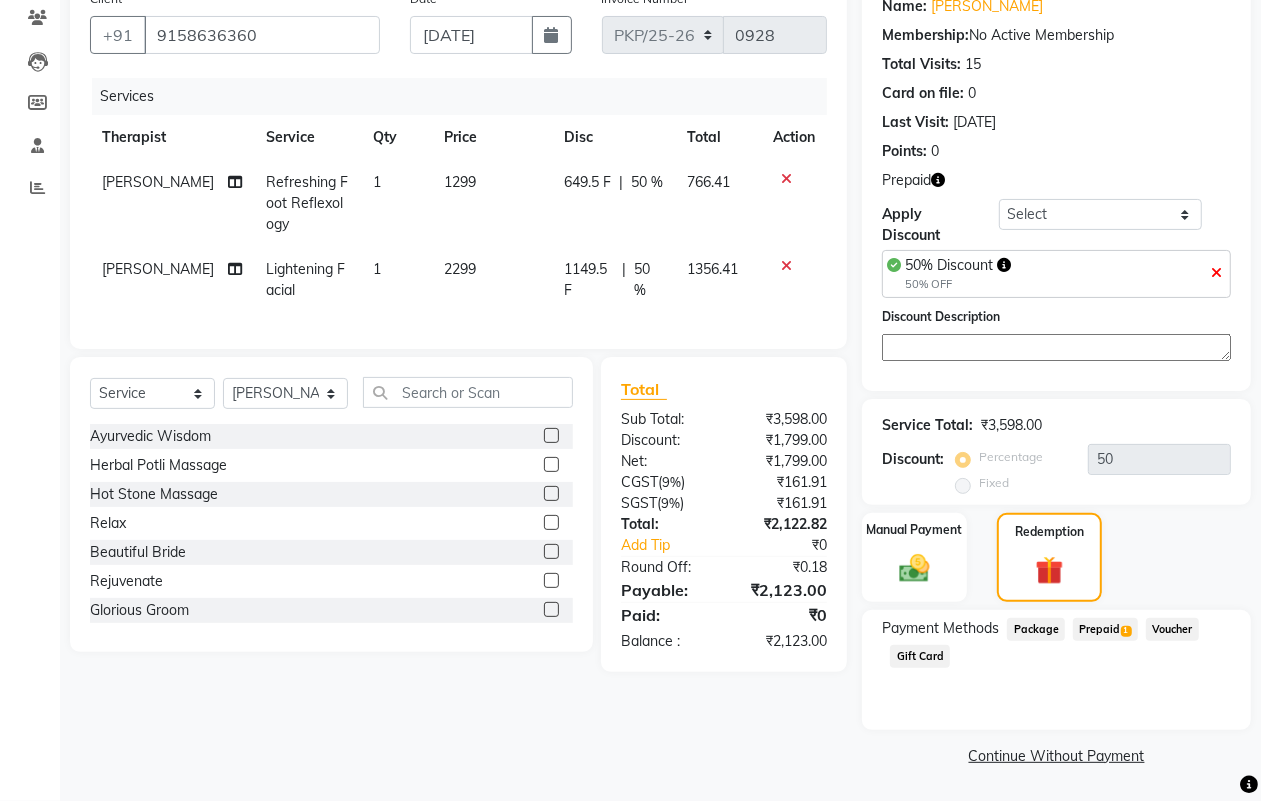 click on "Prepaid  1" 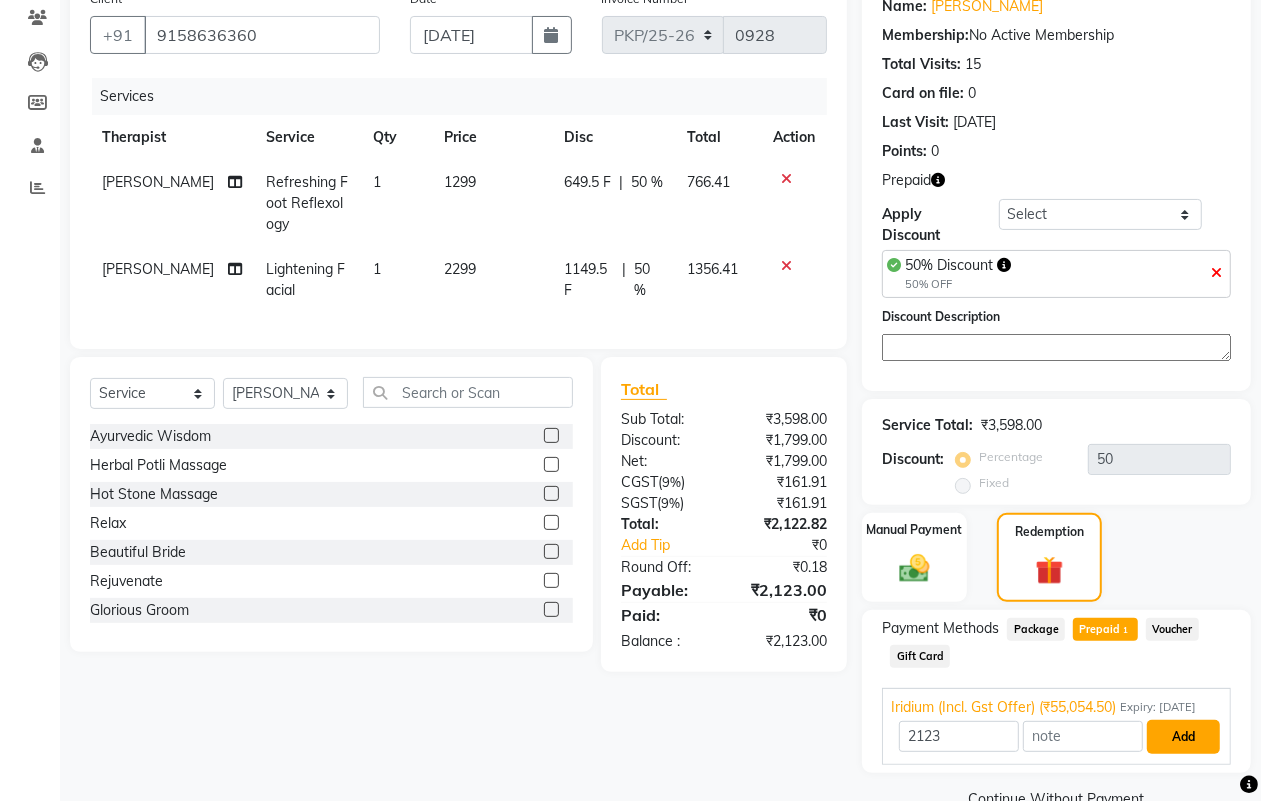 click on "Add" at bounding box center (1183, 737) 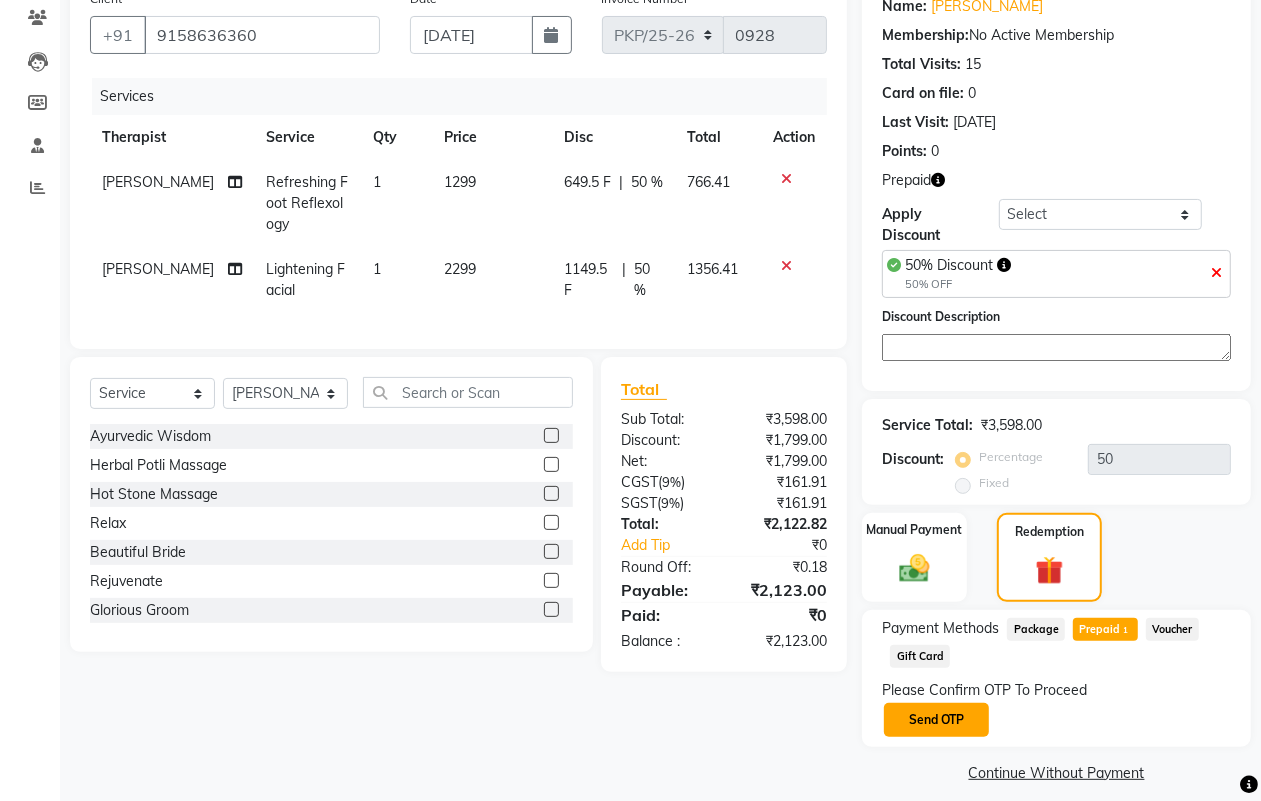 click on "Send OTP" 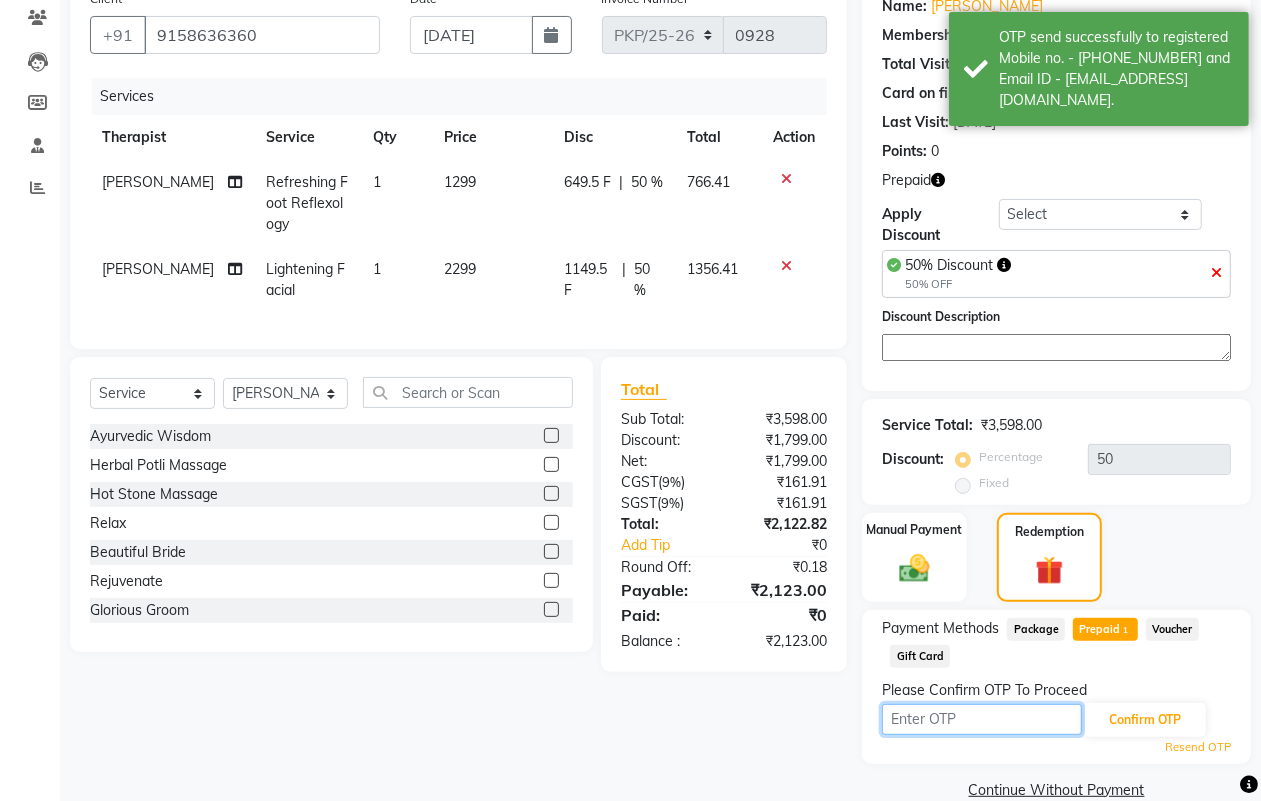 click at bounding box center [982, 719] 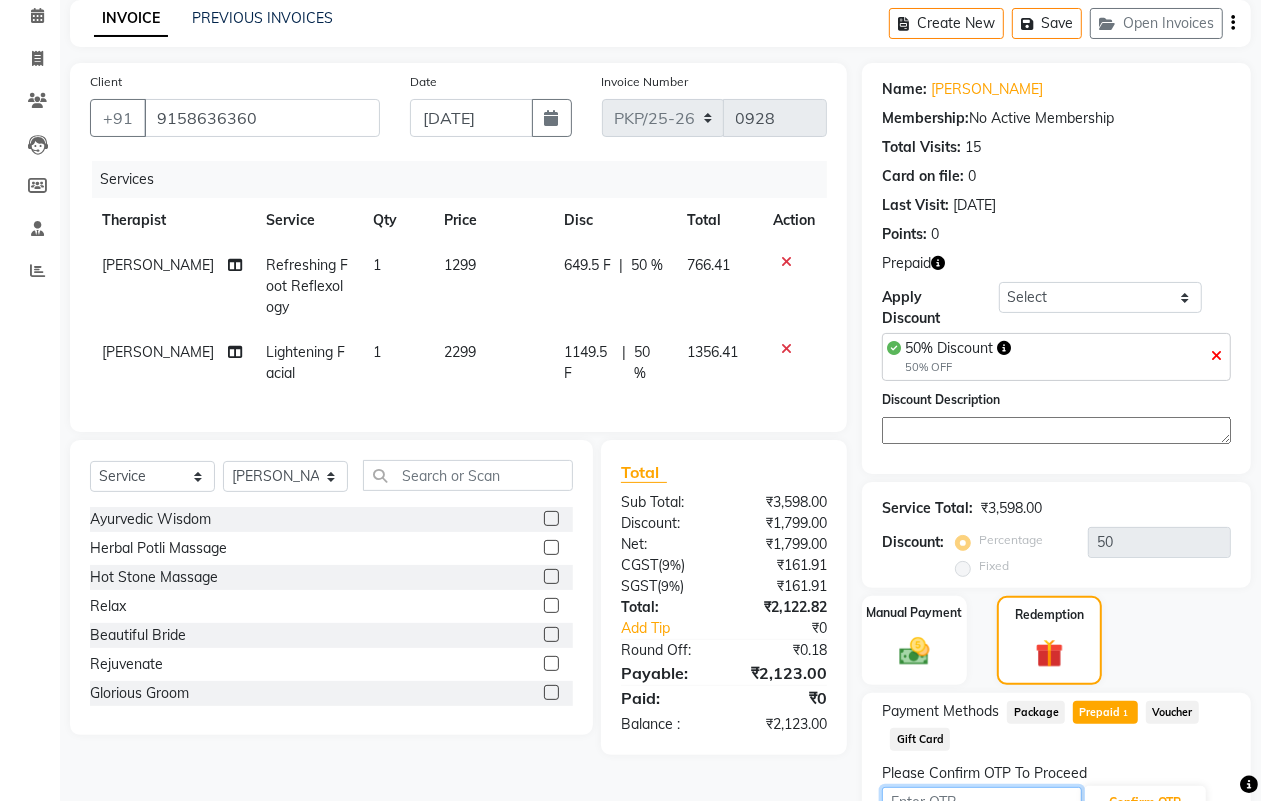 scroll, scrollTop: 0, scrollLeft: 0, axis: both 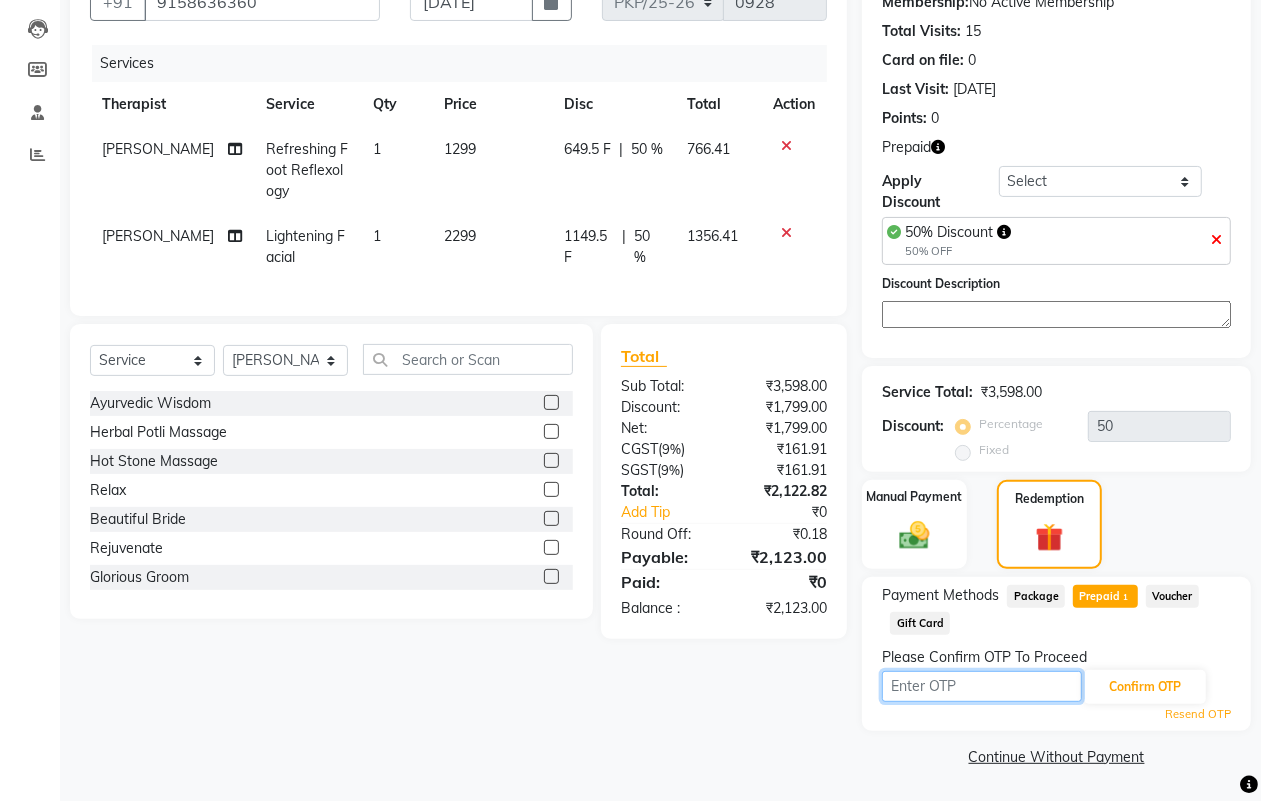 click at bounding box center [982, 686] 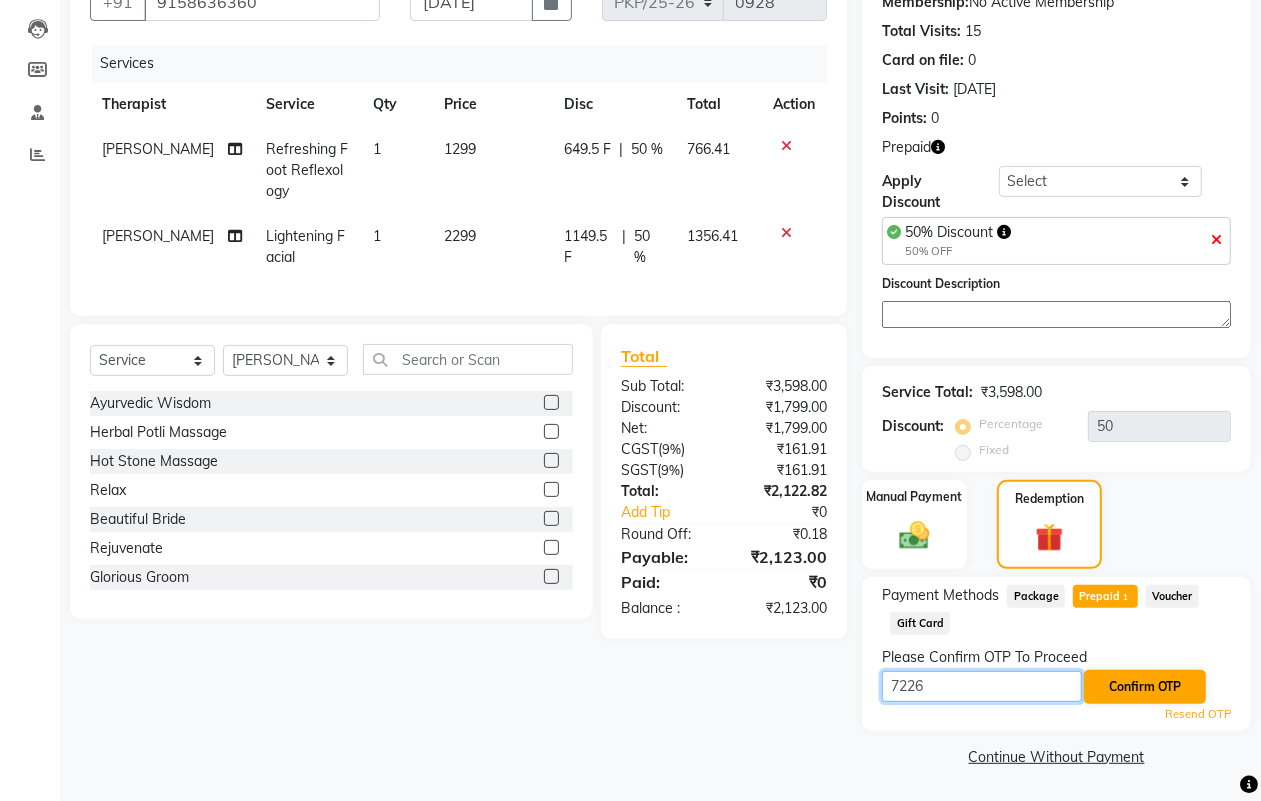 type on "7226" 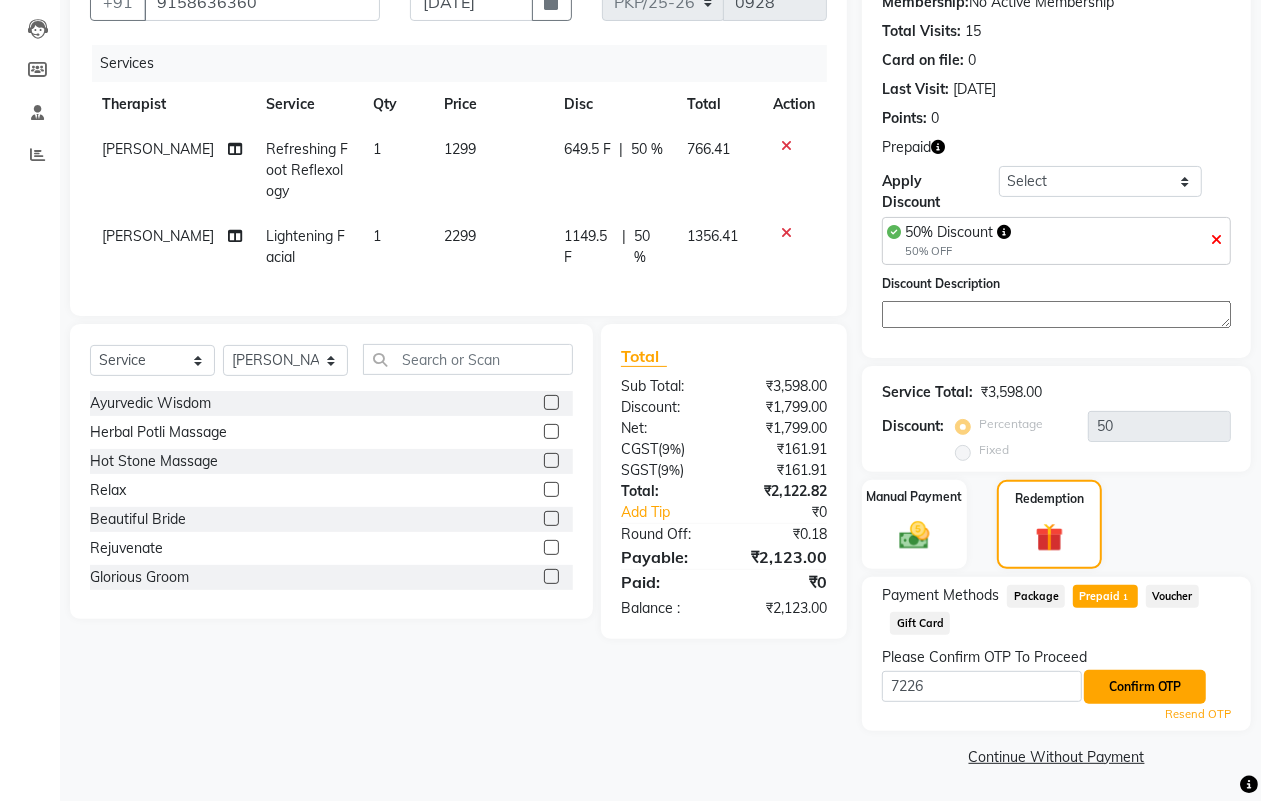 click on "Confirm OTP" 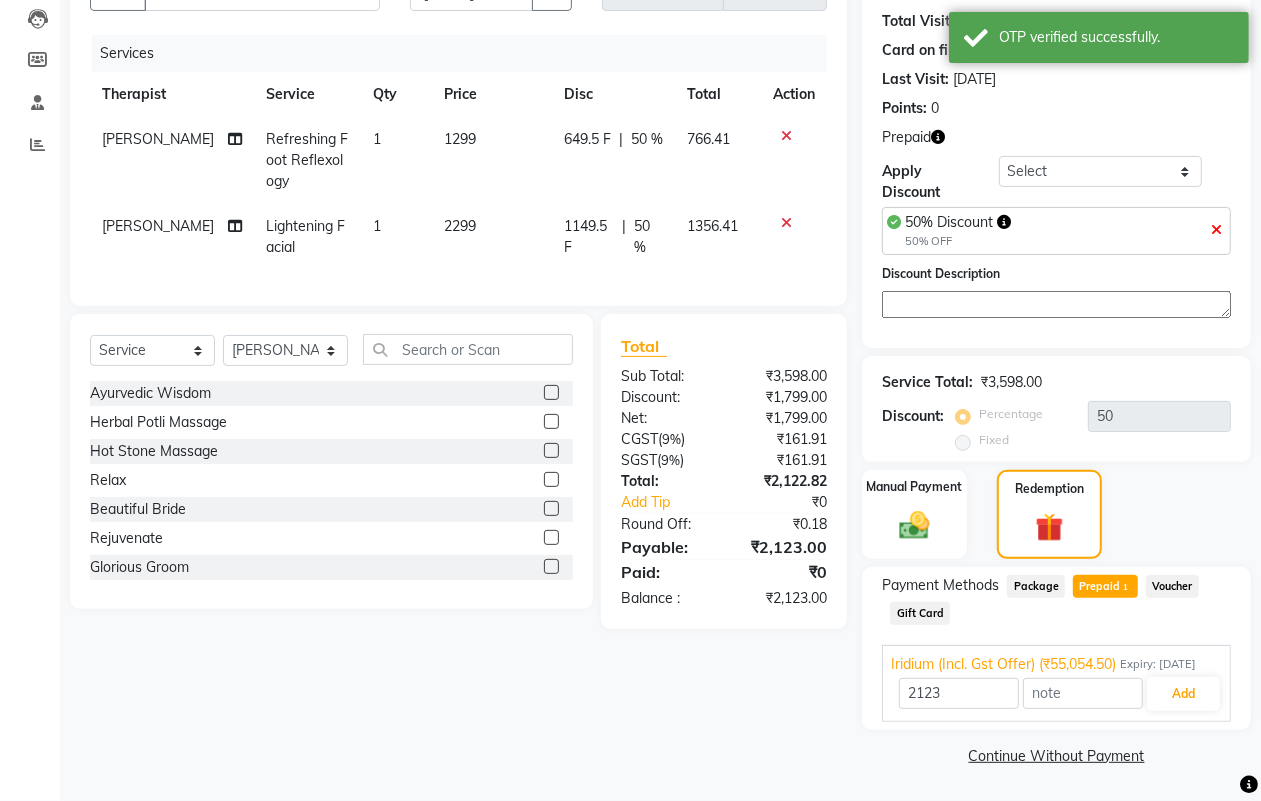 scroll, scrollTop: 233, scrollLeft: 0, axis: vertical 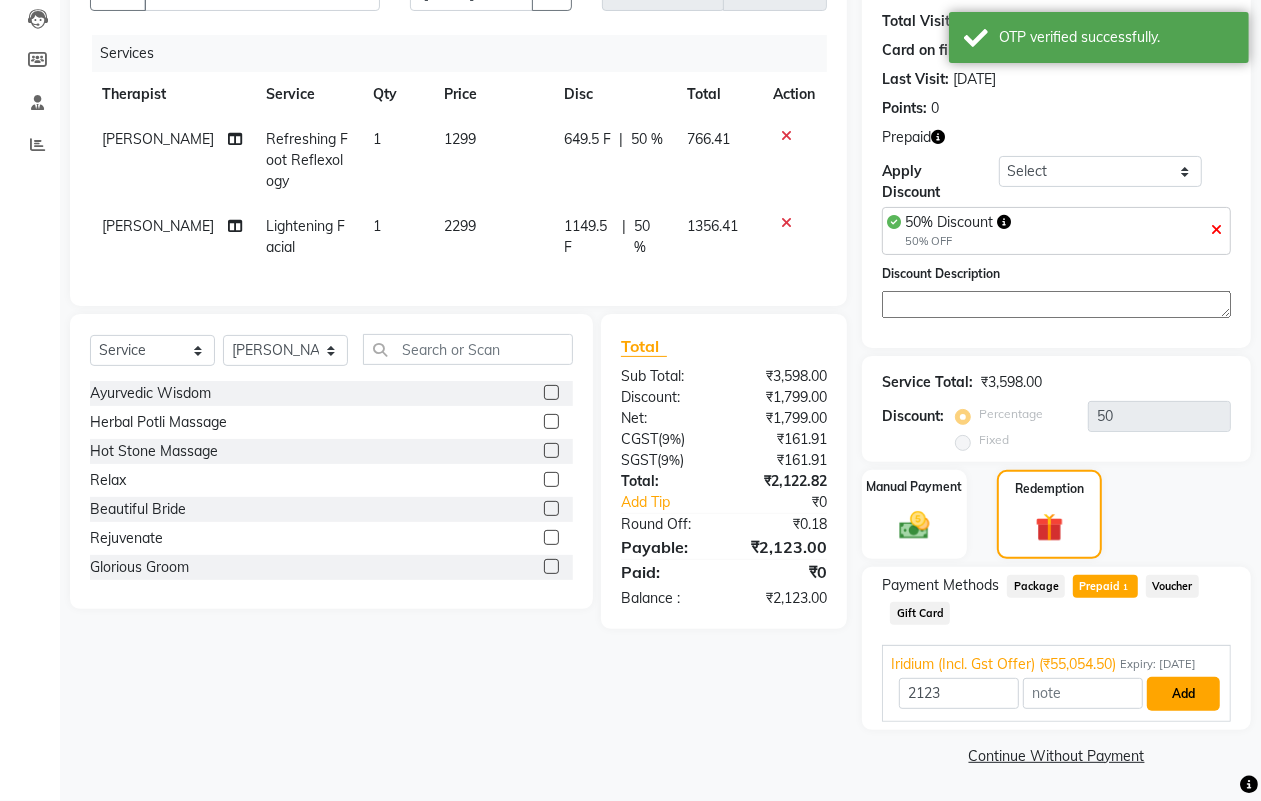 click on "Add" at bounding box center (1183, 694) 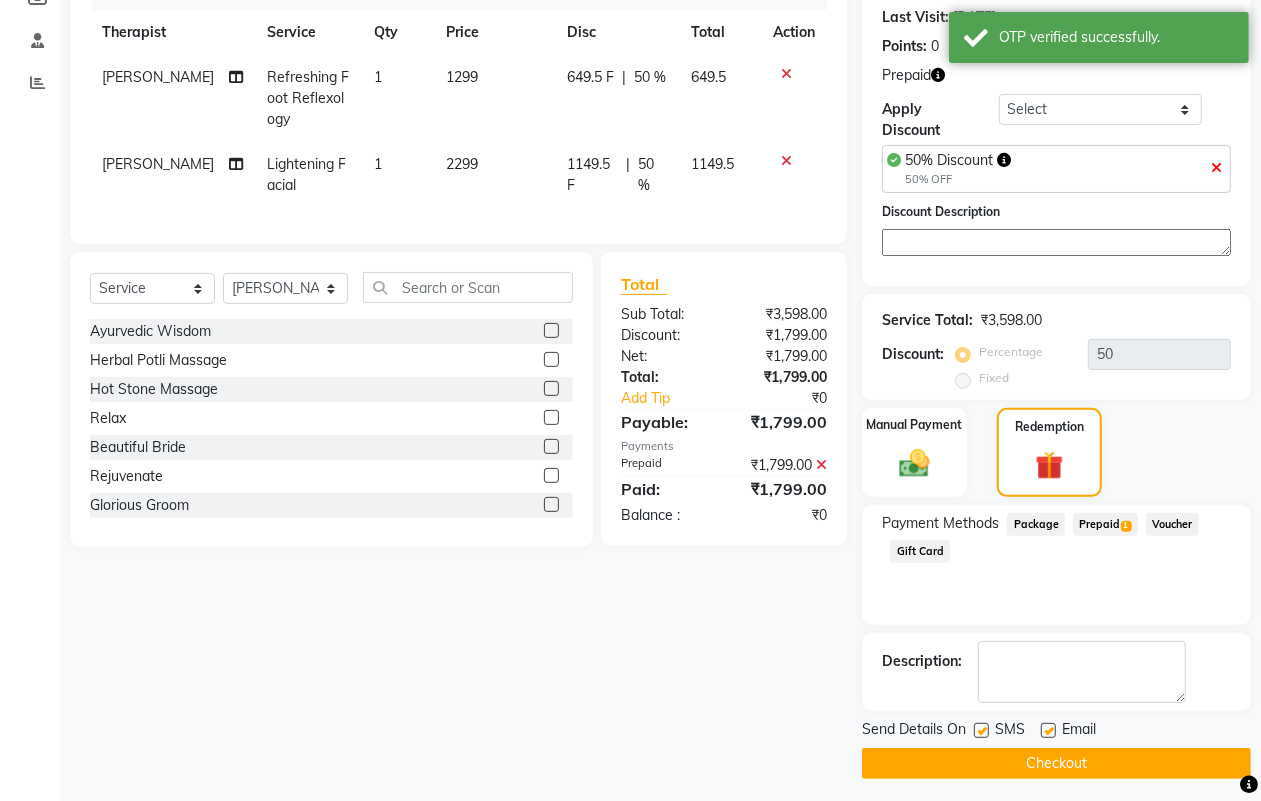 scroll, scrollTop: 283, scrollLeft: 0, axis: vertical 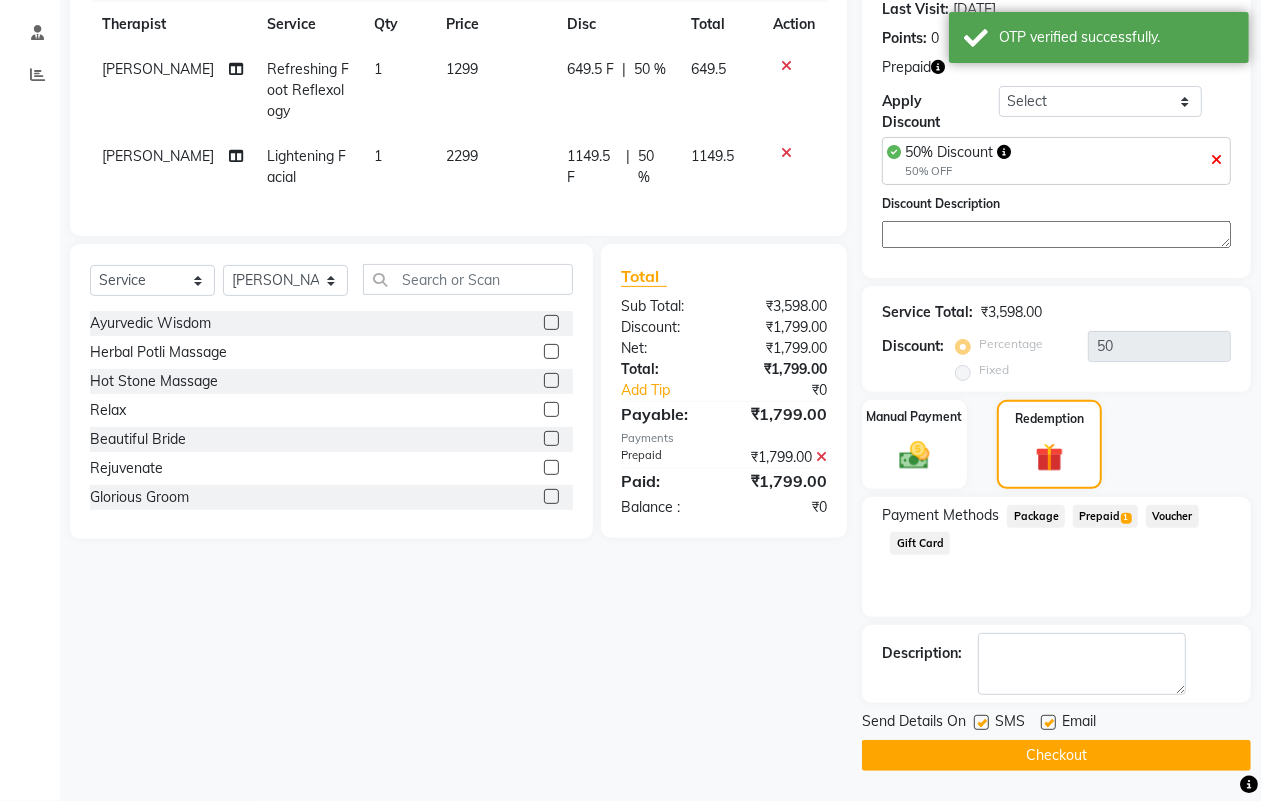 click on "Checkout" 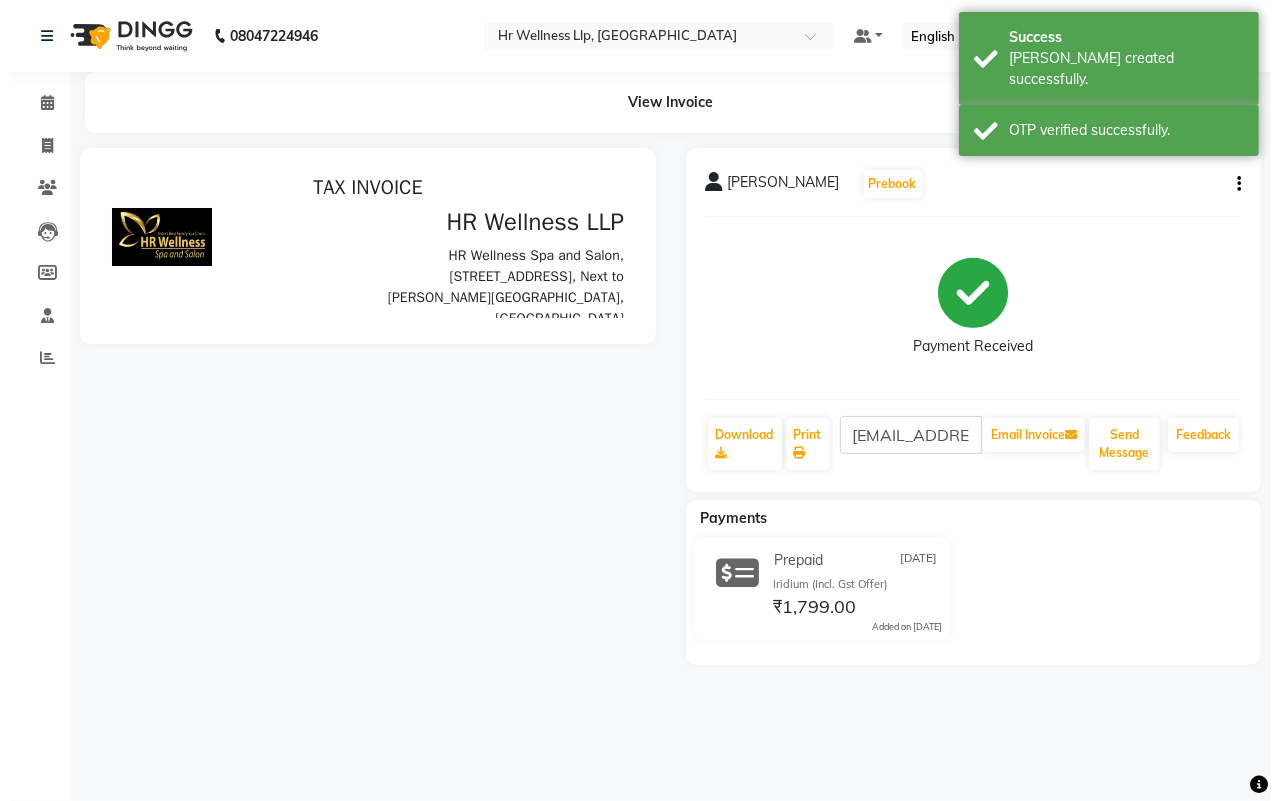 scroll, scrollTop: 0, scrollLeft: 0, axis: both 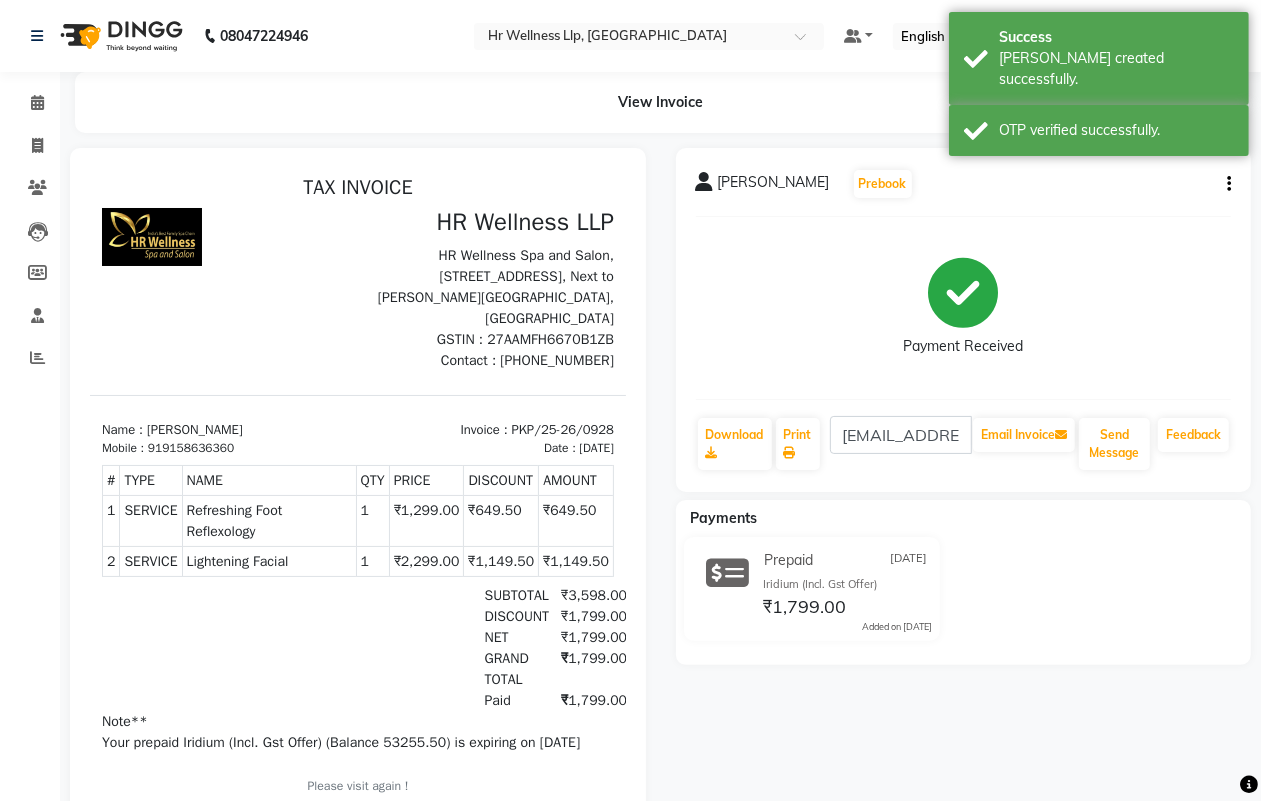 click at bounding box center [223, 288] 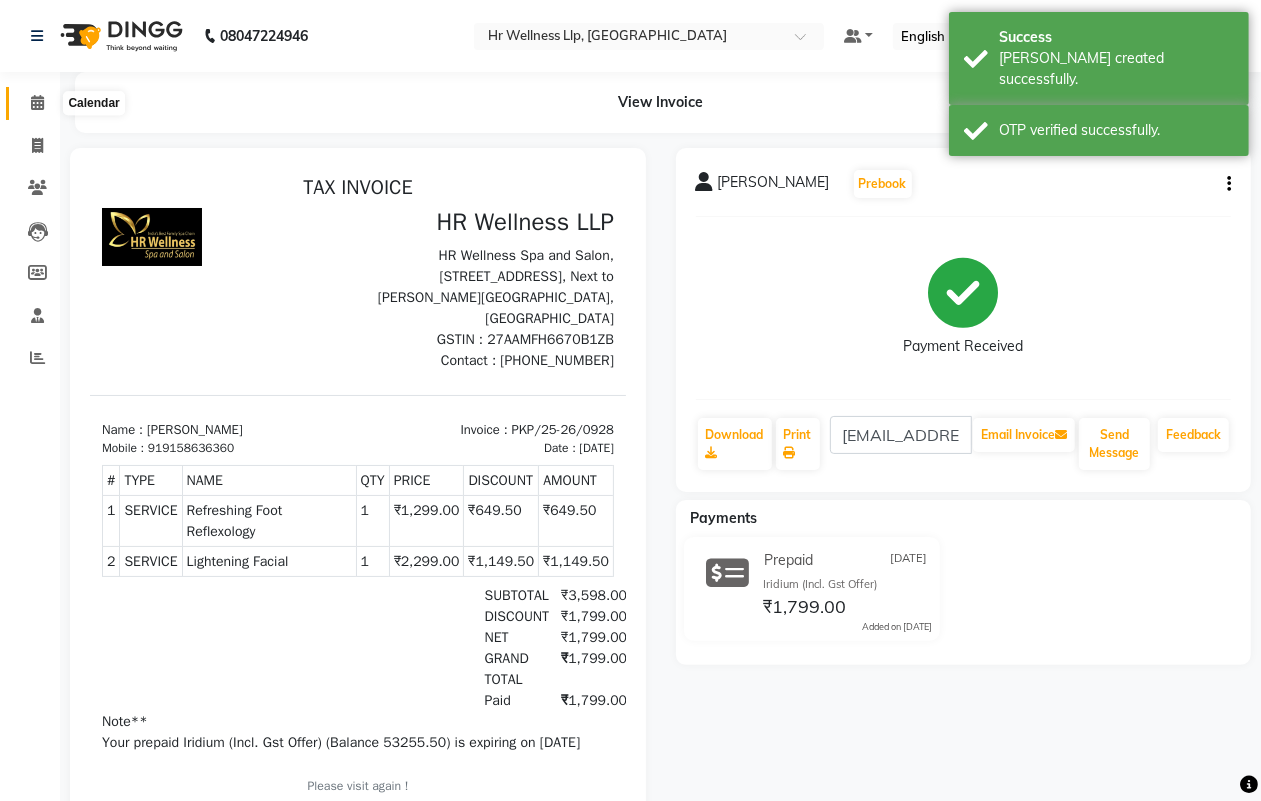 click 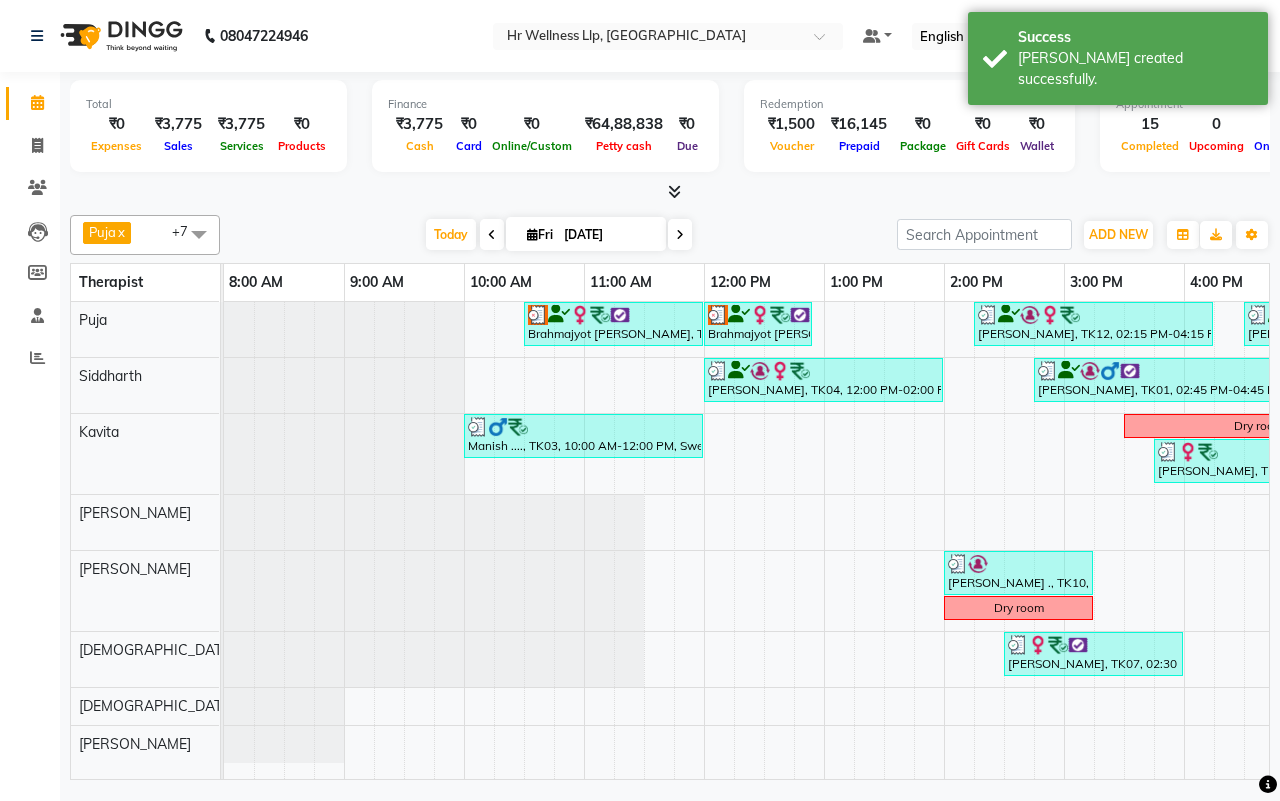 click on "[DATE]  [DATE]" at bounding box center (558, 235) 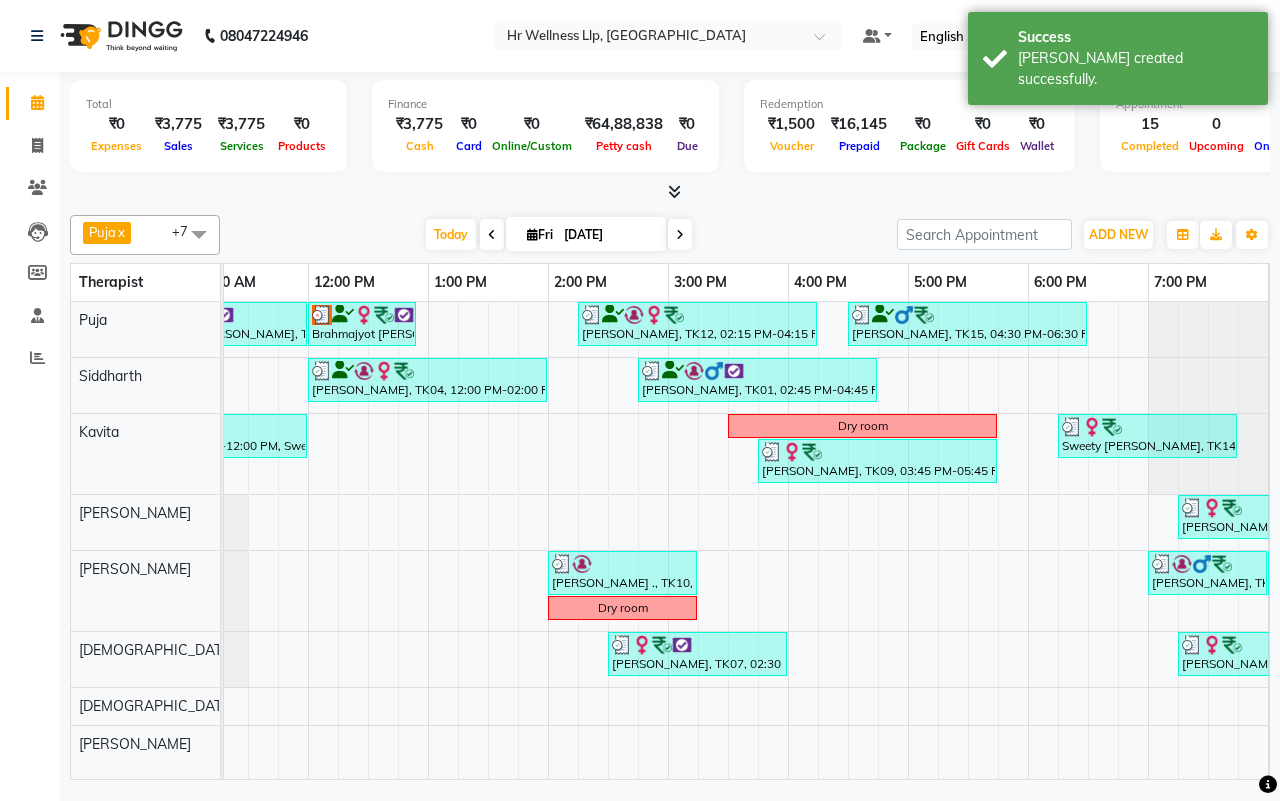 scroll, scrollTop: 0, scrollLeft: 408, axis: horizontal 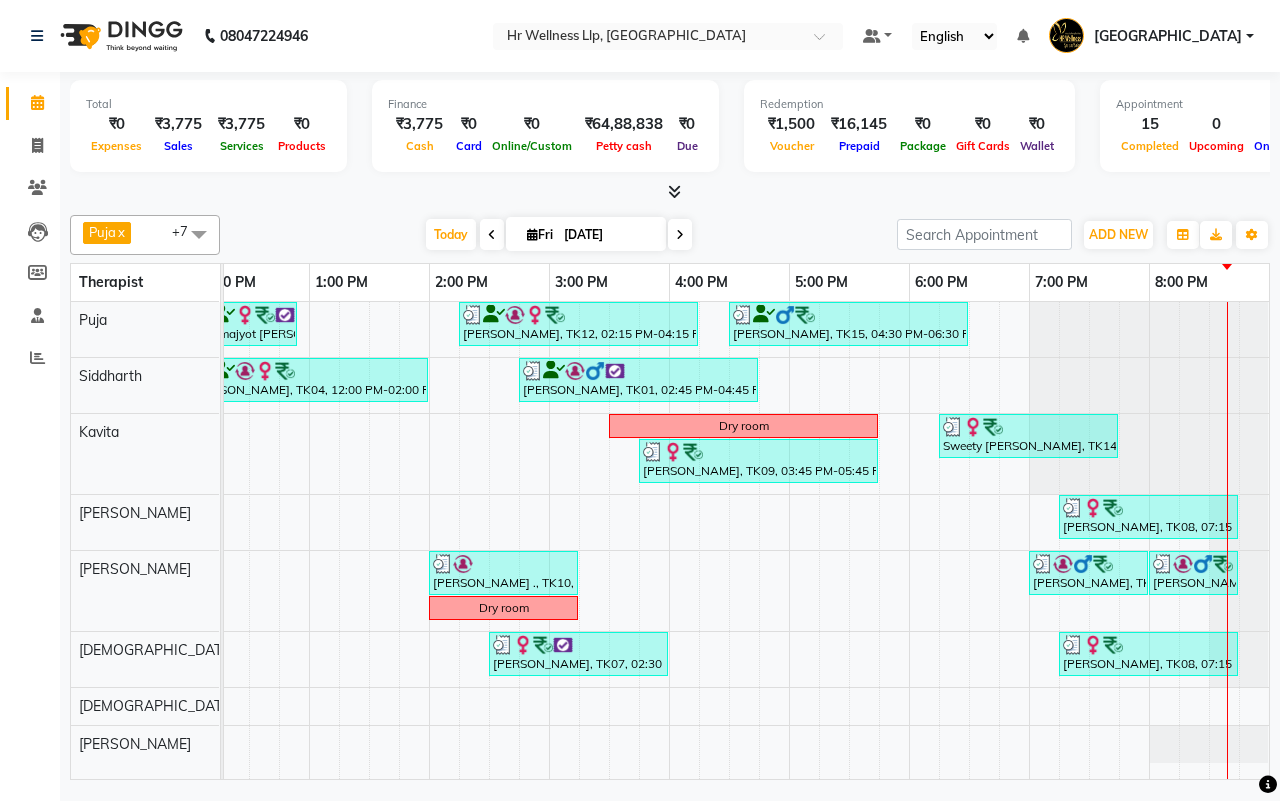 click on "[DATE]  [DATE]" at bounding box center [558, 235] 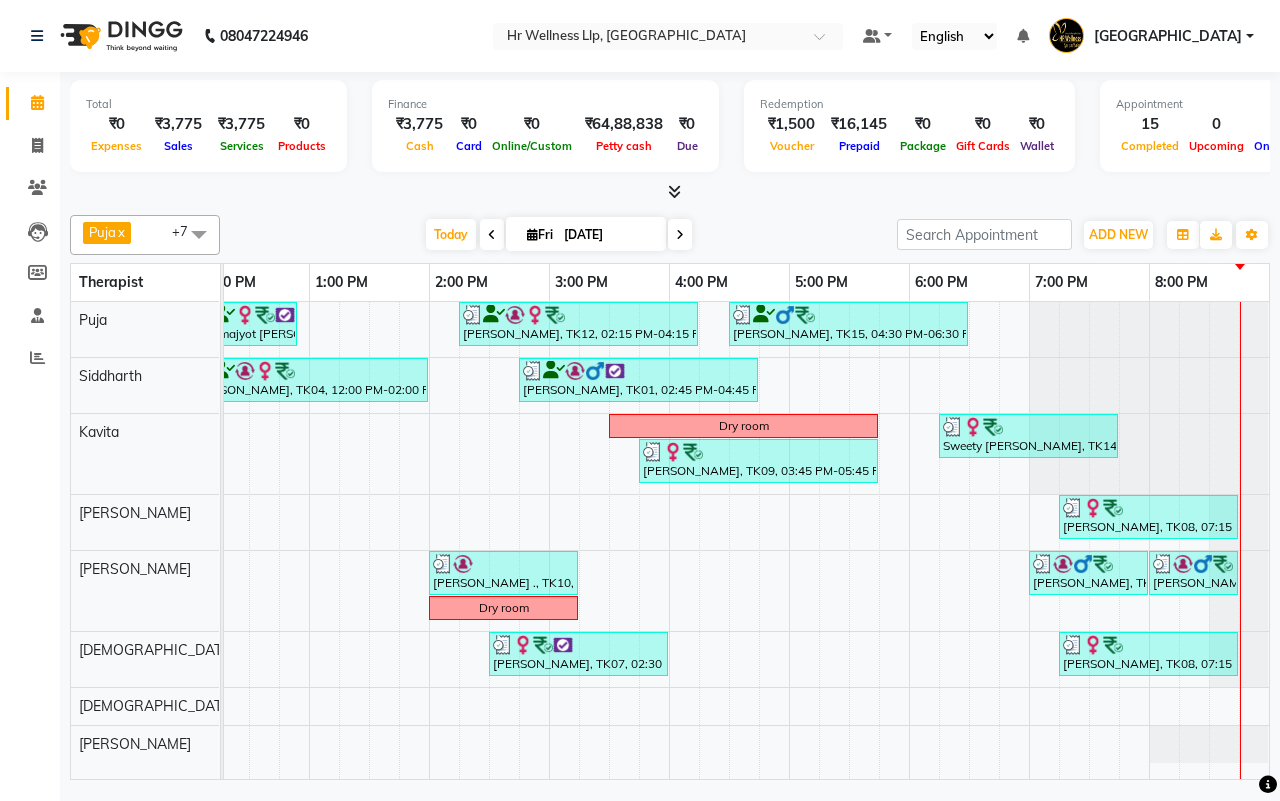 click on "[DATE]  [DATE]" at bounding box center (558, 235) 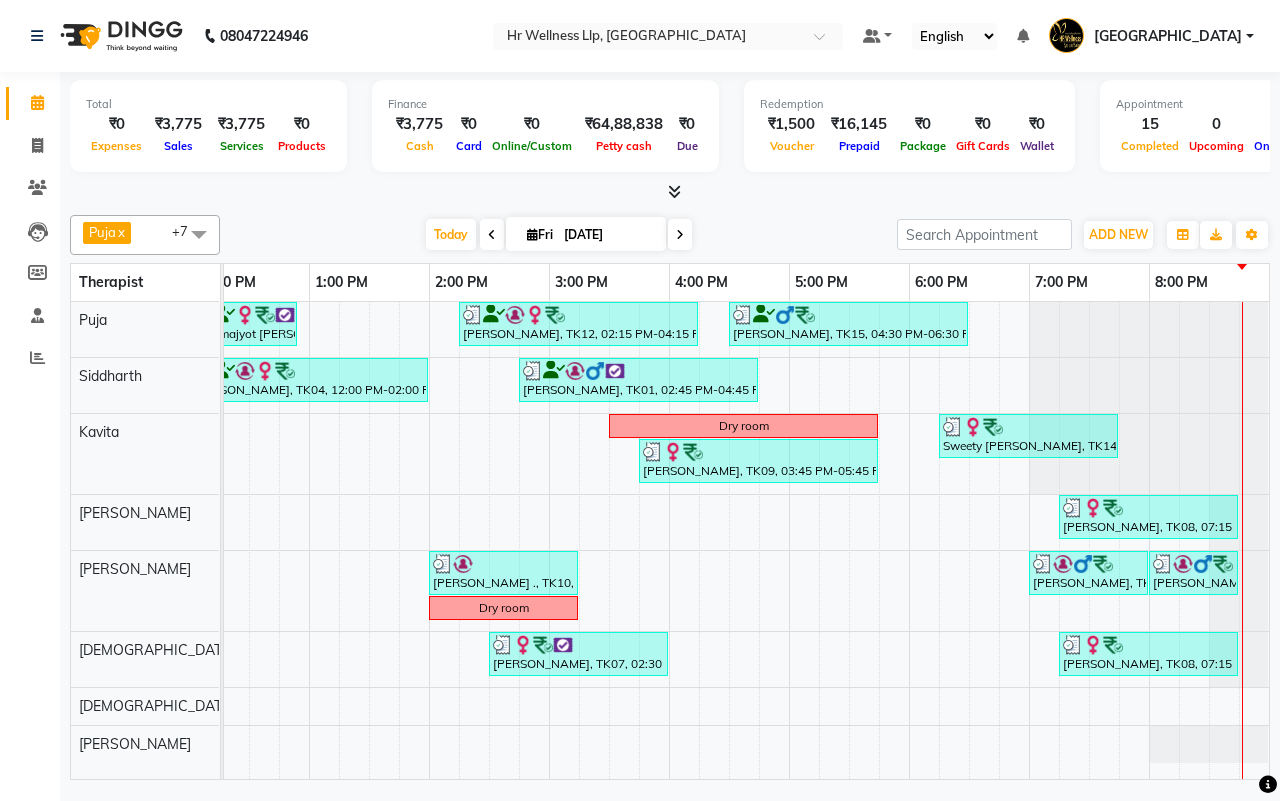 click at bounding box center (680, 234) 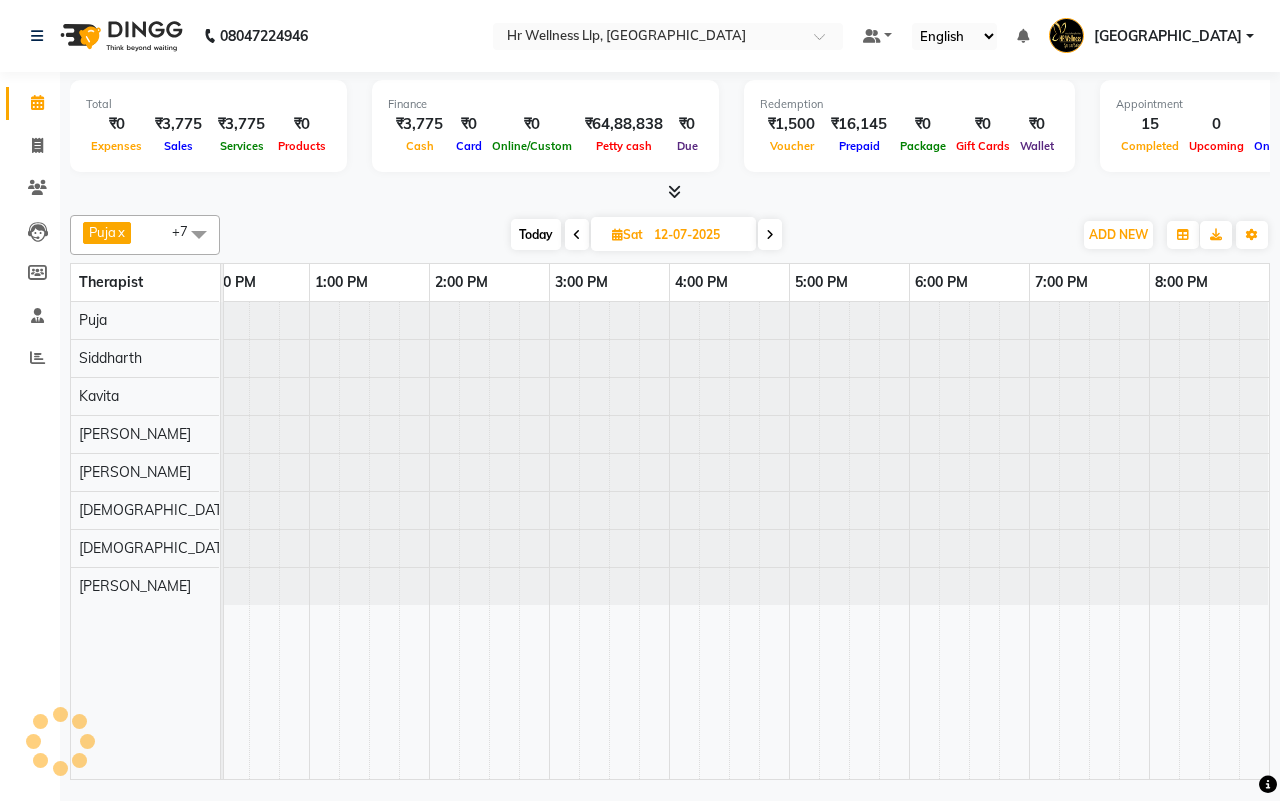 scroll, scrollTop: 0, scrollLeft: 515, axis: horizontal 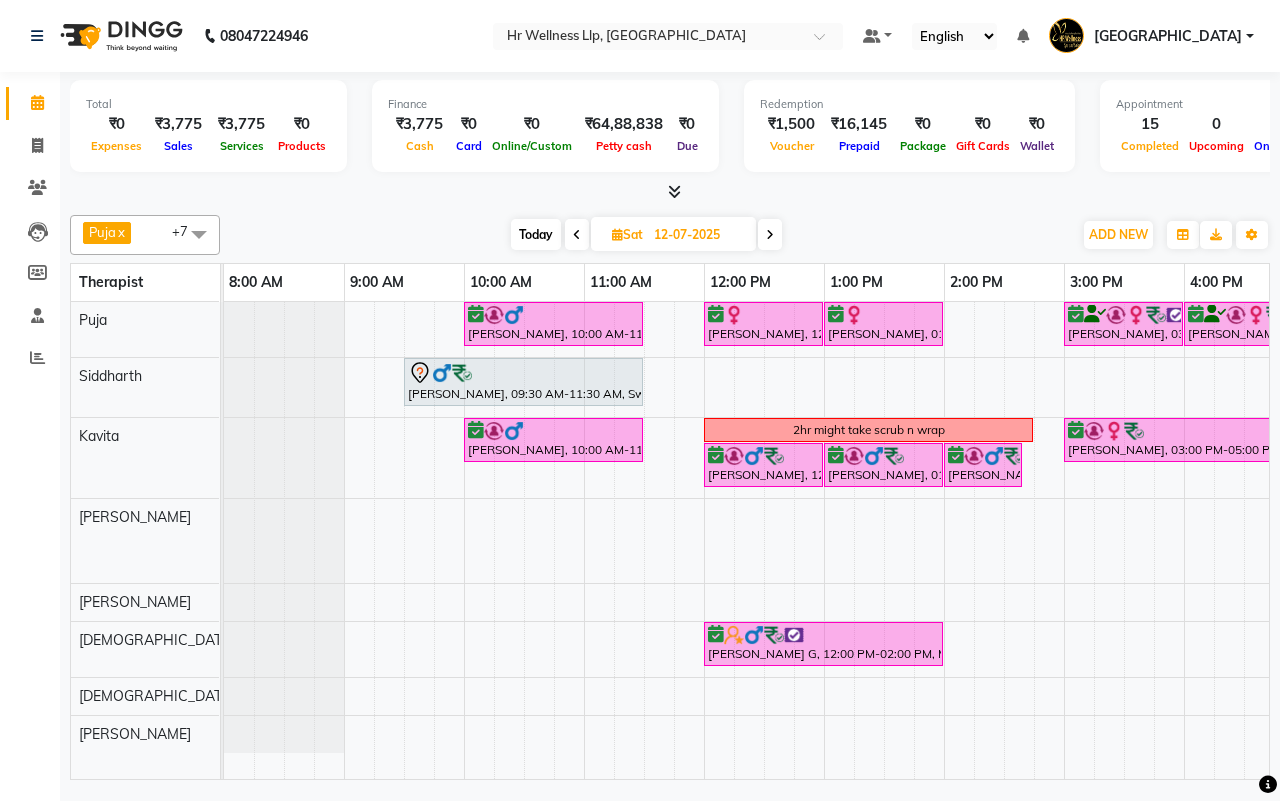 click on "[DATE]  [DATE]" at bounding box center [646, 235] 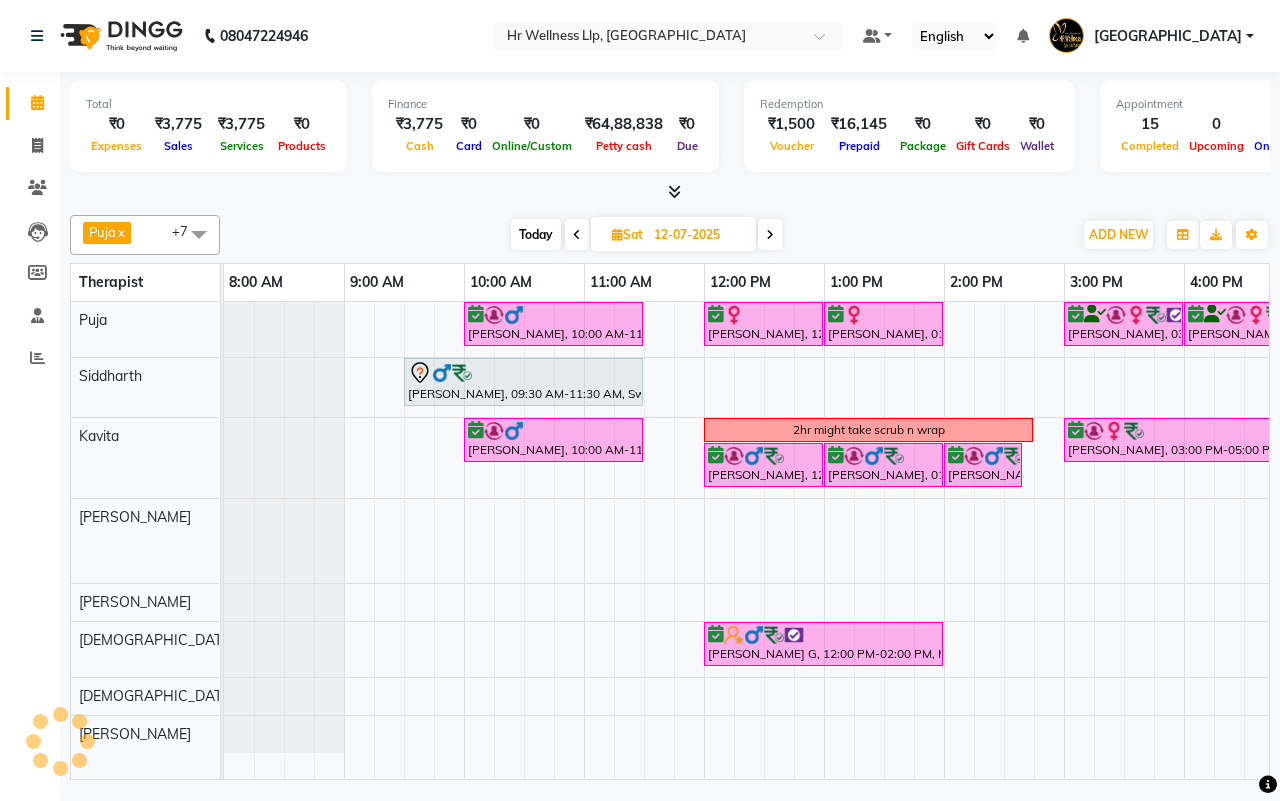 scroll, scrollTop: 0, scrollLeft: 2, axis: horizontal 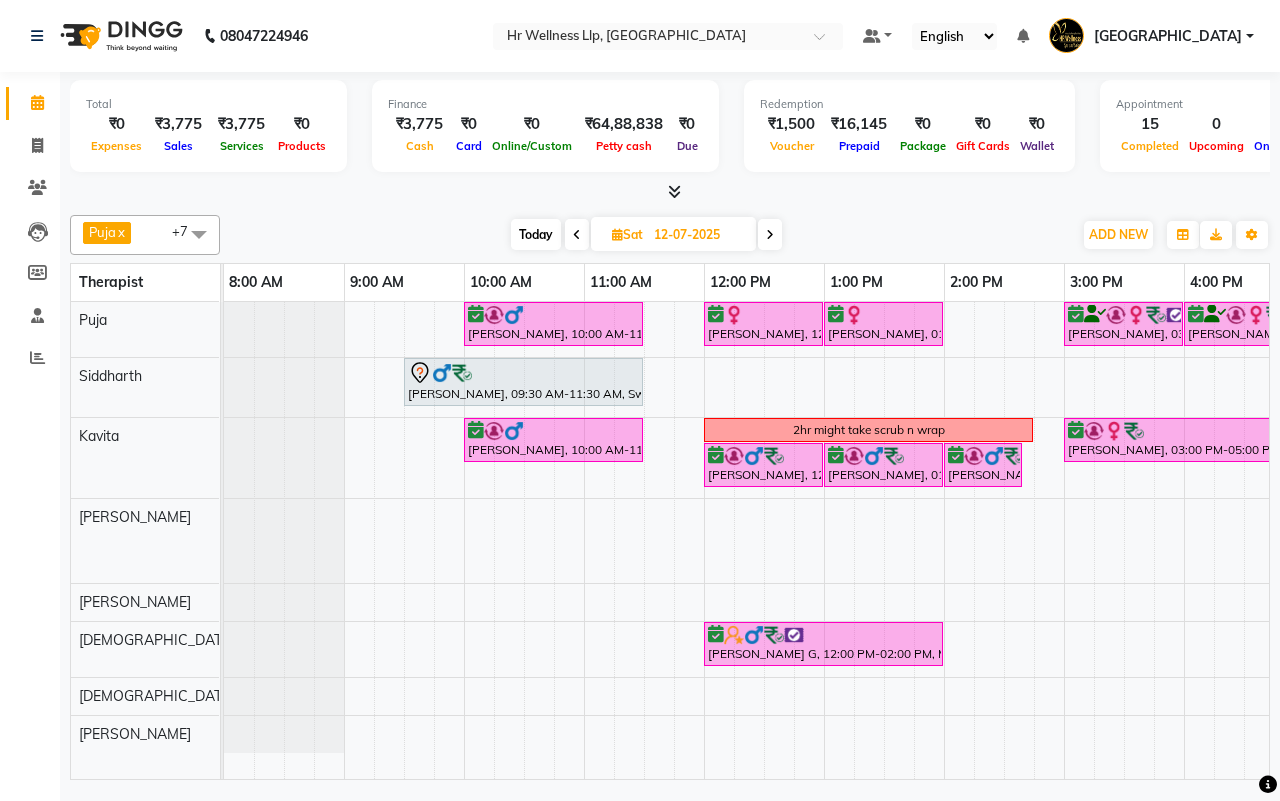 click on "[DATE]  [DATE]" at bounding box center (646, 235) 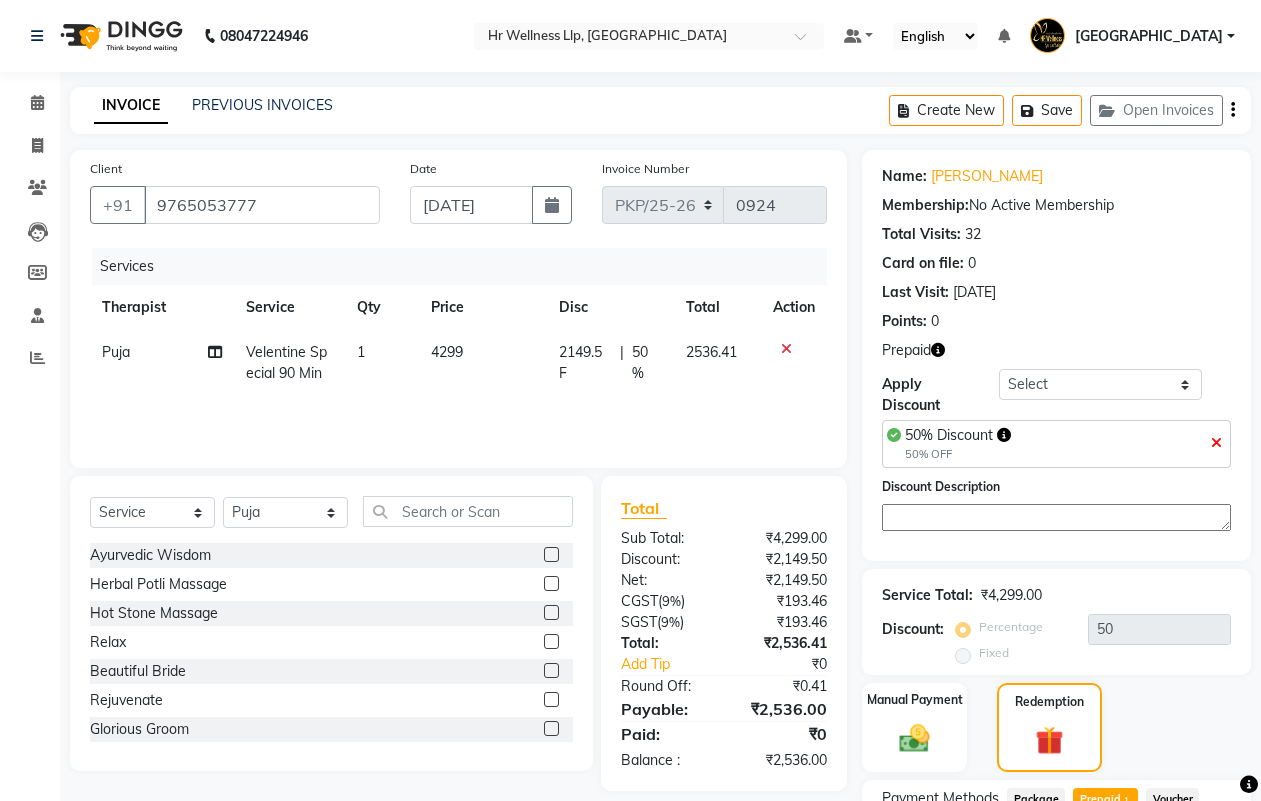 select on "service" 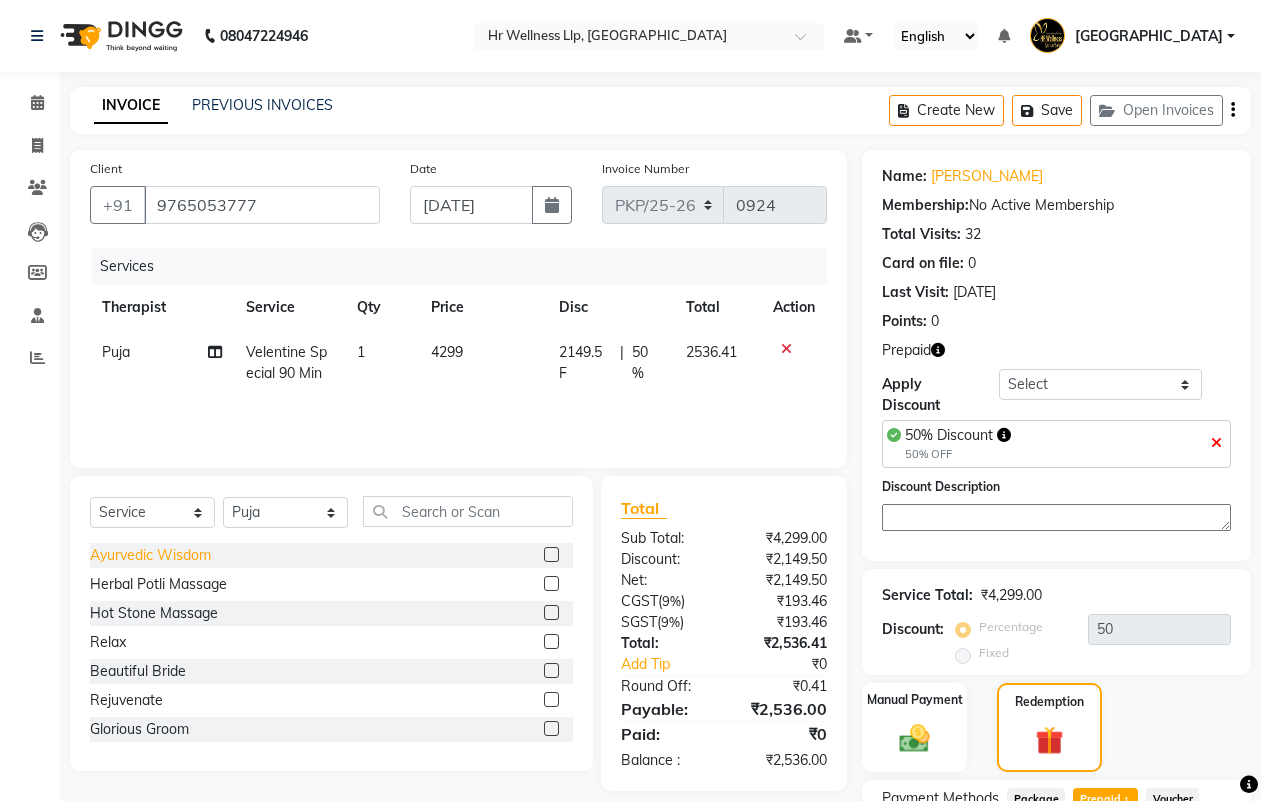 scroll, scrollTop: 186, scrollLeft: 0, axis: vertical 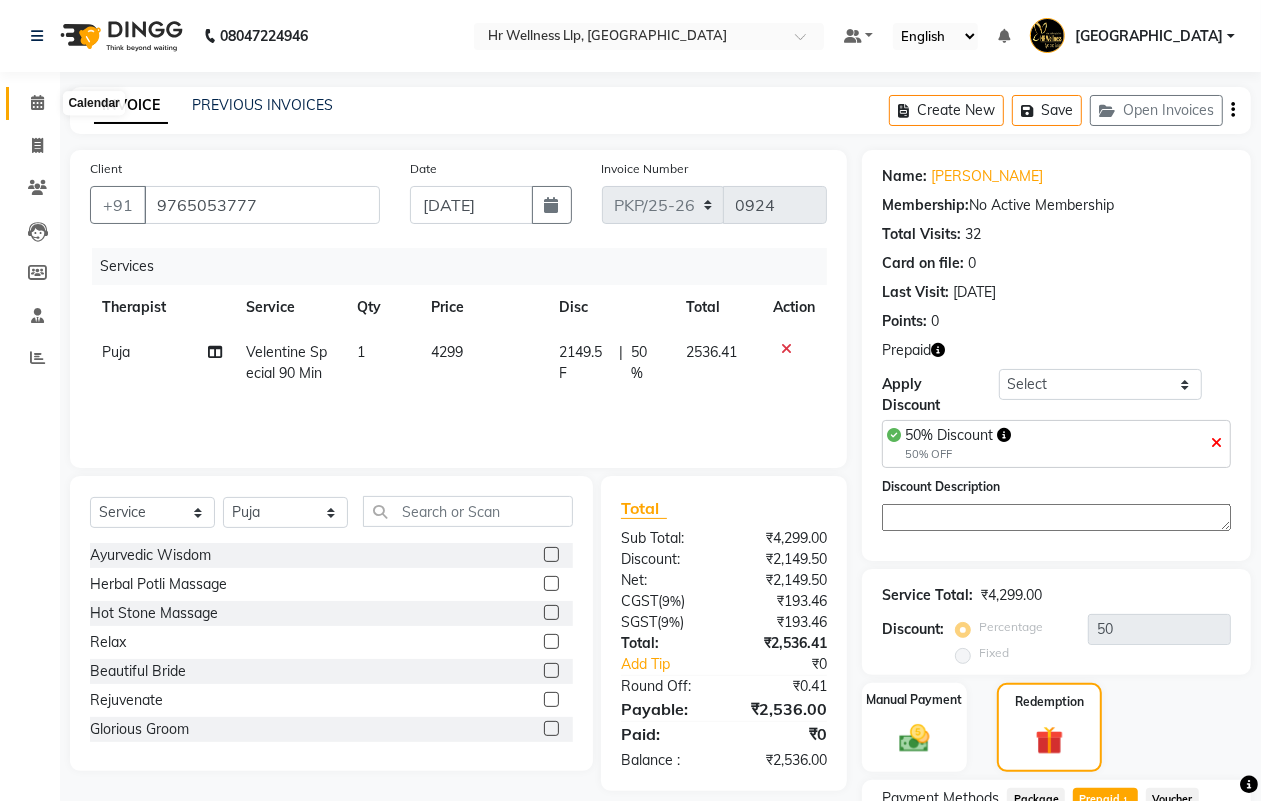 click 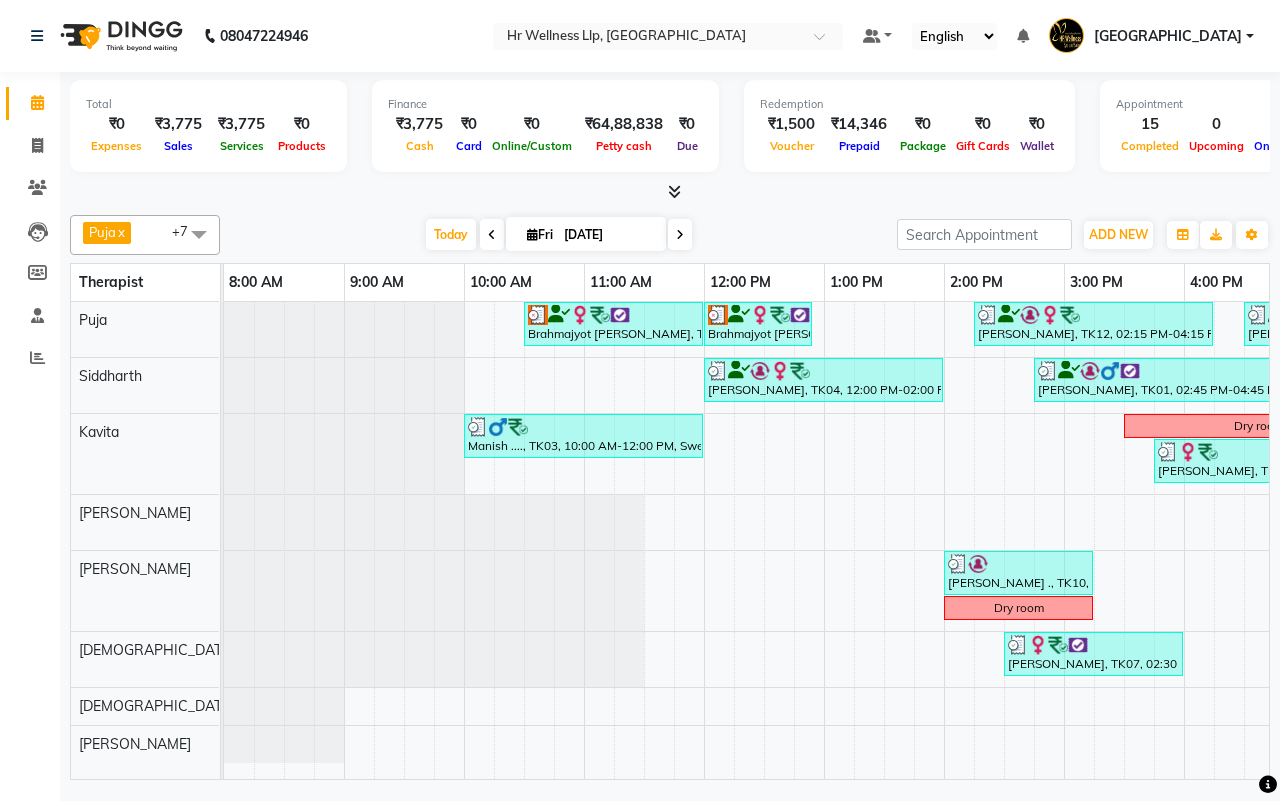 click on "[DATE]  [DATE]" at bounding box center [558, 235] 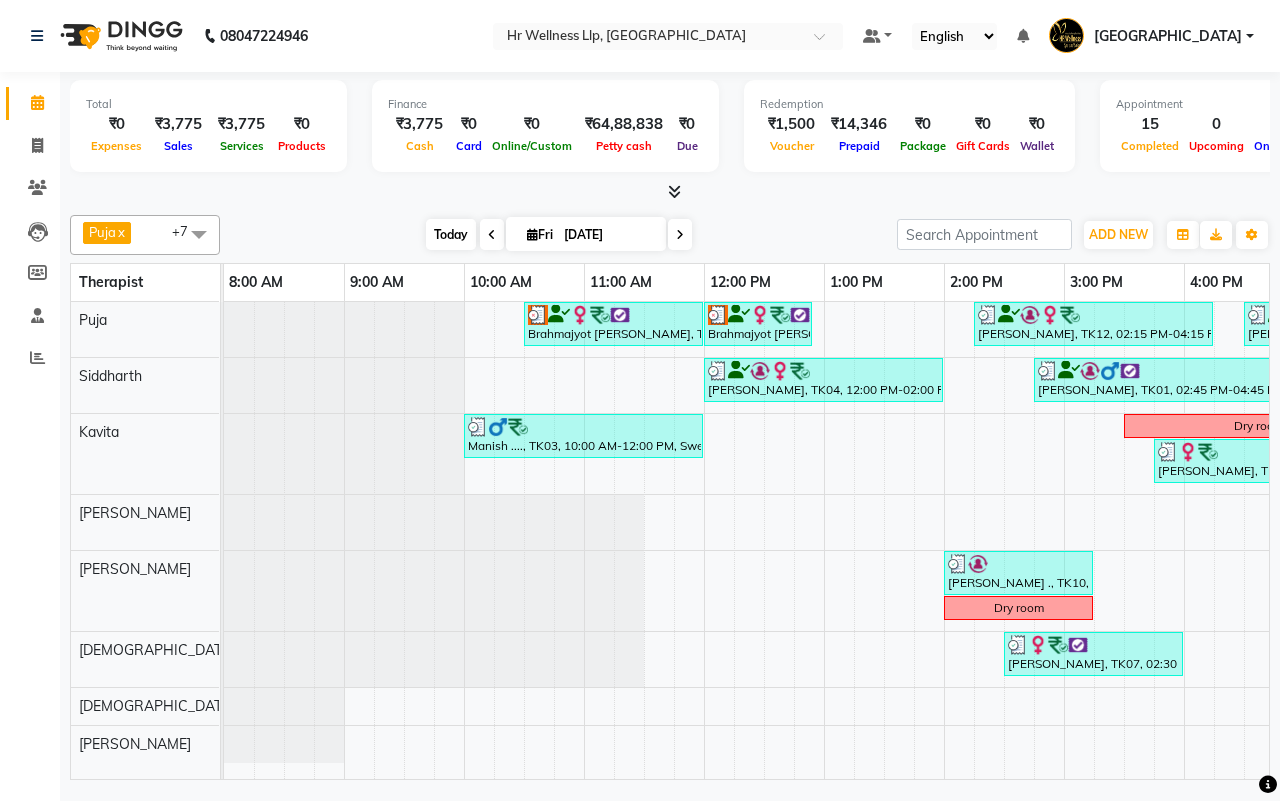 click on "Today" at bounding box center (451, 234) 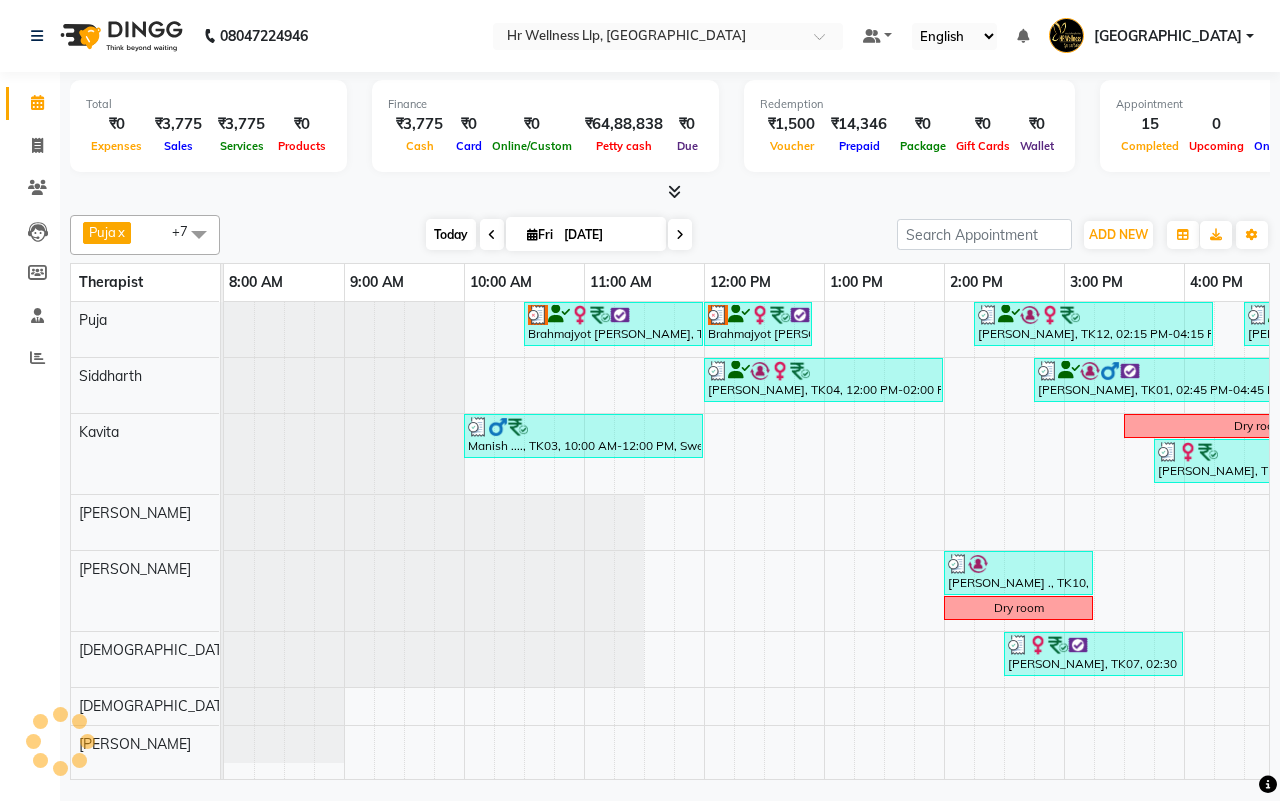 scroll, scrollTop: 0, scrollLeft: 515, axis: horizontal 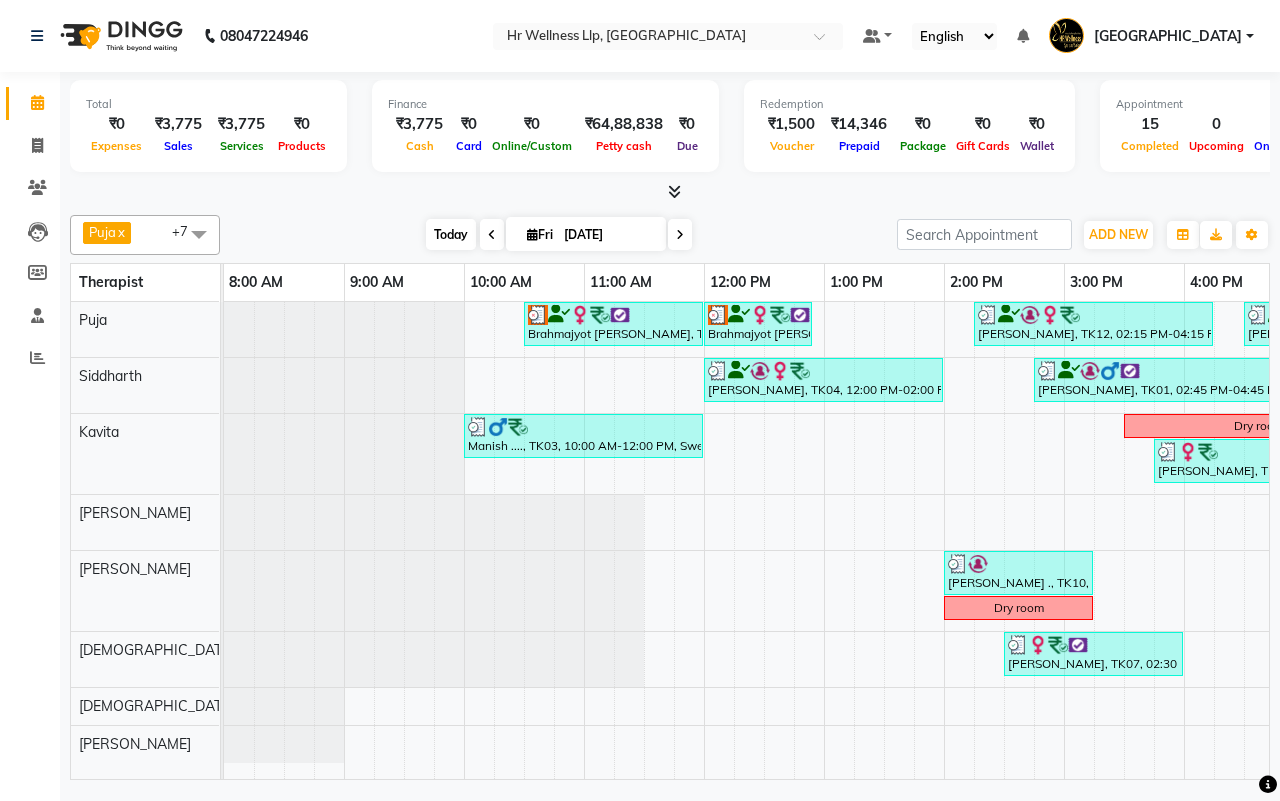 click on "Today" at bounding box center (451, 234) 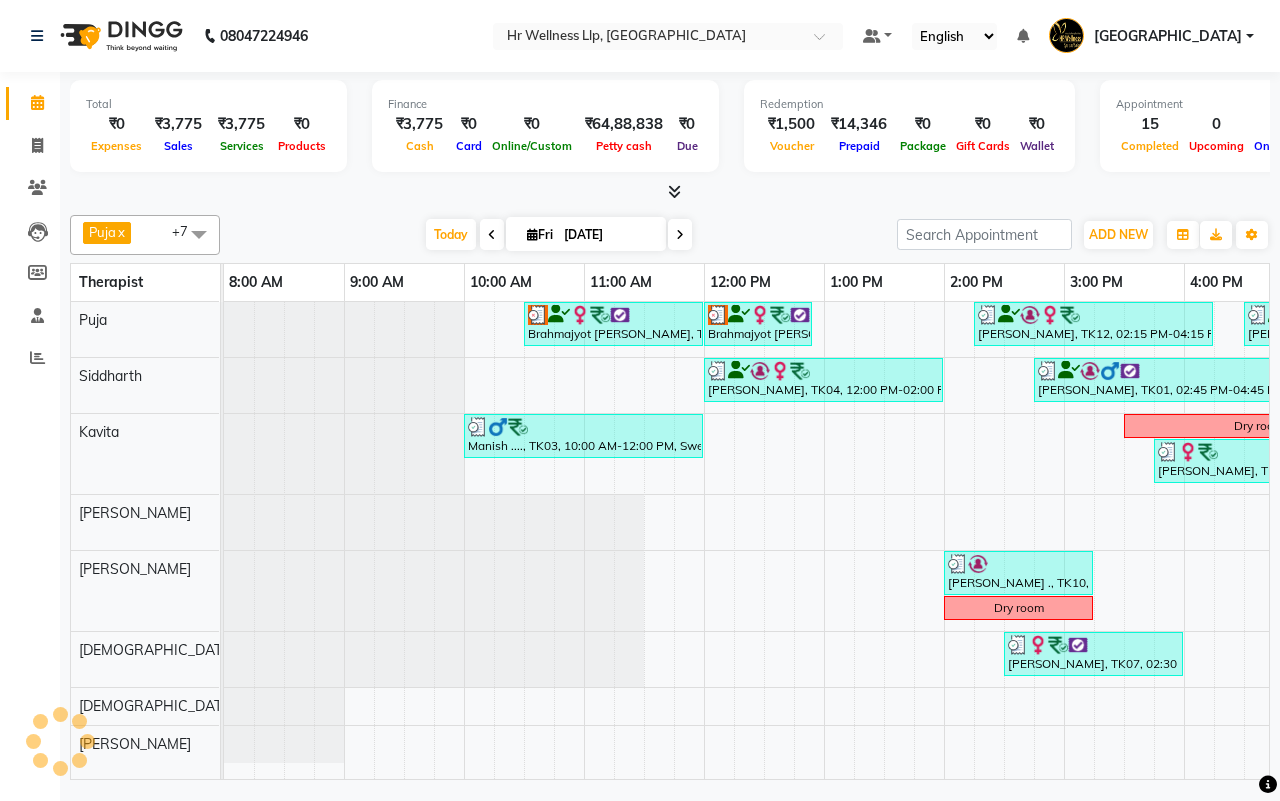scroll, scrollTop: 0, scrollLeft: 515, axis: horizontal 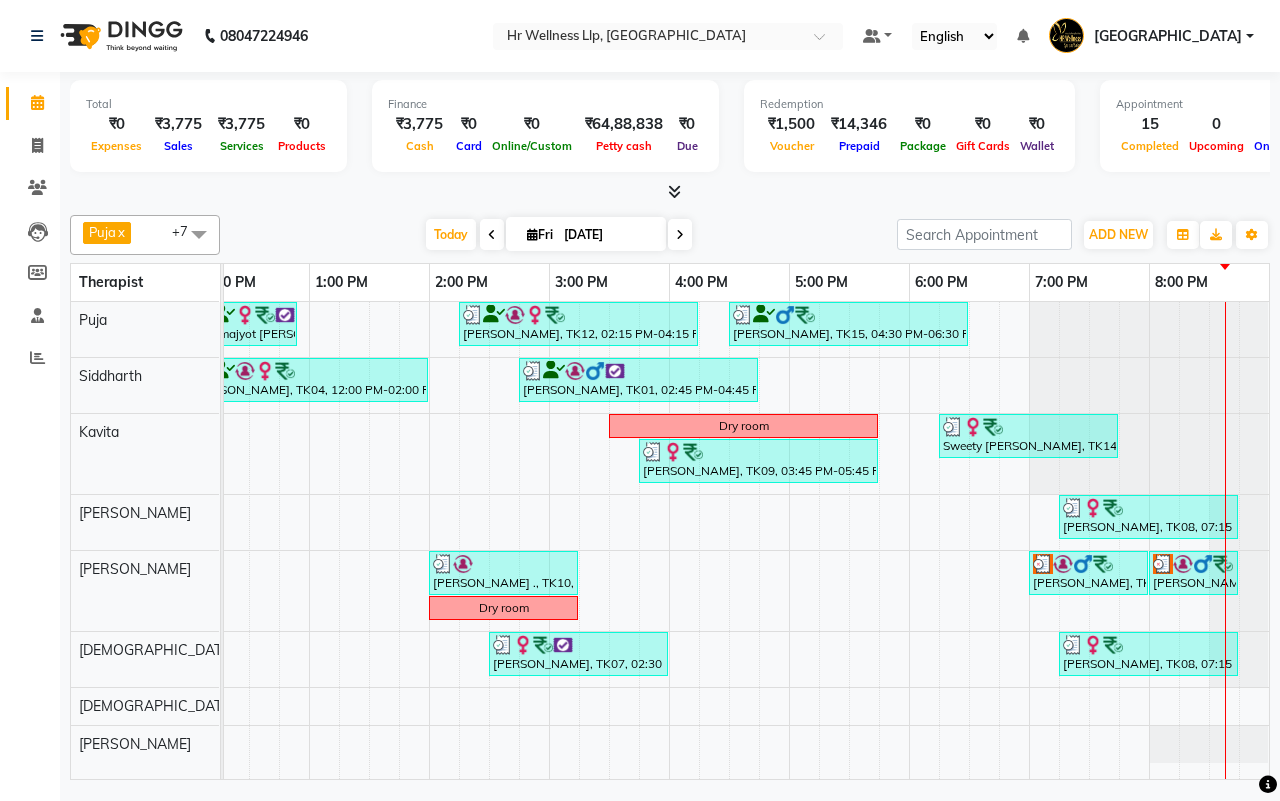 click on "[DATE]  [DATE]" at bounding box center (558, 235) 